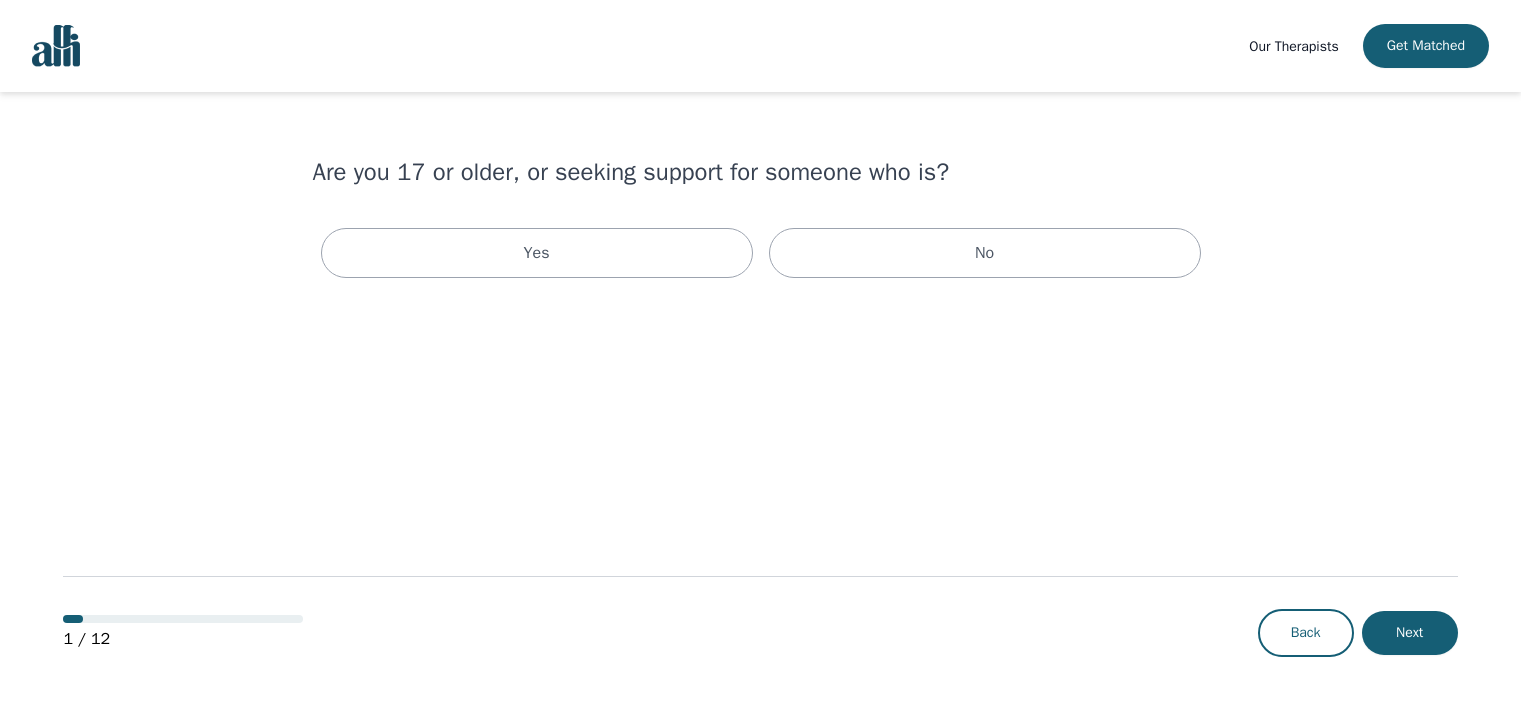 scroll, scrollTop: 0, scrollLeft: 0, axis: both 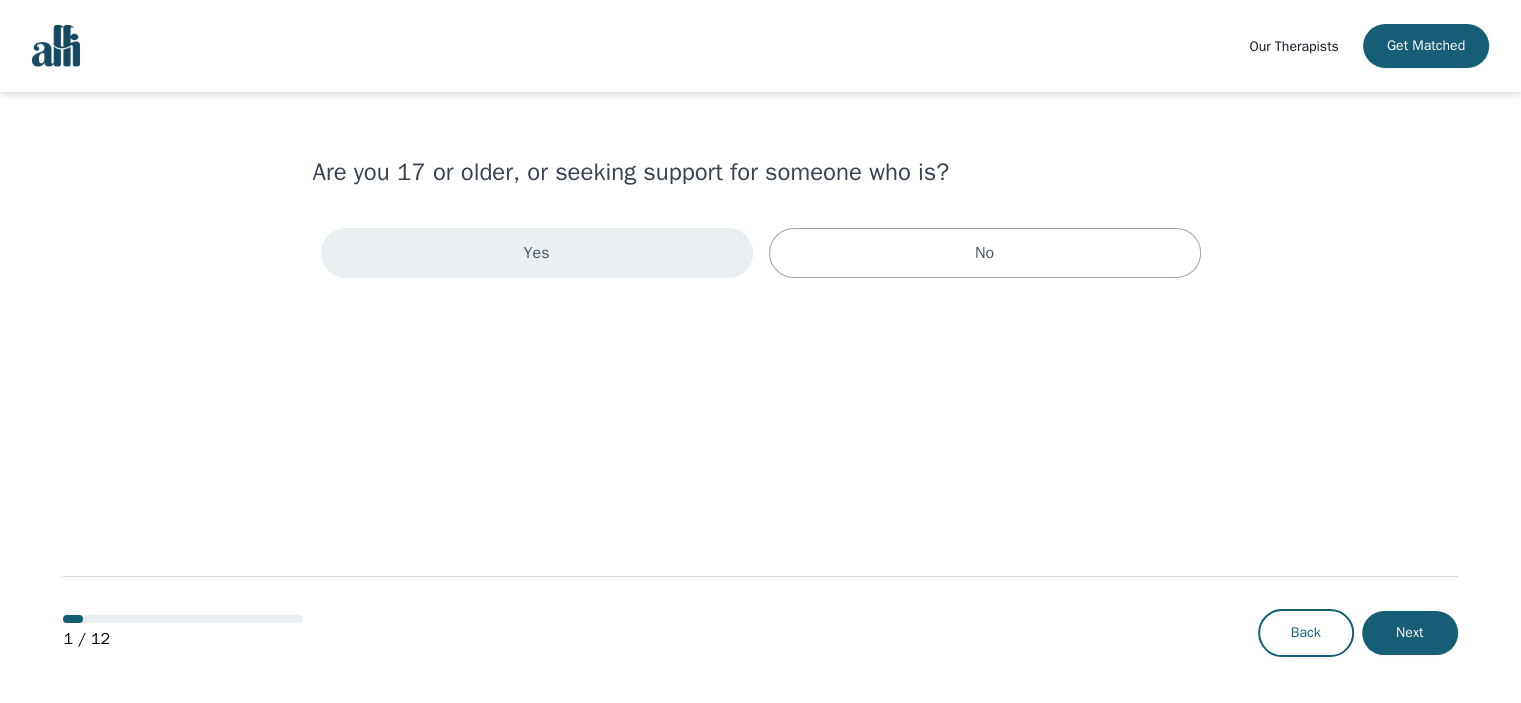 click on "Yes" at bounding box center (537, 253) 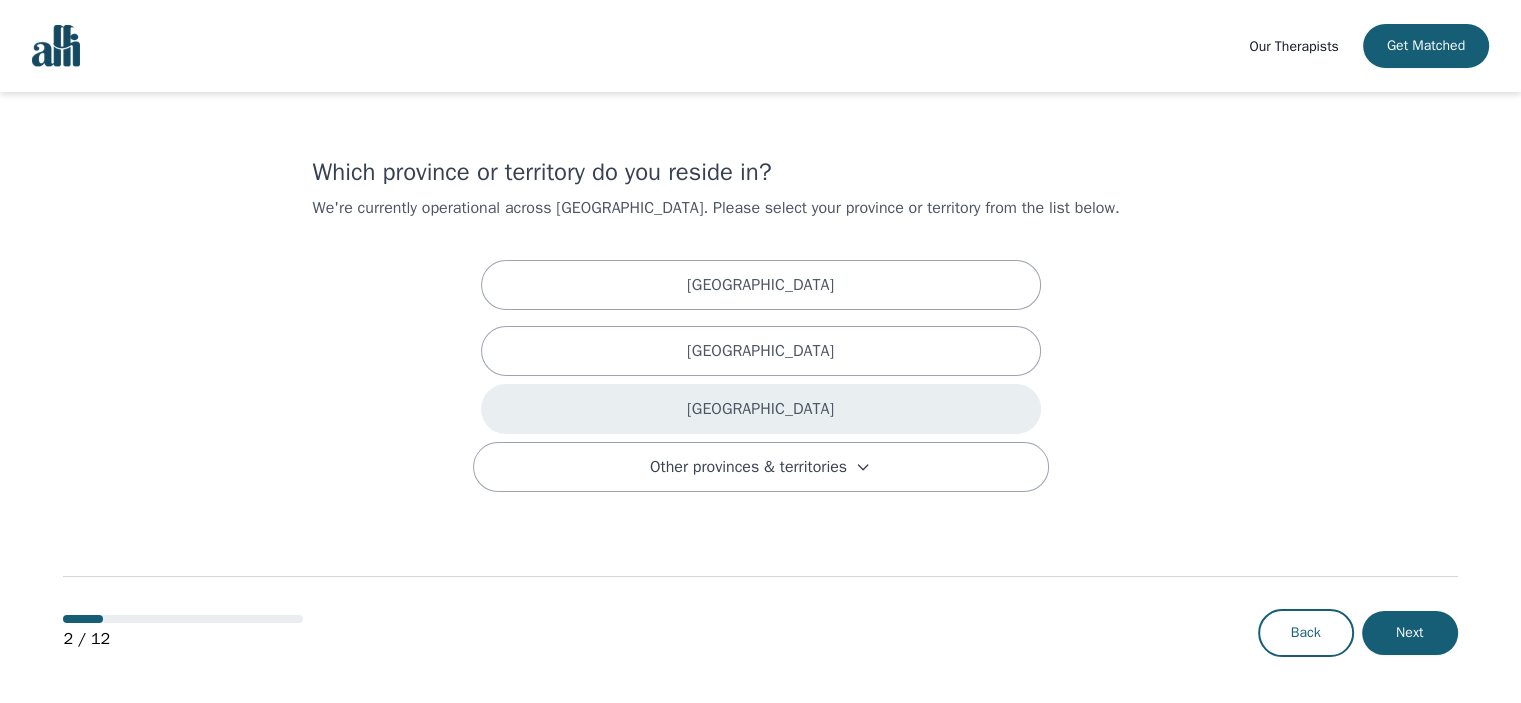 click on "[GEOGRAPHIC_DATA]" at bounding box center [761, 409] 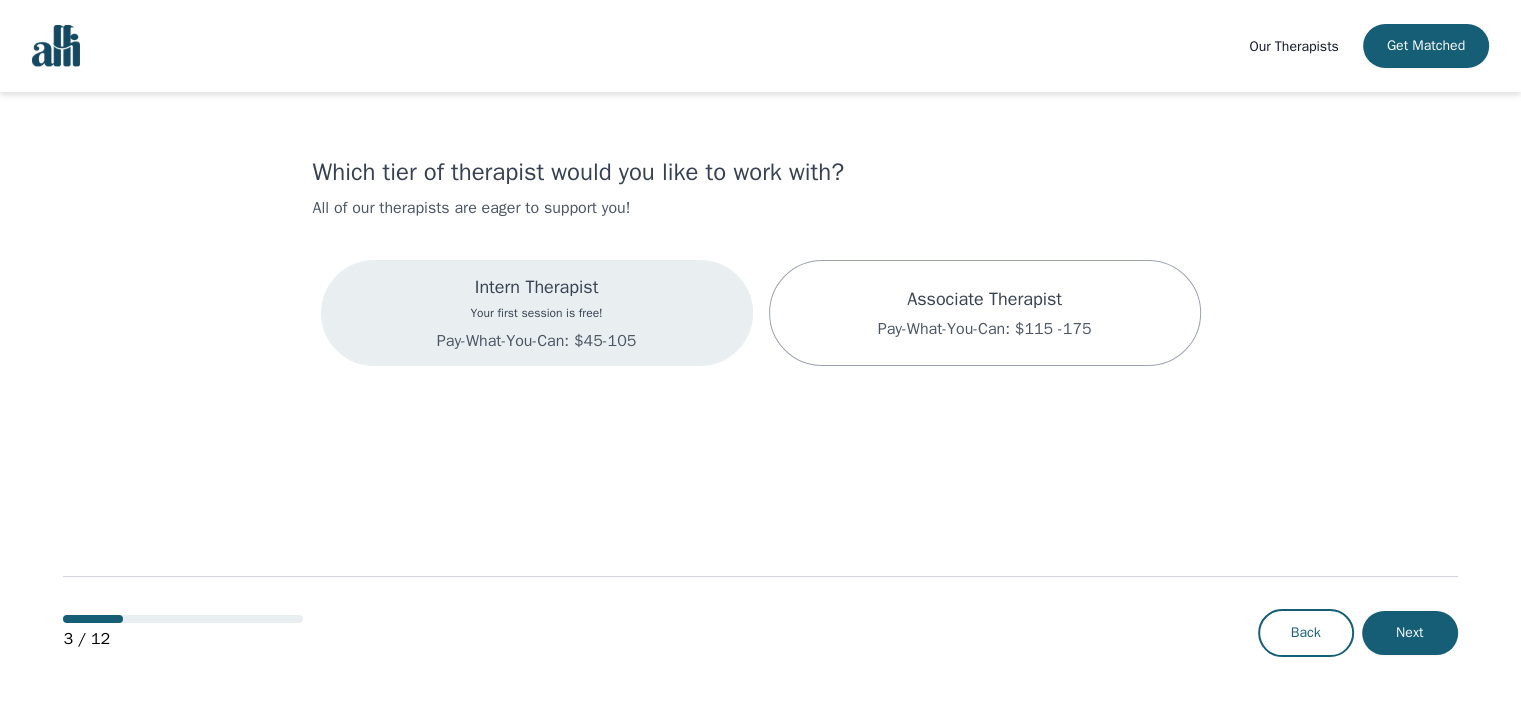 click on "Your first session is free!" at bounding box center (536, 313) 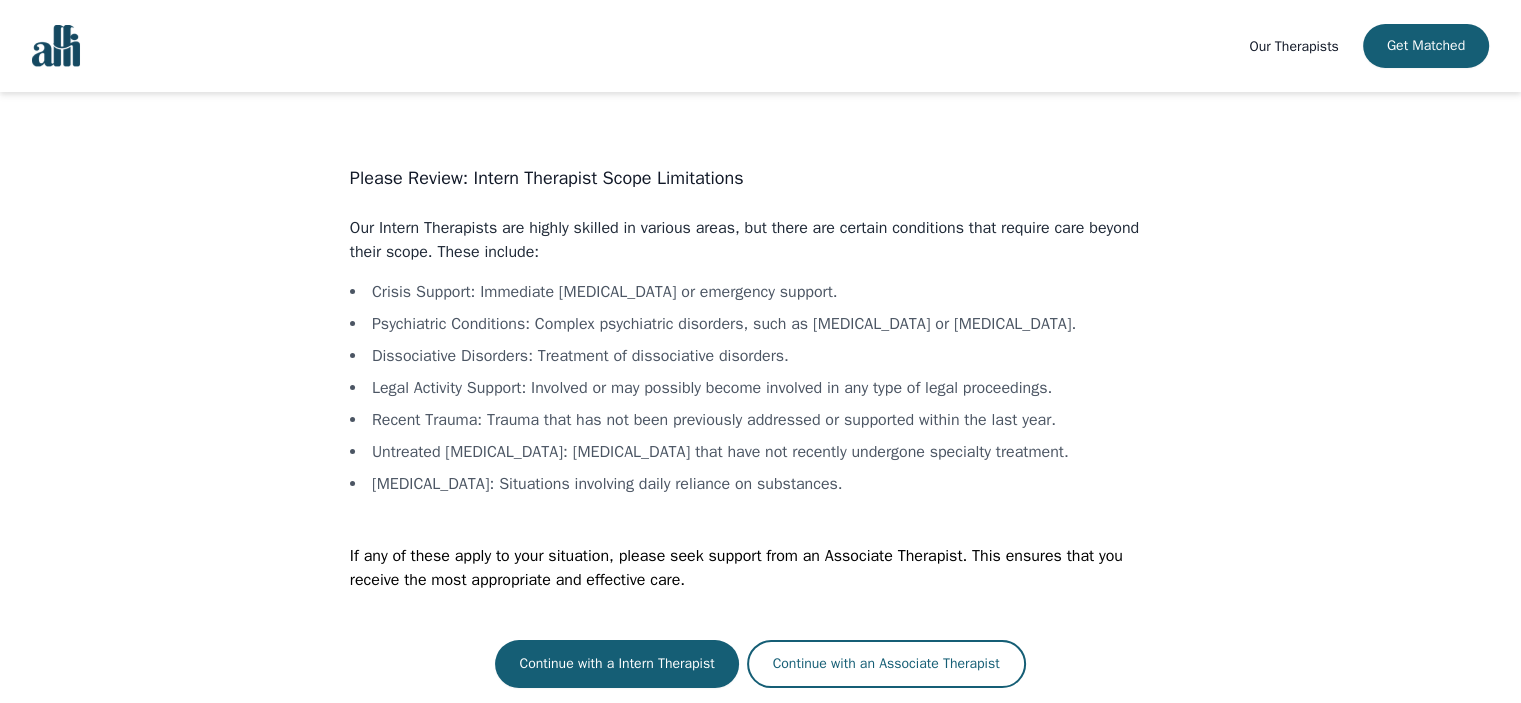 scroll, scrollTop: 2, scrollLeft: 0, axis: vertical 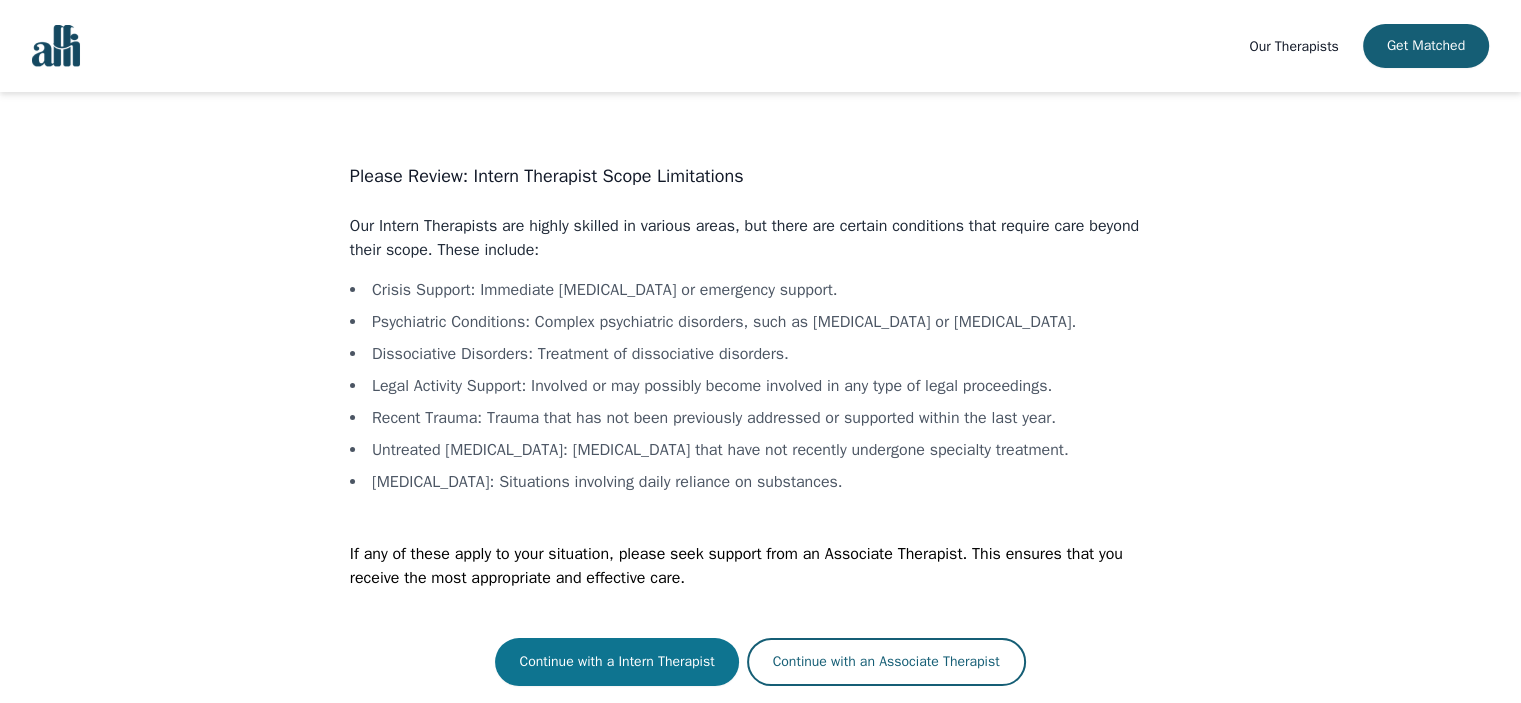 click on "Continue with a Intern Therapist" at bounding box center [616, 662] 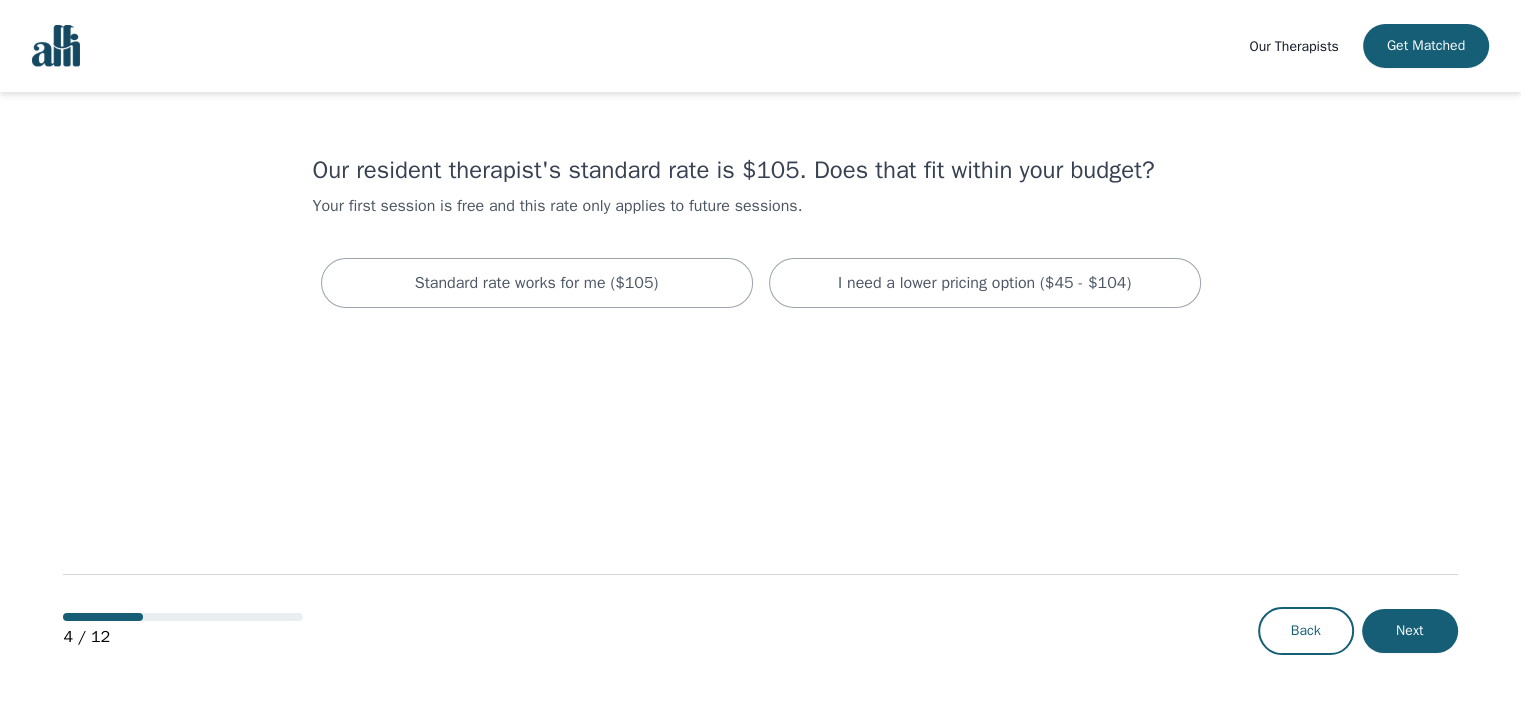 scroll, scrollTop: 0, scrollLeft: 0, axis: both 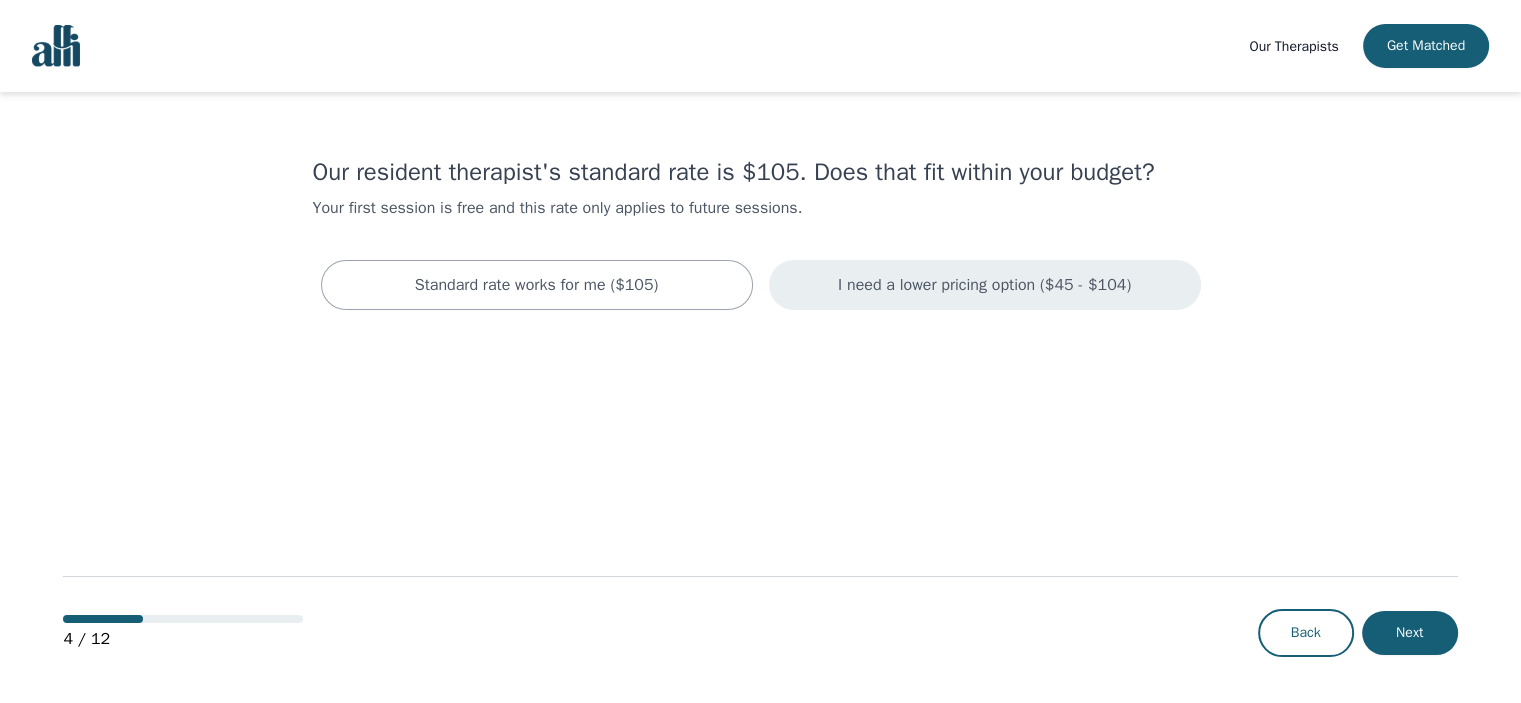 click on "I need a lower pricing option ($45 - $104)" at bounding box center [984, 285] 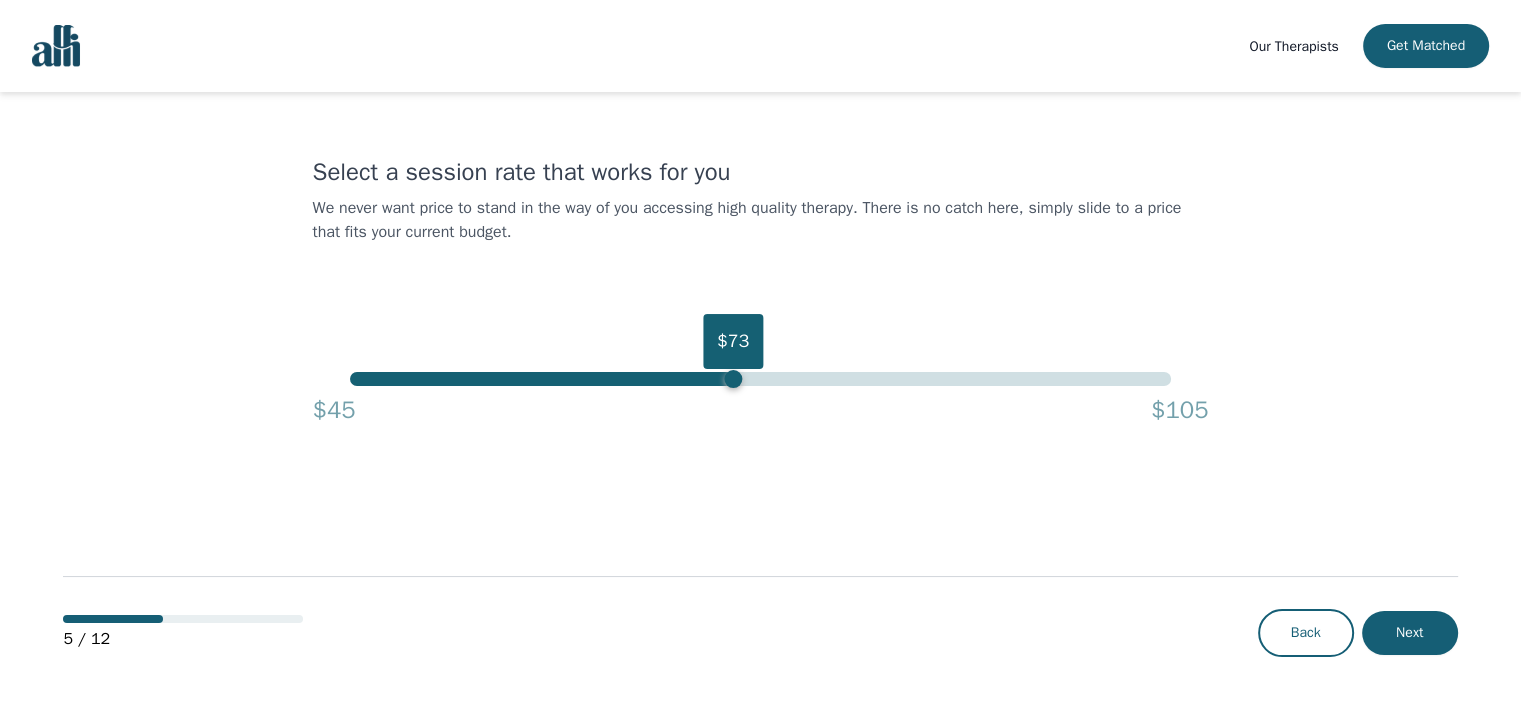 drag, startPoint x: 1172, startPoint y: 383, endPoint x: 728, endPoint y: 391, distance: 444.07205 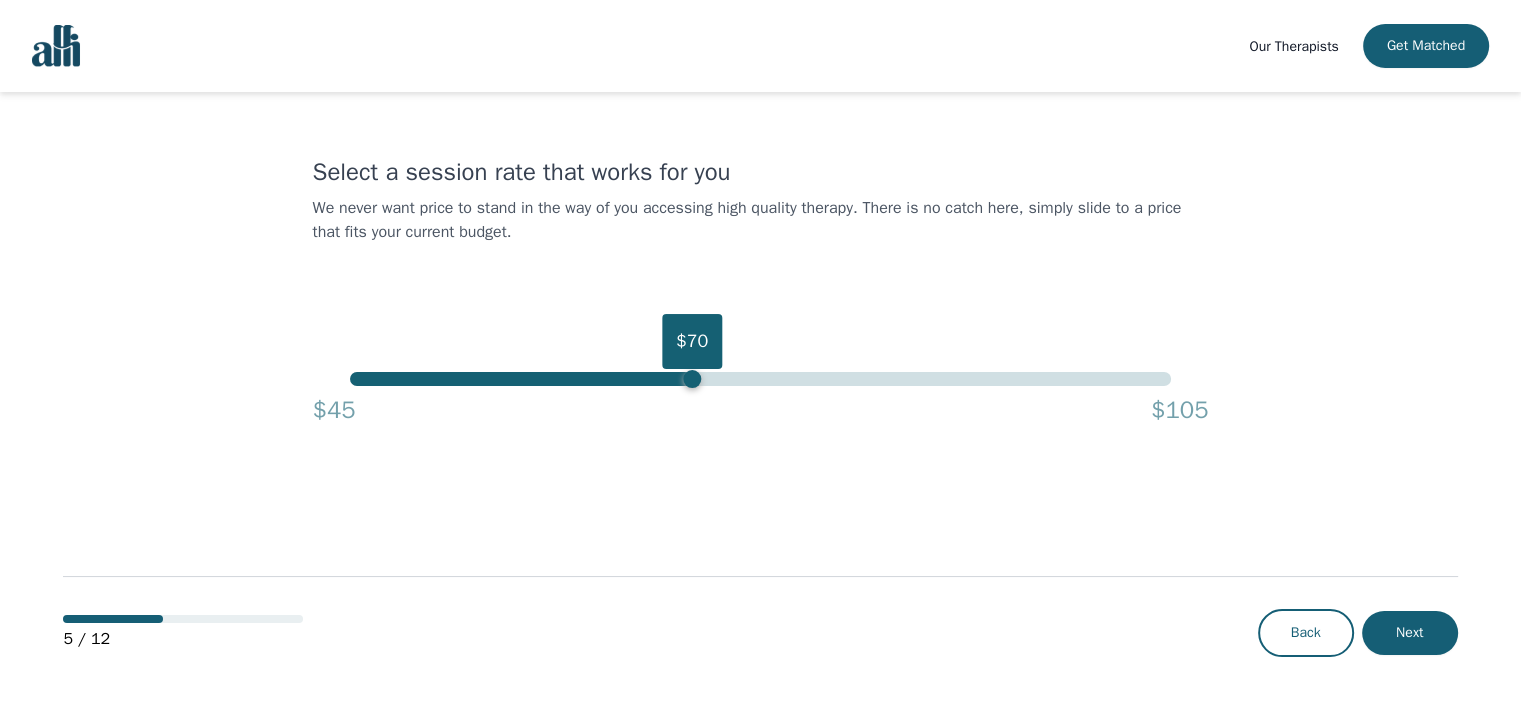 drag, startPoint x: 730, startPoint y: 383, endPoint x: 696, endPoint y: 383, distance: 34 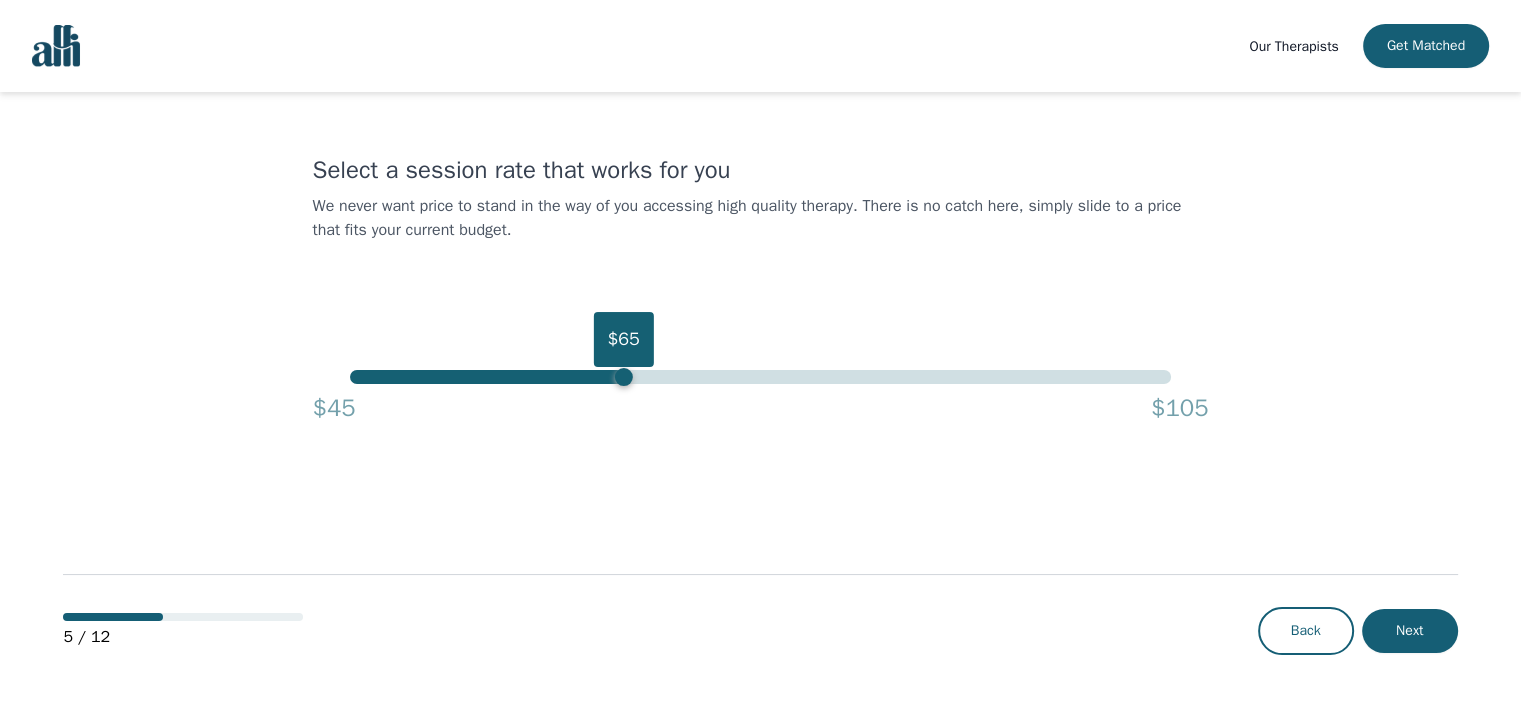 drag, startPoint x: 690, startPoint y: 377, endPoint x: 628, endPoint y: 383, distance: 62.289646 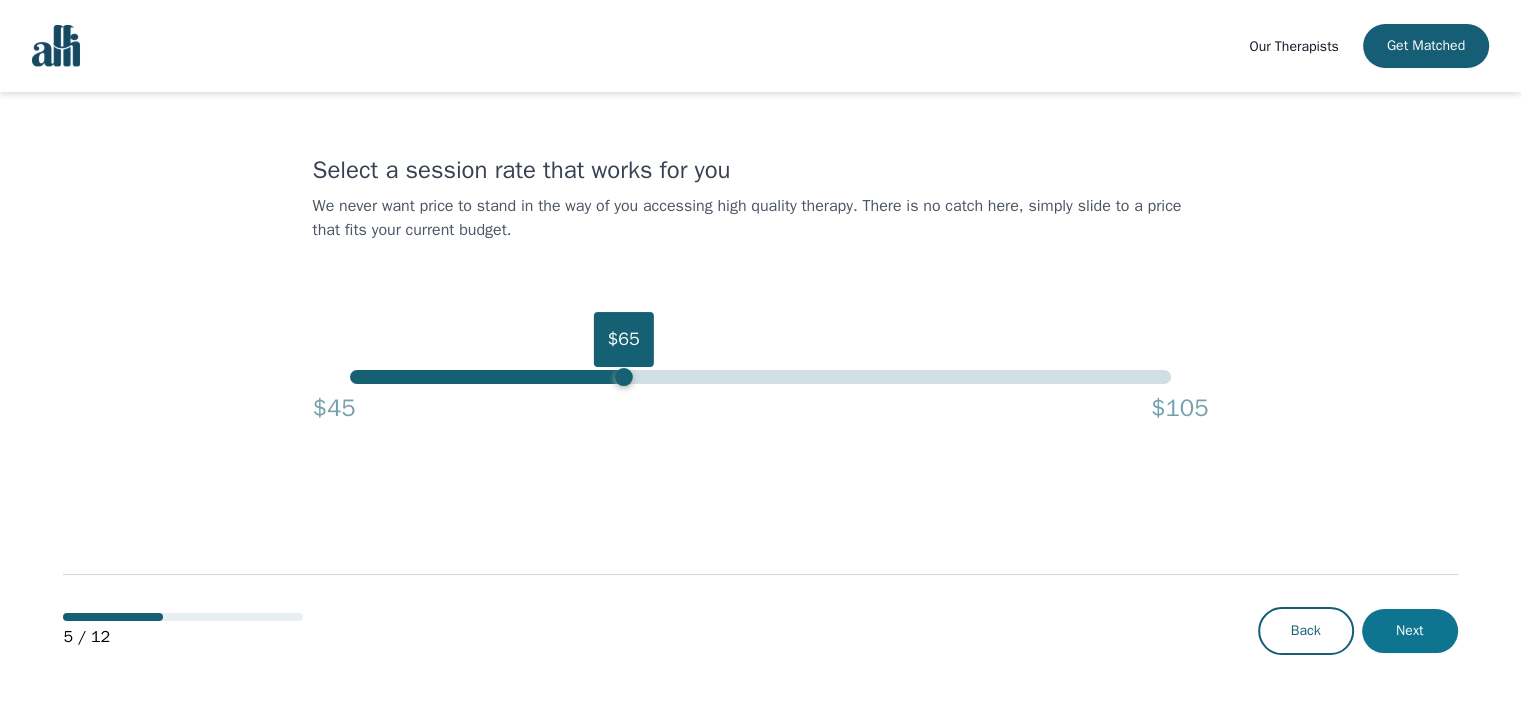 click on "Next" at bounding box center (1410, 631) 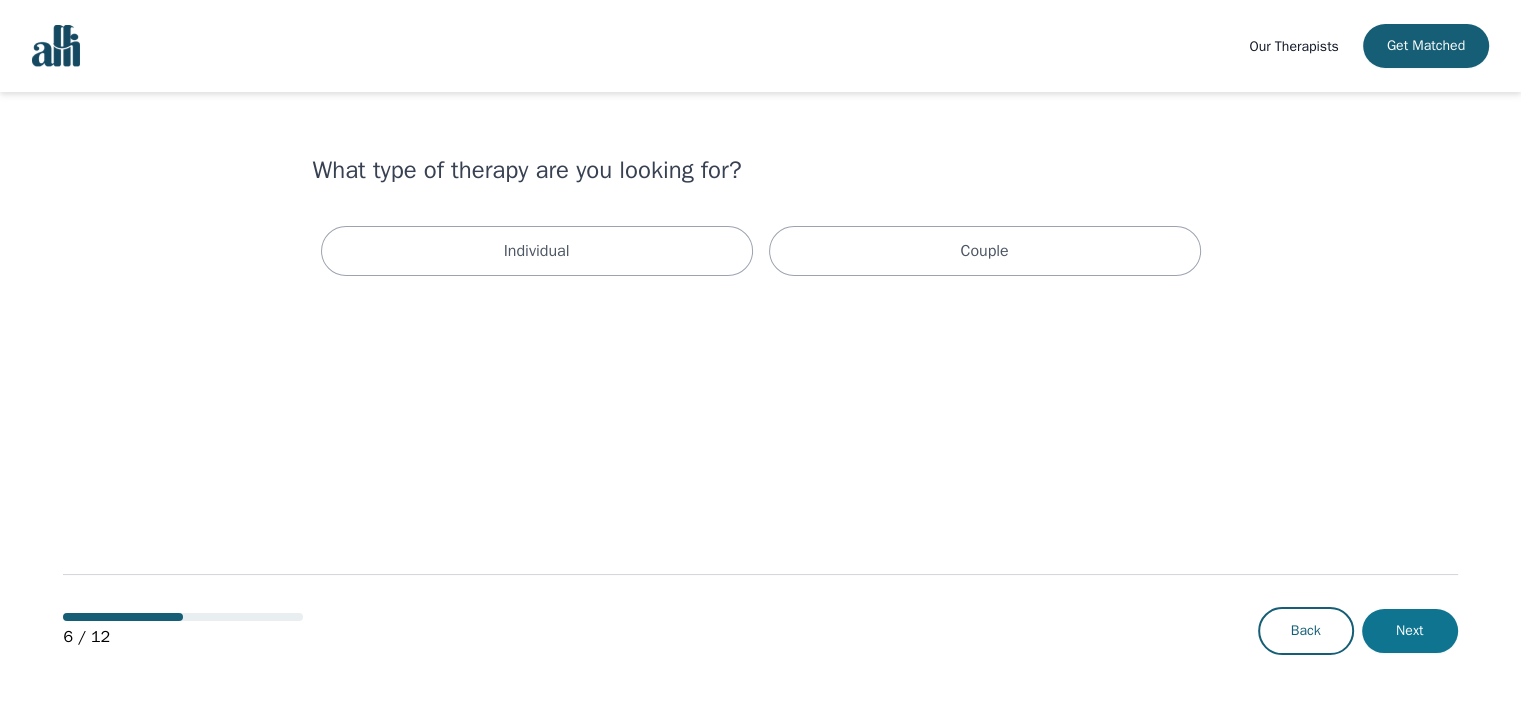 scroll, scrollTop: 0, scrollLeft: 0, axis: both 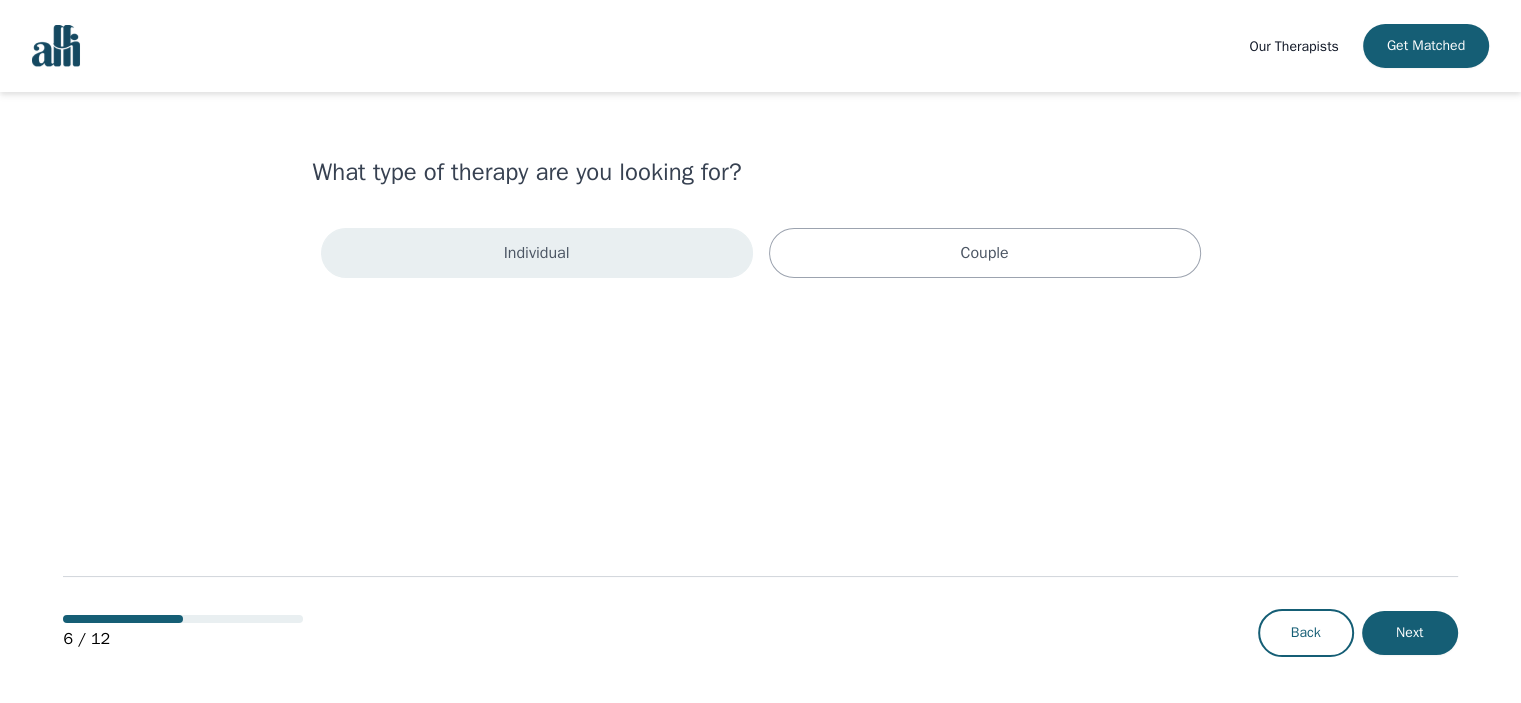 click on "Individual" at bounding box center (537, 253) 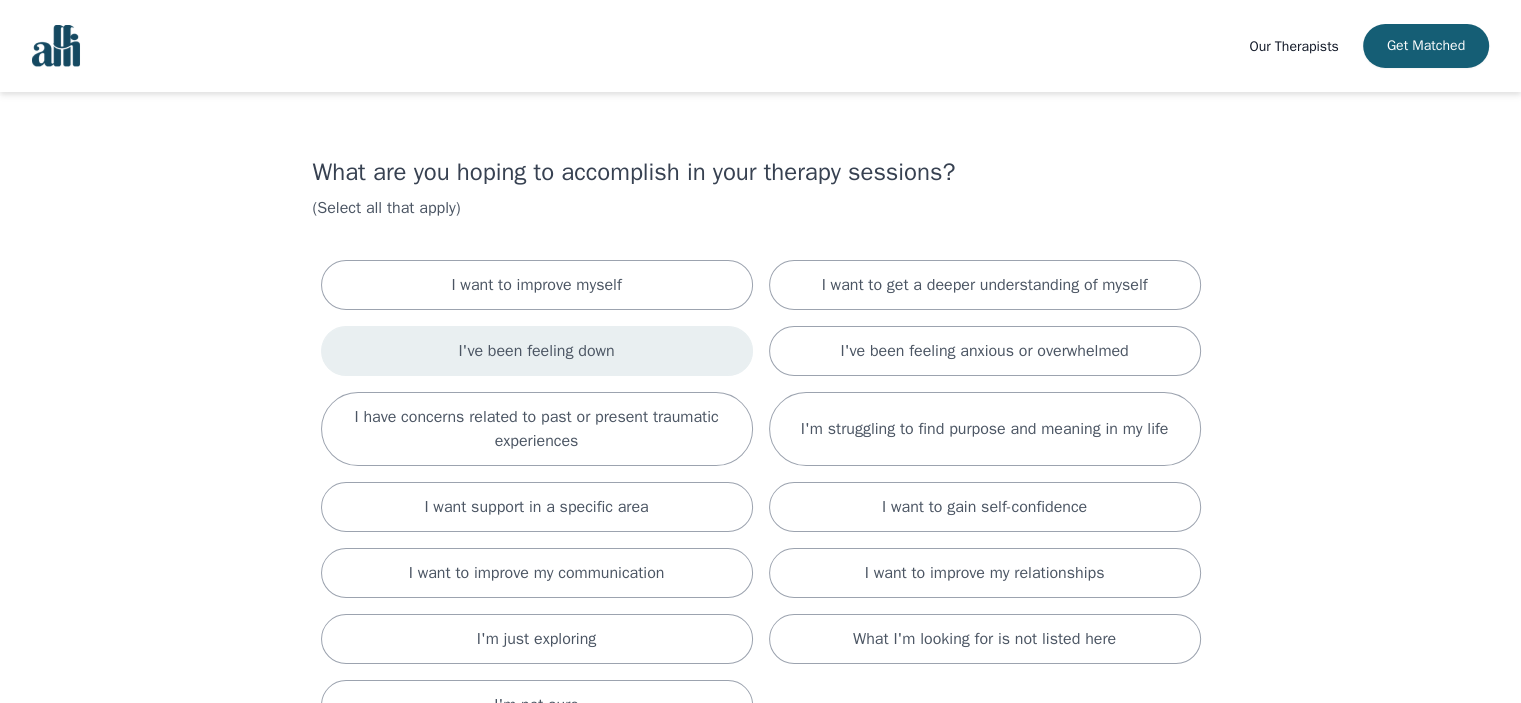 click on "I've been feeling down" at bounding box center [537, 351] 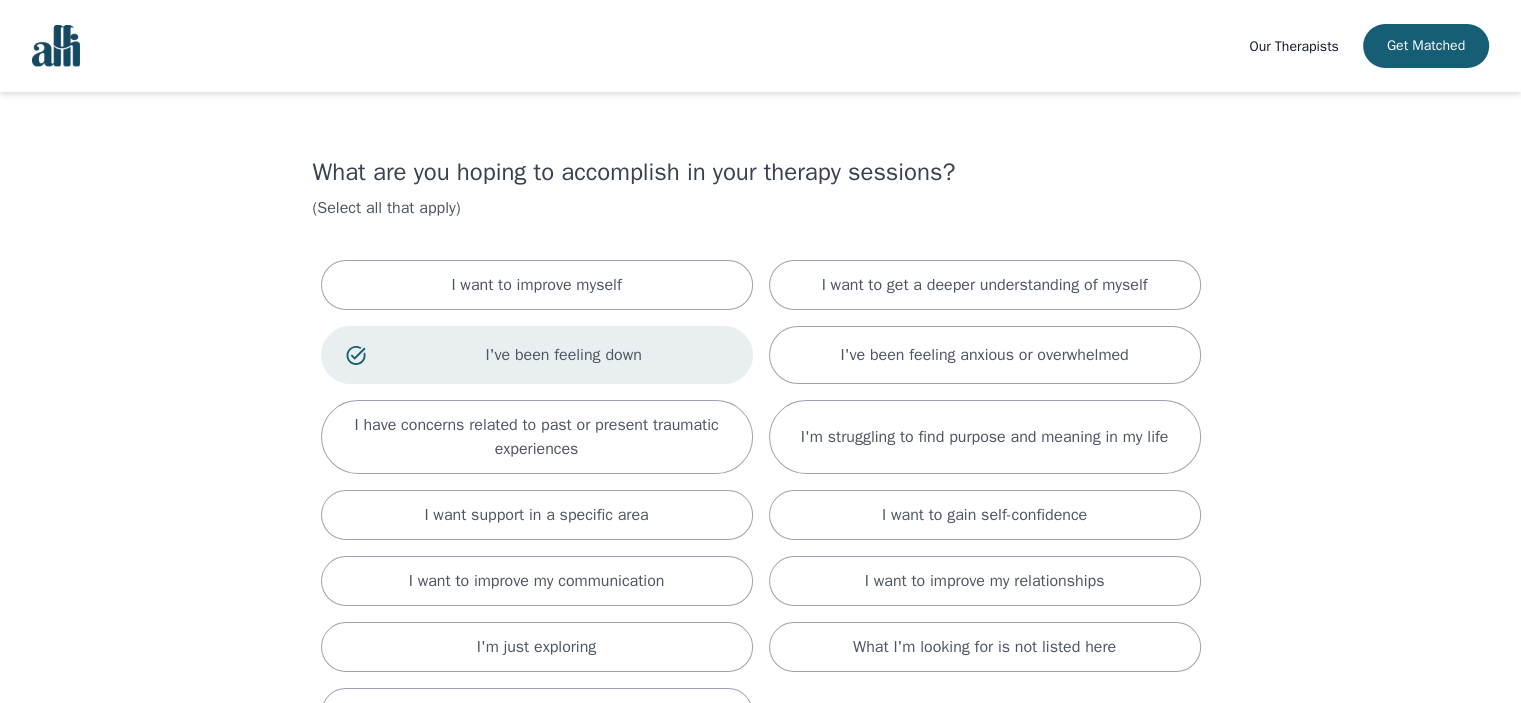 scroll, scrollTop: 100, scrollLeft: 0, axis: vertical 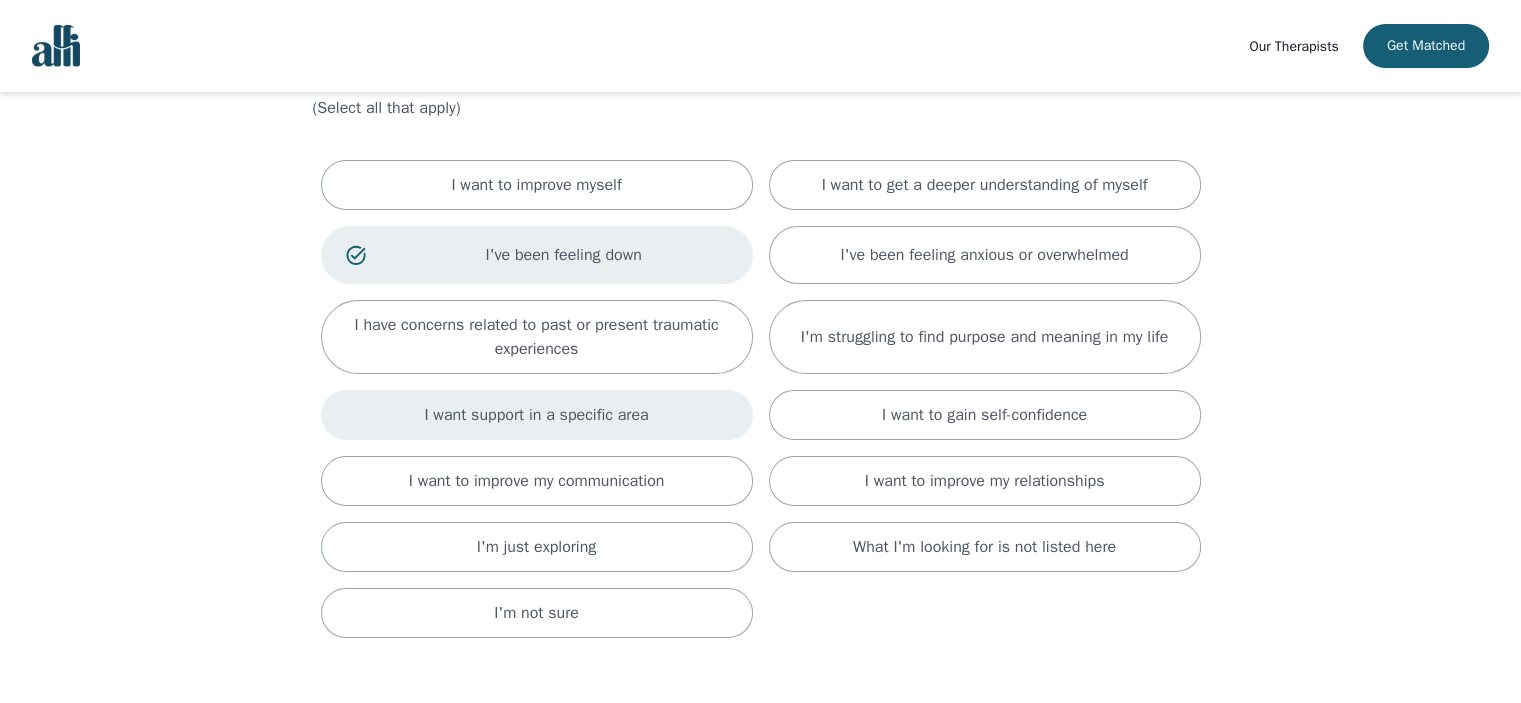 click on "I want support in a specific area" at bounding box center (536, 415) 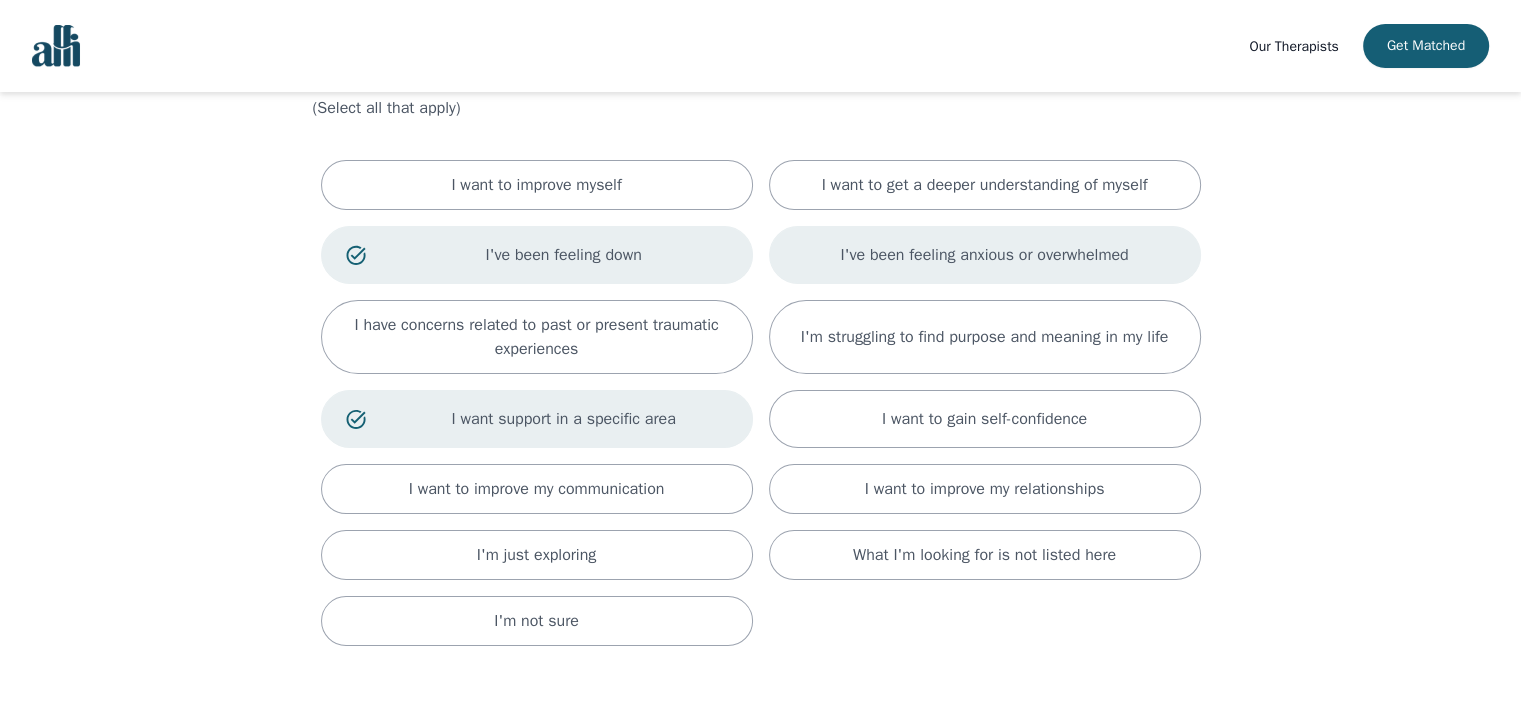click on "I've been feeling anxious or overwhelmed" at bounding box center [984, 255] 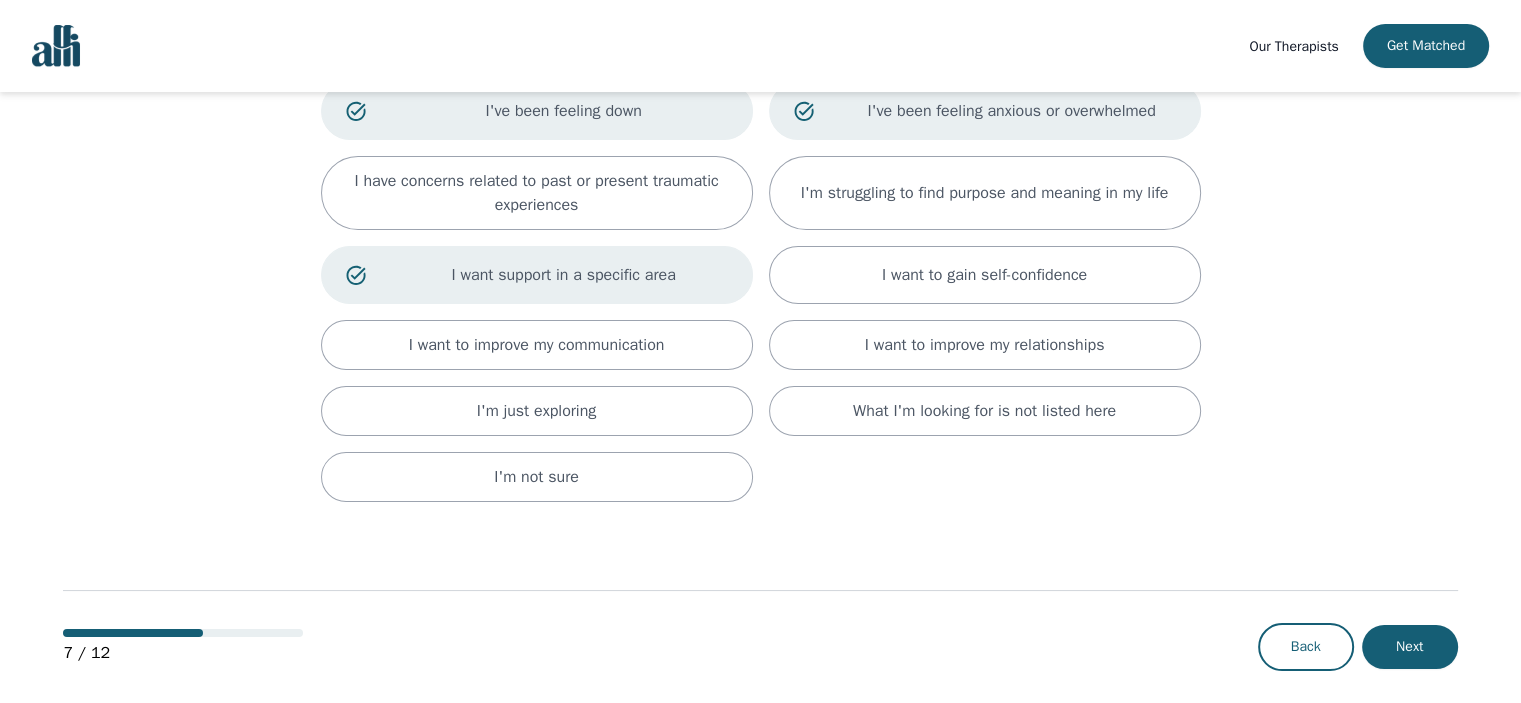 scroll, scrollTop: 256, scrollLeft: 0, axis: vertical 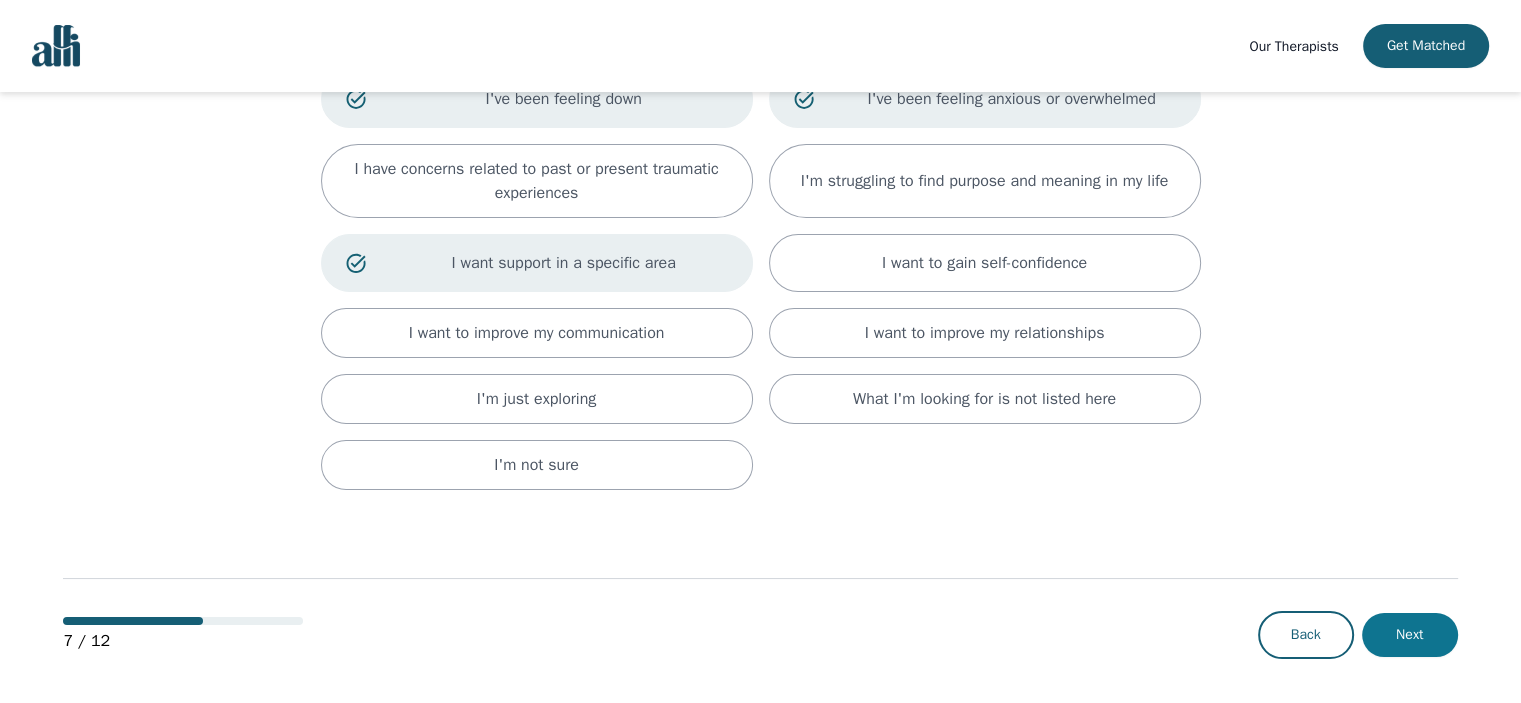 click on "Next" at bounding box center [1410, 635] 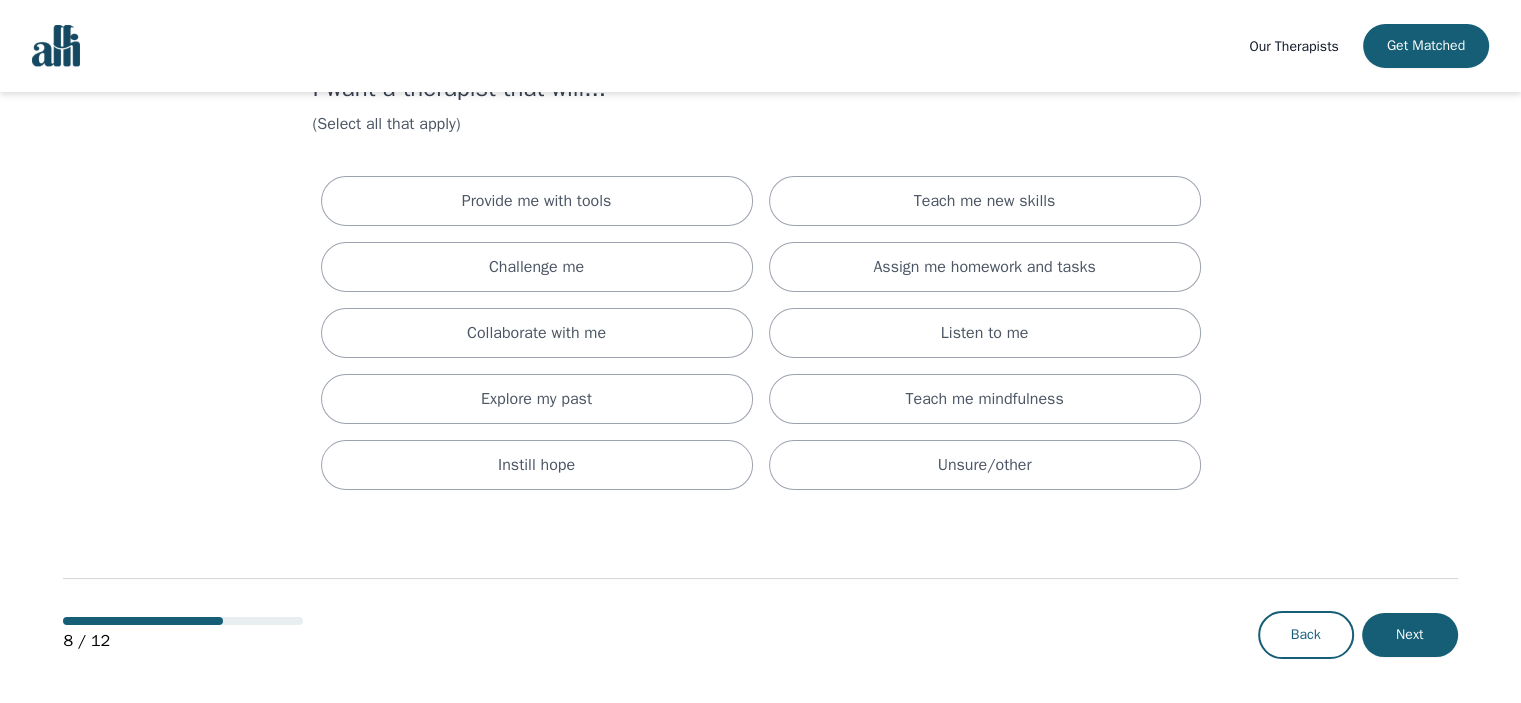 scroll, scrollTop: 0, scrollLeft: 0, axis: both 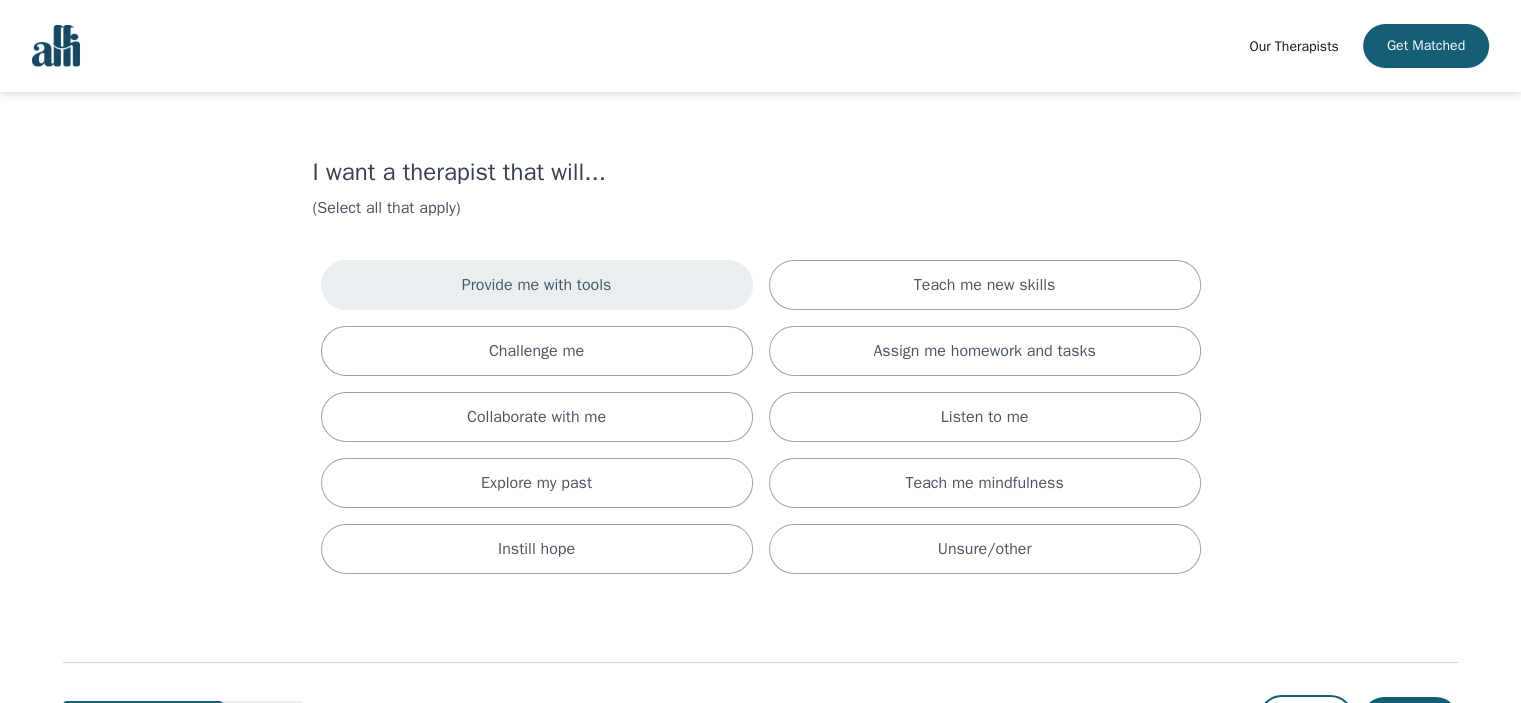 click on "Provide me with tools" at bounding box center (537, 285) 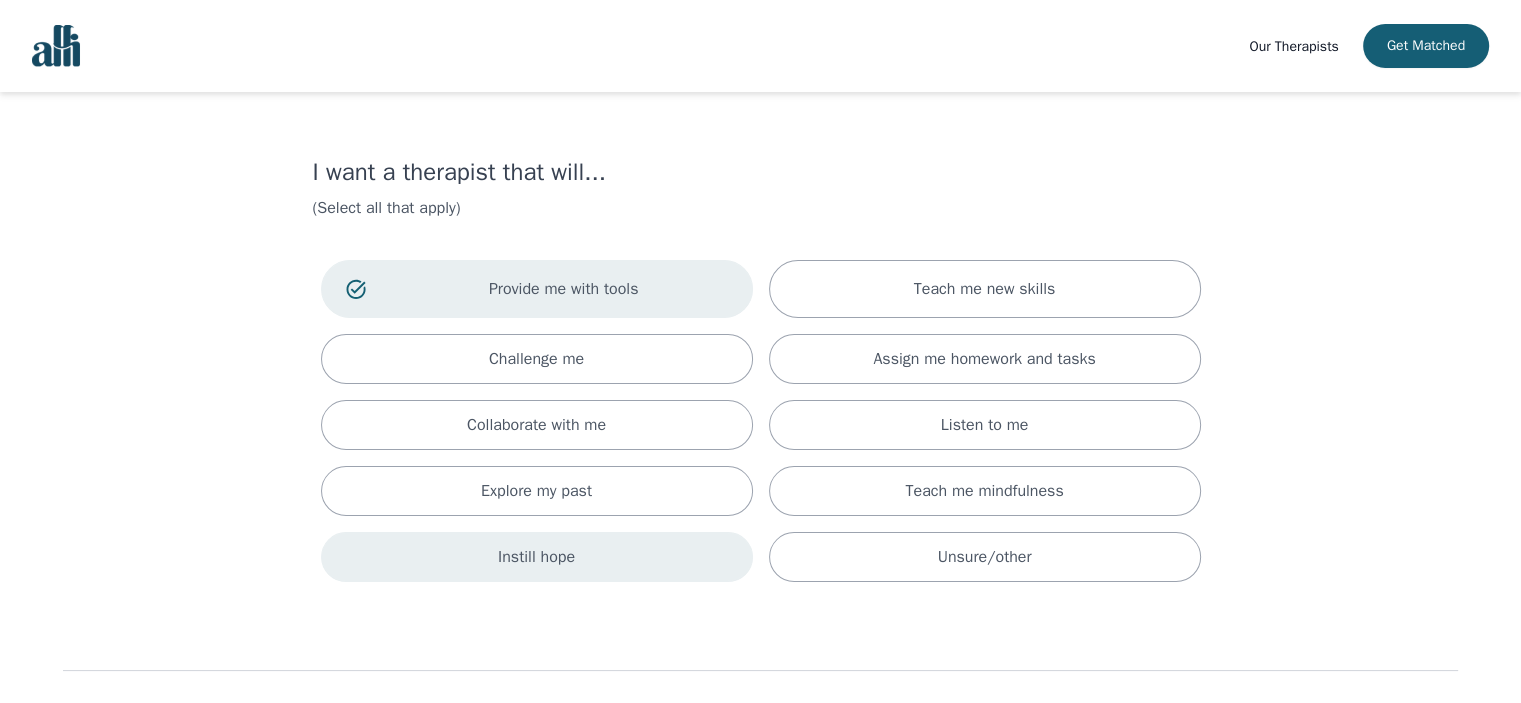 click on "Instill hope" at bounding box center (537, 557) 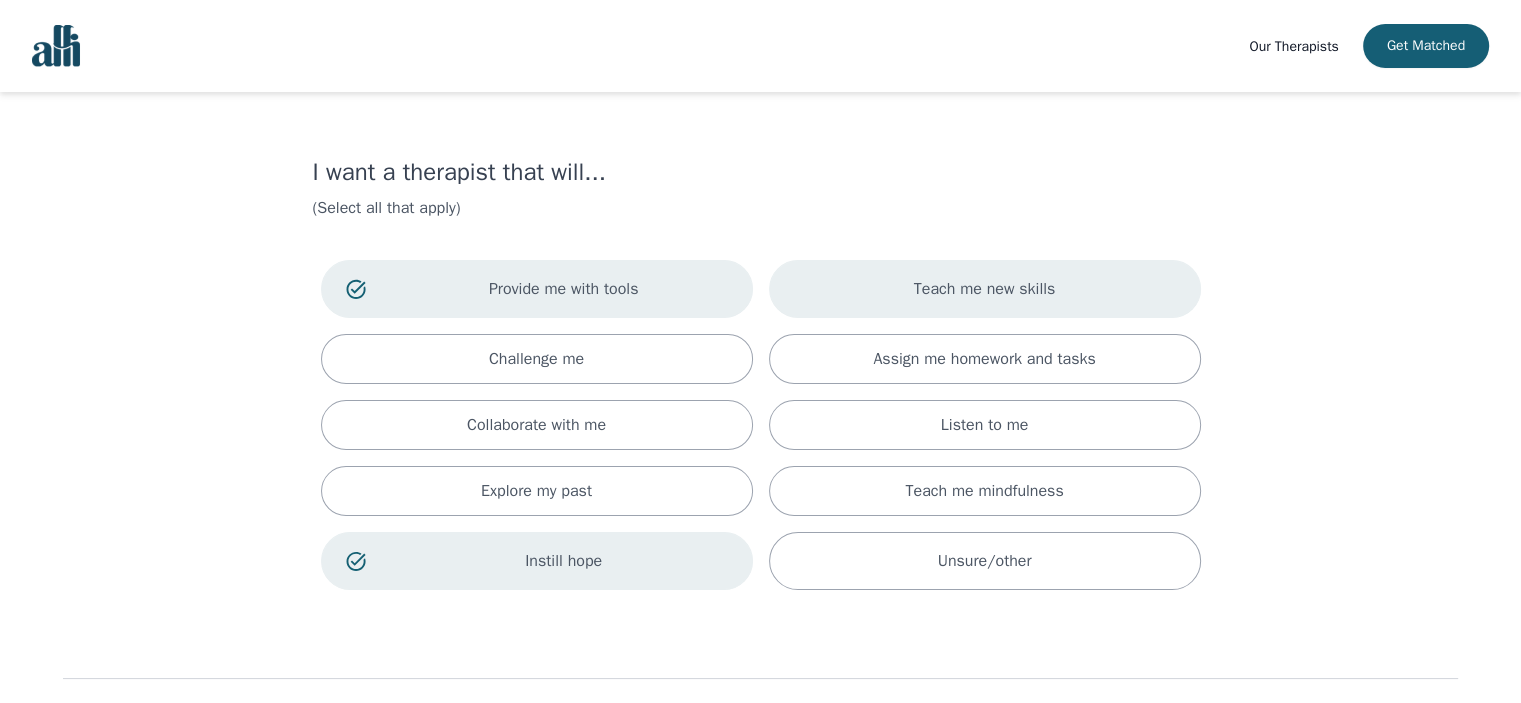 click on "Teach me new skills" at bounding box center [985, 289] 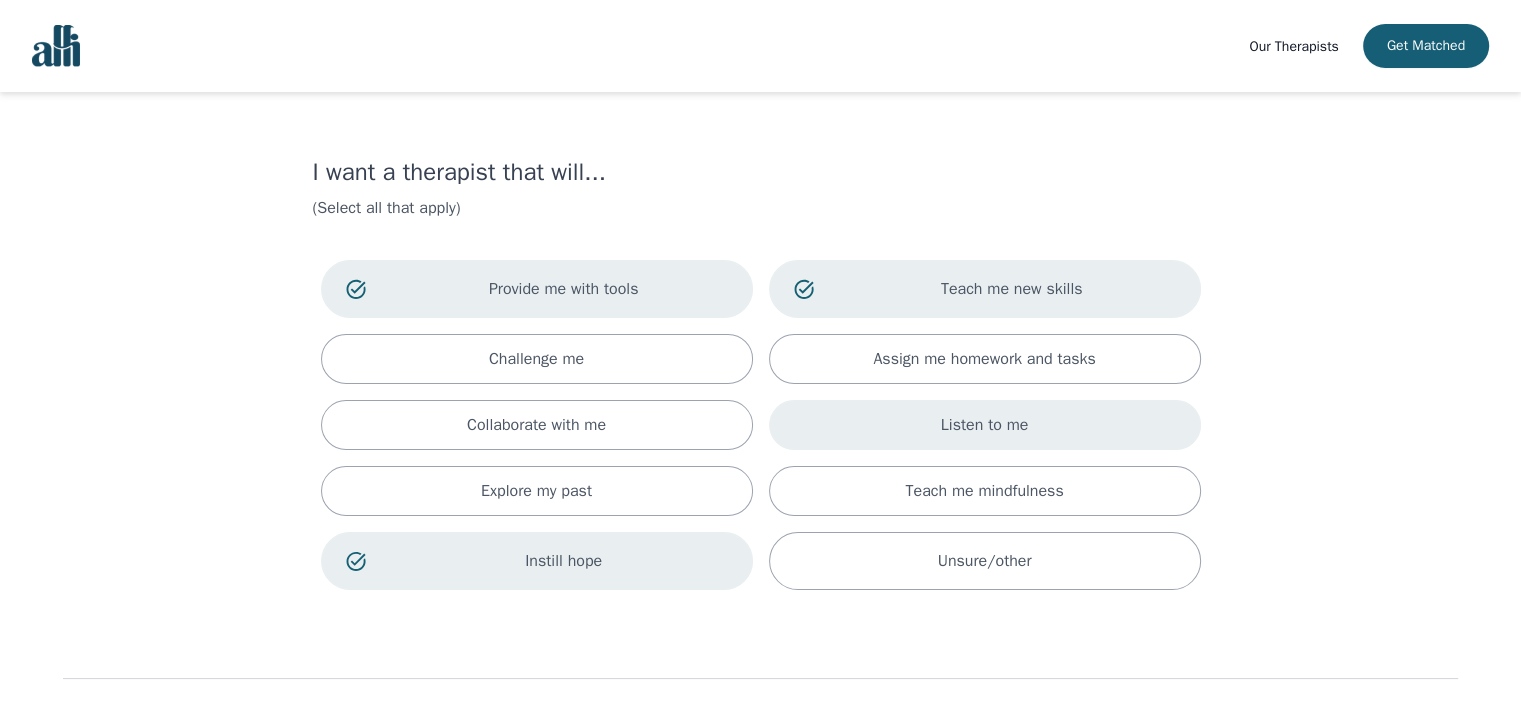 click on "Listen to me" at bounding box center [985, 425] 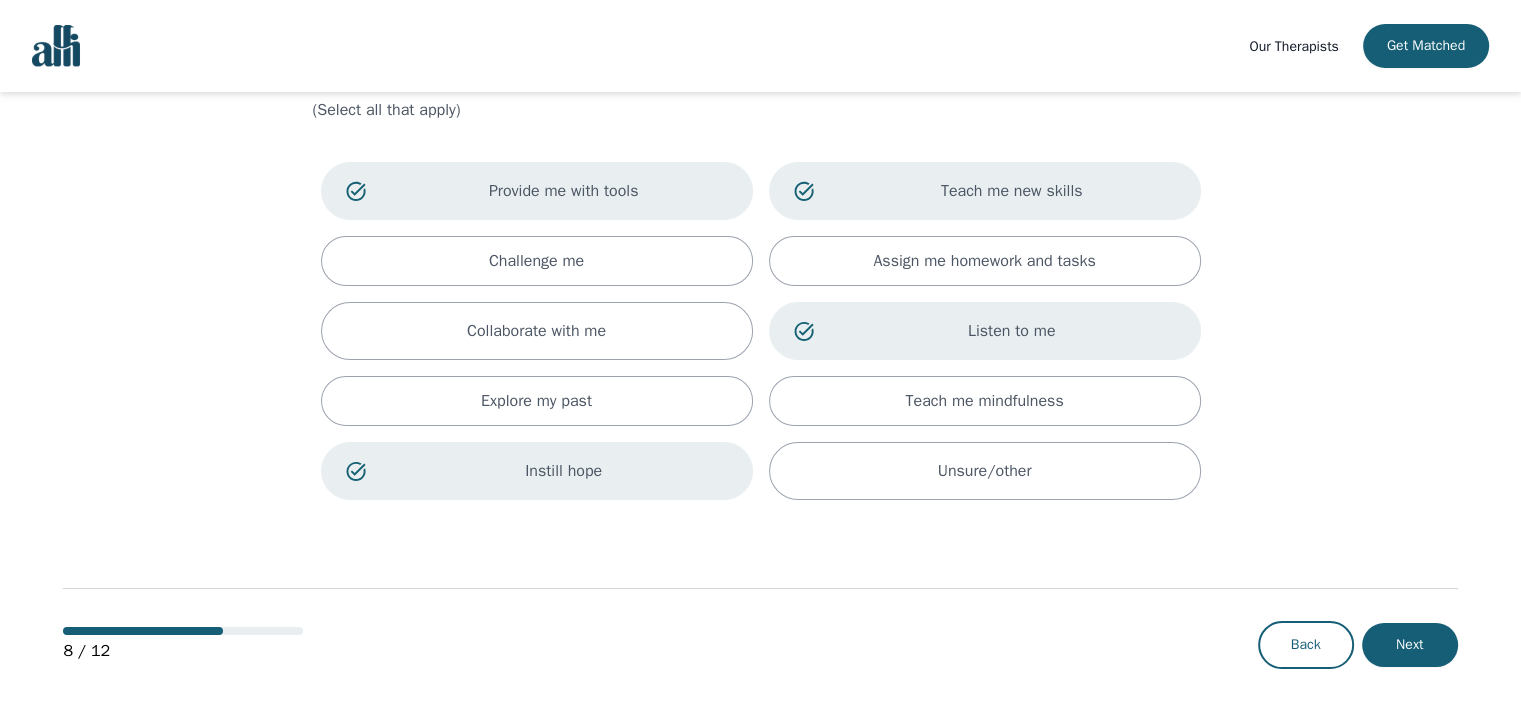 scroll, scrollTop: 108, scrollLeft: 0, axis: vertical 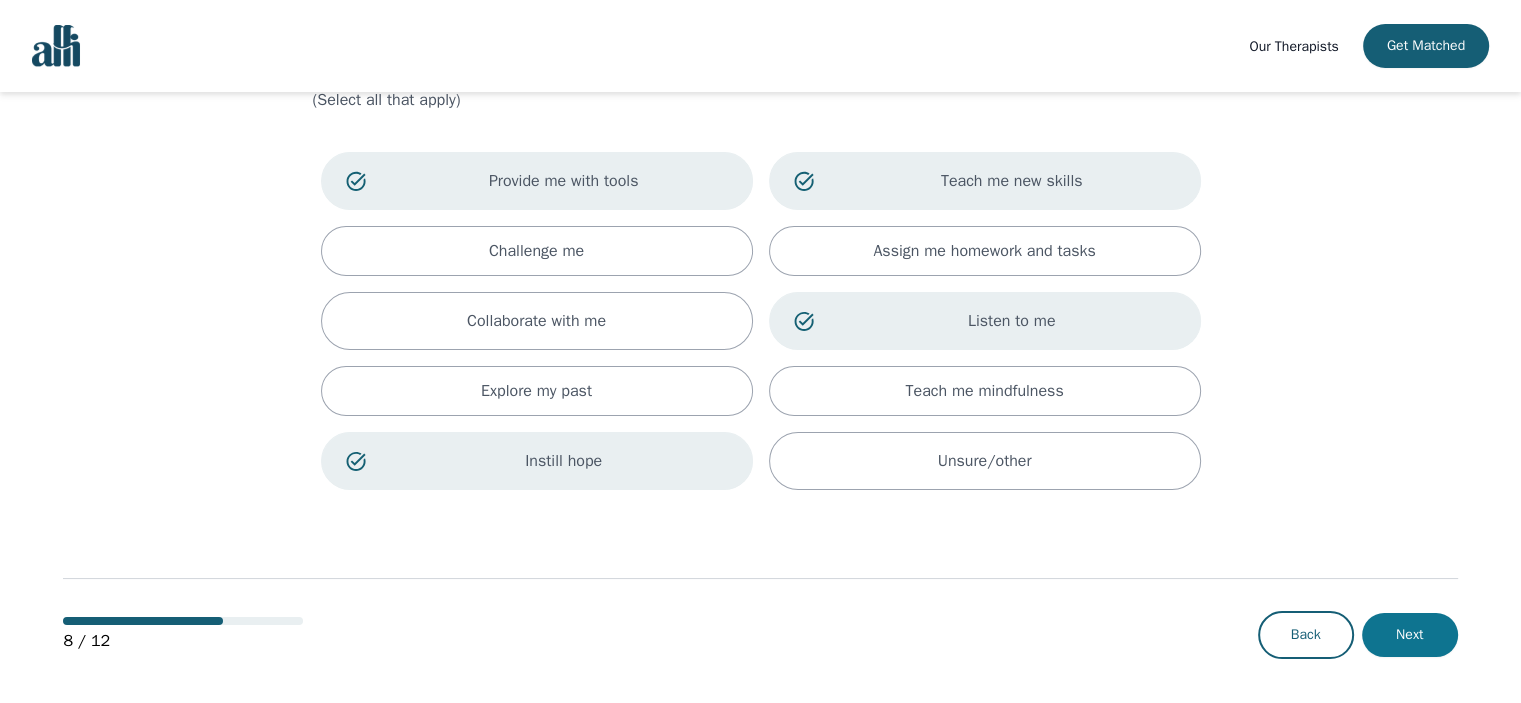 click on "Next" at bounding box center [1410, 635] 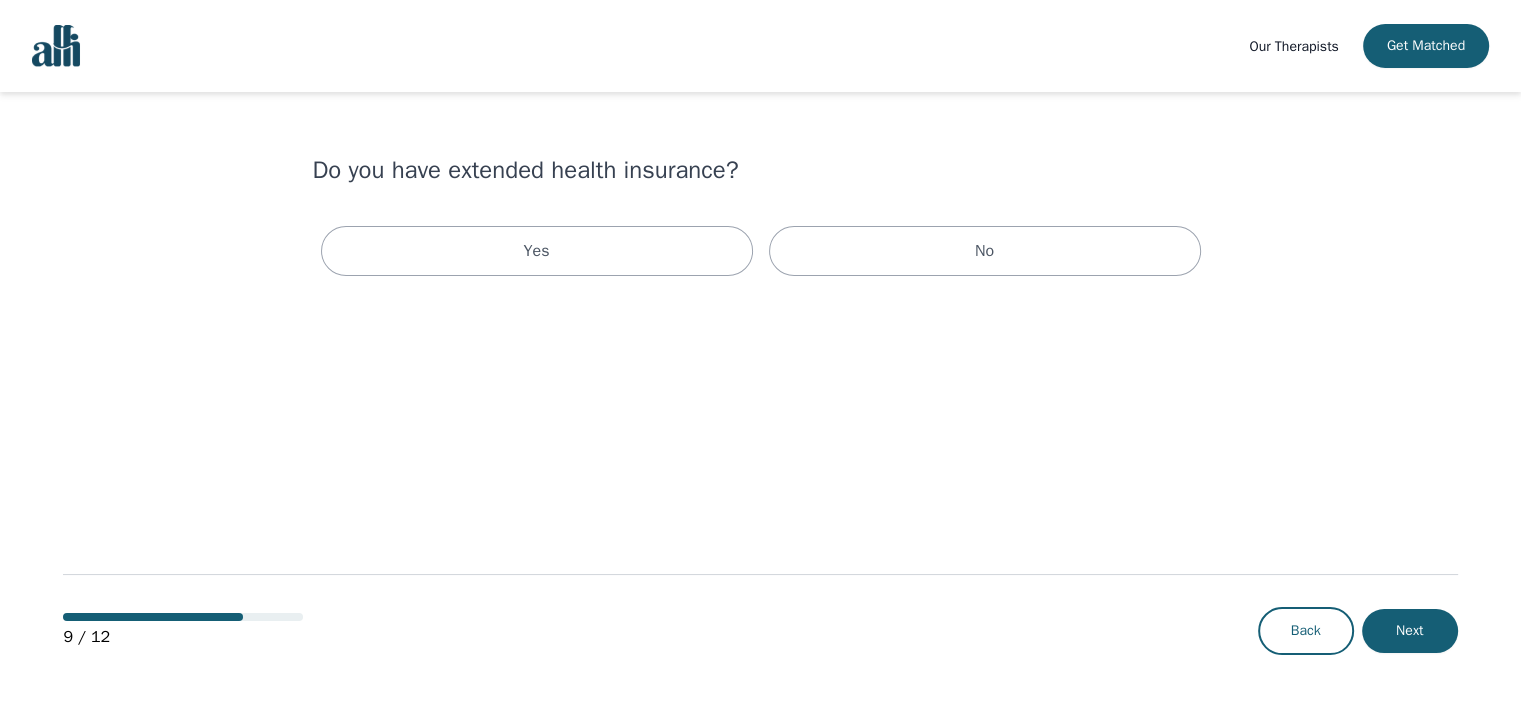 scroll, scrollTop: 0, scrollLeft: 0, axis: both 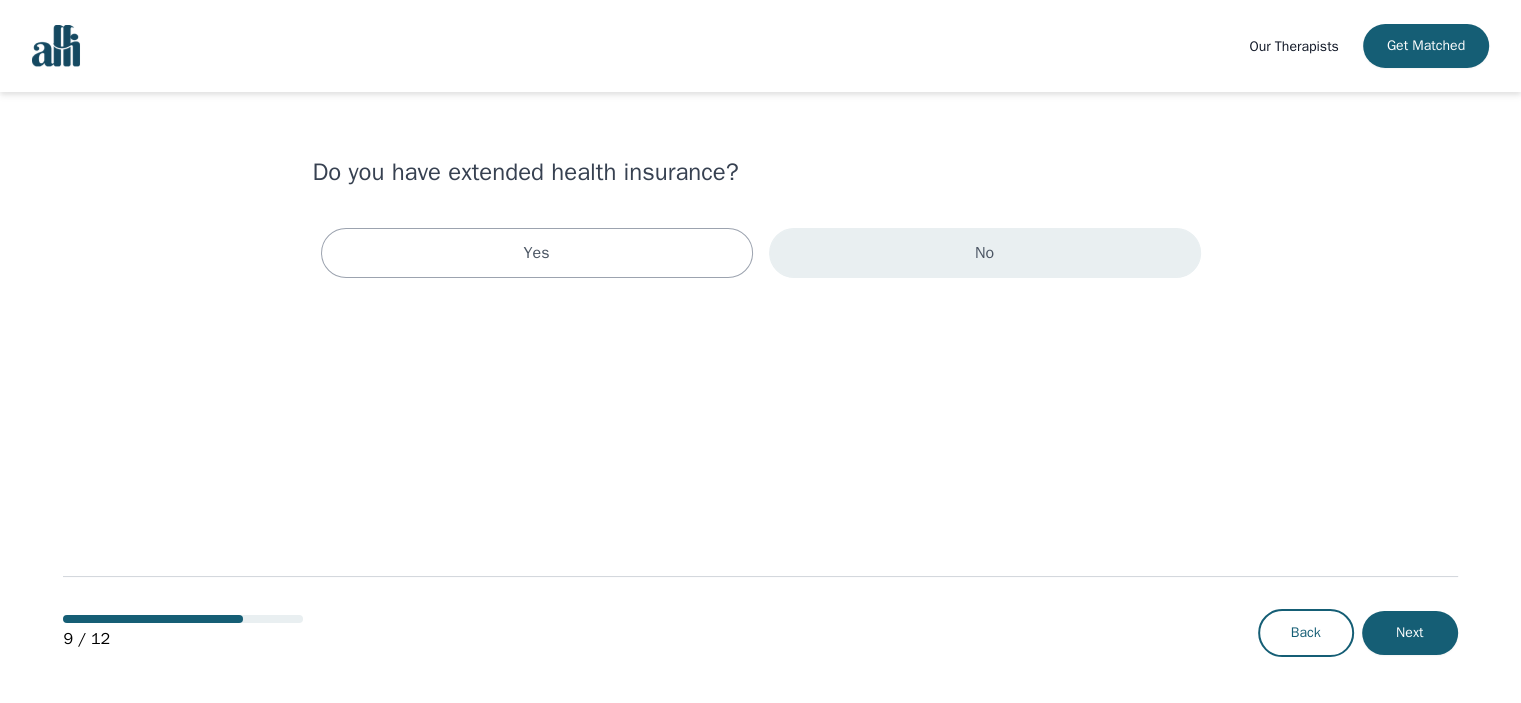 click on "No" at bounding box center [985, 253] 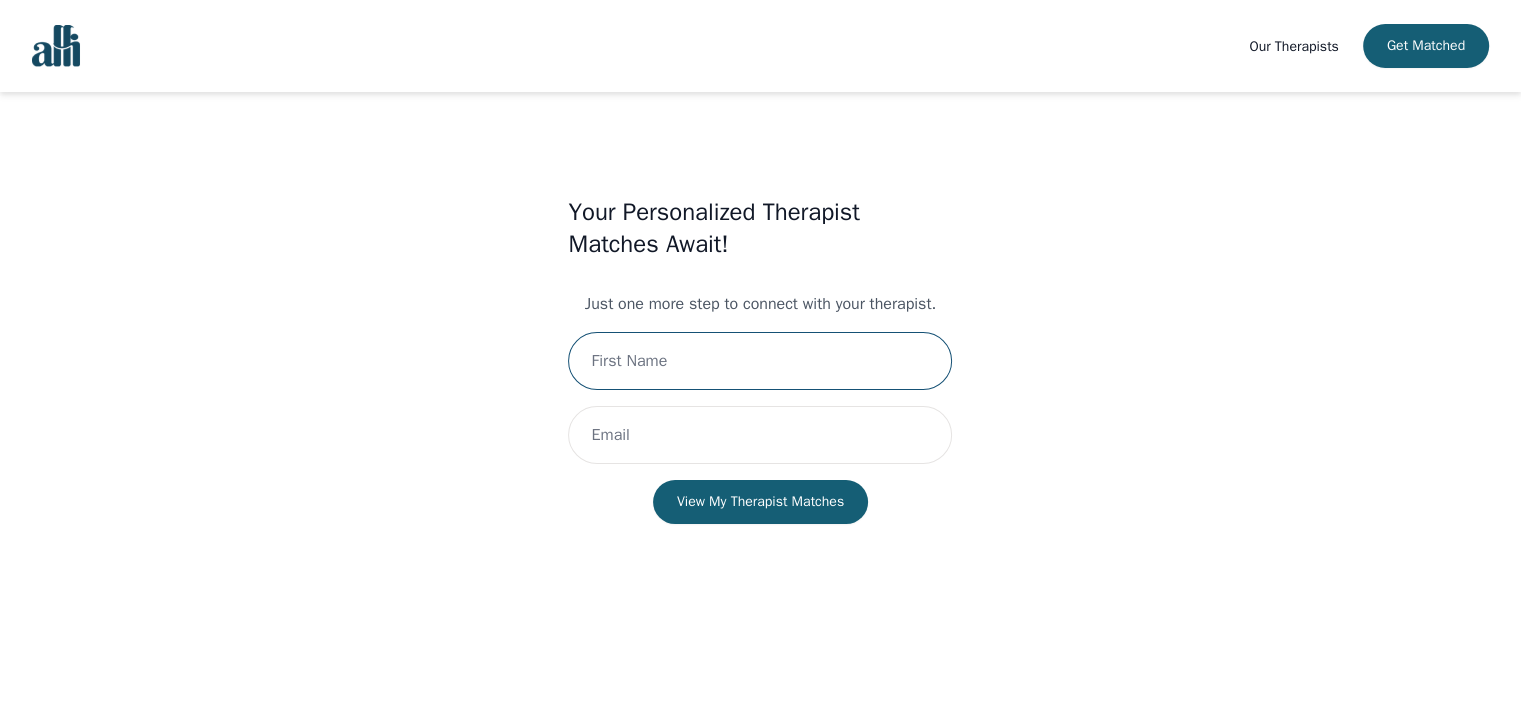 click at bounding box center (760, 361) 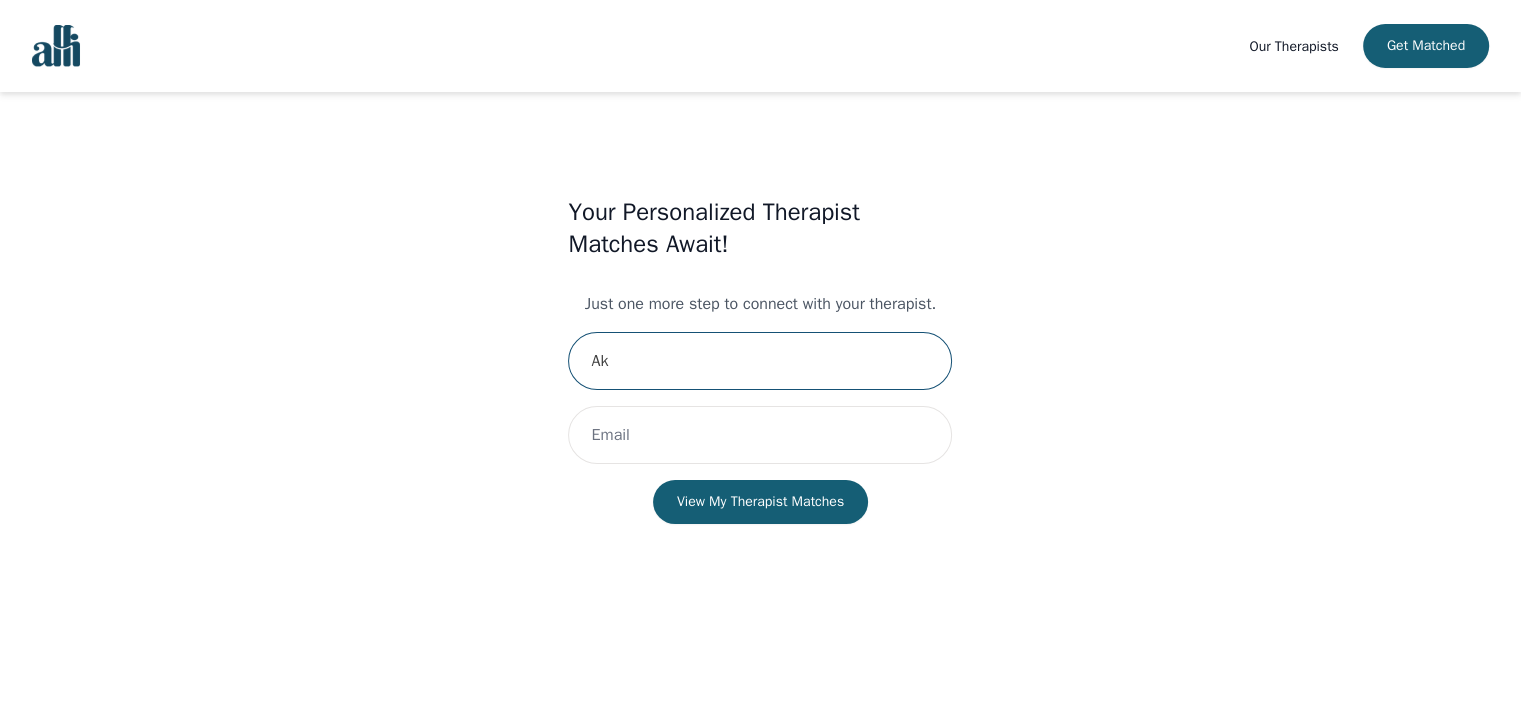 type on "A" 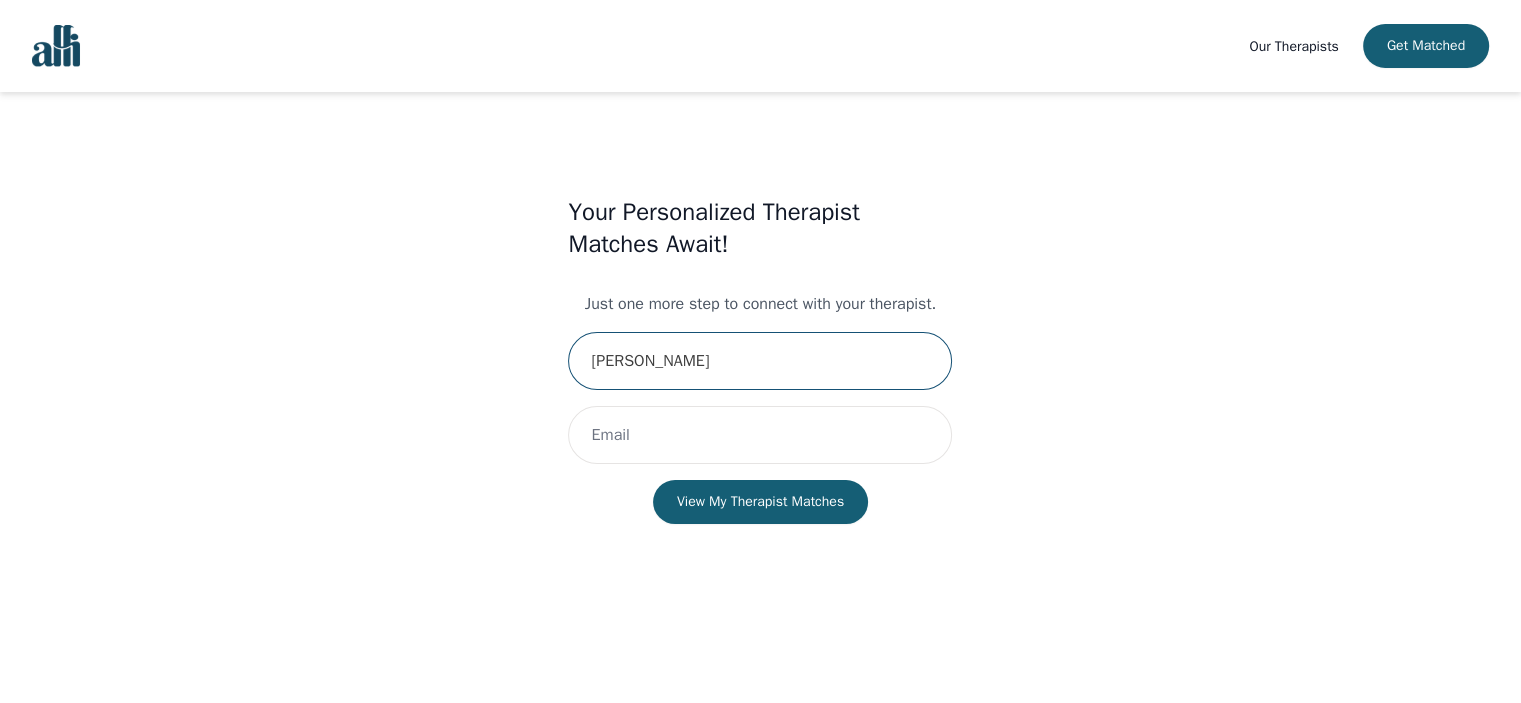 type on "Akshit" 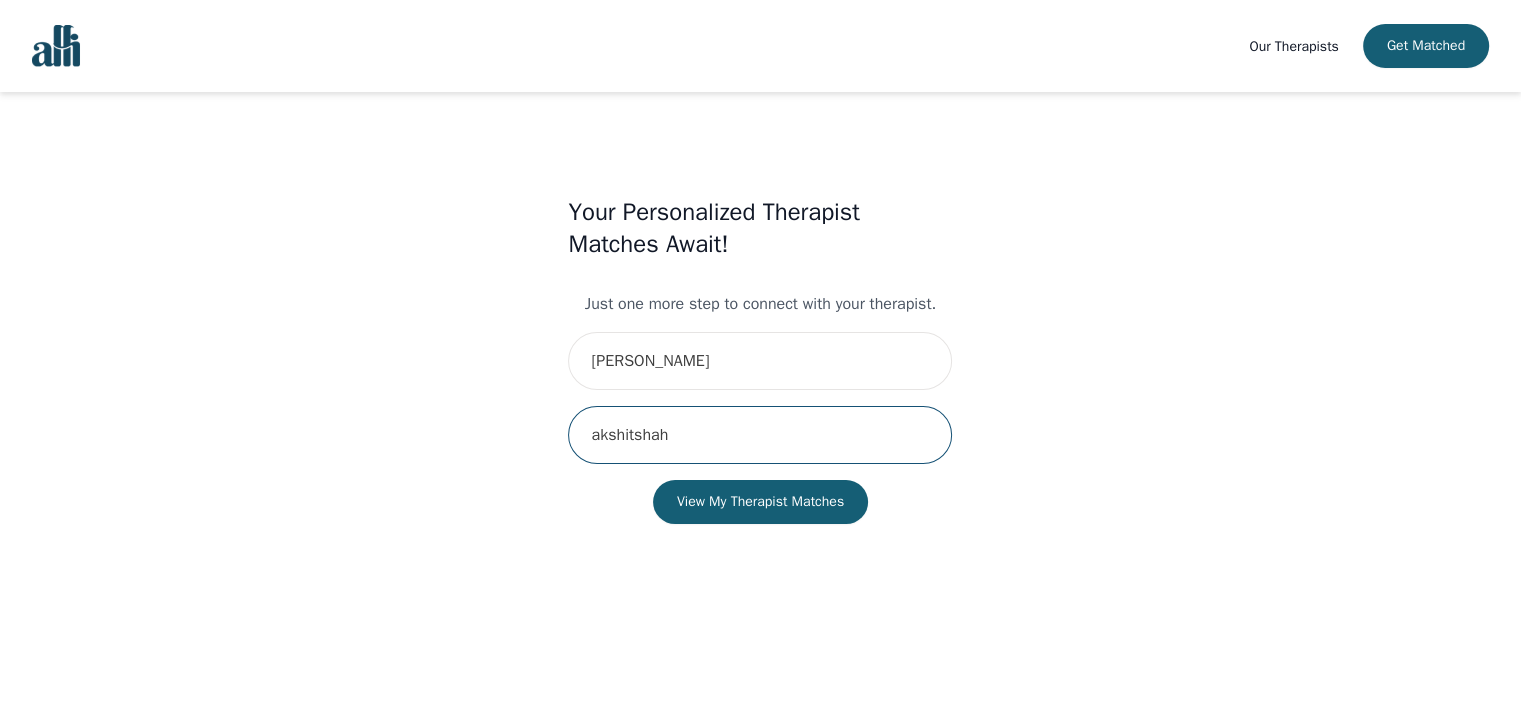 type on "akshitshah11@gmail.com" 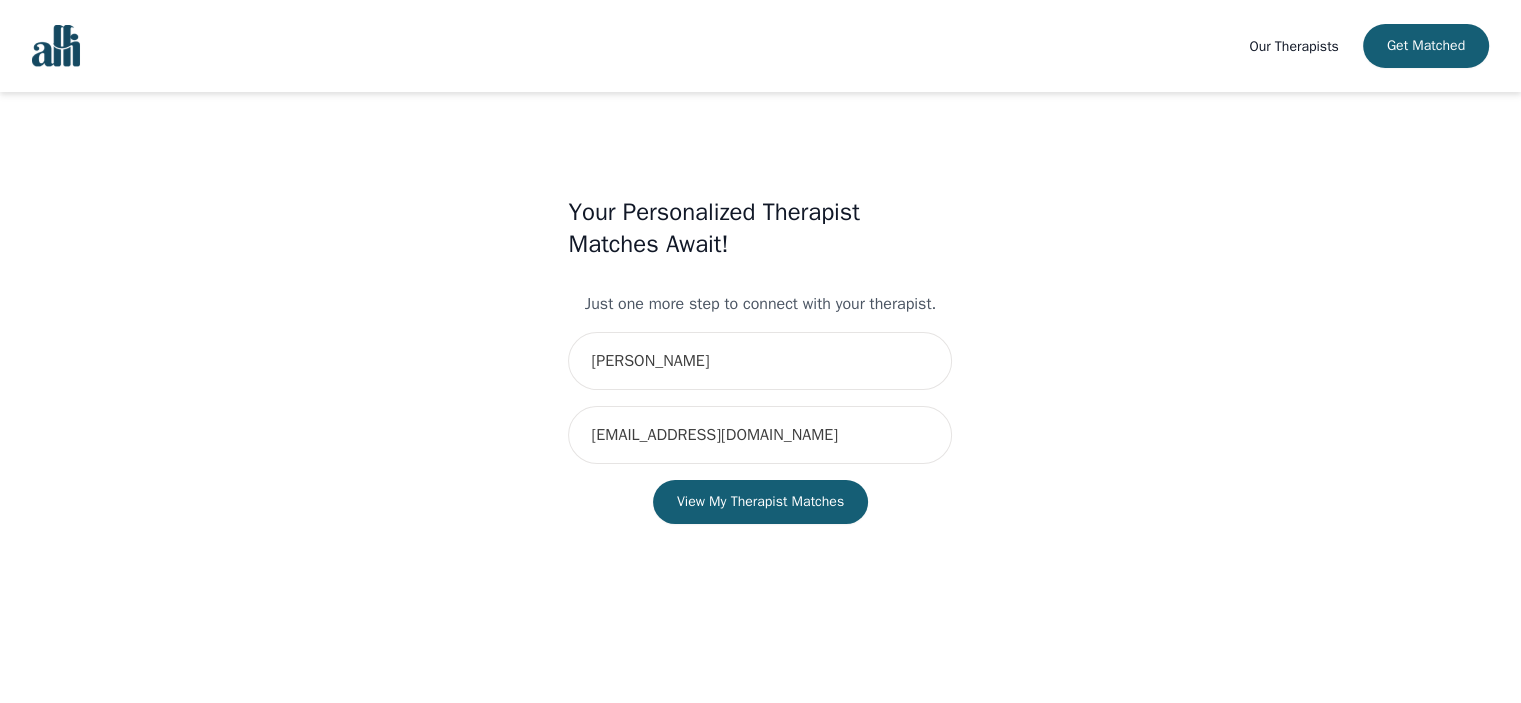 click on "Your Personalized Therapist Matches Await! Just one more step to connect with your therapist. Akshit akshitshah11@gmail.com View My Therapist Matches" at bounding box center [761, 376] 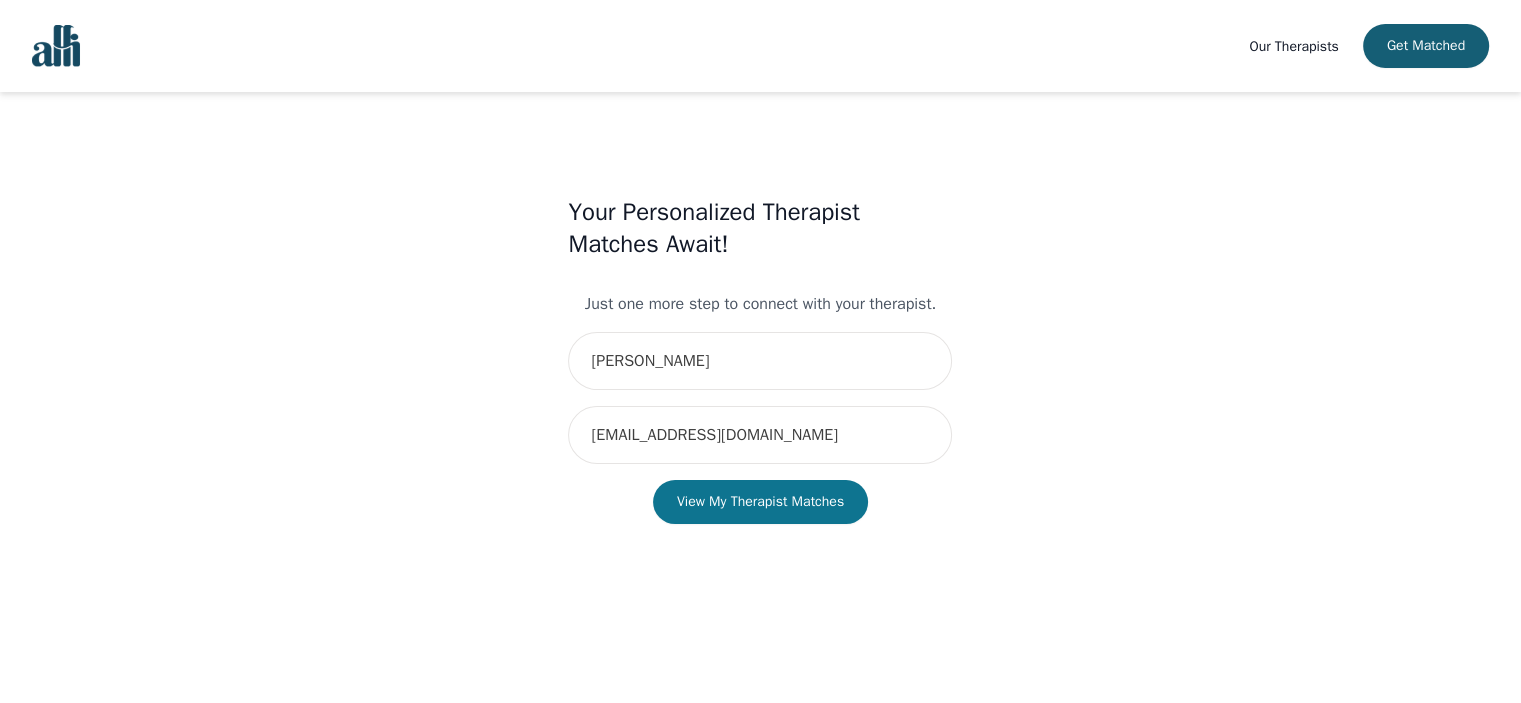 click on "View My Therapist Matches" at bounding box center (760, 502) 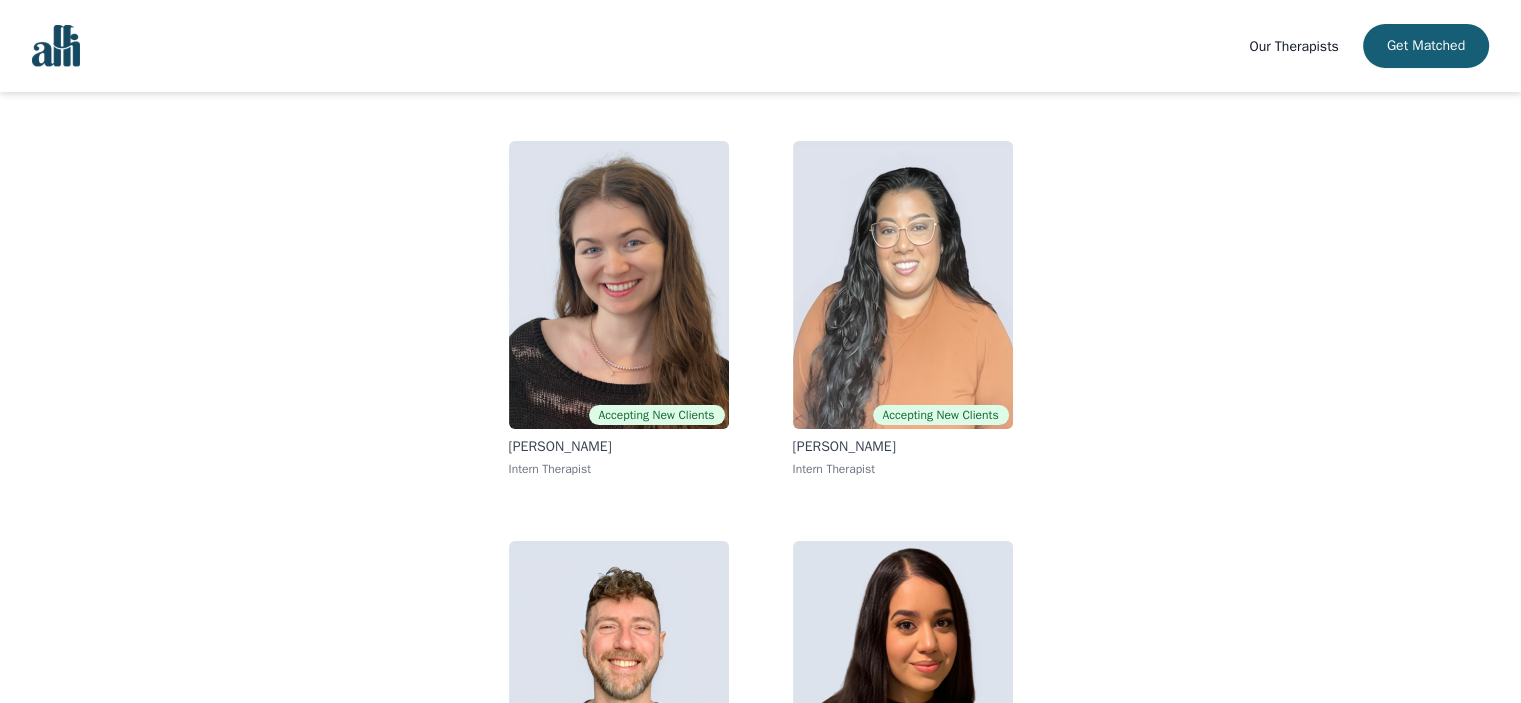 scroll, scrollTop: 340, scrollLeft: 0, axis: vertical 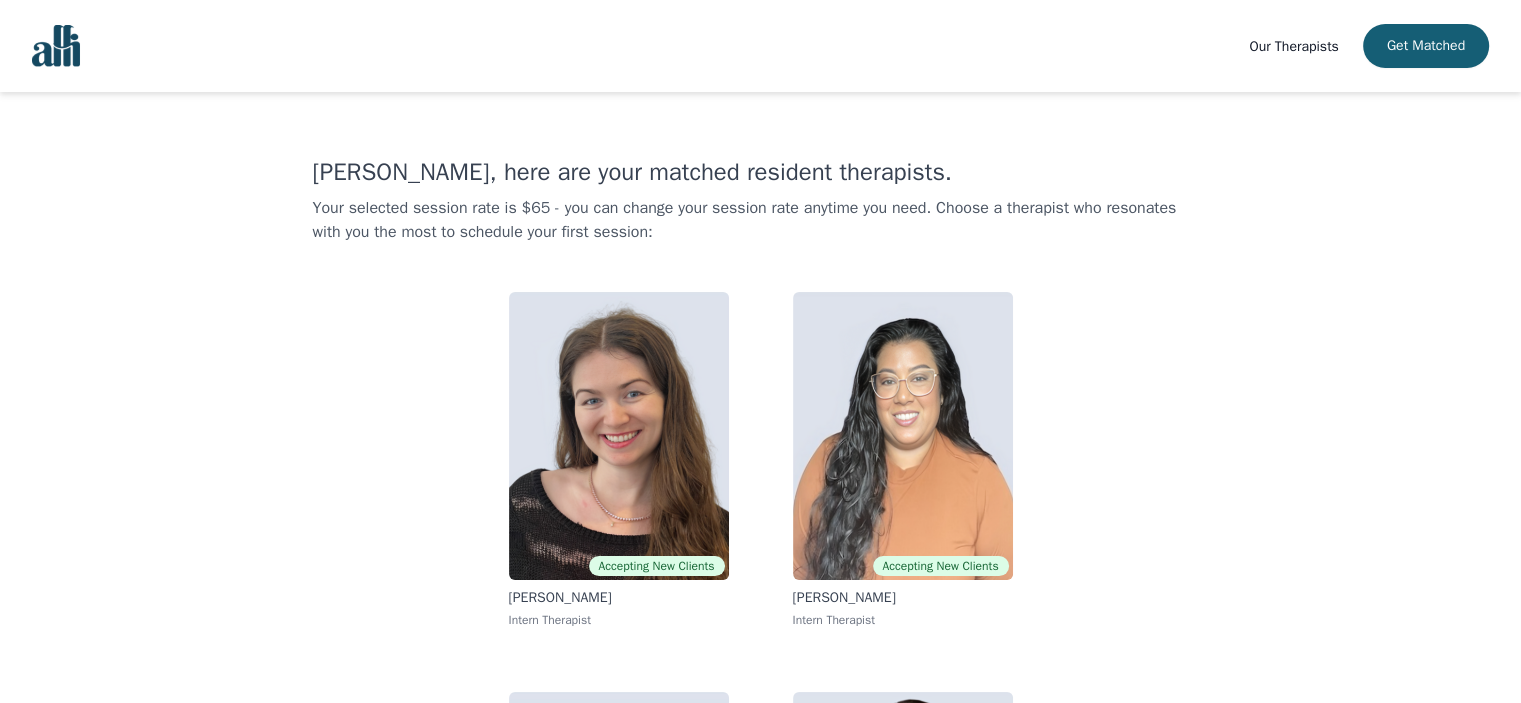 click at bounding box center [56, 46] 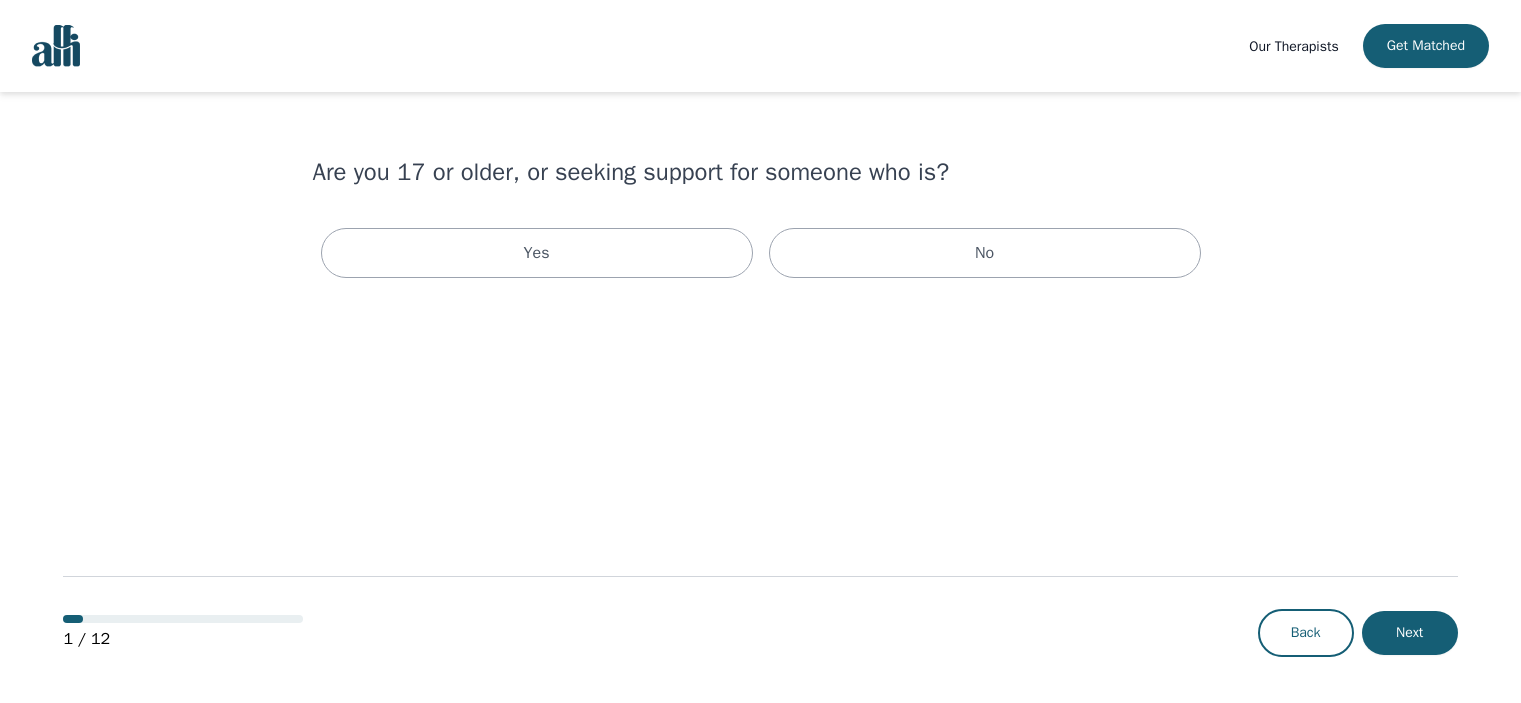 scroll, scrollTop: 0, scrollLeft: 0, axis: both 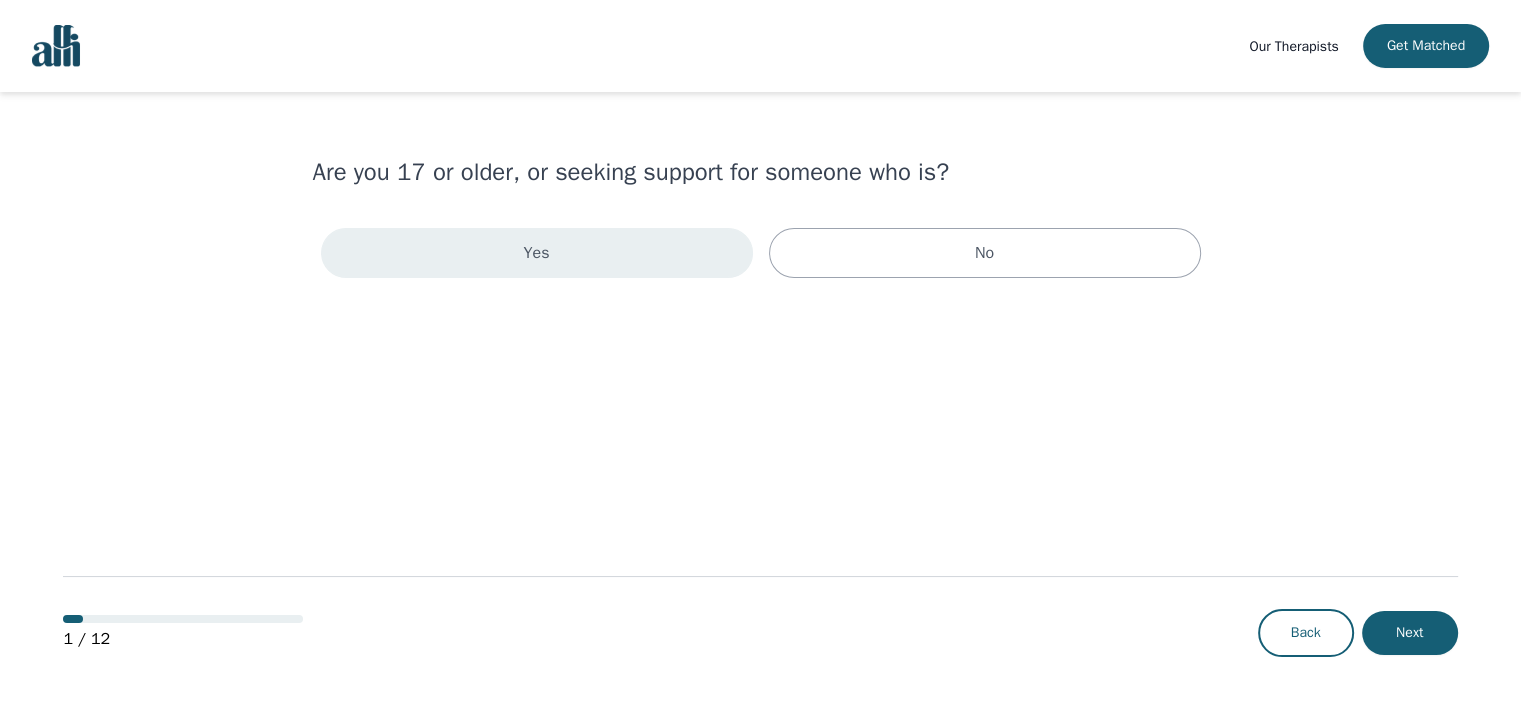 click on "Yes" at bounding box center [537, 253] 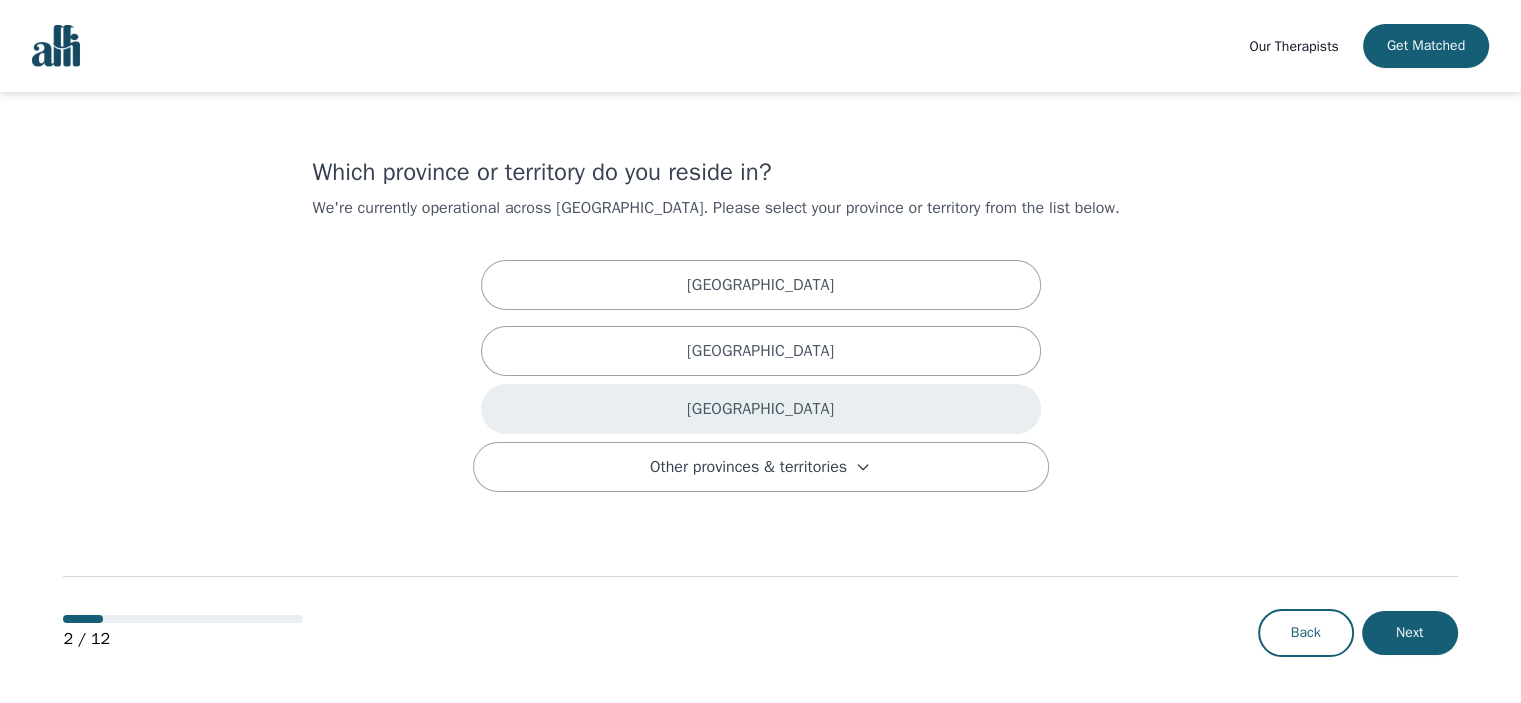 click on "[GEOGRAPHIC_DATA]" at bounding box center [761, 409] 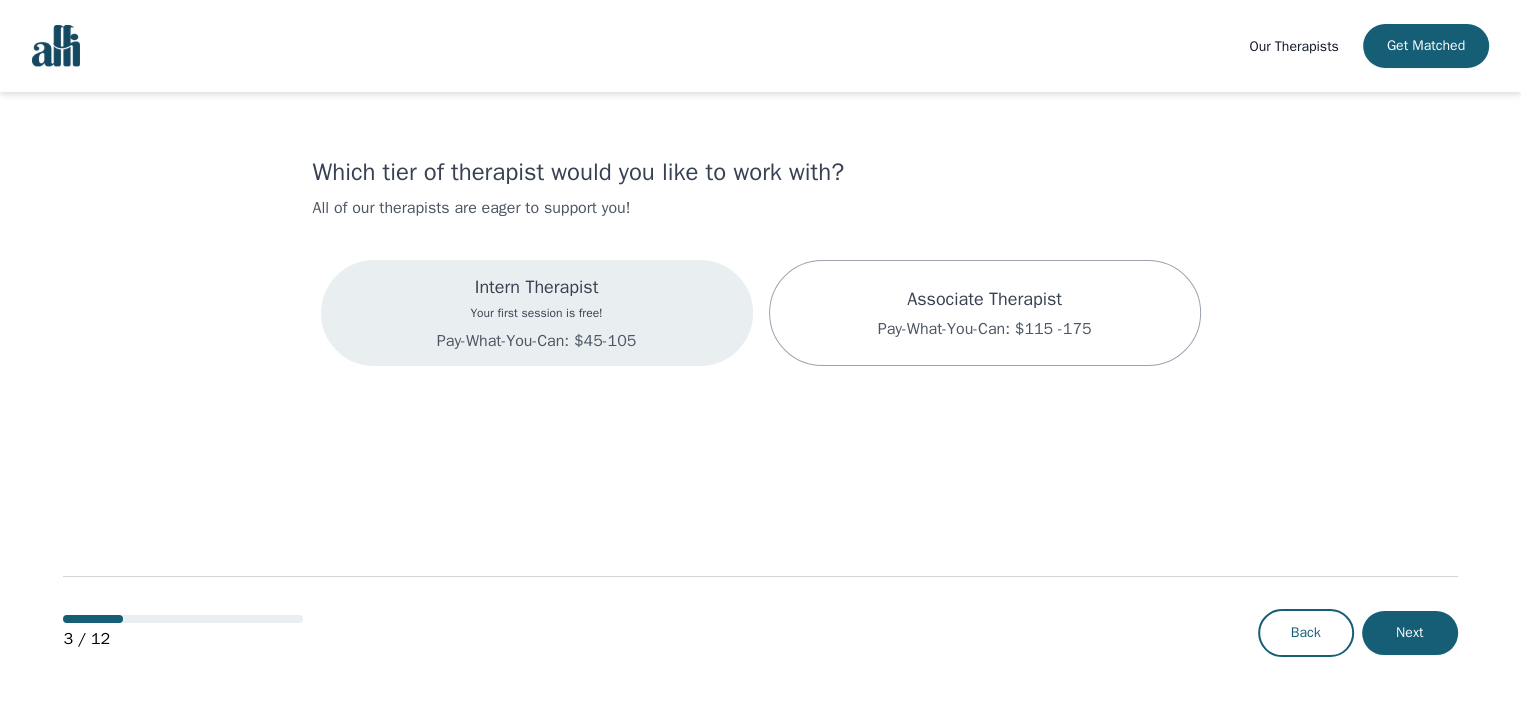 click on "Your first session is free!" at bounding box center [536, 313] 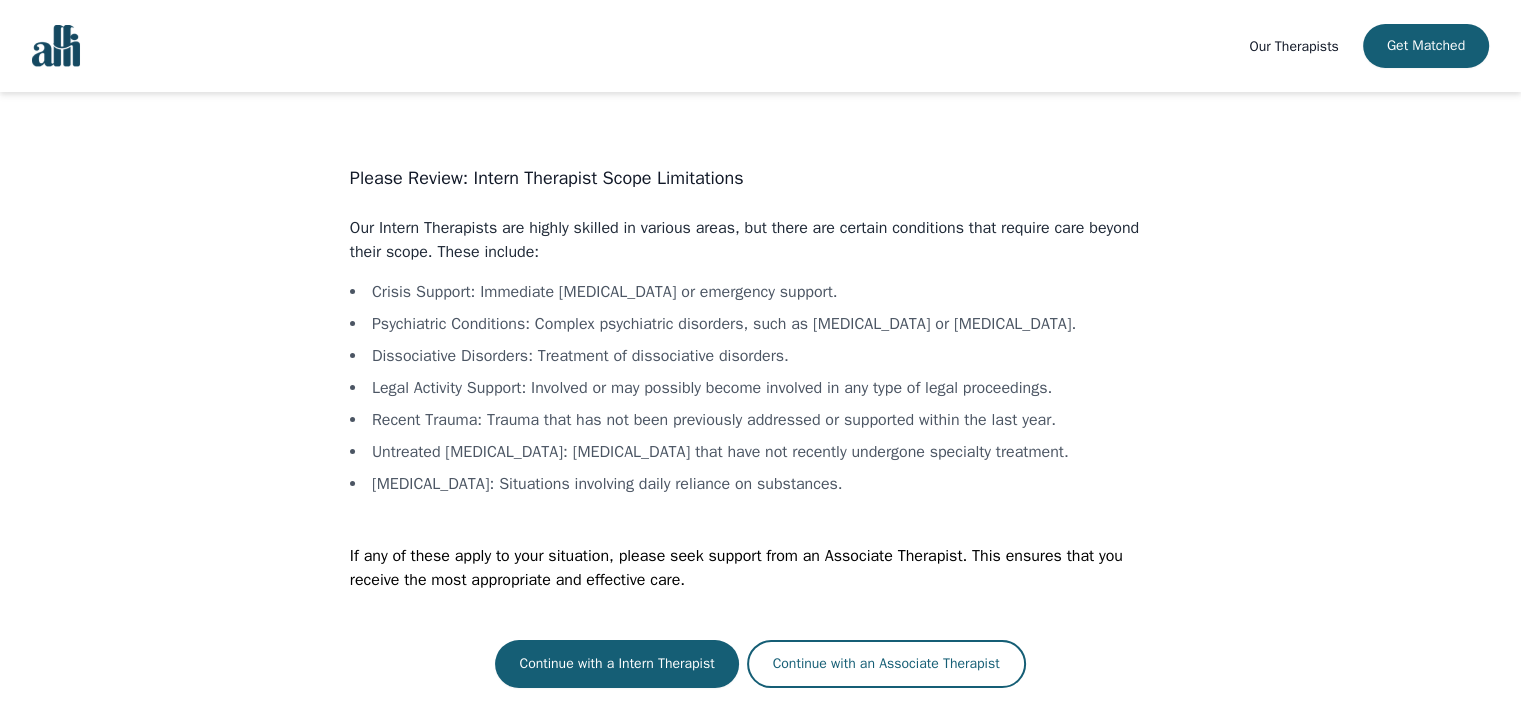 scroll, scrollTop: 2, scrollLeft: 0, axis: vertical 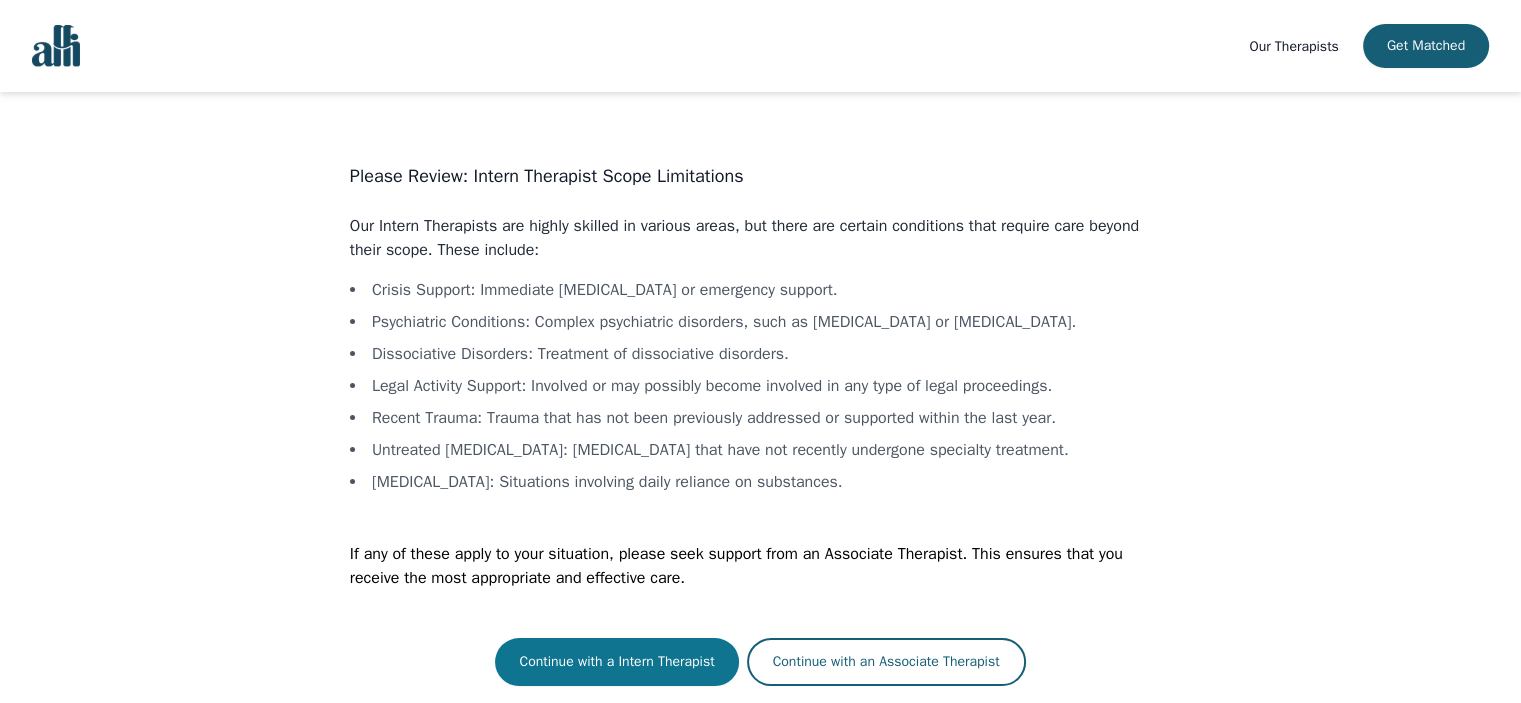 click on "Continue with a Intern Therapist" at bounding box center (616, 662) 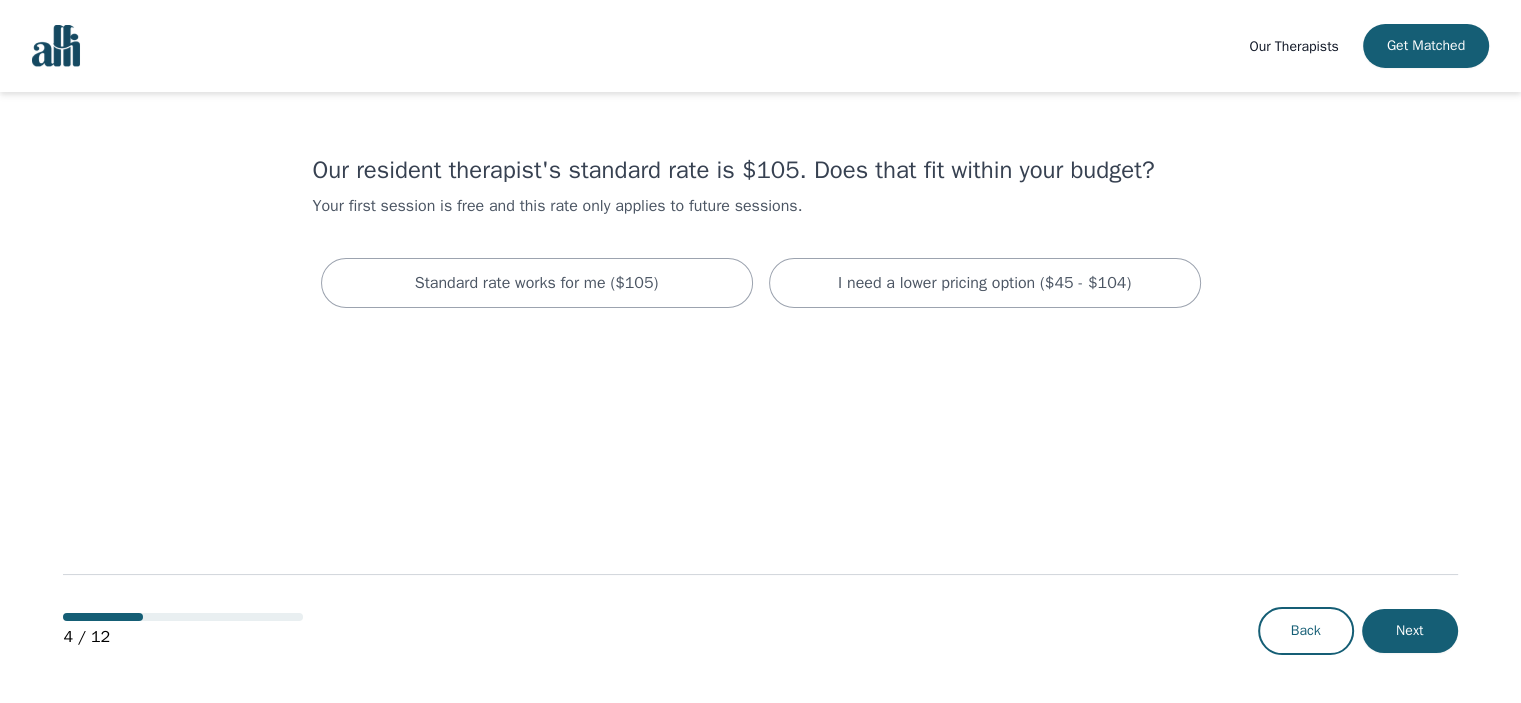scroll, scrollTop: 0, scrollLeft: 0, axis: both 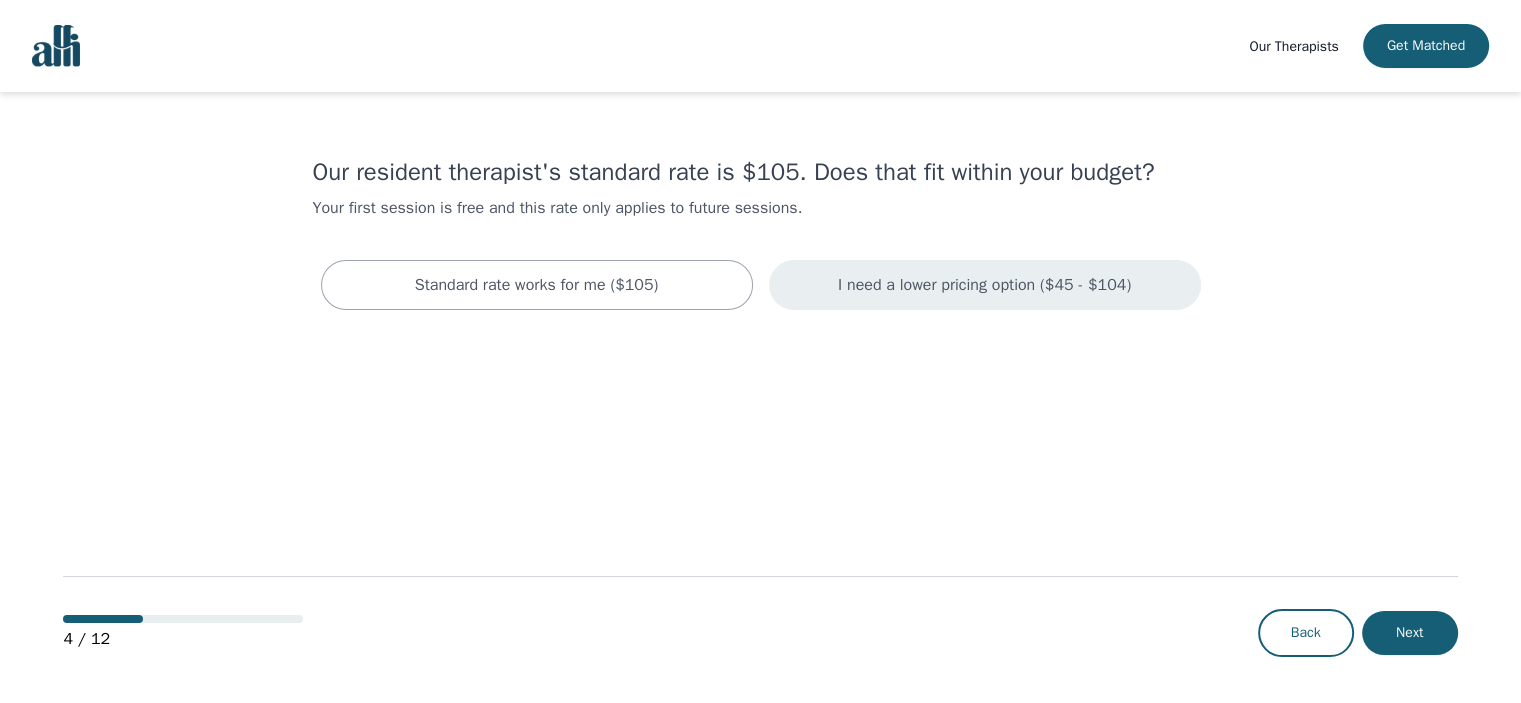 click on "I need a lower pricing option ($45 - $104)" at bounding box center [984, 285] 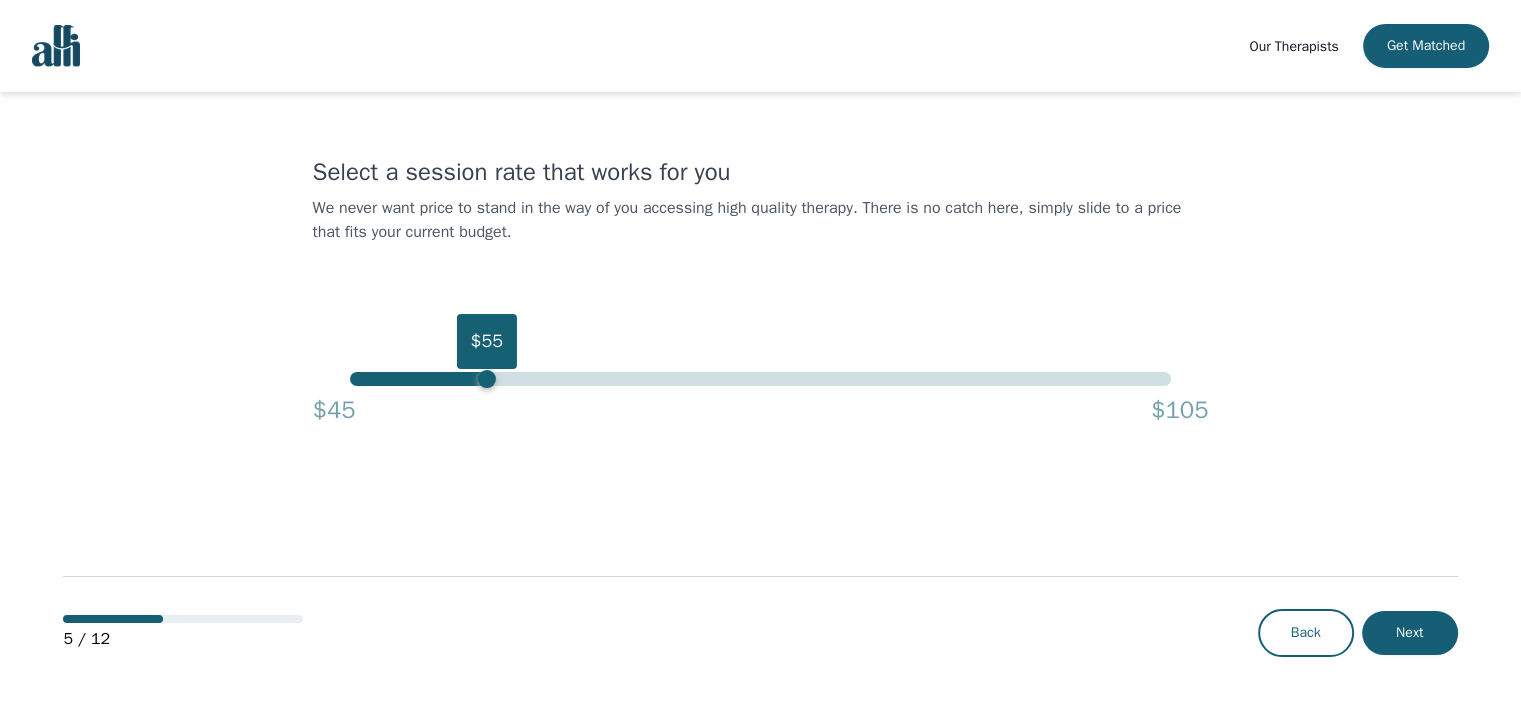 drag, startPoint x: 1168, startPoint y: 380, endPoint x: 492, endPoint y: 395, distance: 676.1664 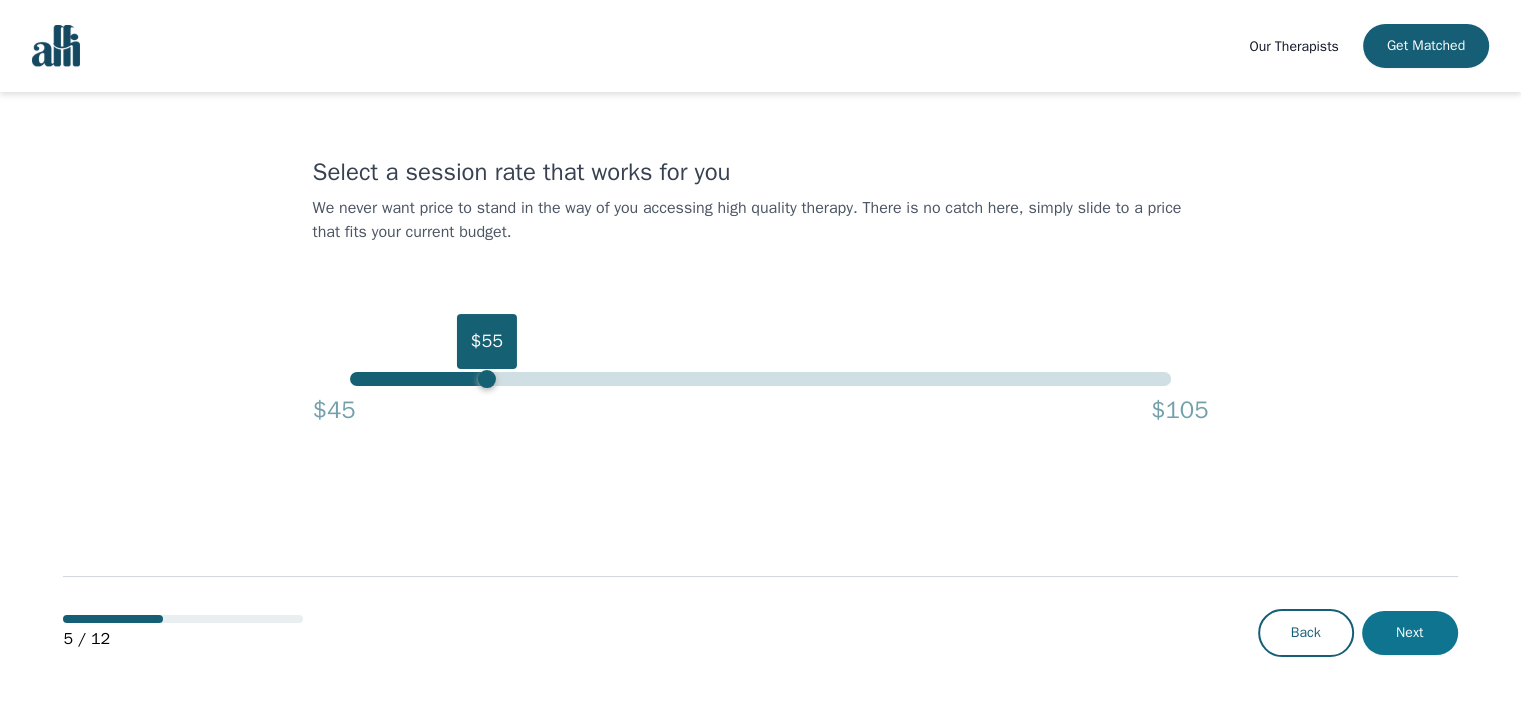 click on "Next" at bounding box center [1410, 633] 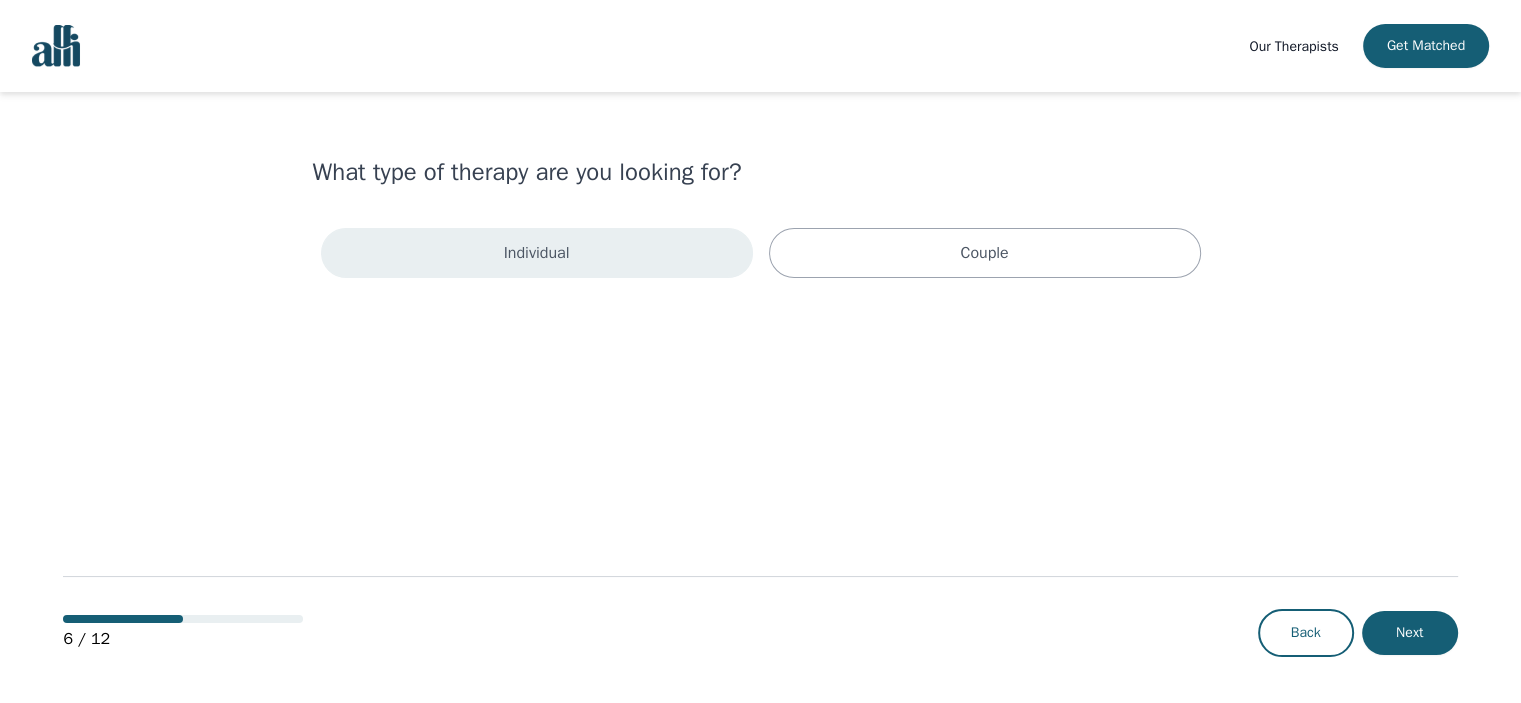 click on "Individual" at bounding box center [537, 253] 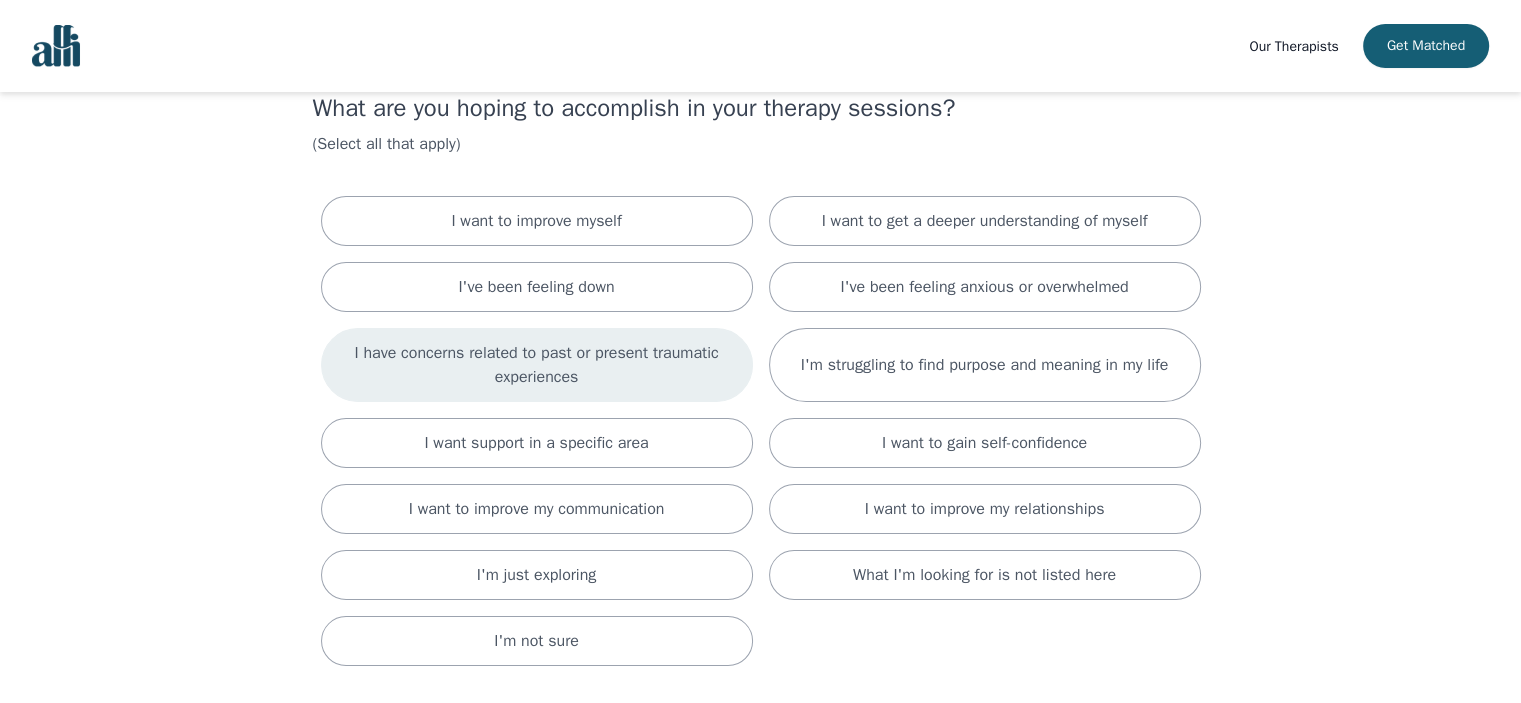 scroll, scrollTop: 100, scrollLeft: 0, axis: vertical 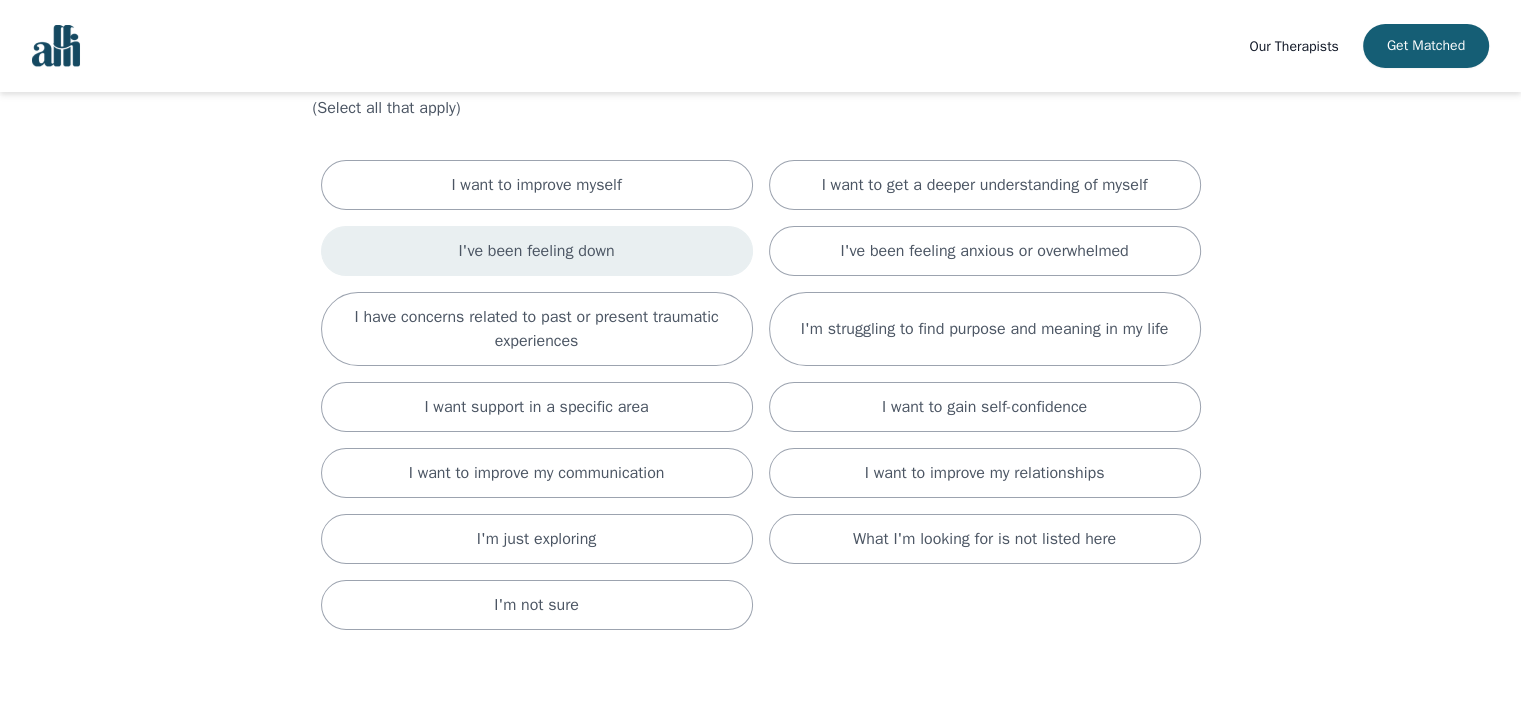 click on "I've been feeling down" at bounding box center (536, 251) 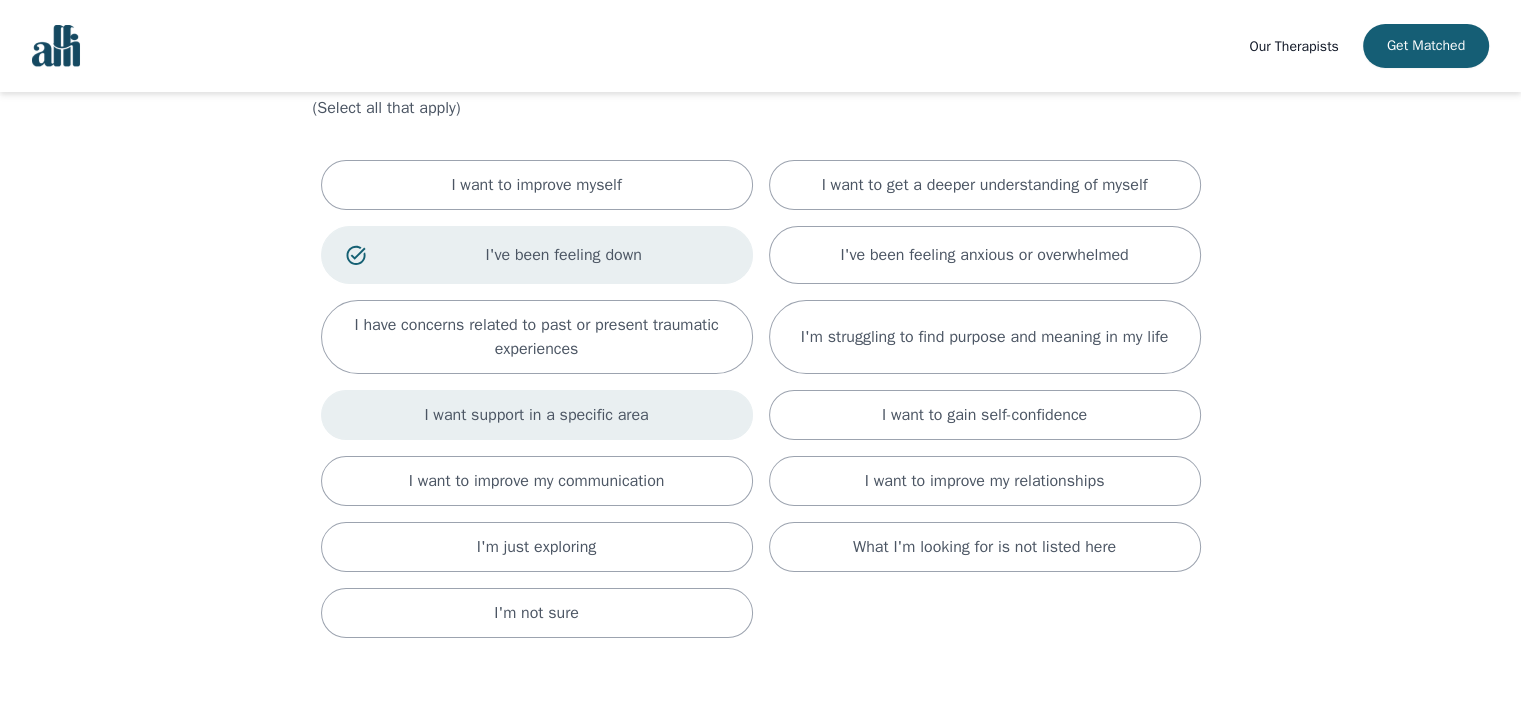 click on "I want support in a specific area" at bounding box center [536, 415] 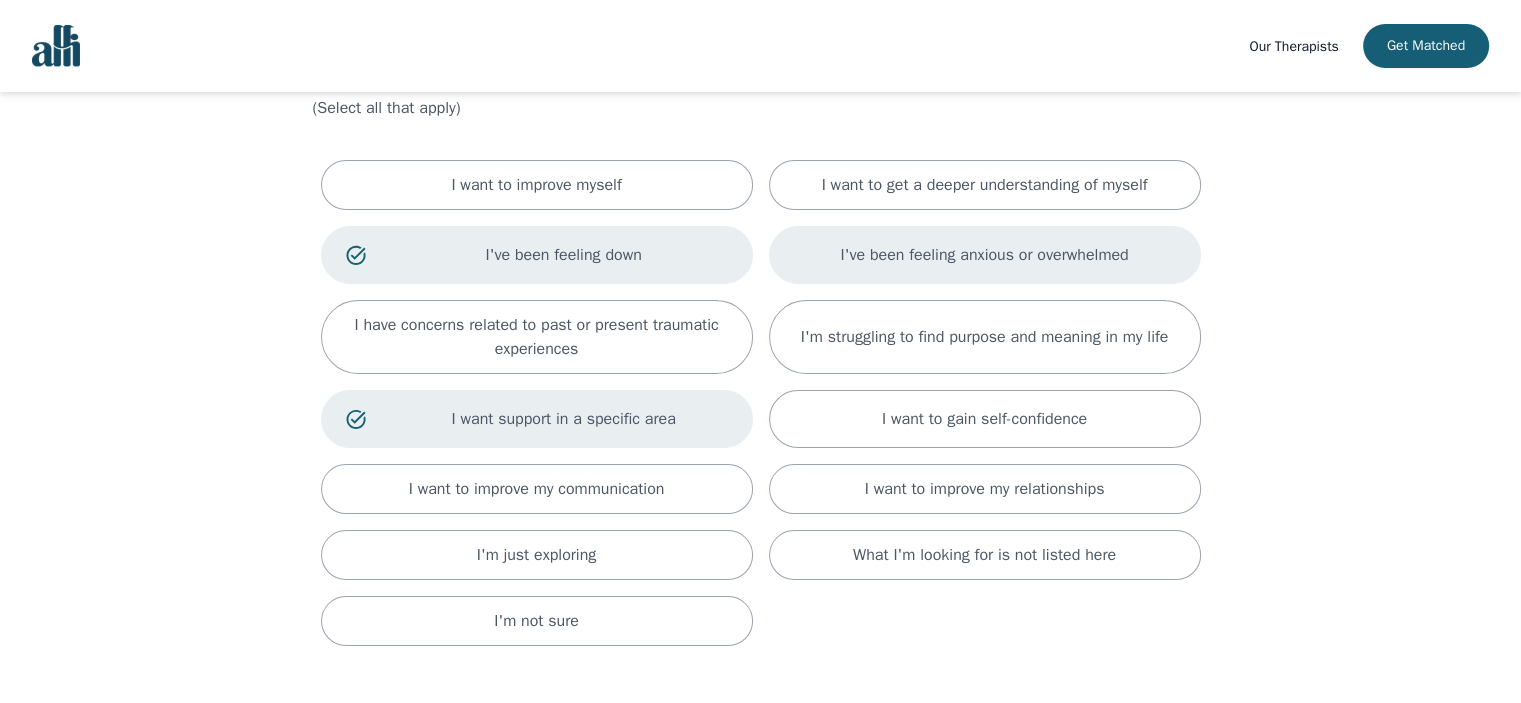 click on "I've been feeling anxious or overwhelmed" at bounding box center (985, 255) 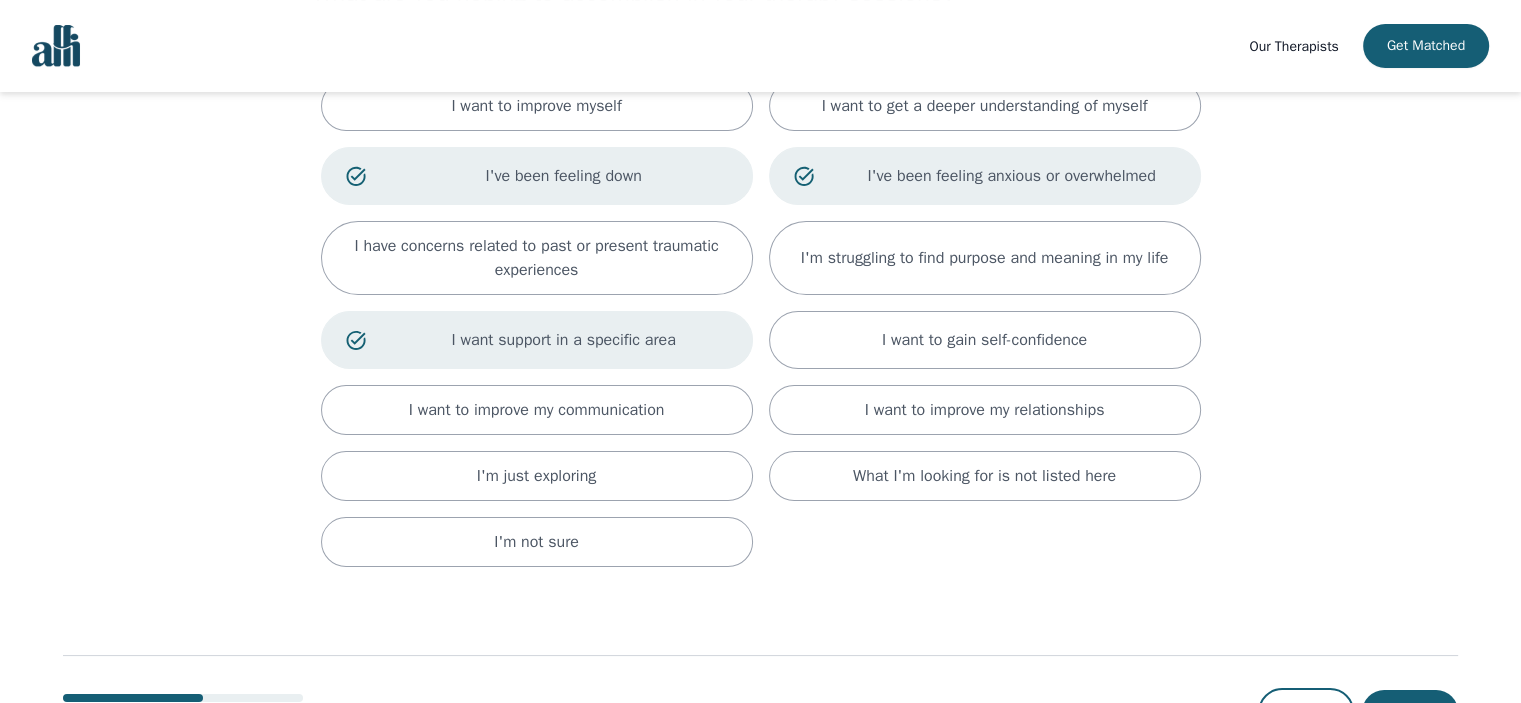 scroll, scrollTop: 256, scrollLeft: 0, axis: vertical 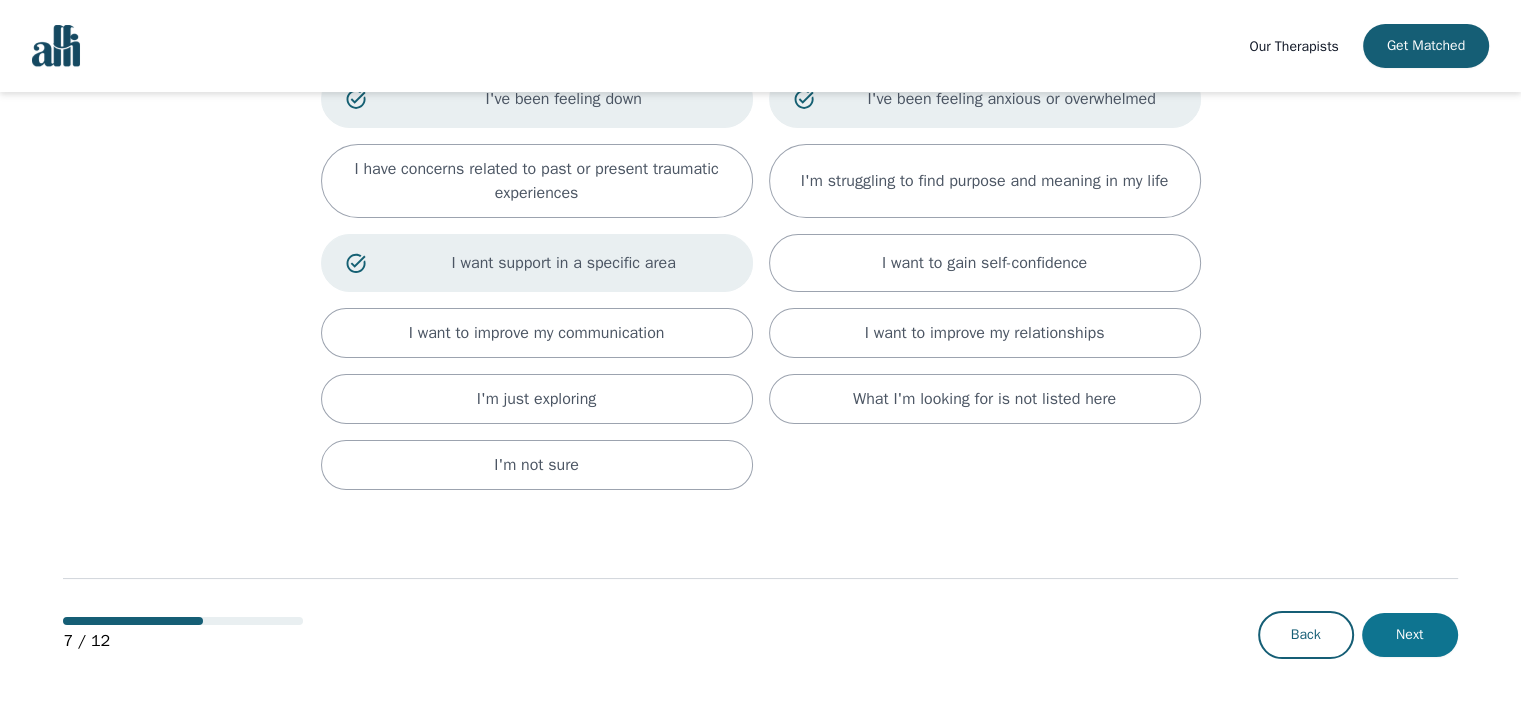 click on "Next" at bounding box center (1410, 635) 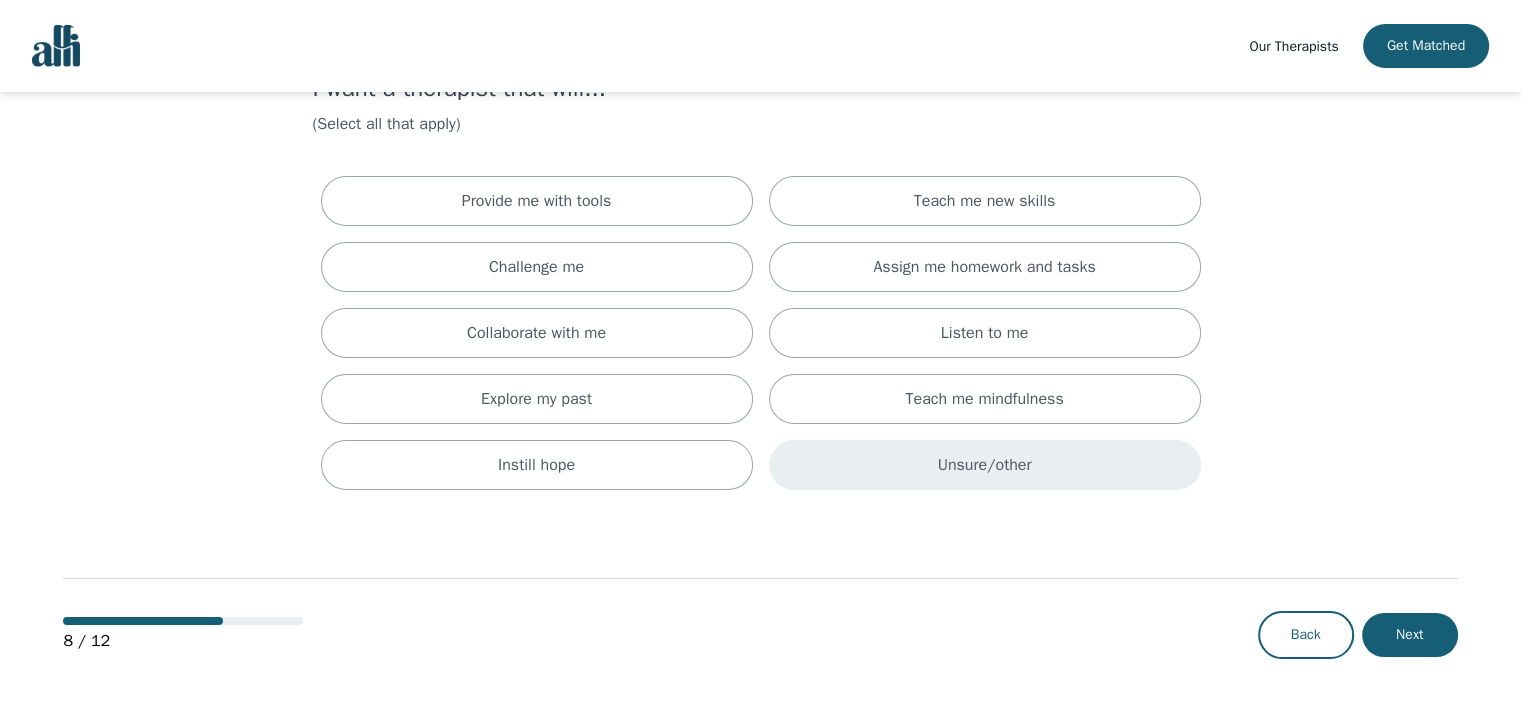 scroll, scrollTop: 0, scrollLeft: 0, axis: both 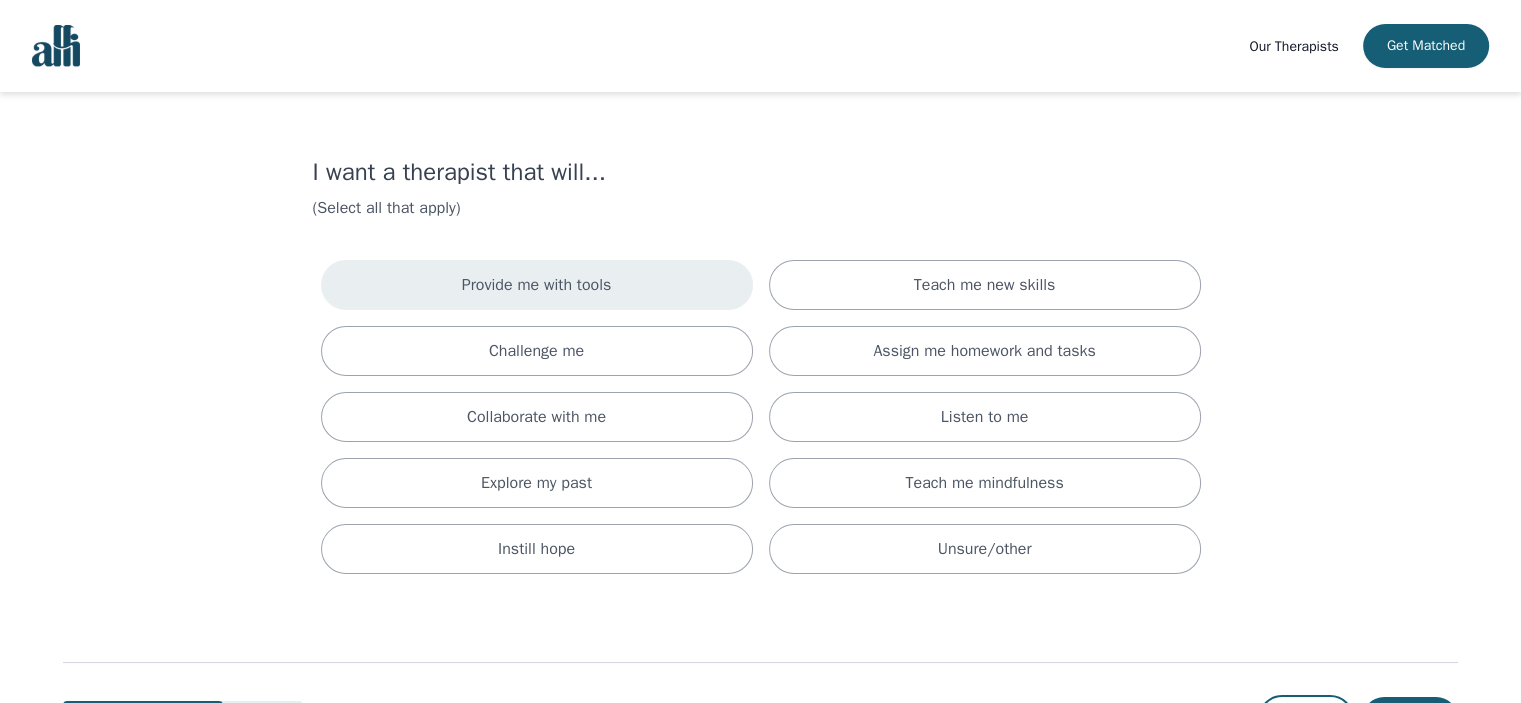 click on "Provide me with tools" at bounding box center [537, 285] 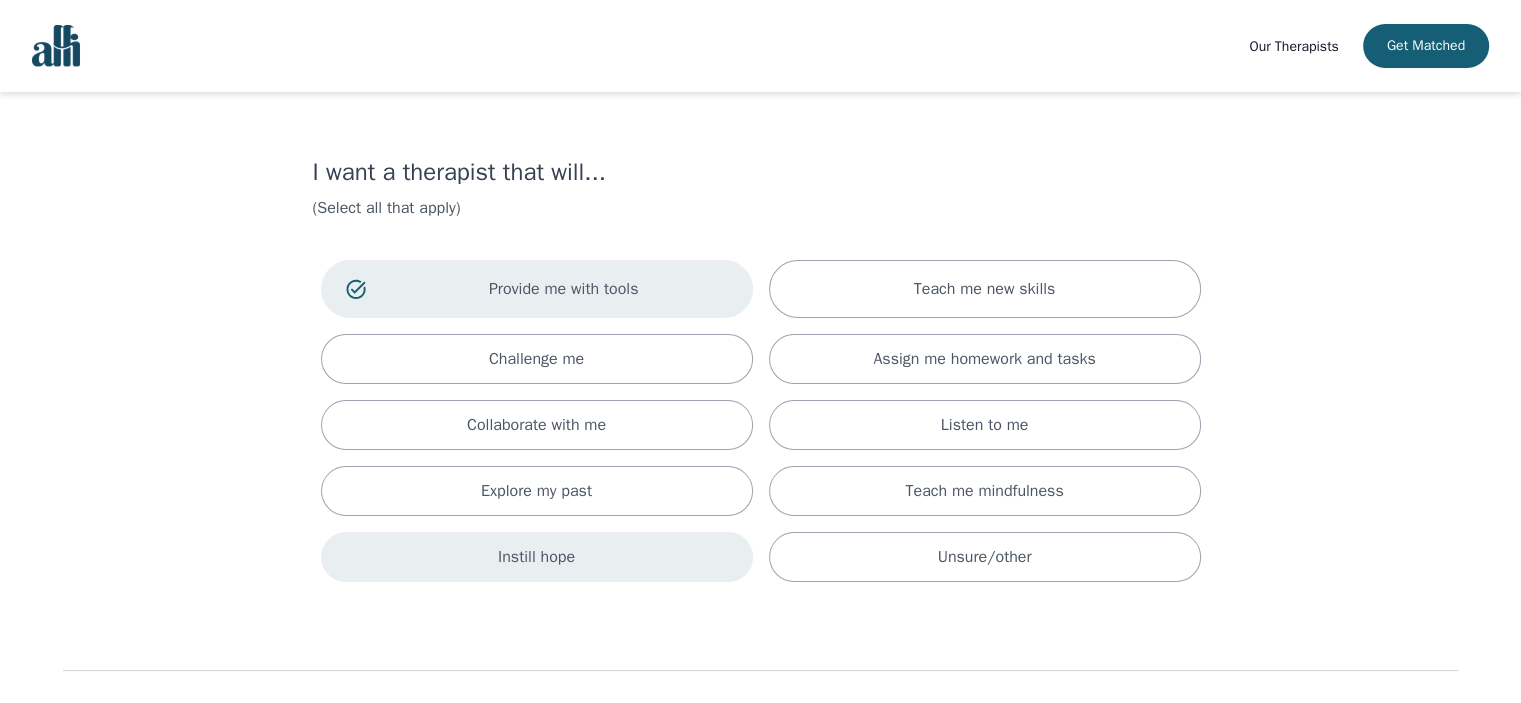 click on "Instill hope" at bounding box center (536, 557) 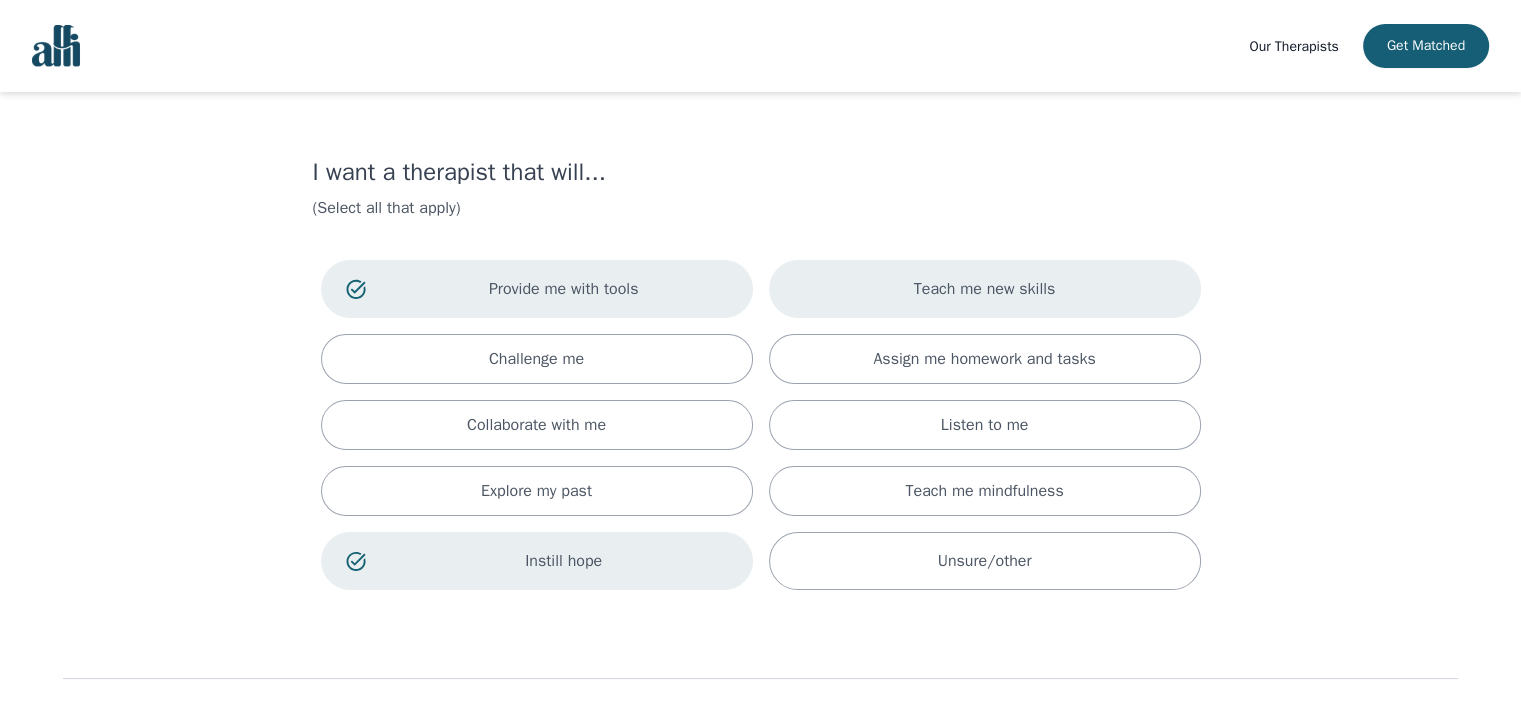 click on "Teach me new skills" at bounding box center (985, 289) 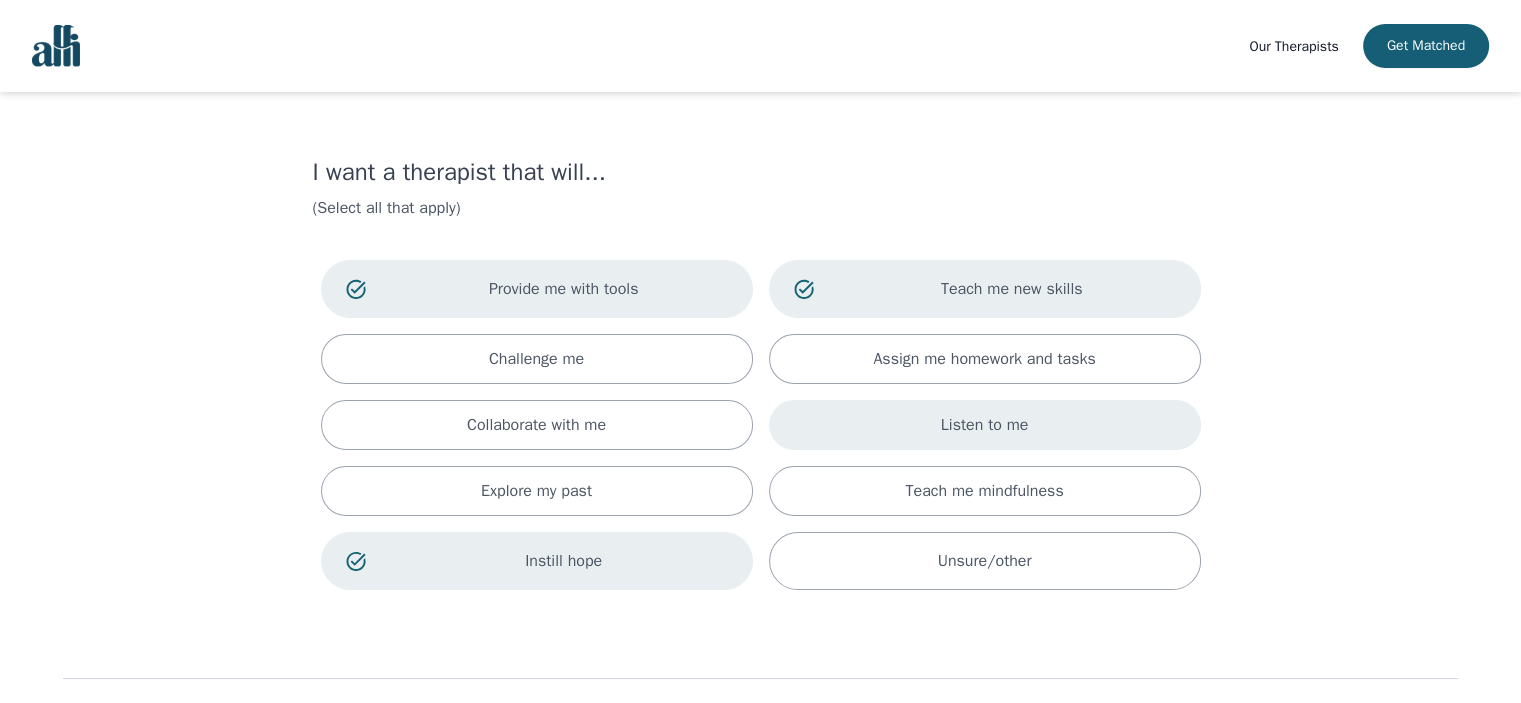 click on "Listen to me" at bounding box center [985, 425] 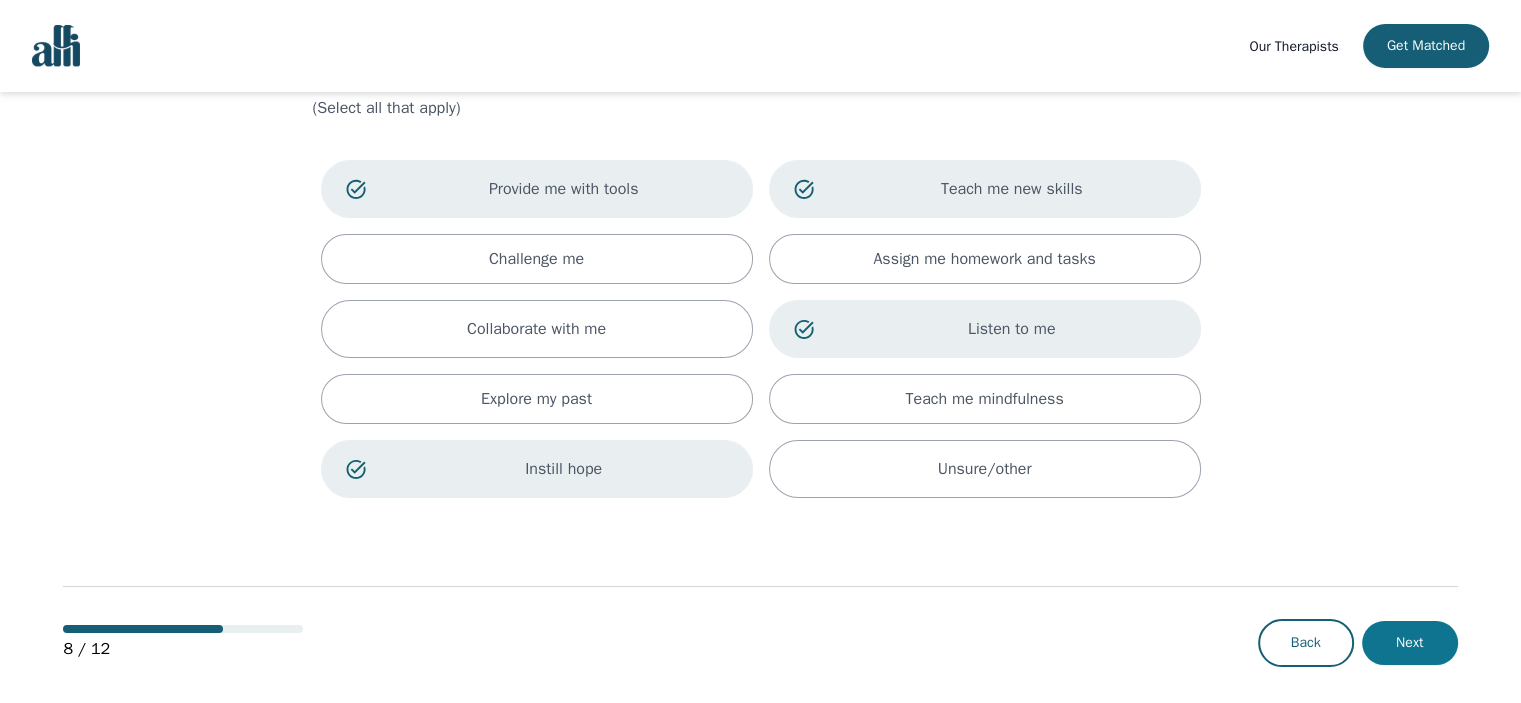 click on "Next" at bounding box center [1410, 643] 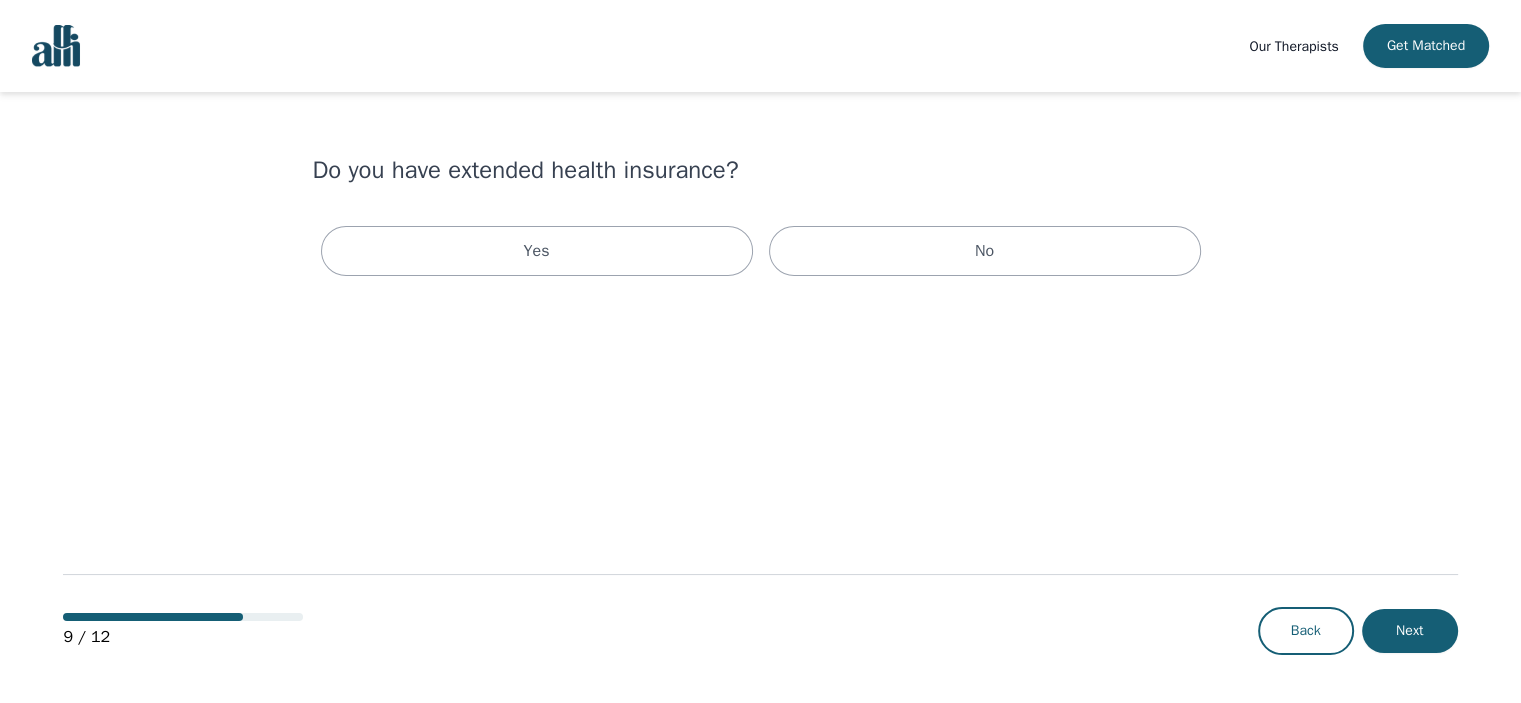 scroll, scrollTop: 0, scrollLeft: 0, axis: both 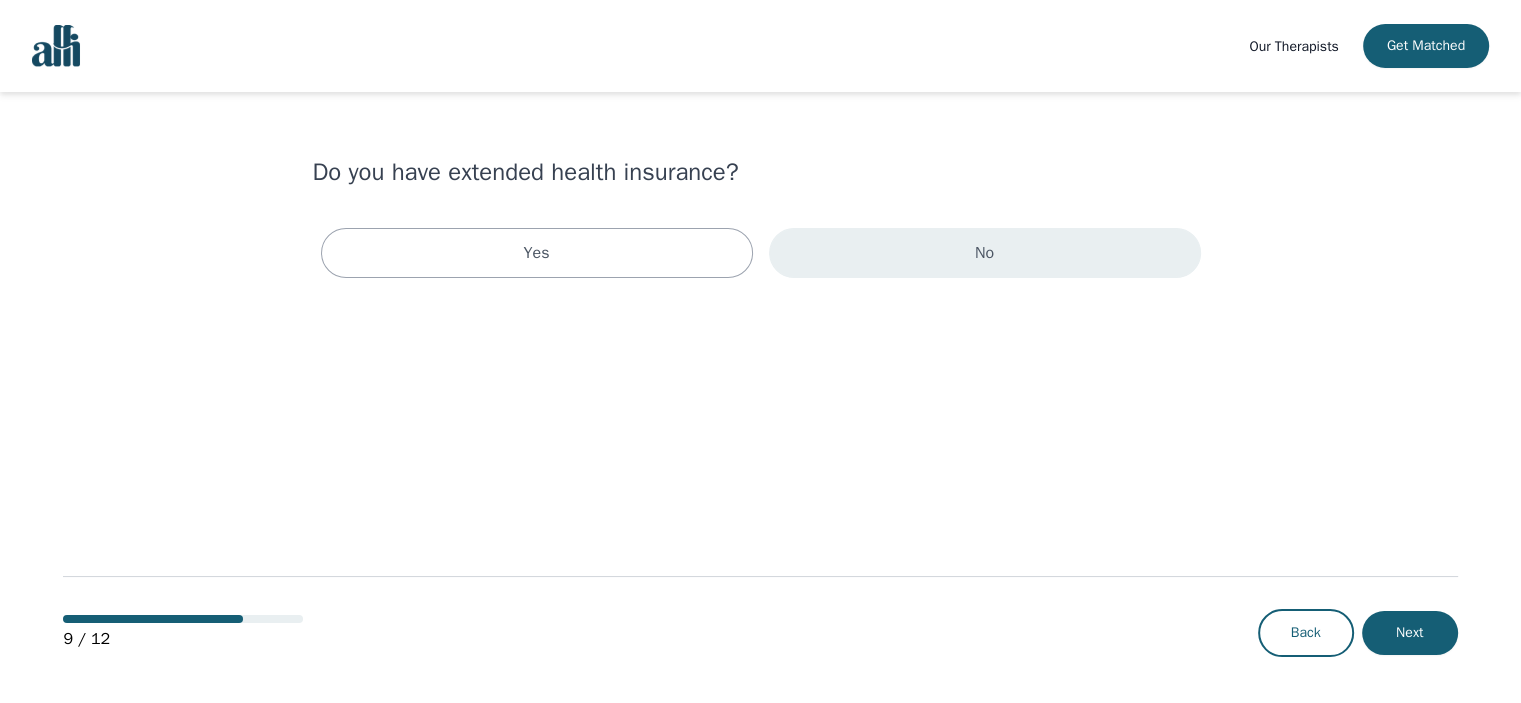 click on "No" at bounding box center (985, 253) 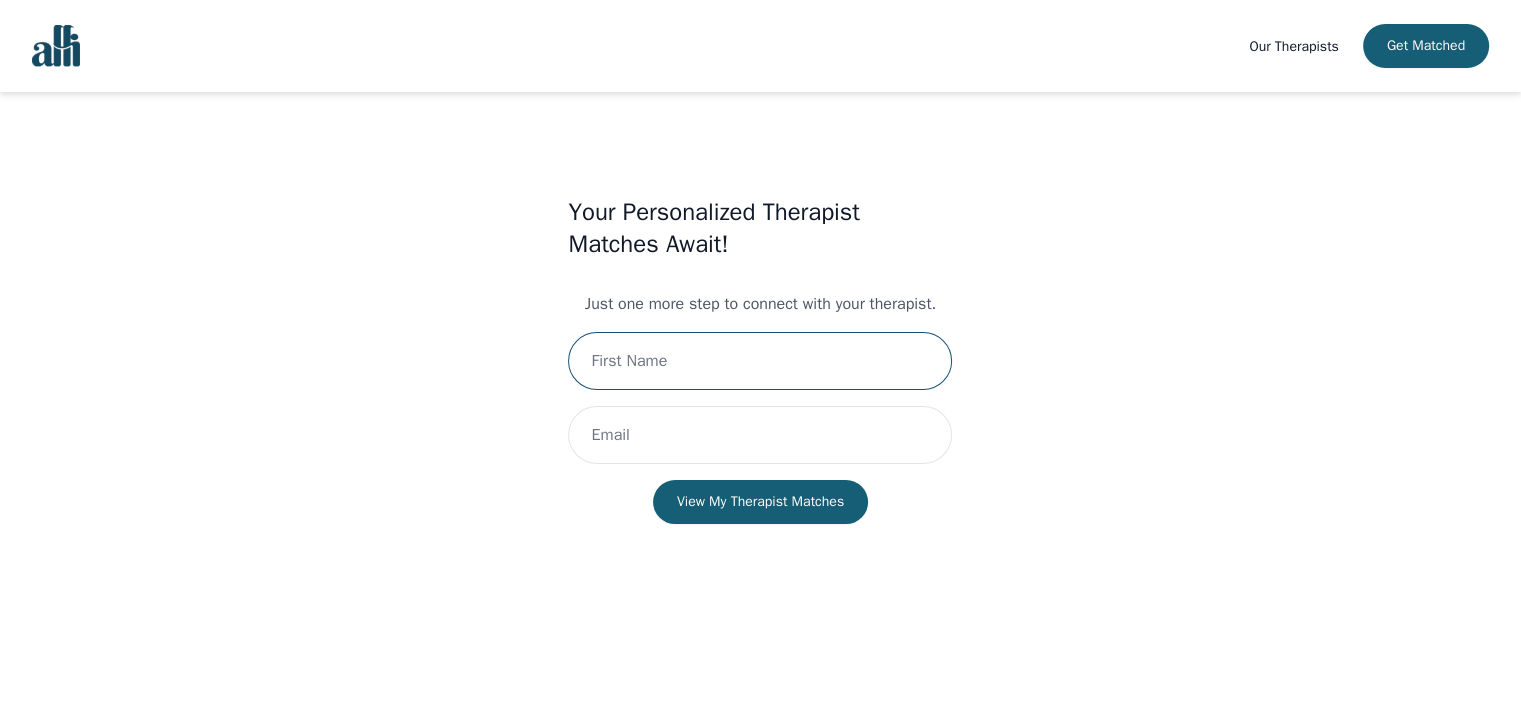 click at bounding box center [760, 361] 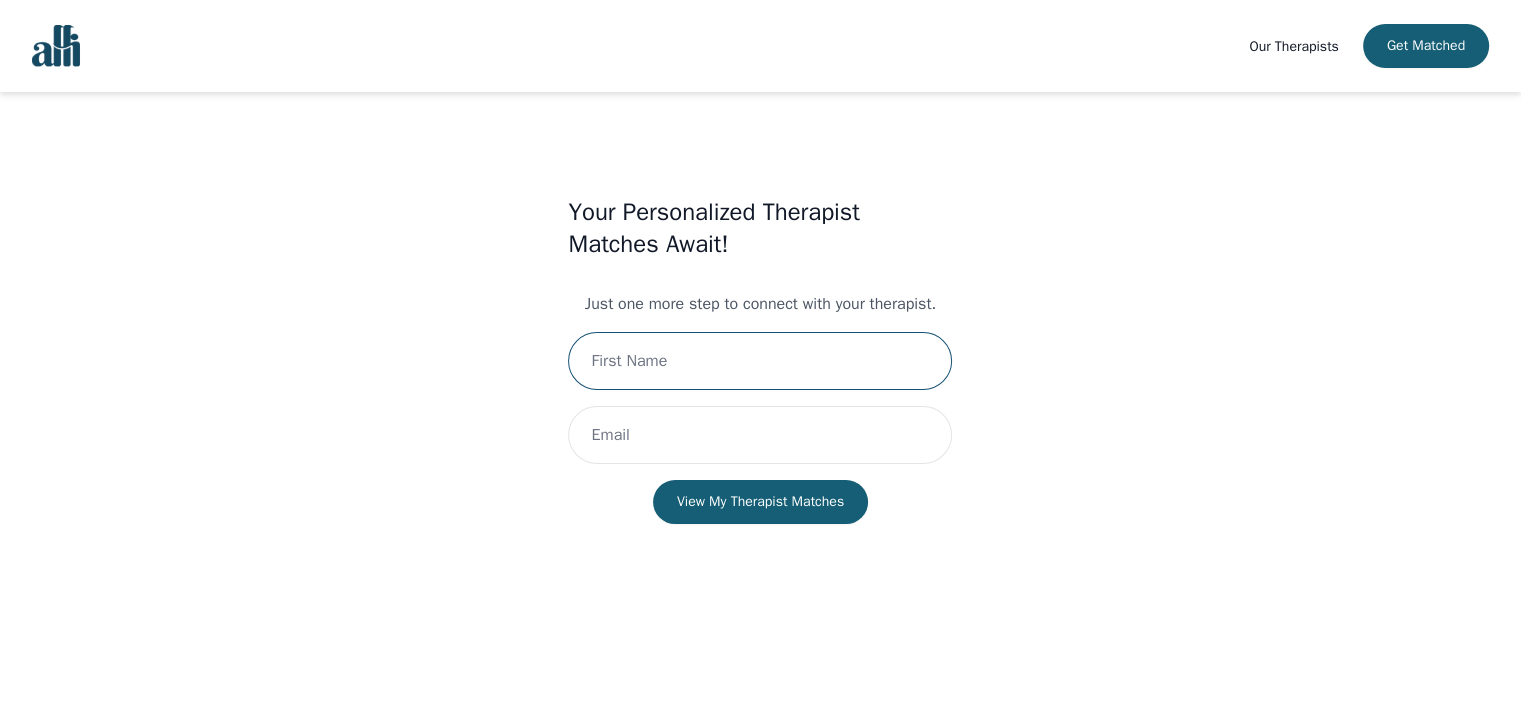 type on "[PERSON_NAME]" 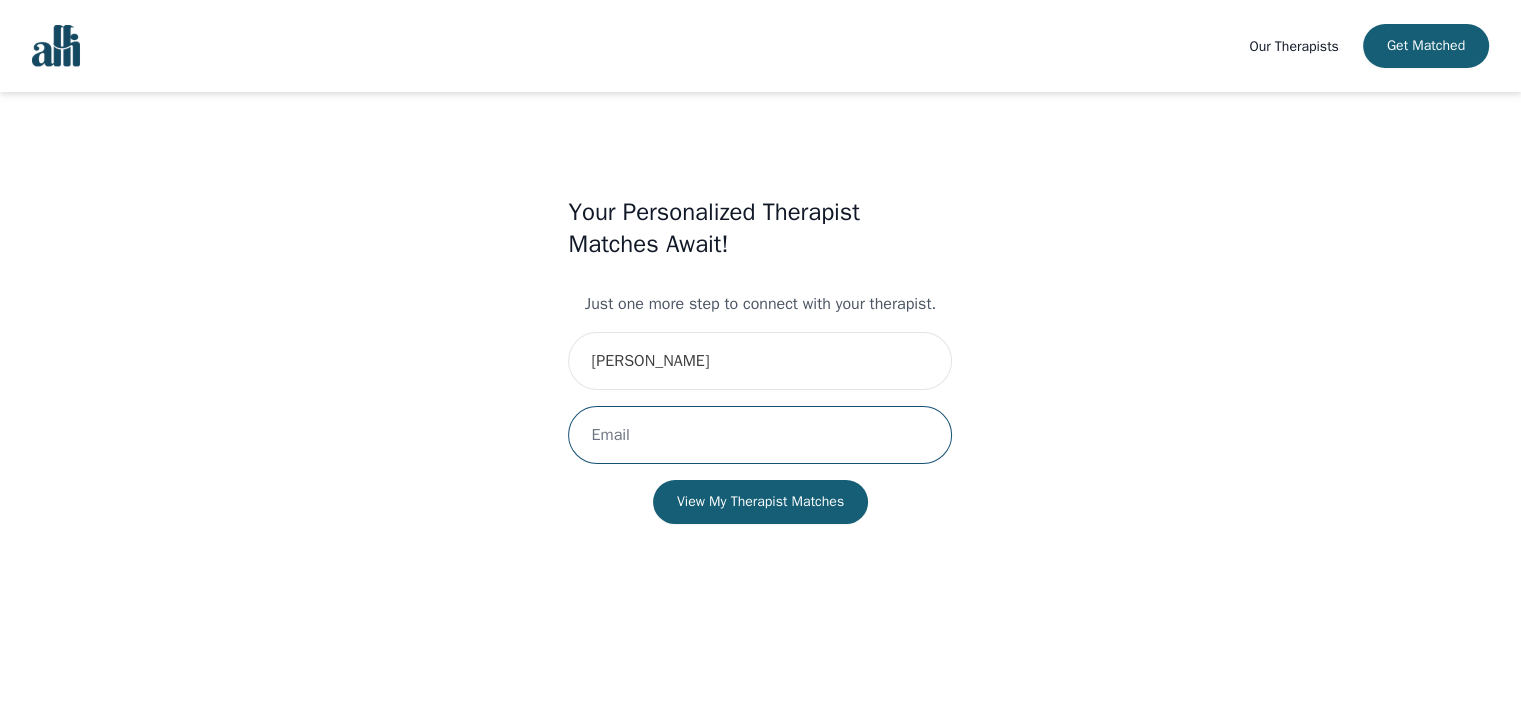 click at bounding box center [760, 435] 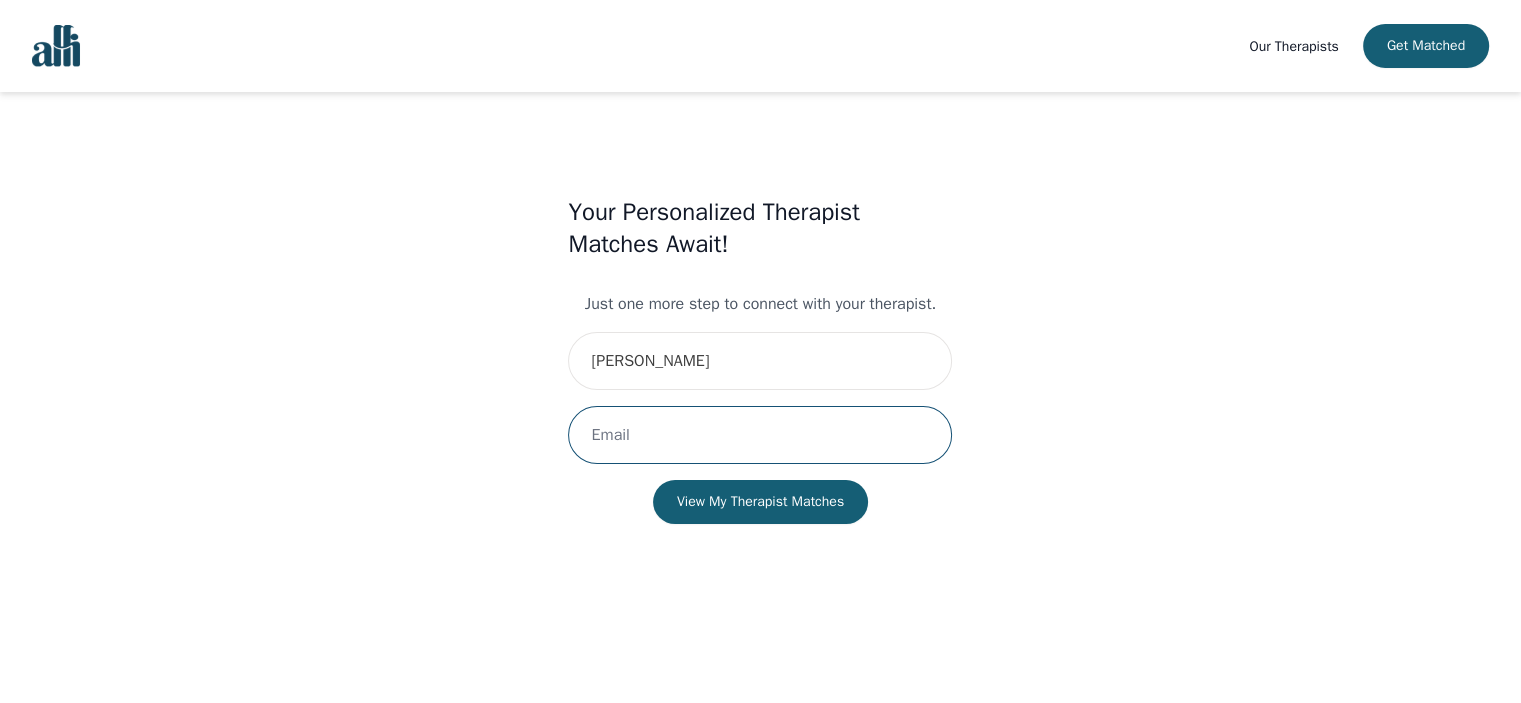 type on "[EMAIL_ADDRESS][DOMAIN_NAME]" 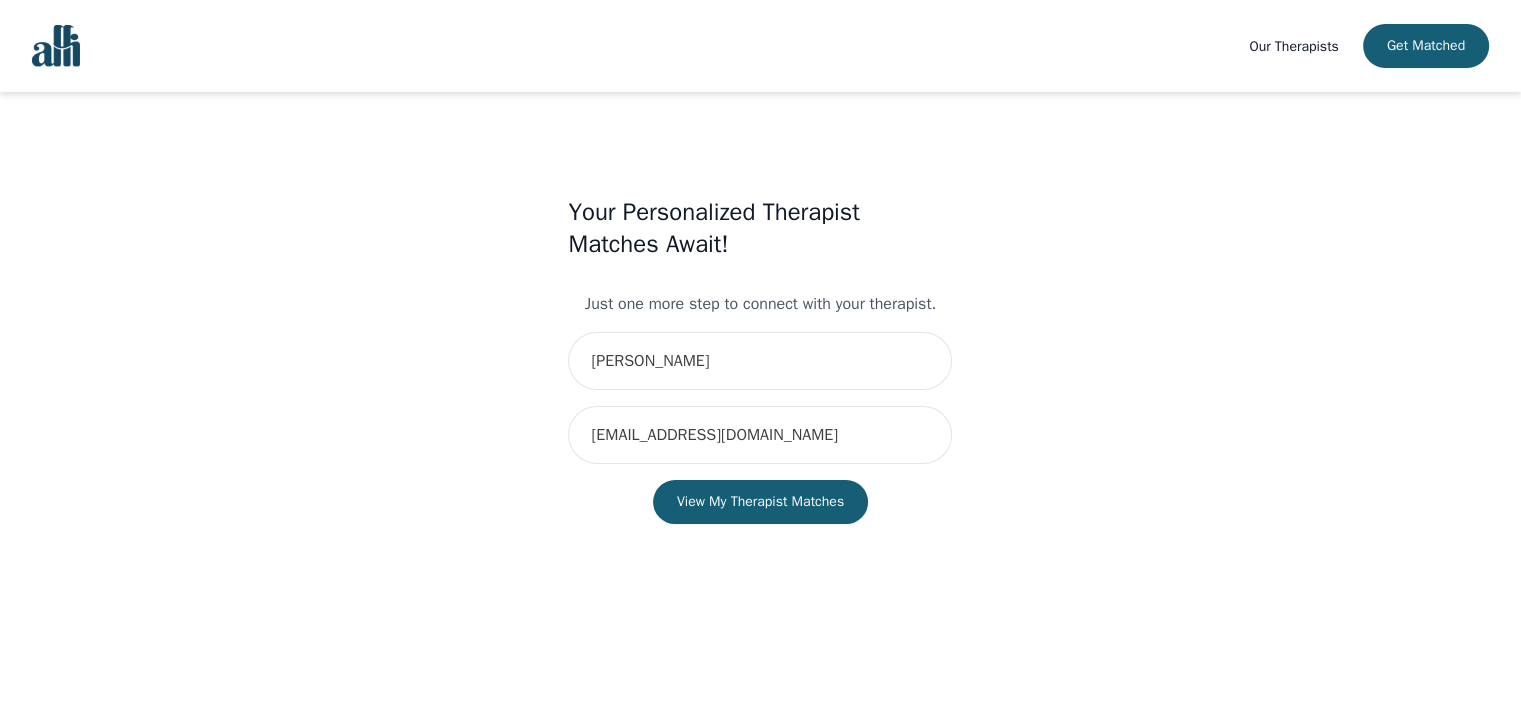 click on "Your Personalized Therapist Matches Await! Just one more step to connect with your therapist. [PERSON_NAME] [EMAIL_ADDRESS][DOMAIN_NAME] View My Therapist Matches" at bounding box center [760, 380] 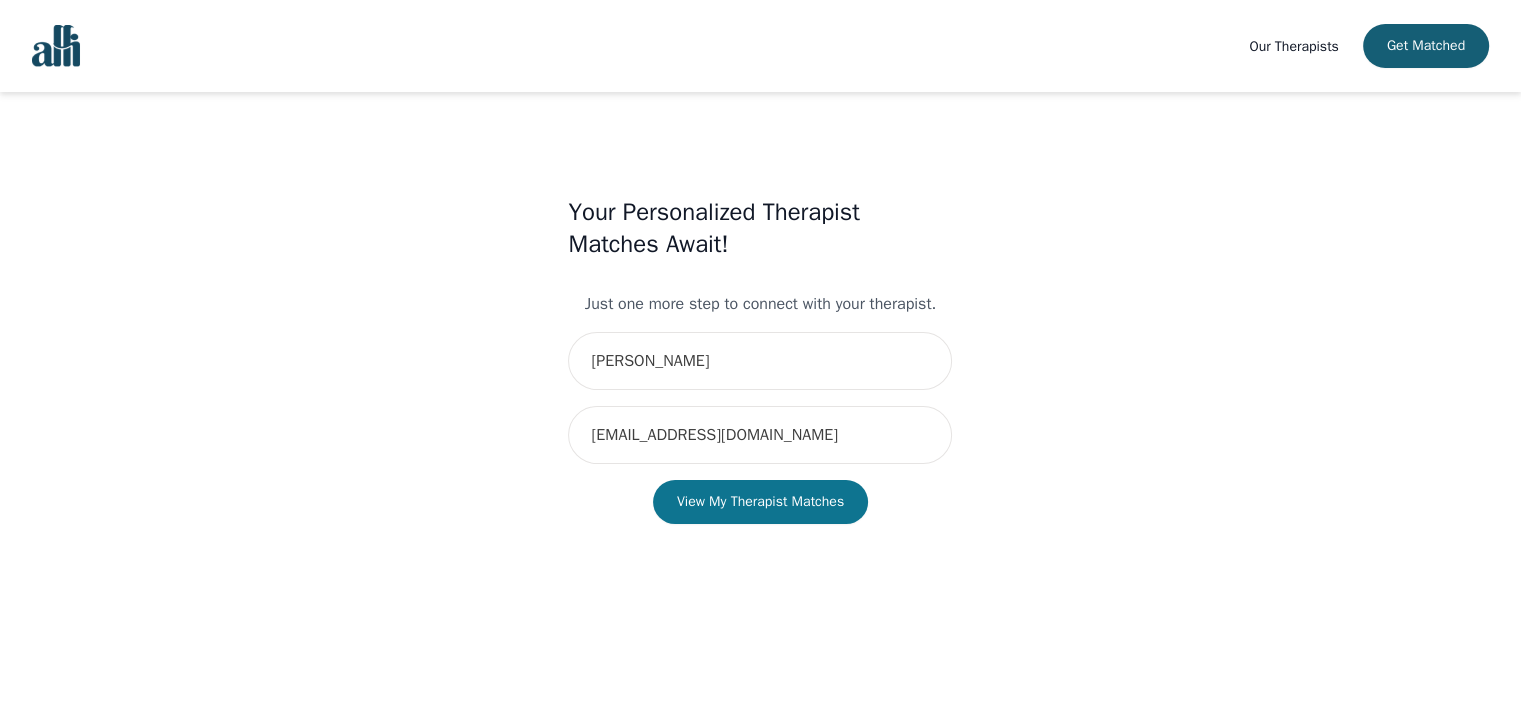 click on "View My Therapist Matches" at bounding box center [760, 502] 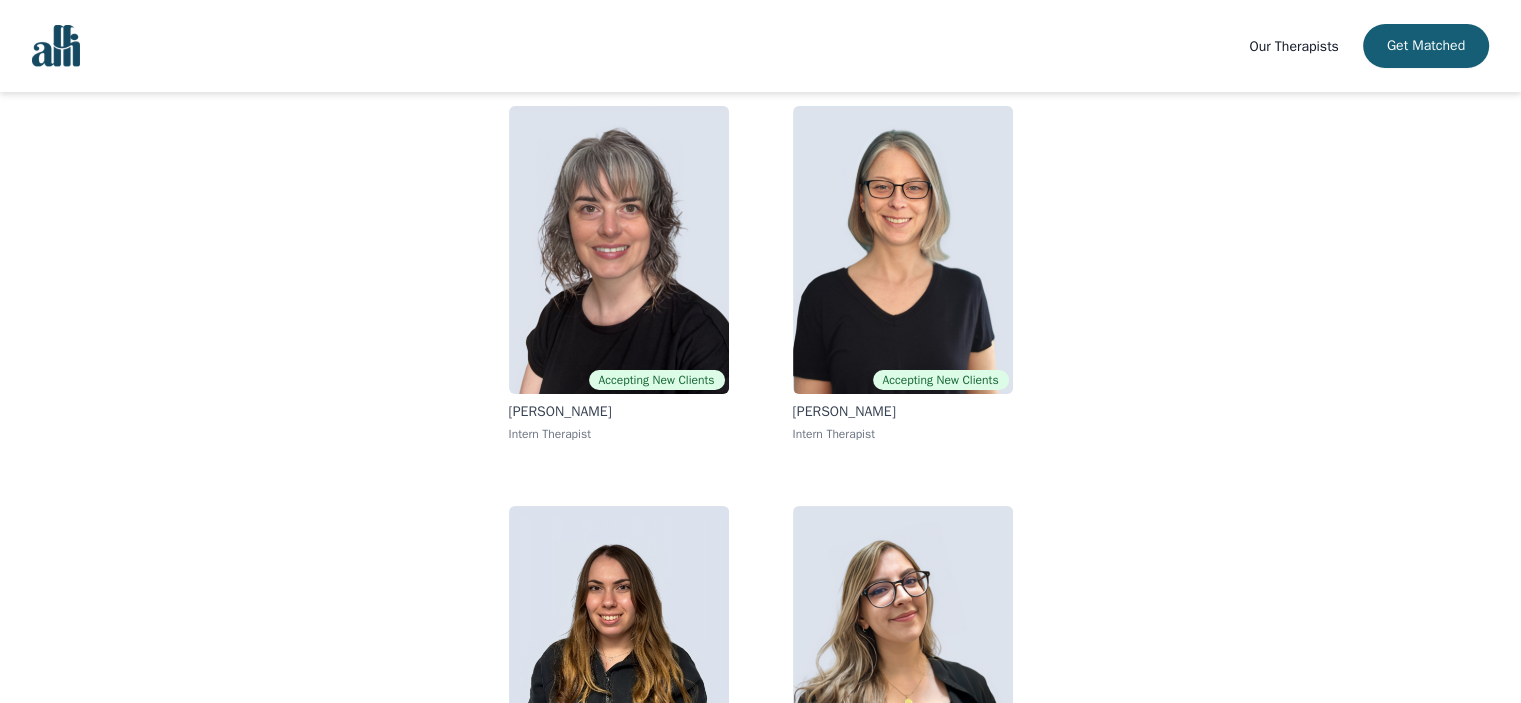 scroll, scrollTop: 40, scrollLeft: 0, axis: vertical 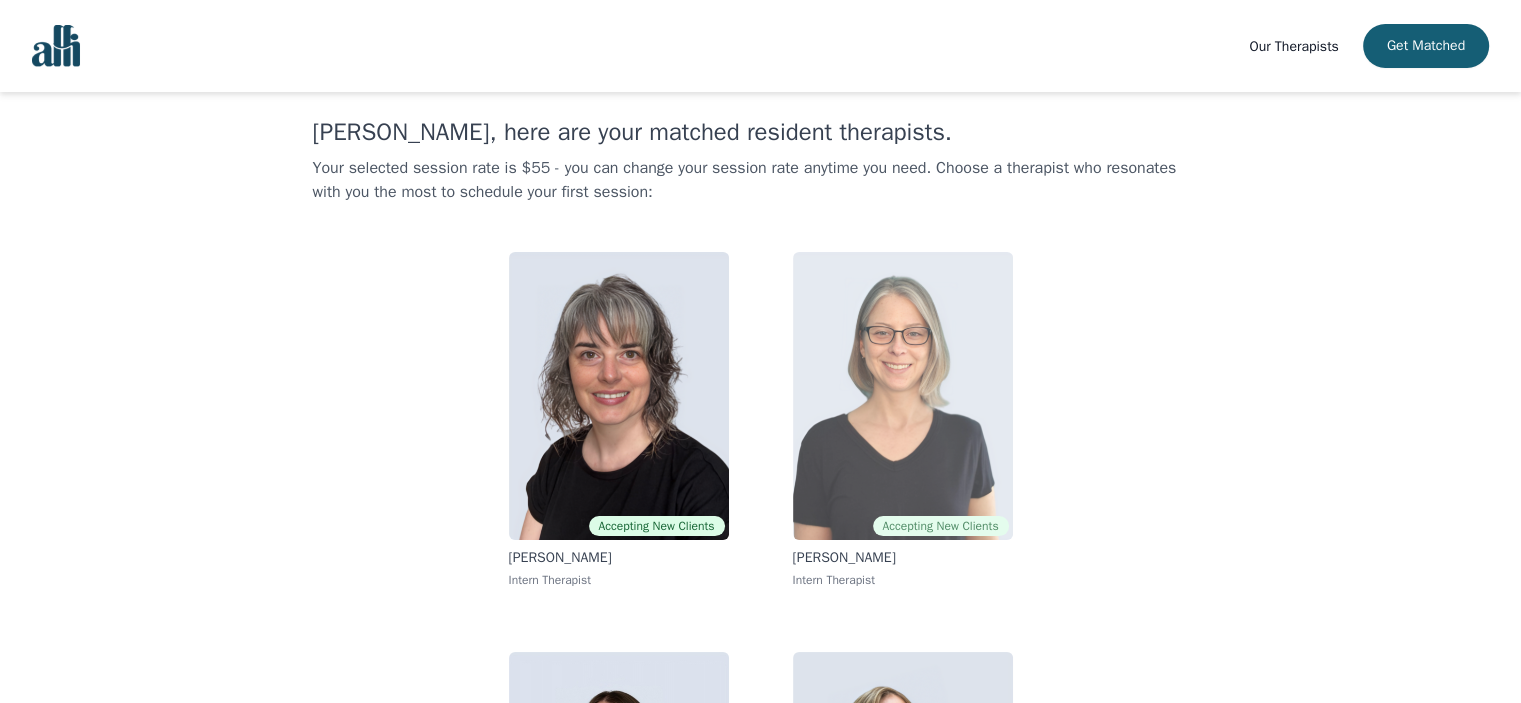 click at bounding box center [903, 396] 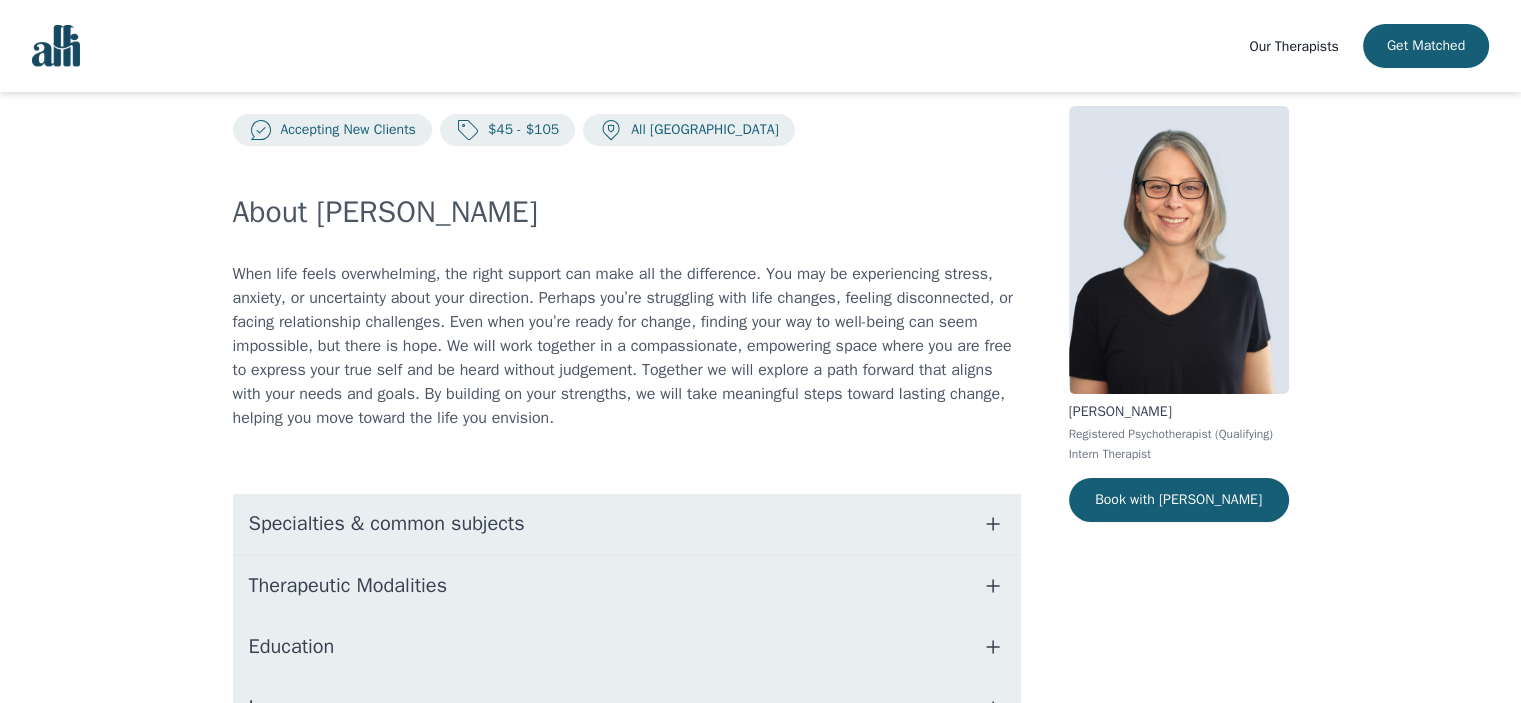 scroll, scrollTop: 0, scrollLeft: 0, axis: both 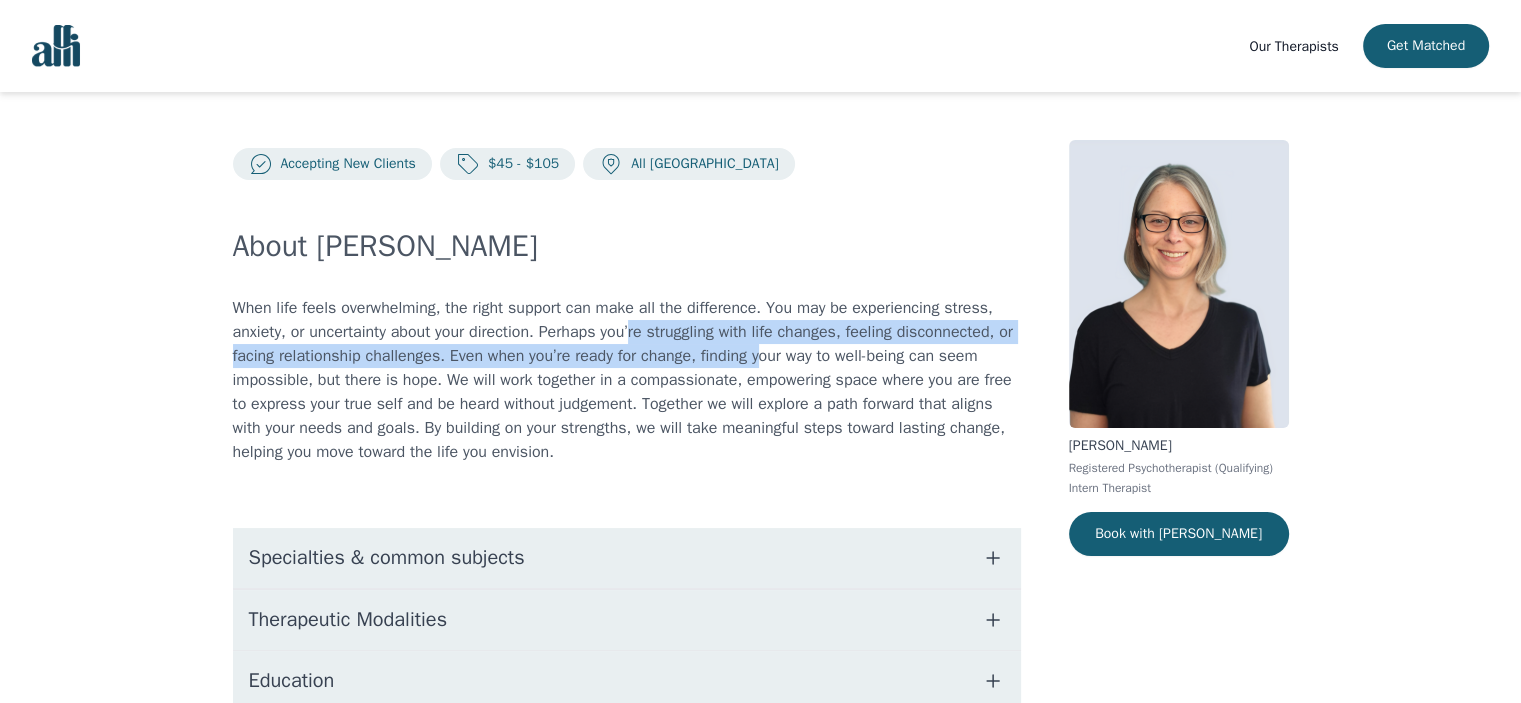 drag, startPoint x: 634, startPoint y: 332, endPoint x: 803, endPoint y: 359, distance: 171.14322 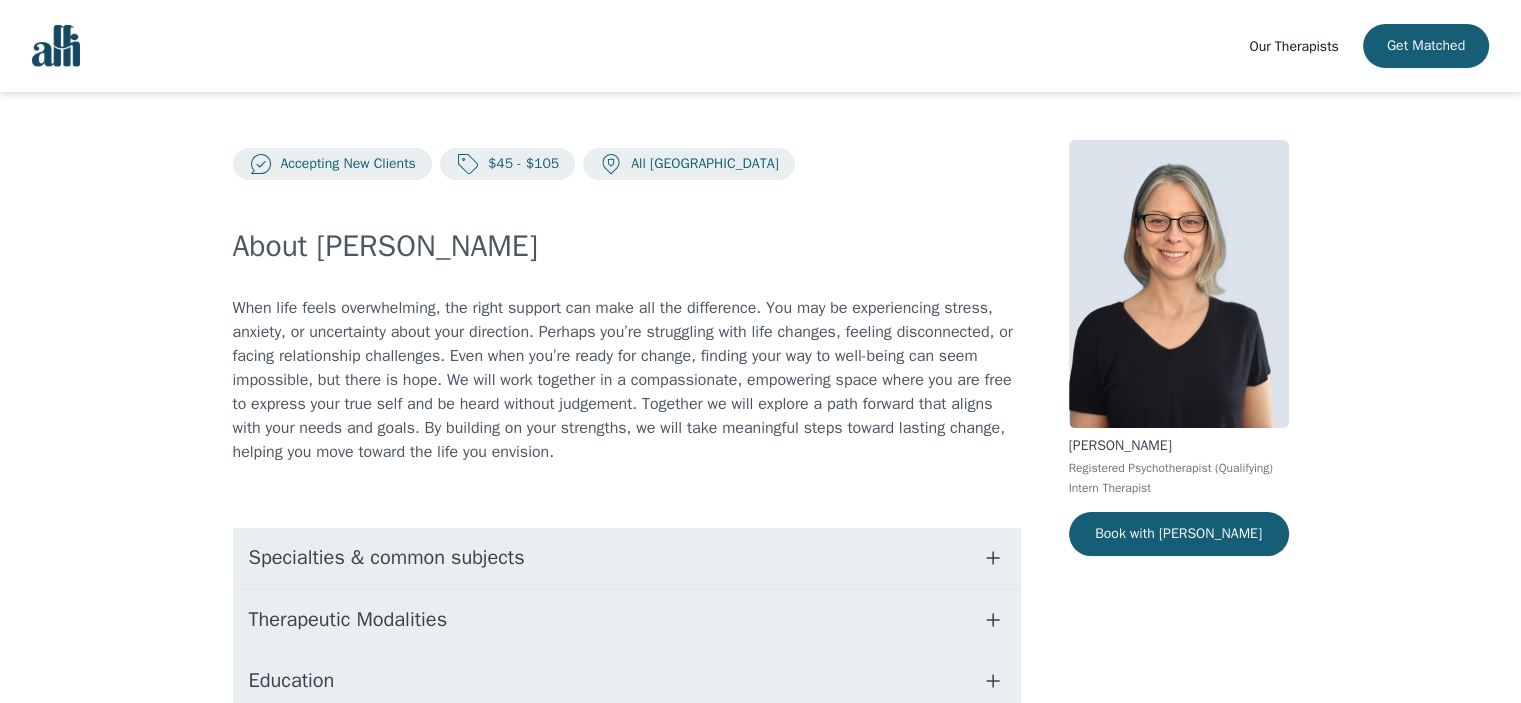 click on "When life feels overwhelming, the right support can make all the difference. You may be experiencing stress, anxiety, or uncertainty about your direction. Perhaps you’re struggling with life changes, feeling disconnected, or facing relationship challenges. Even when you’re ready for change, finding your way to well-being can seem impossible, but there is hope. We will work together in a compassionate, empowering space where you are free to express your true self and be heard without judgement. Together we will explore a path forward that aligns with your needs and goals. By building on your strengths, we will take meaningful steps toward lasting change, helping you move toward the life you envision." at bounding box center [627, 380] 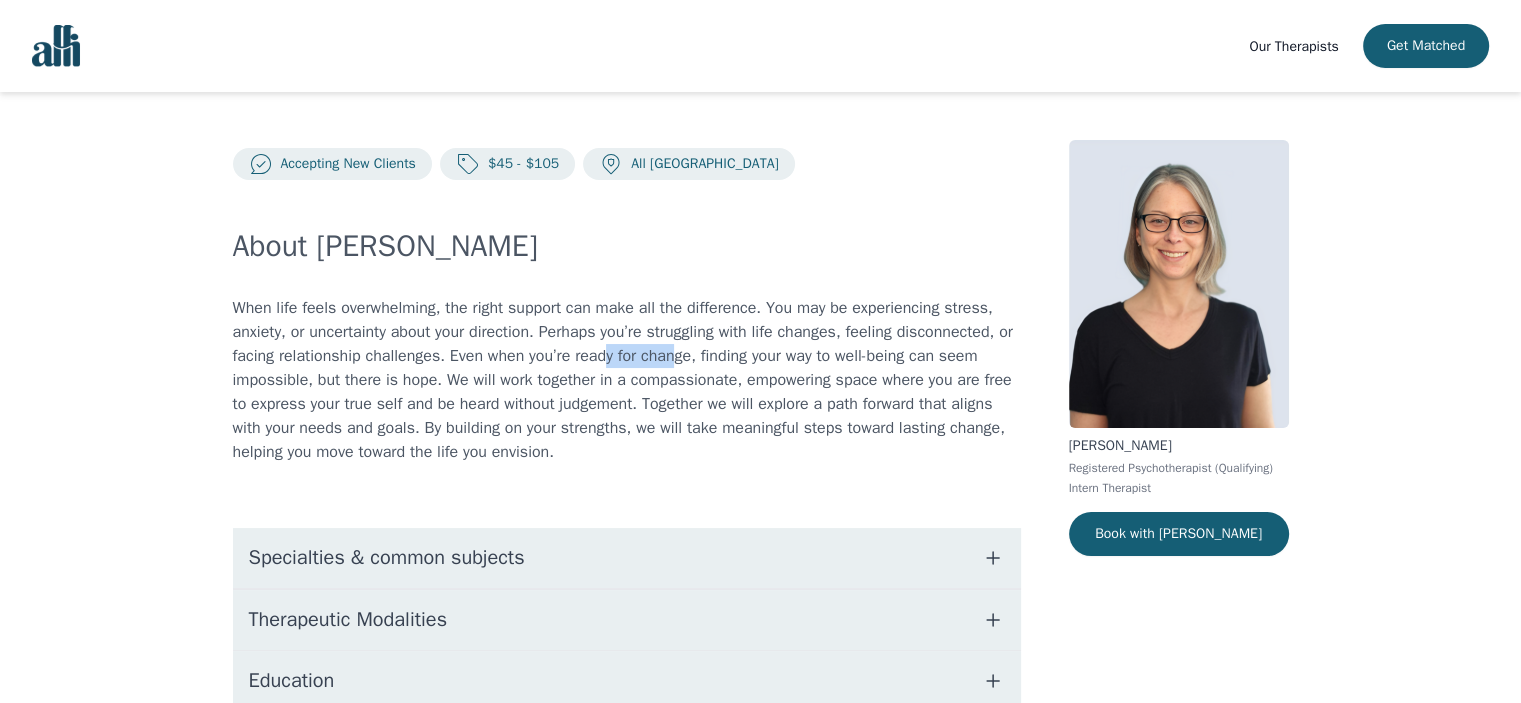 drag, startPoint x: 624, startPoint y: 363, endPoint x: 736, endPoint y: 360, distance: 112.04017 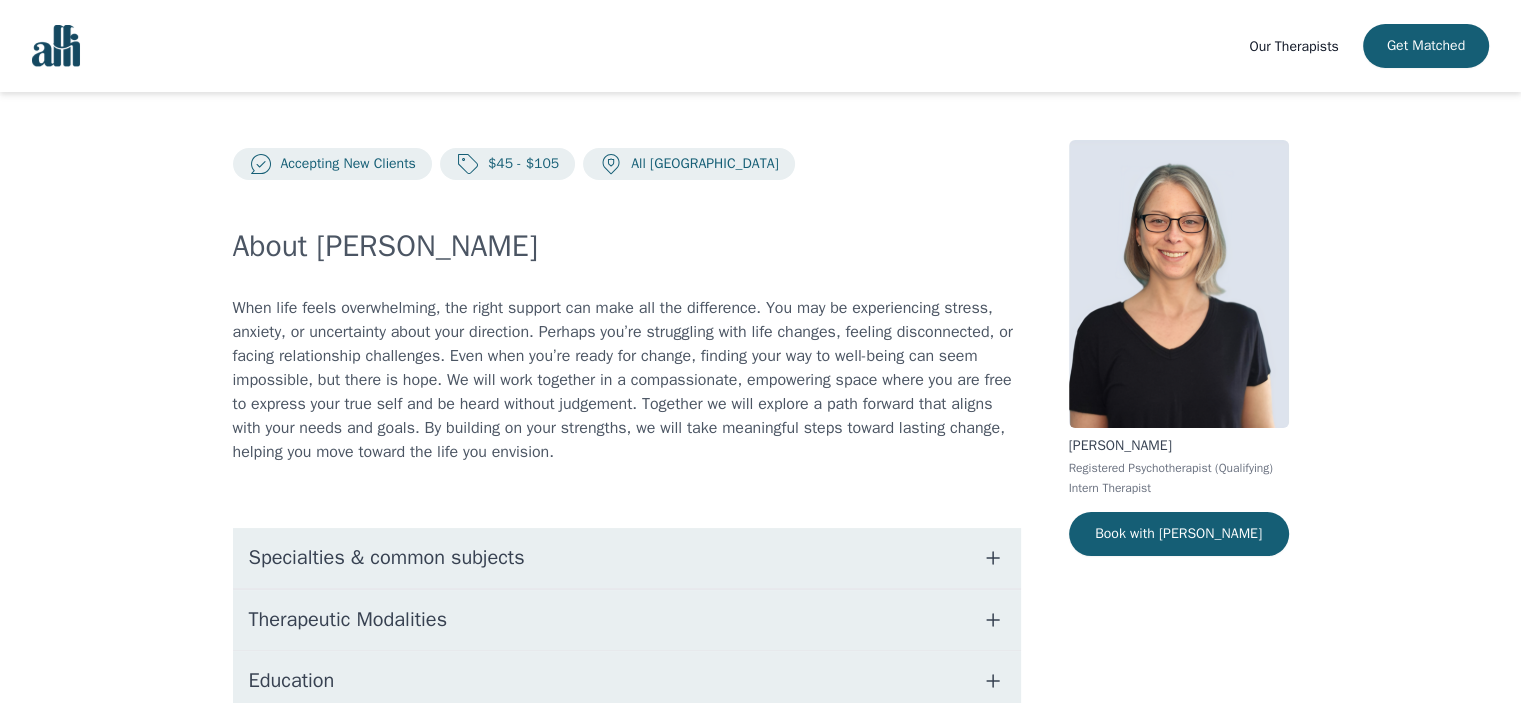 click on "When life feels overwhelming, the right support can make all the difference. You may be experiencing stress, anxiety, or uncertainty about your direction. Perhaps you’re struggling with life changes, feeling disconnected, or facing relationship challenges. Even when you’re ready for change, finding your way to well-being can seem impossible, but there is hope. We will work together in a compassionate, empowering space where you are free to express your true self and be heard without judgement. Together we will explore a path forward that aligns with your needs and goals. By building on your strengths, we will take meaningful steps toward lasting change, helping you move toward the life you envision." at bounding box center [627, 380] 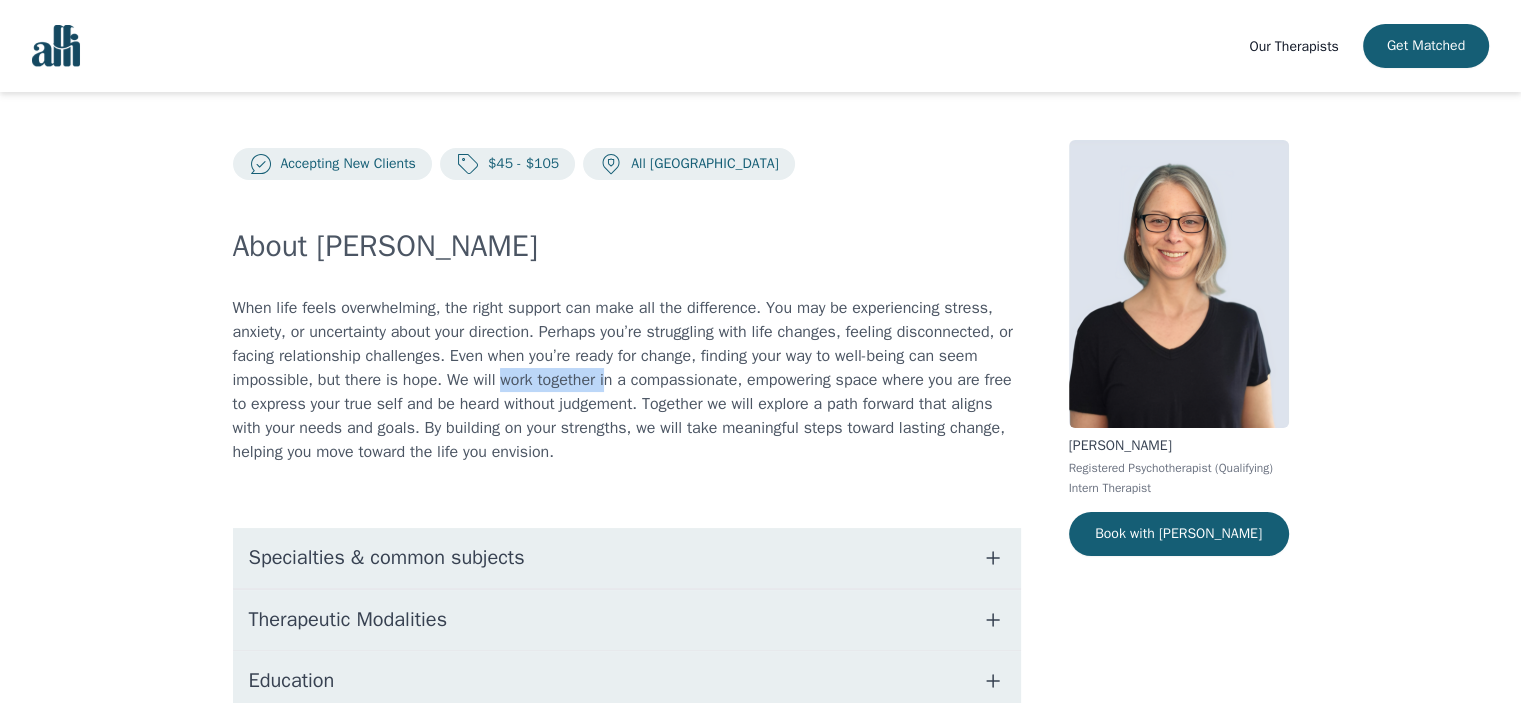 drag, startPoint x: 502, startPoint y: 377, endPoint x: 651, endPoint y: 377, distance: 149 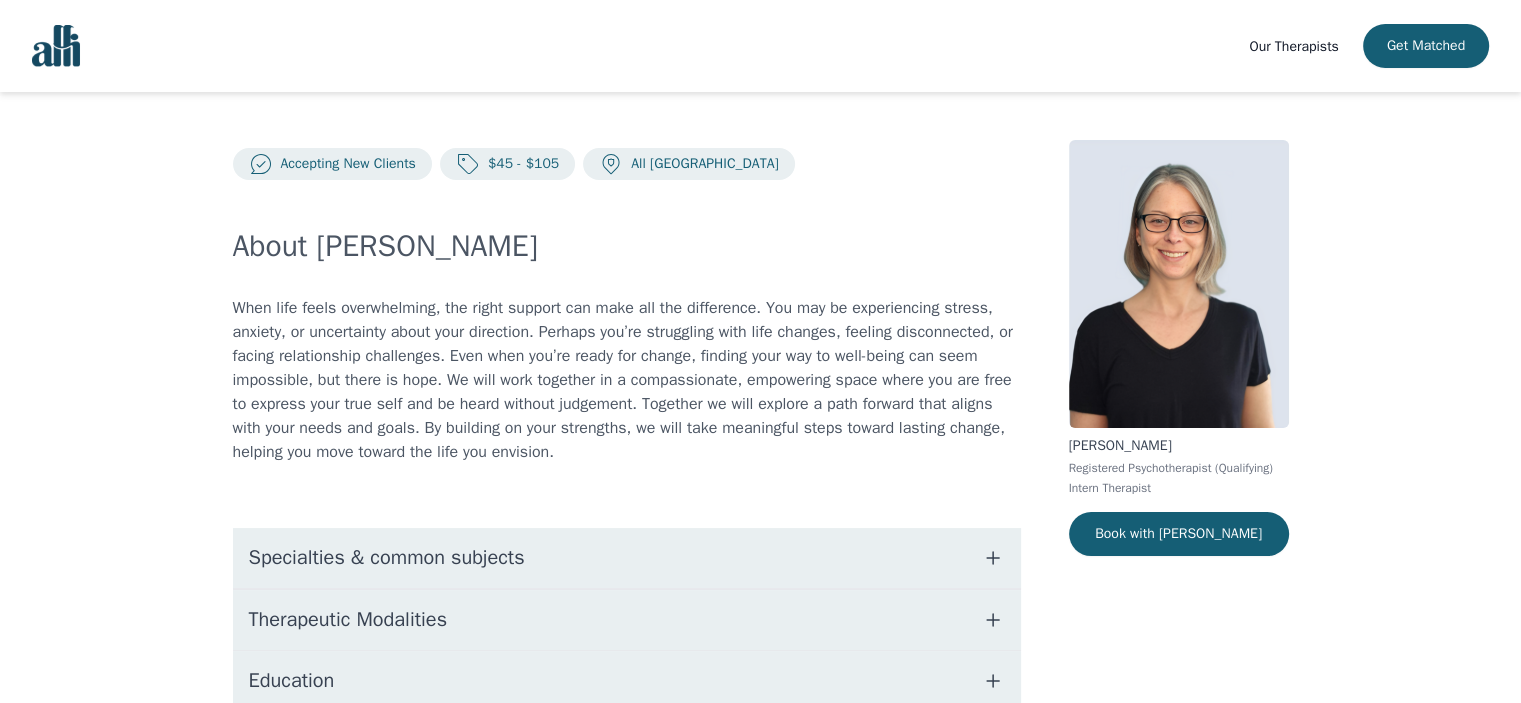 click on "When life feels overwhelming, the right support can make all the difference. You may be experiencing stress, anxiety, or uncertainty about your direction. Perhaps you’re struggling with life changes, feeling disconnected, or facing relationship challenges. Even when you’re ready for change, finding your way to well-being can seem impossible, but there is hope. We will work together in a compassionate, empowering space where you are free to express your true self and be heard without judgement. Together we will explore a path forward that aligns with your needs and goals. By building on your strengths, we will take meaningful steps toward lasting change, helping you move toward the life you envision." at bounding box center (627, 380) 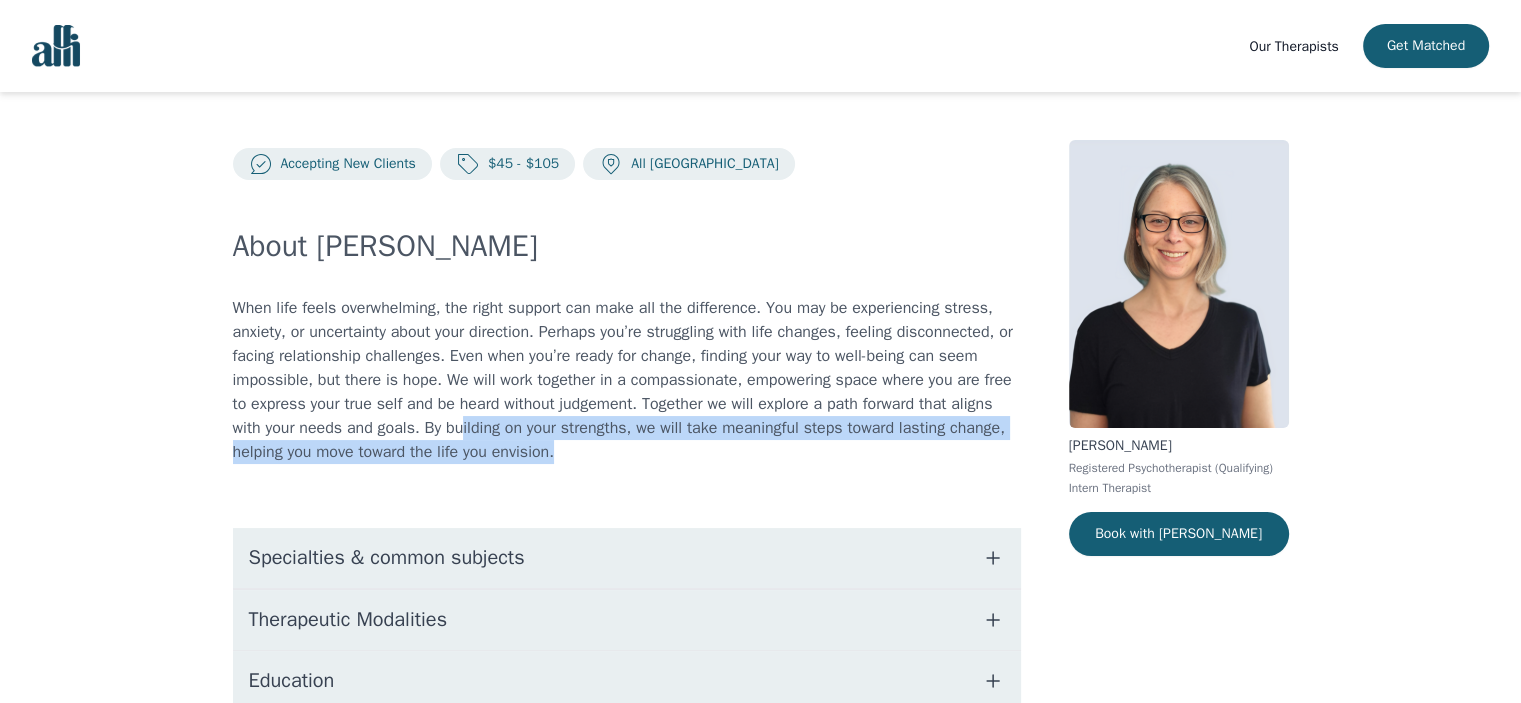 drag, startPoint x: 461, startPoint y: 427, endPoint x: 696, endPoint y: 447, distance: 235.84953 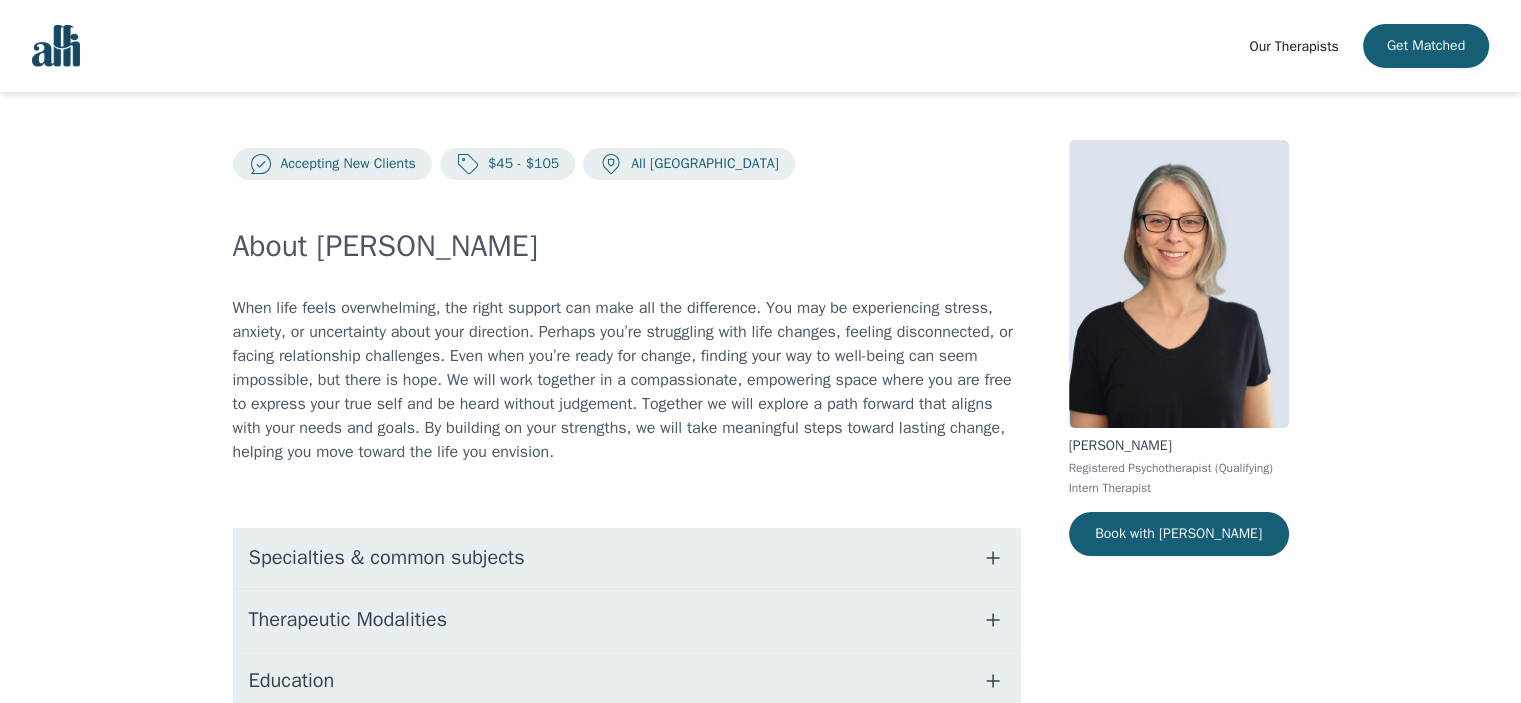 scroll, scrollTop: 200, scrollLeft: 0, axis: vertical 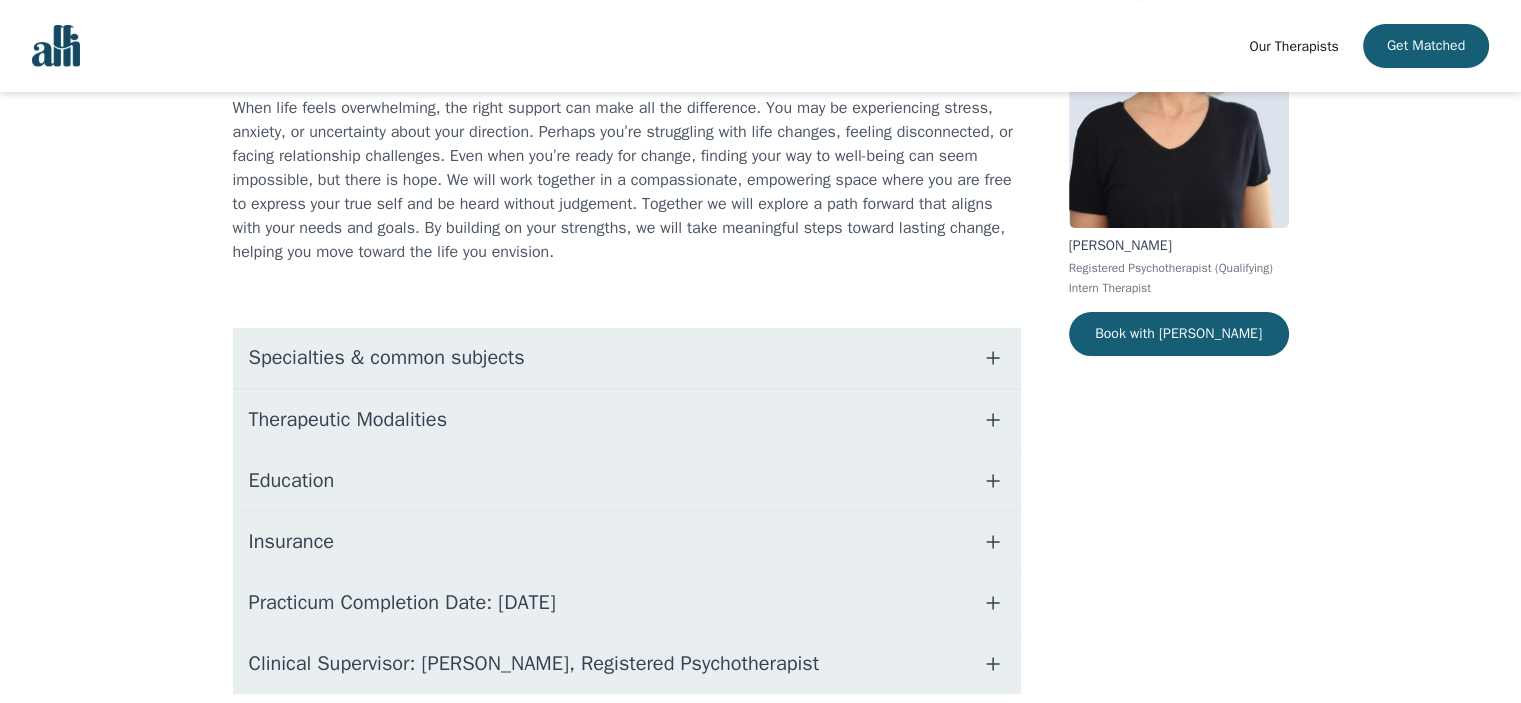 click on "Specialties & common subjects" at bounding box center (627, 358) 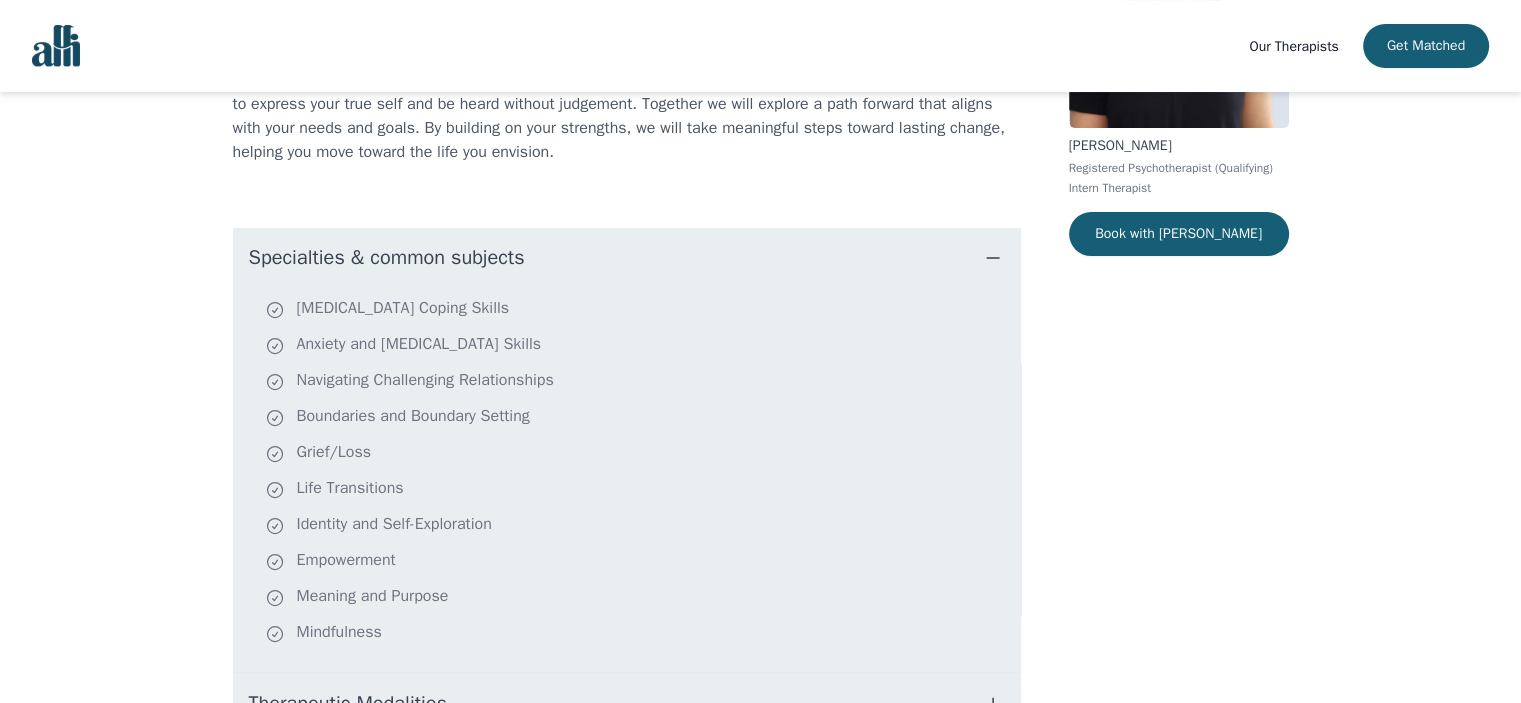 click on "Specialties & common subjects" at bounding box center [627, 258] 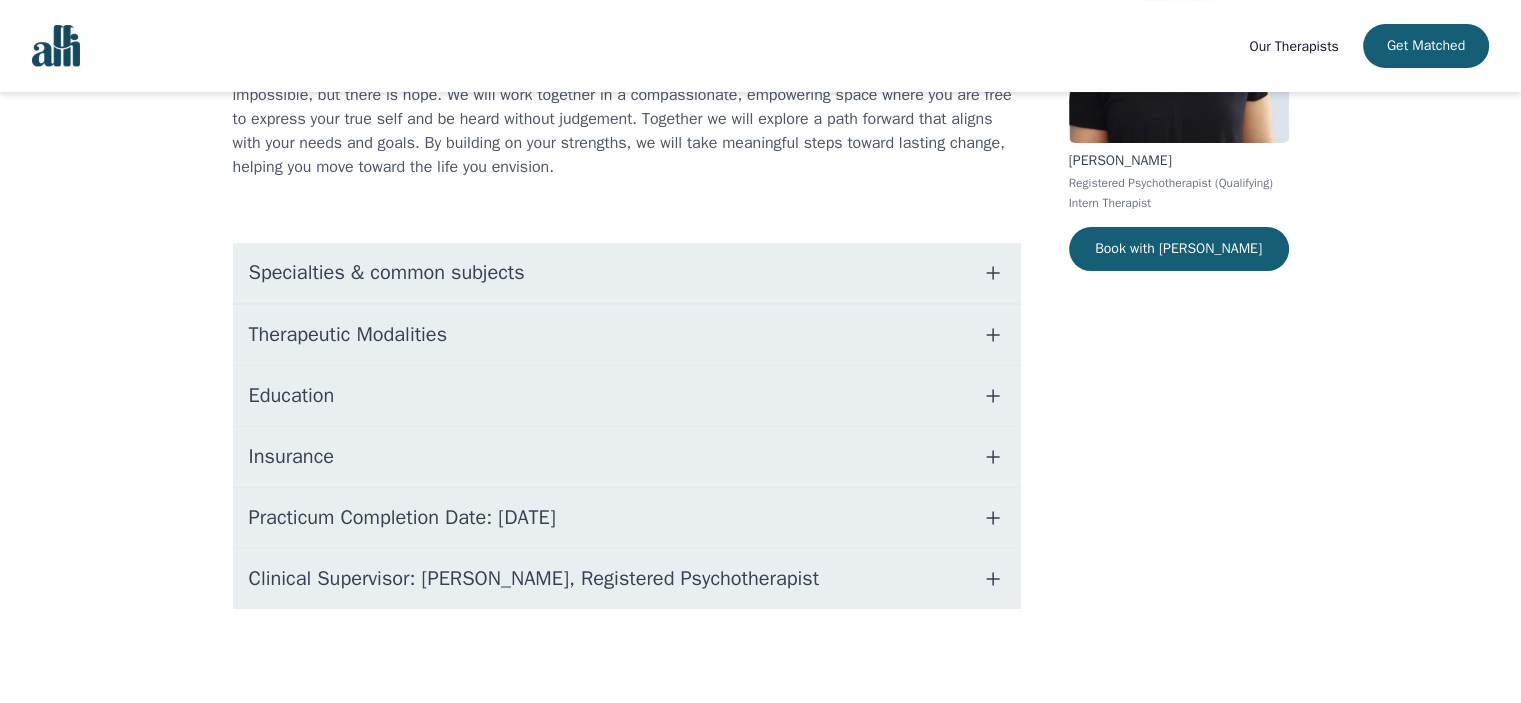 scroll, scrollTop: 85, scrollLeft: 0, axis: vertical 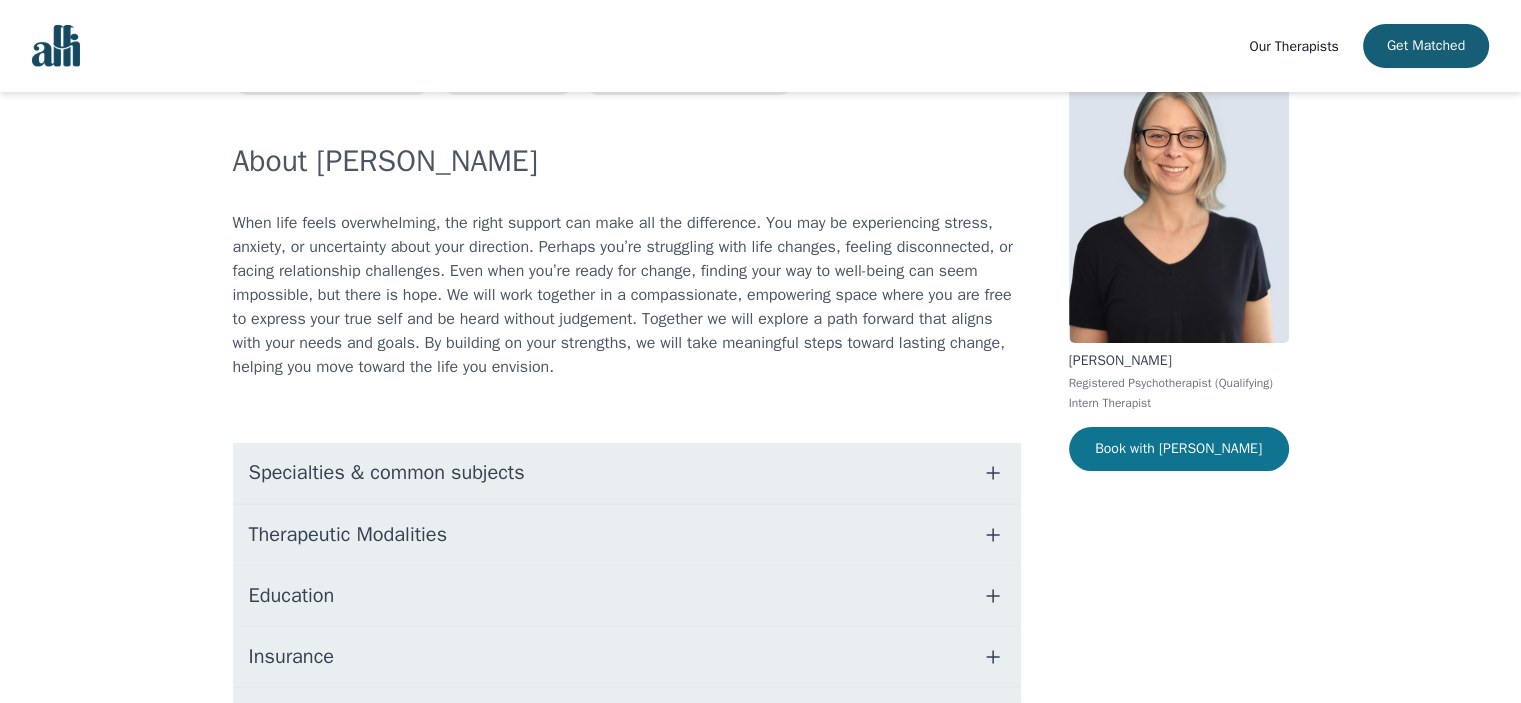 click on "Book with Meghan" at bounding box center (1179, 449) 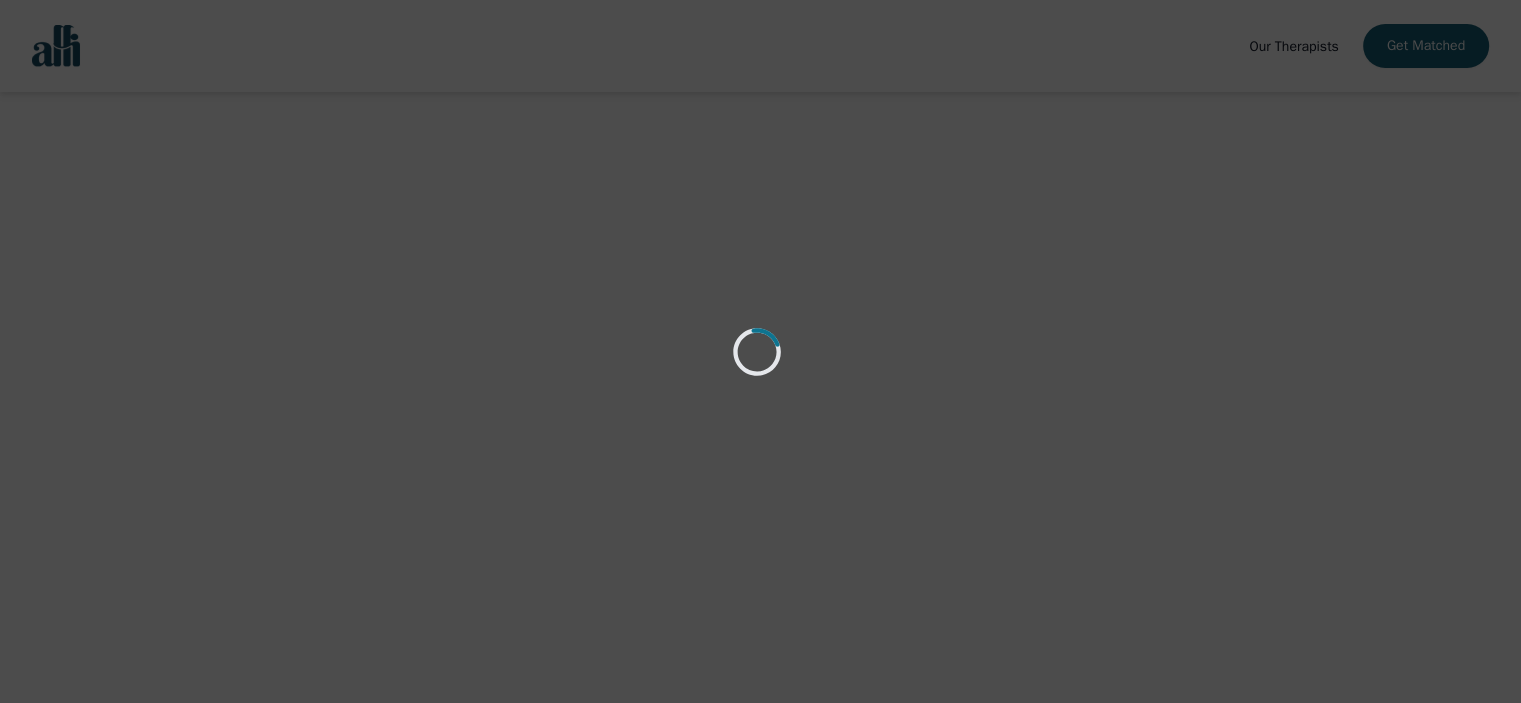 scroll, scrollTop: 0, scrollLeft: 0, axis: both 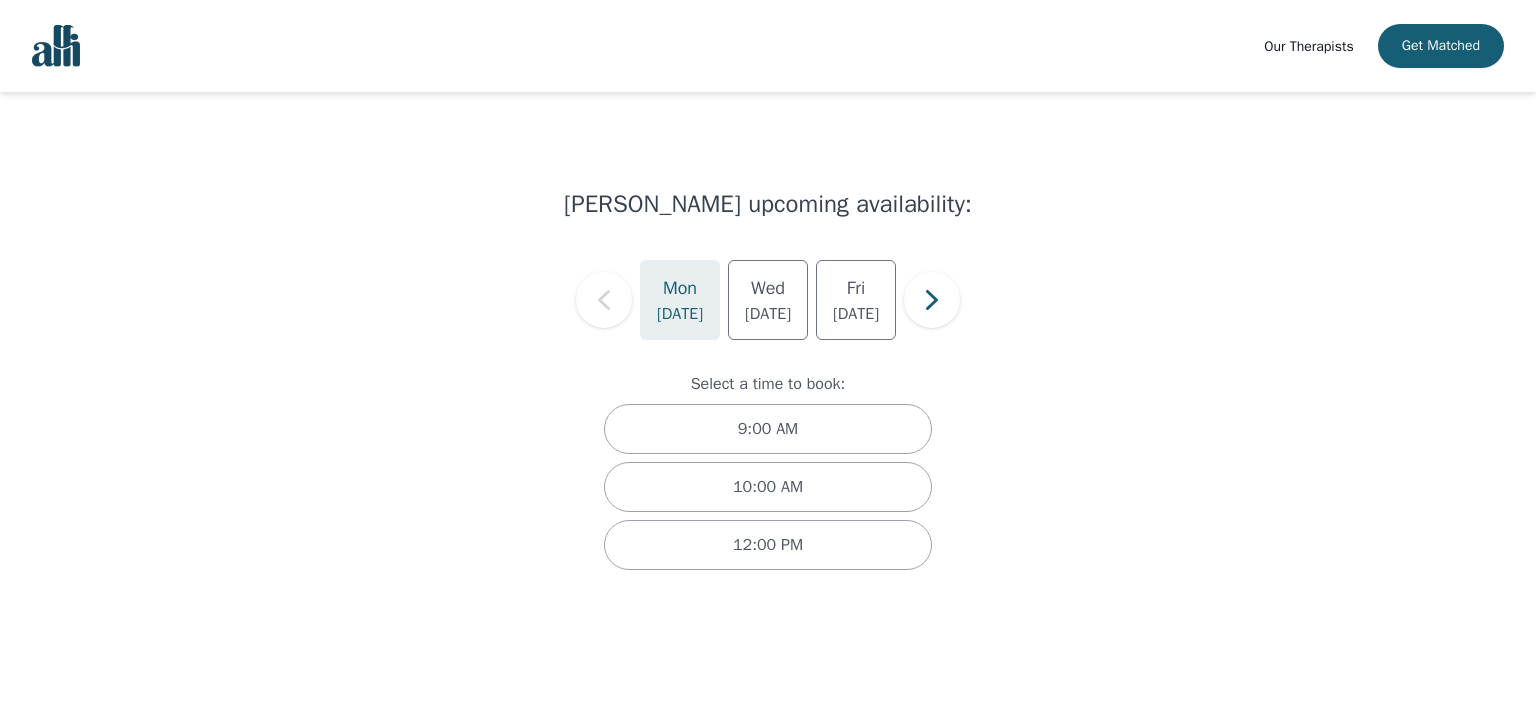 click on "Meghan Dudley's upcoming availability: Mon Jul 28 Wed Jul 30 Fri Aug 1 Select a time to book: 9:00 AM 10:00 AM 12:00 PM" at bounding box center [768, 367] 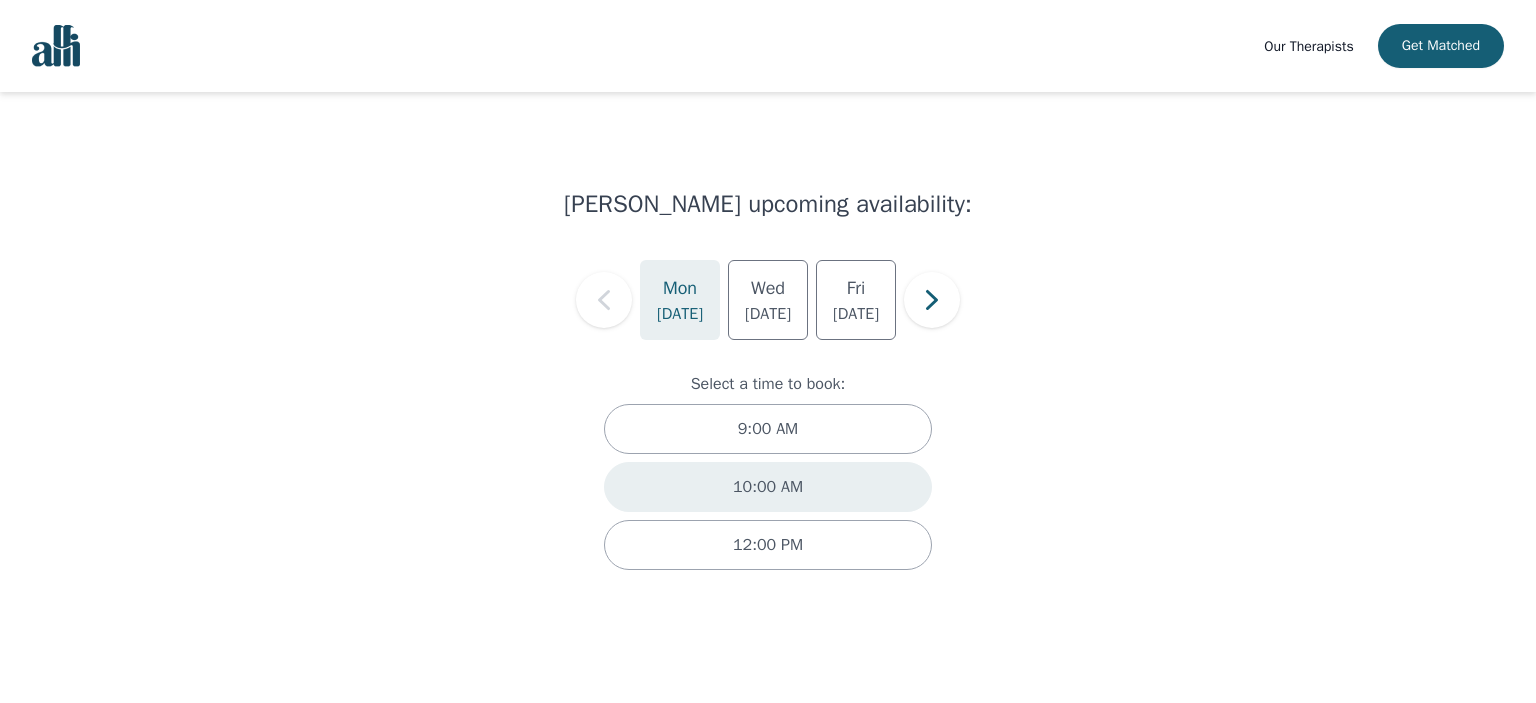 click on "10:00 AM" at bounding box center (768, 487) 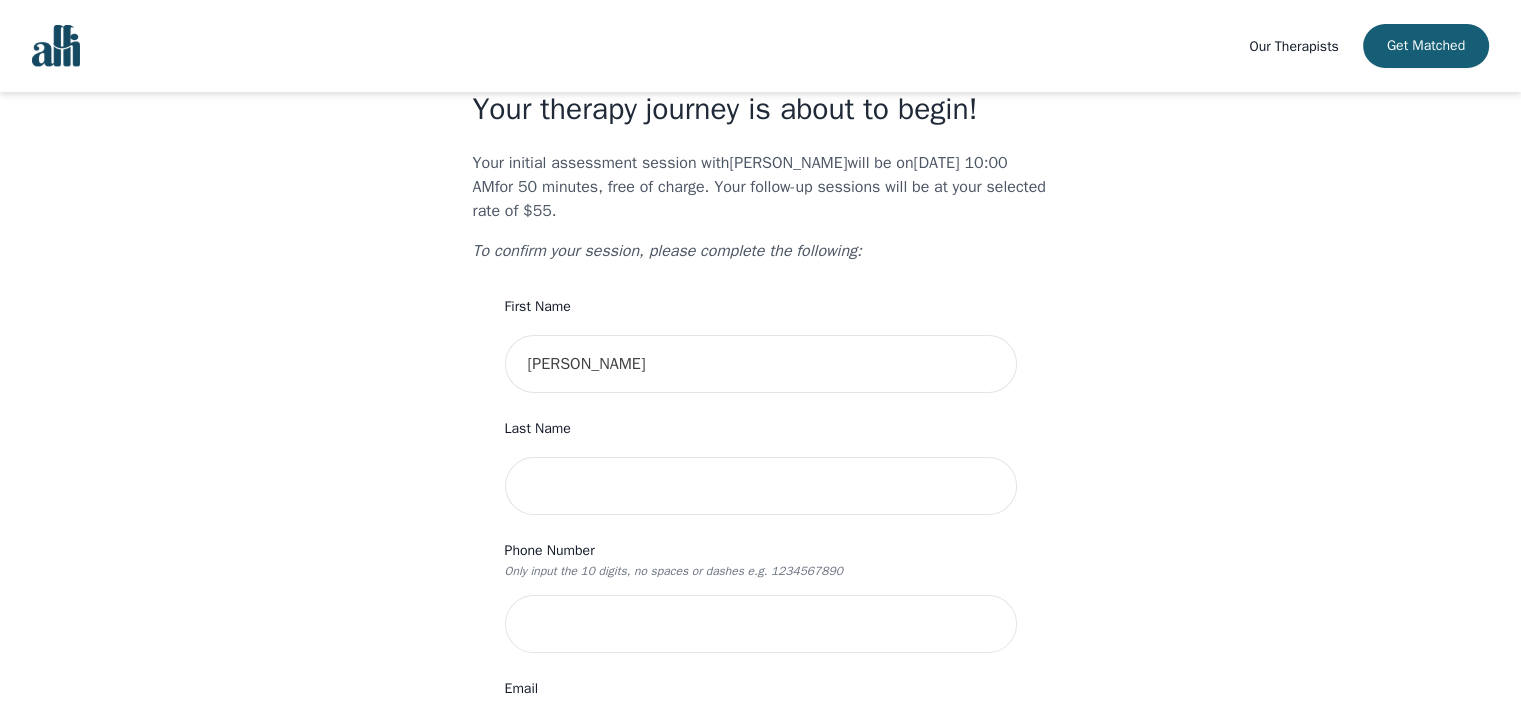 scroll, scrollTop: 100, scrollLeft: 0, axis: vertical 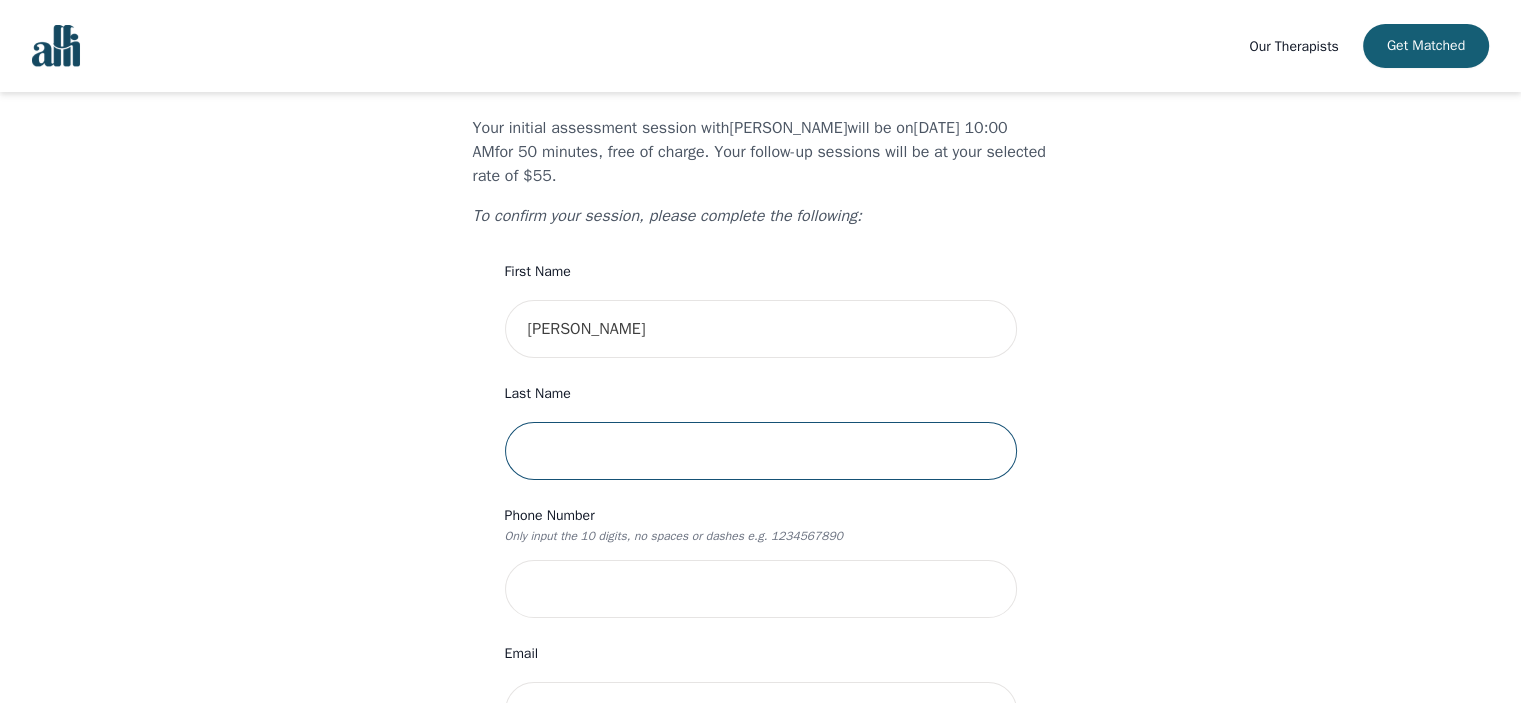 click at bounding box center [761, 451] 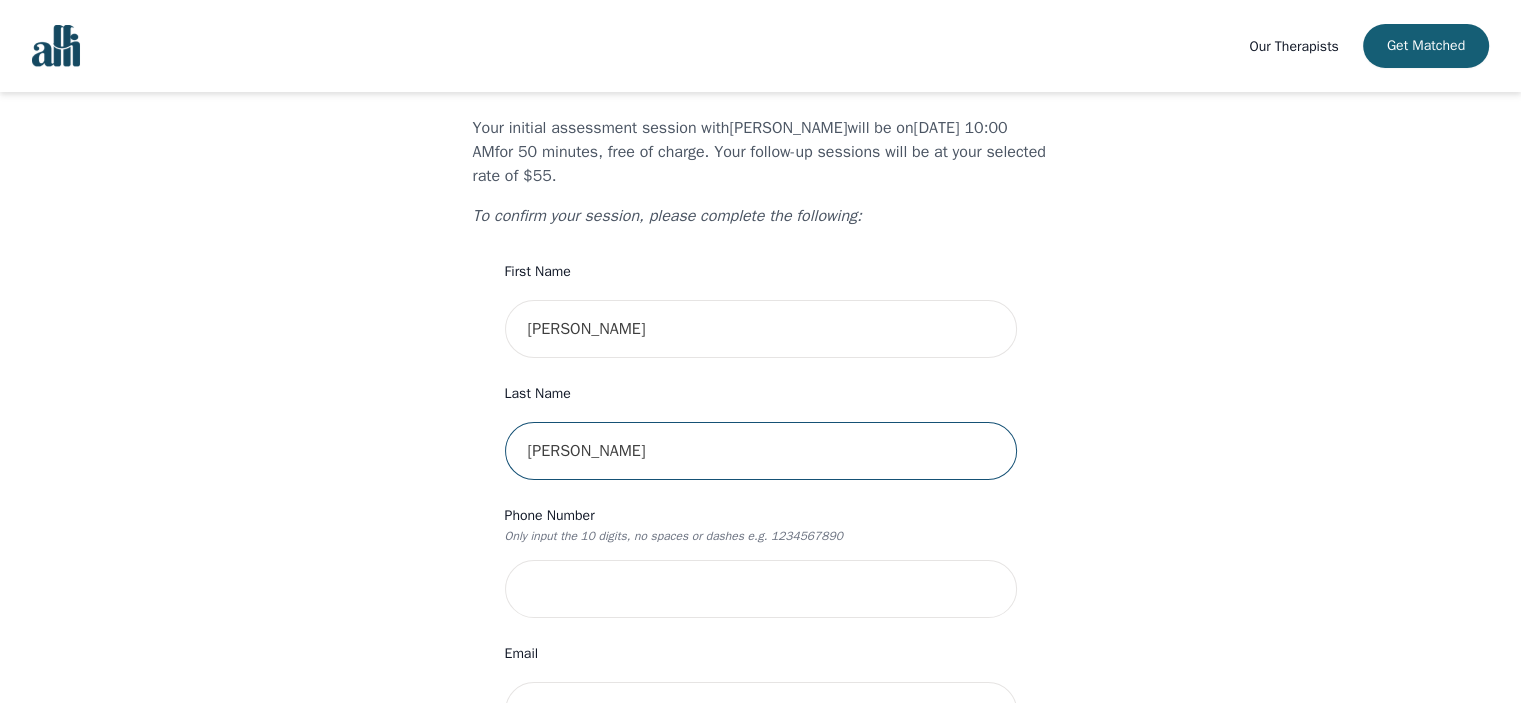type on "Shah" 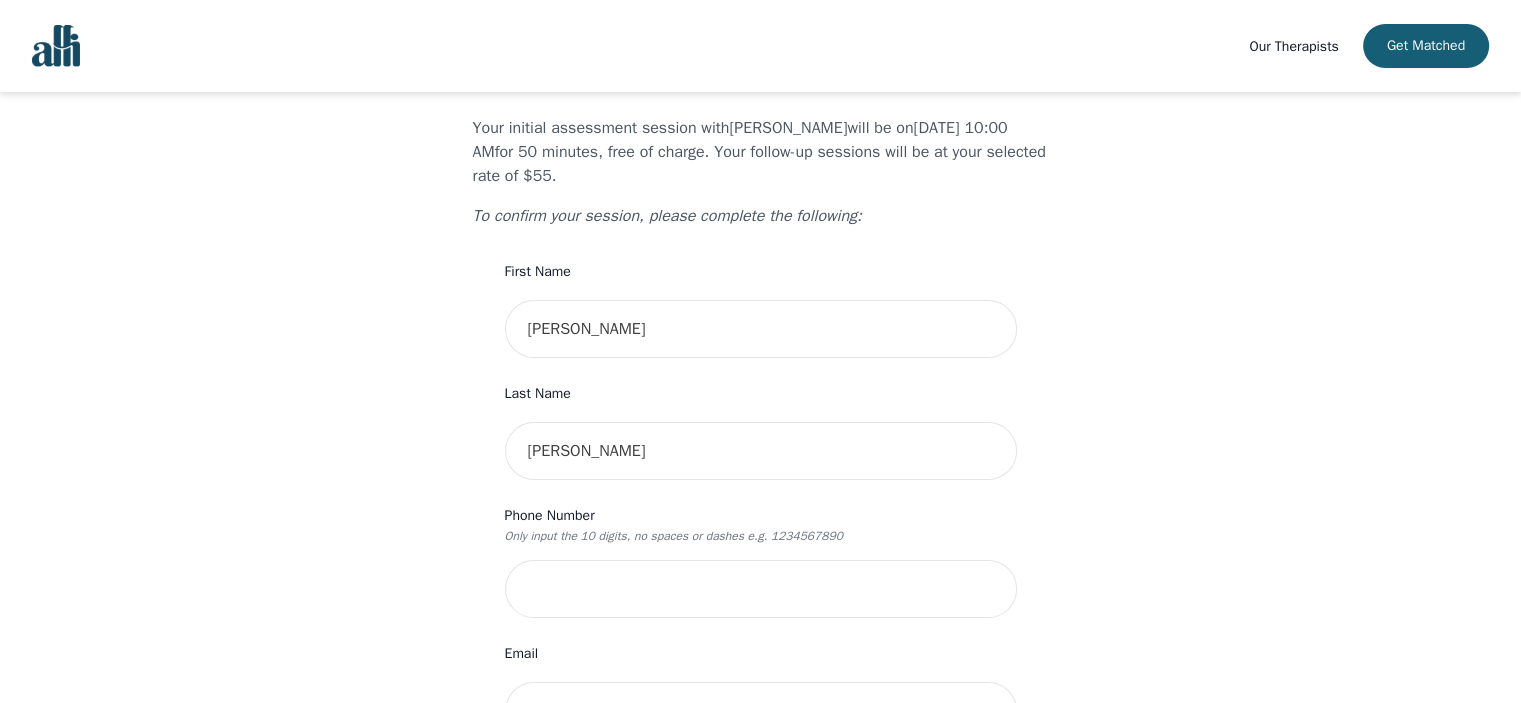 click on "Your therapy journey is about to begin! Your initial assessment session with   Meghan Dudley  will be on  2025-07-28 @ 10:00 AM  for 50 minutes , free of charge. Your follow-up sessions will be at your selected rate of $55. To confirm your session, please complete the following: First Name Akshit Last Name Shah Phone Number Only input the 10 digits, no spaces or dashes e.g. 1234567890 Email akshitshah11@gmail.com Address Unit Number (Optional) Emergency Contact Name Emergency Contact Phone Number I have a promo code I have read and accept the  consent to counselling and psychotherapy services I have read and accept  Alli's Terms of Services I understand that I will be charged the full session rate if I cancel within 24 hours of my scheduled appointment or if I miss it all together. (*Note: This does not apply to your very first session with Alli. You may cancel your first session at any time without incurring fees). Submit" at bounding box center [760, 847] 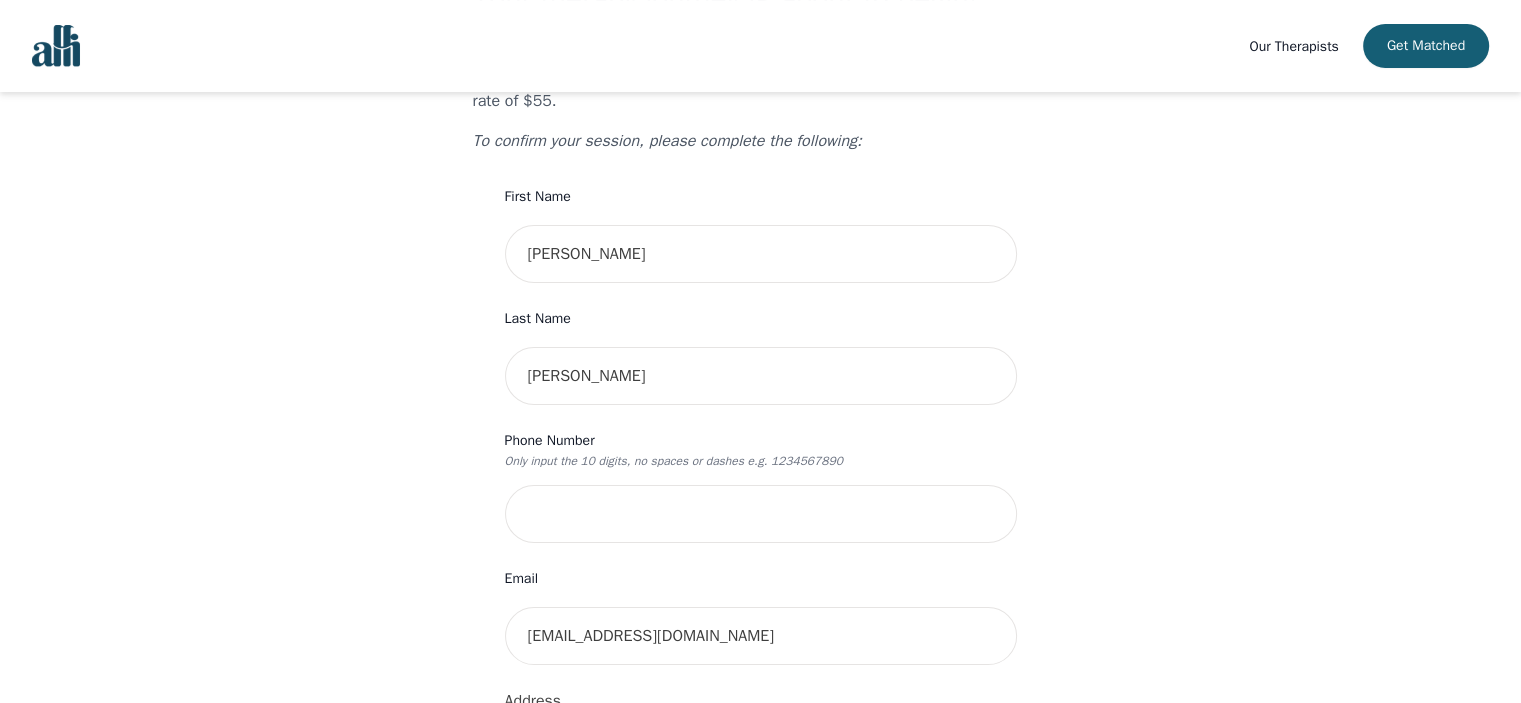 scroll, scrollTop: 0, scrollLeft: 0, axis: both 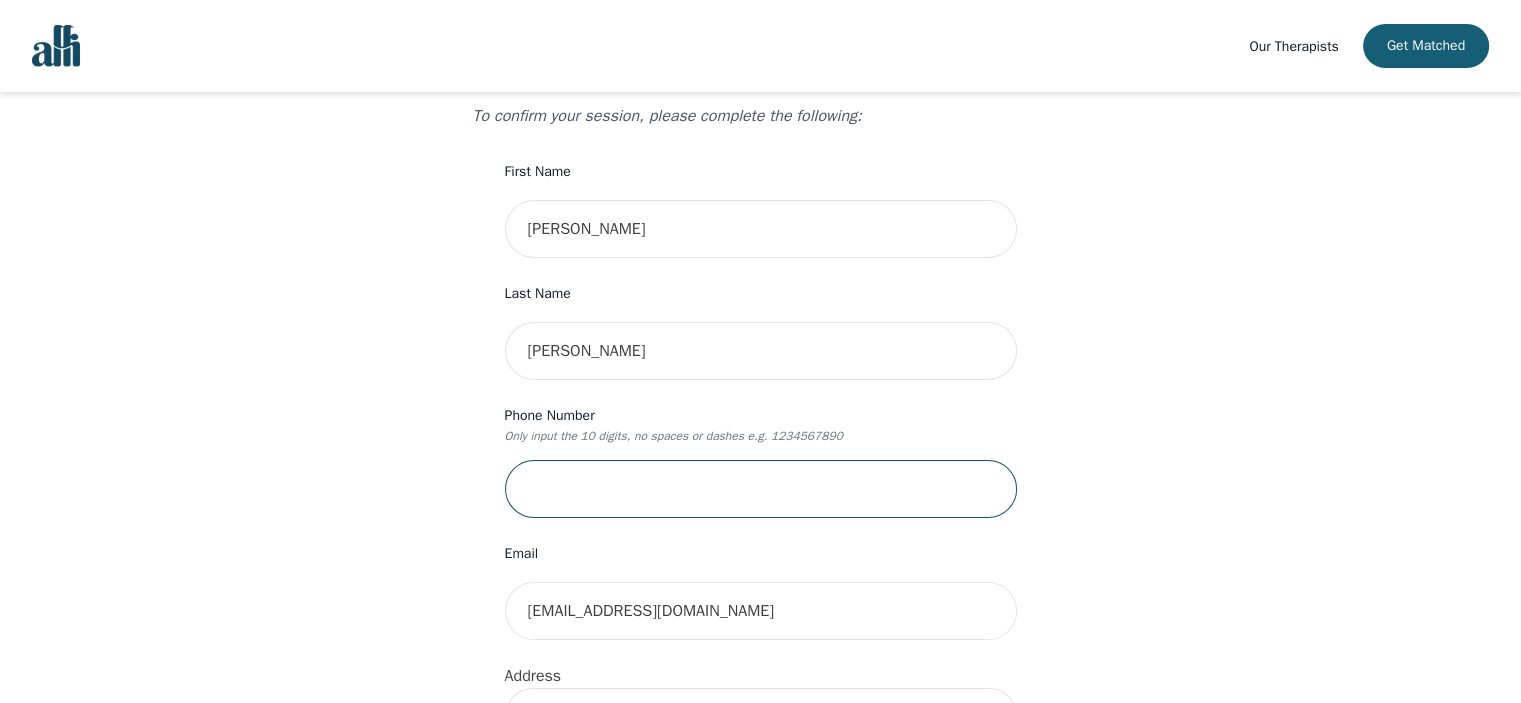 click at bounding box center [761, 489] 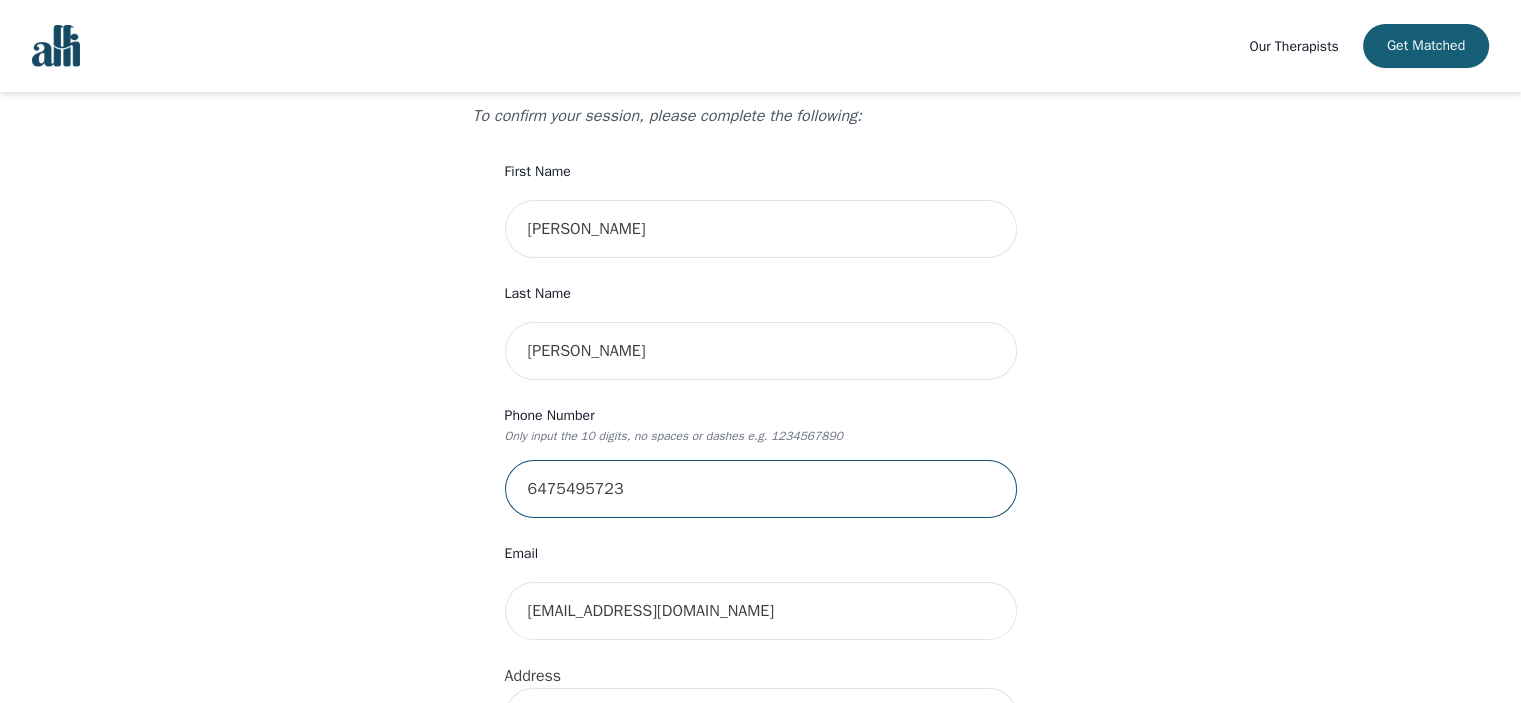 type on "6475495723" 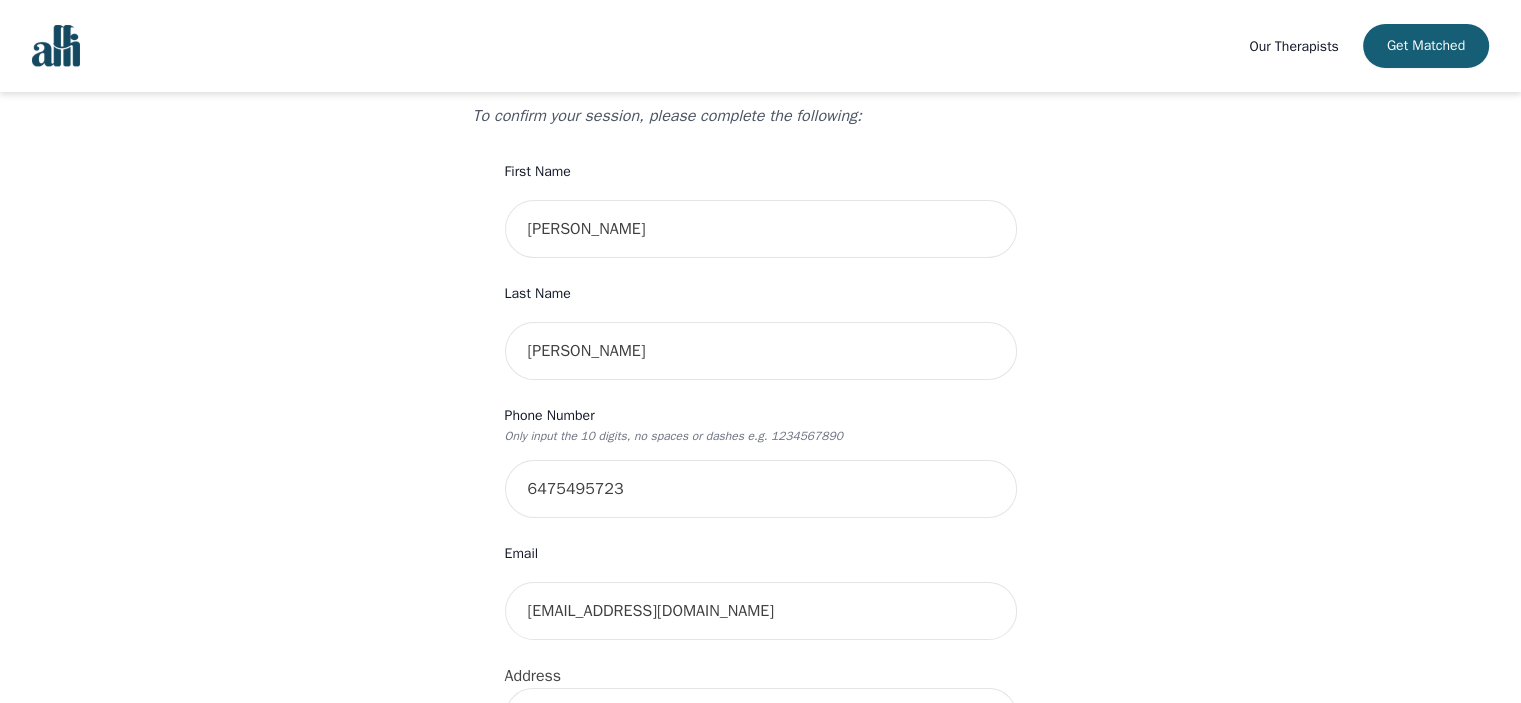 click on "Your therapy journey is about to begin! Your initial assessment session with   Meghan Dudley  will be on  2025-07-28 @ 10:00 AM  for 50 minutes , free of charge. Your follow-up sessions will be at your selected rate of $55. To confirm your session, please complete the following: First Name Akshit Last Name Shah Phone Number Only input the 10 digits, no spaces or dashes e.g. 1234567890 6475495723 Email akshitshah11@gmail.com Address Unit Number (Optional) Emergency Contact Name Emergency Contact Phone Number I have a promo code I have read and accept the  consent to counselling and psychotherapy services I have read and accept  Alli's Terms of Services I understand that I will be charged the full session rate if I cancel within 24 hours of my scheduled appointment or if I miss it all together. (*Note: This does not apply to your very first session with Alli. You may cancel your first session at any time without incurring fees). Submit" at bounding box center [760, 747] 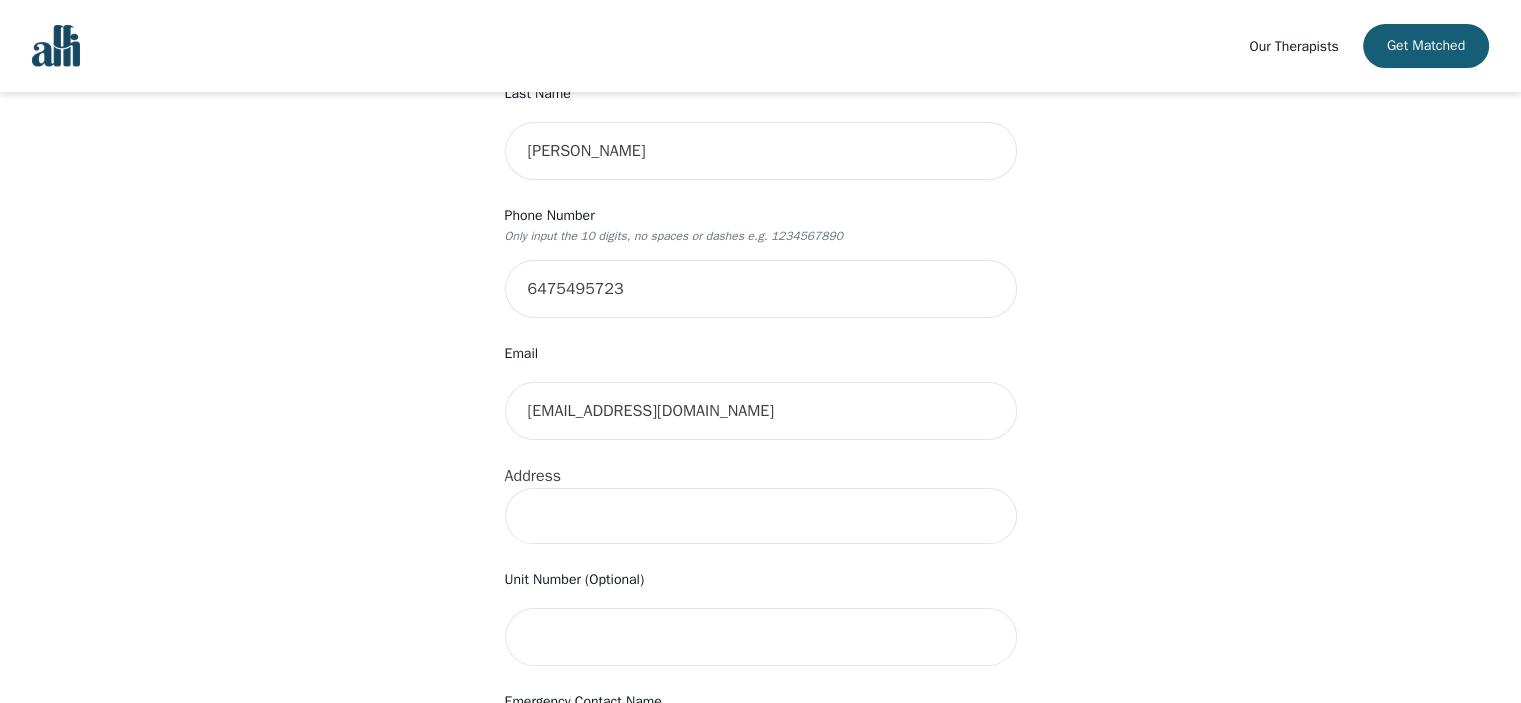 scroll, scrollTop: 500, scrollLeft: 0, axis: vertical 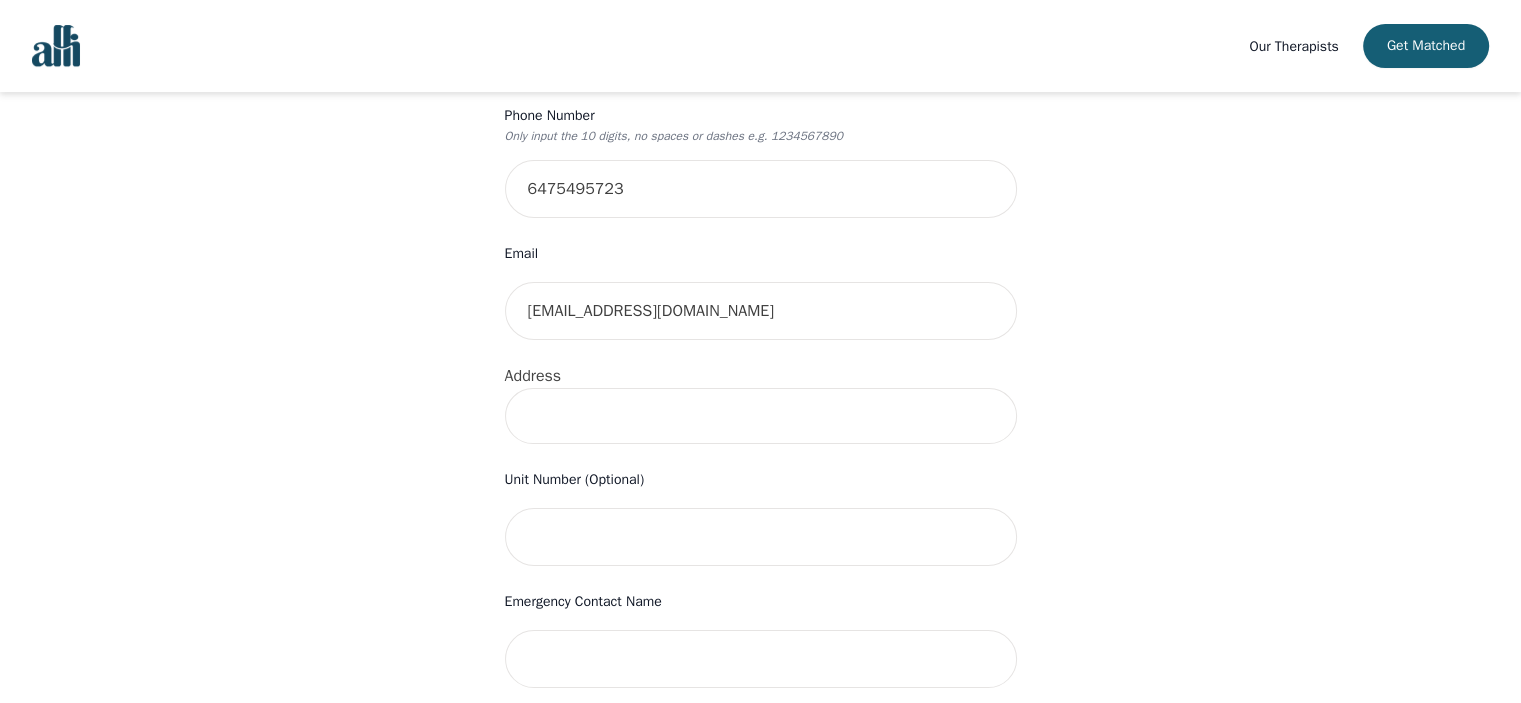 click at bounding box center (761, 416) 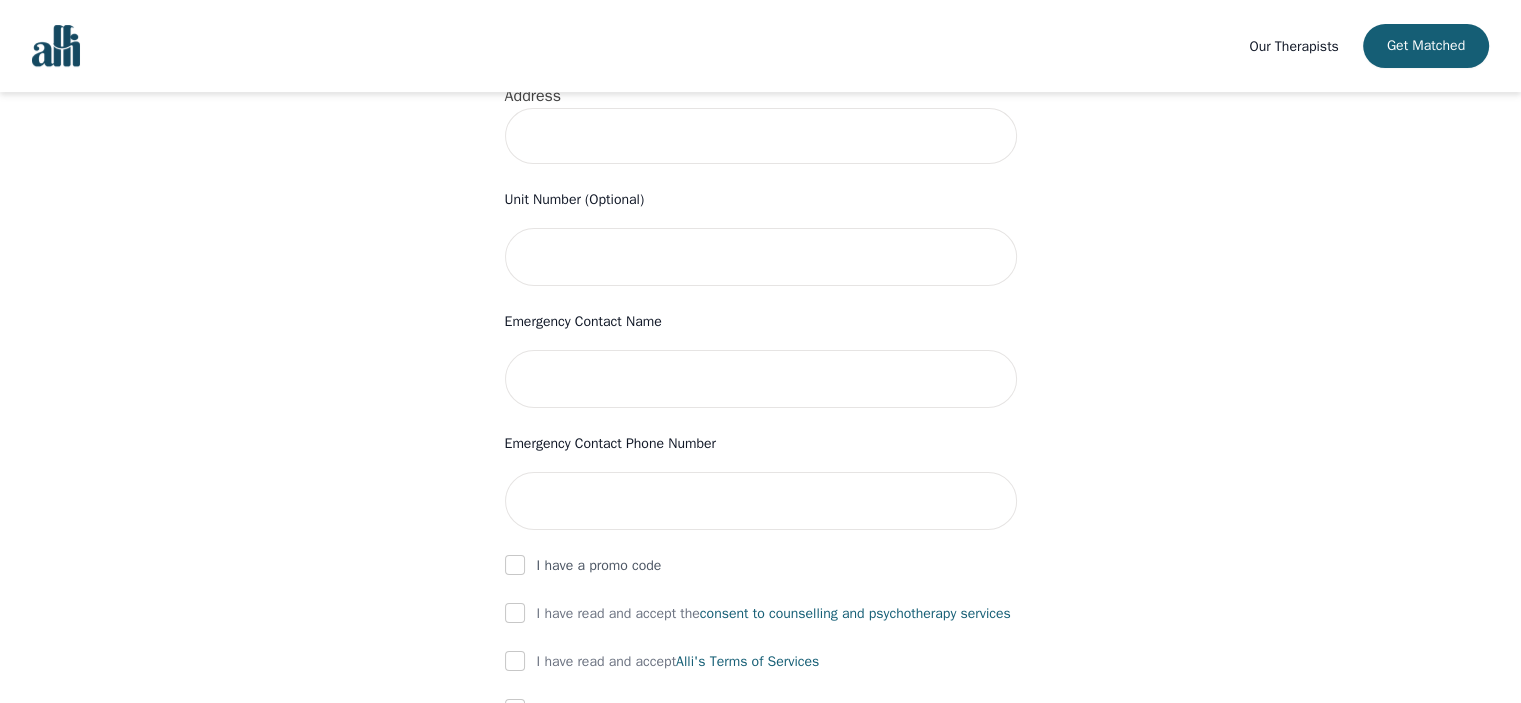 scroll, scrollTop: 500, scrollLeft: 0, axis: vertical 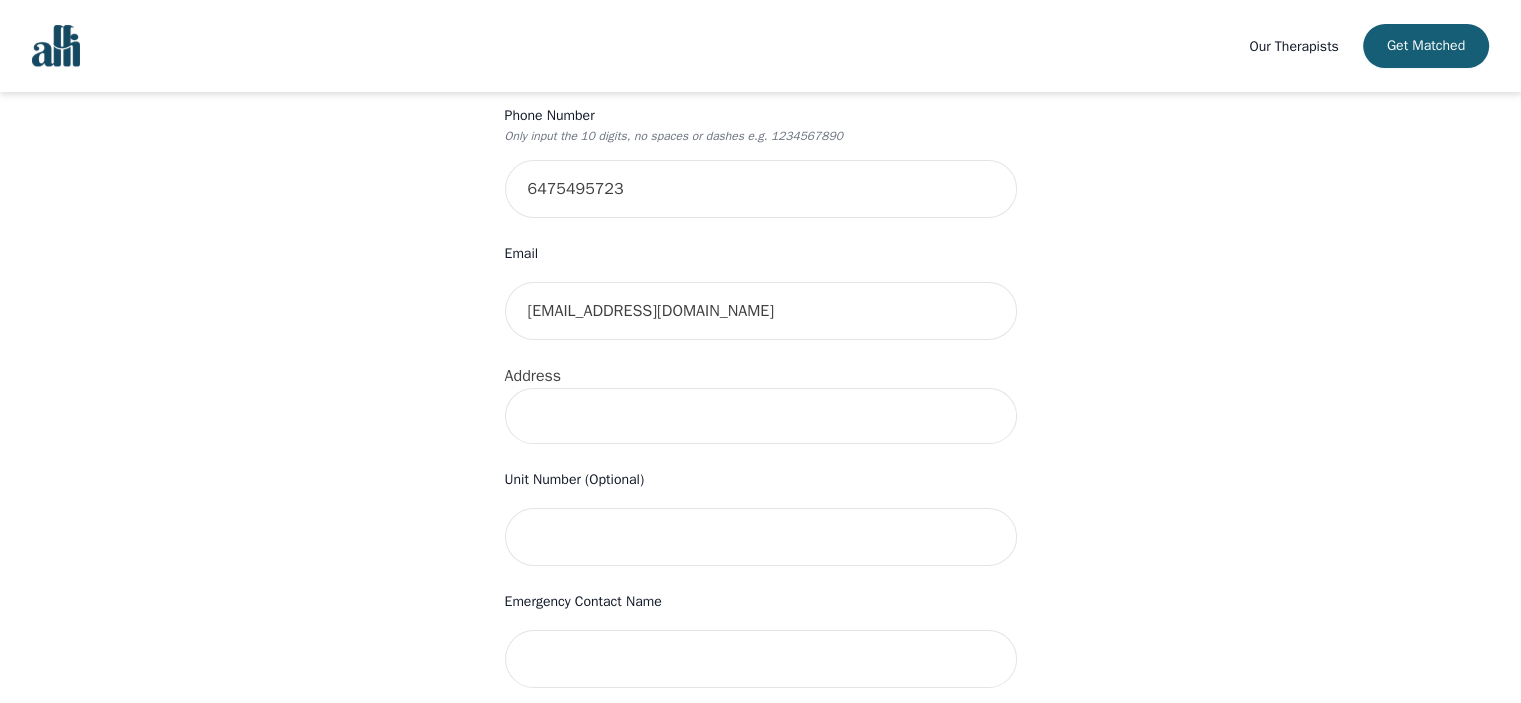 click at bounding box center (761, 416) 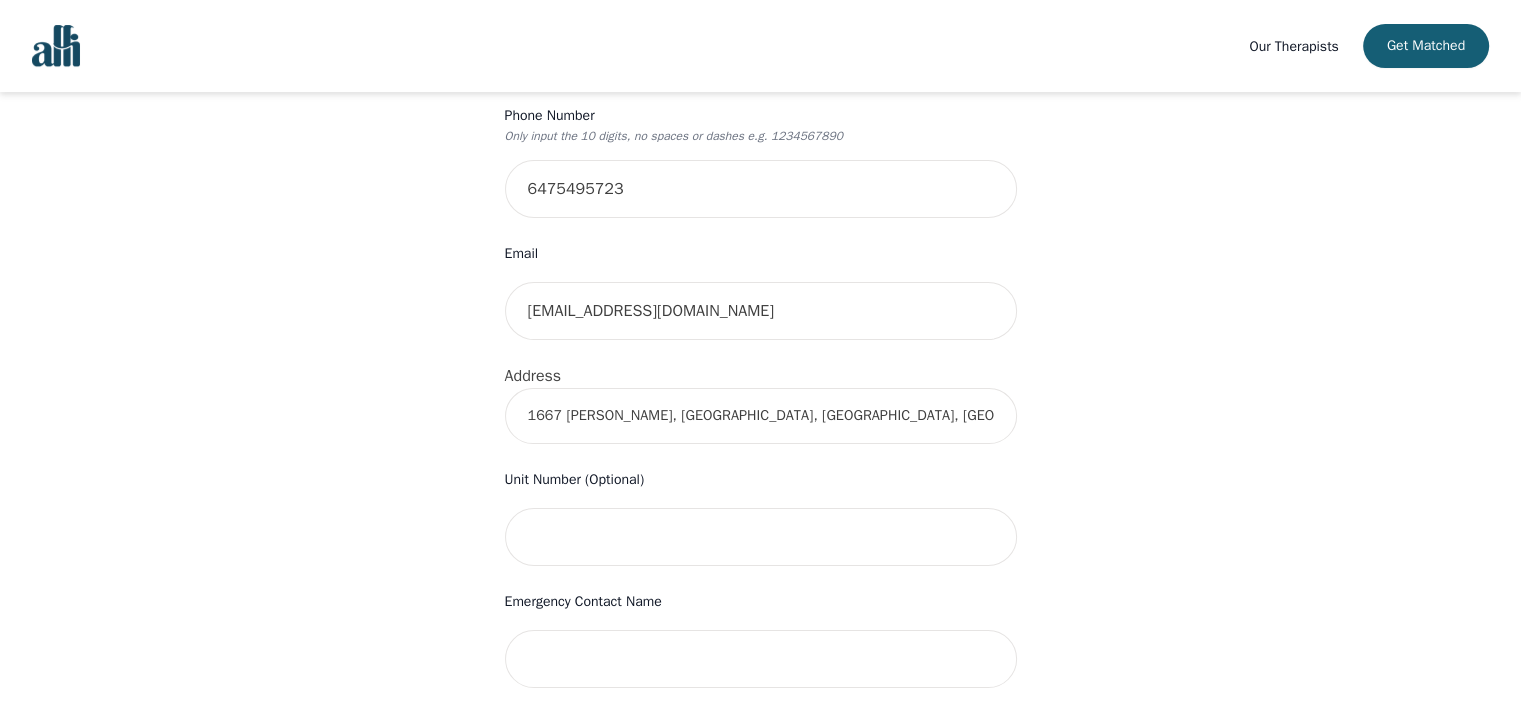 type on "1667 Vellore Cres, Mississauga, ON L5G 3P9, Canada" 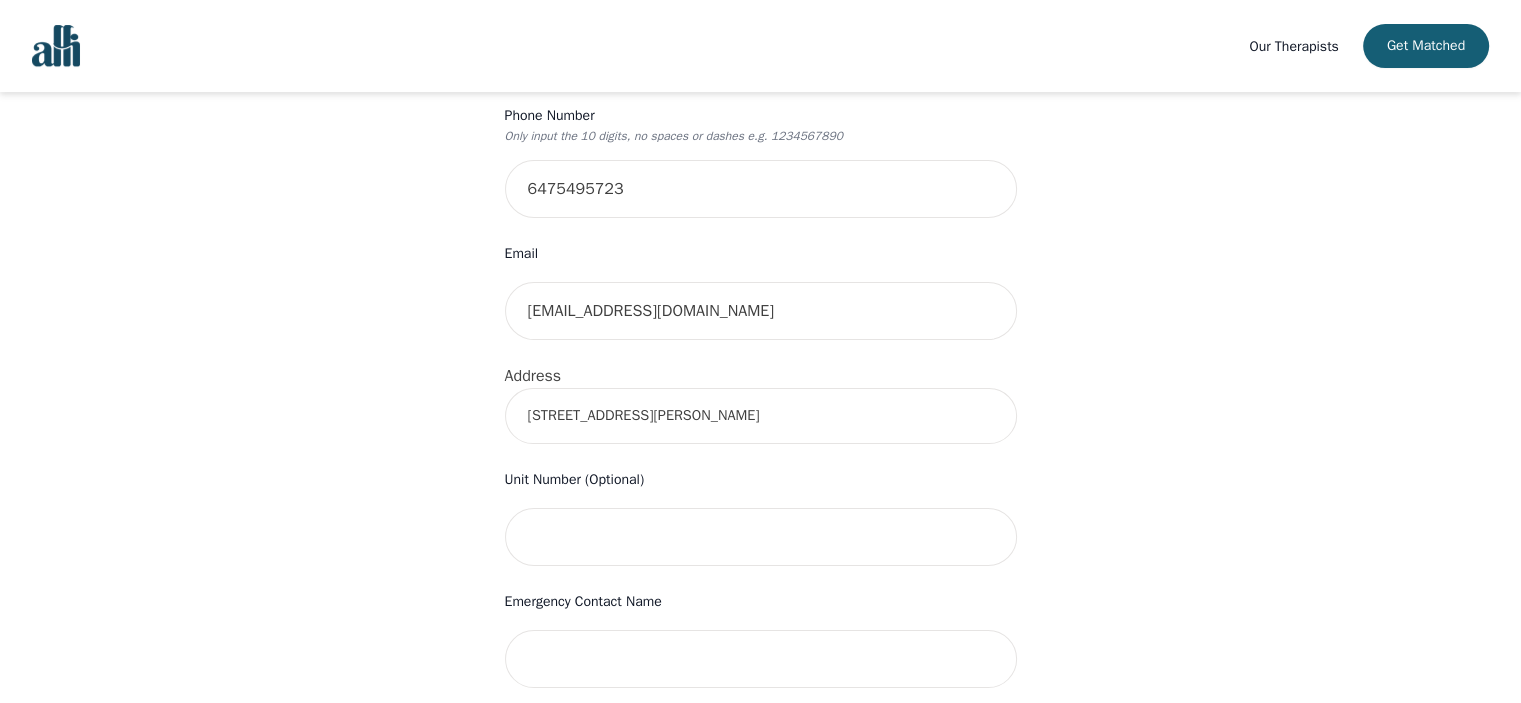 click on "Your therapy journey is about to begin! Your initial assessment session with   Meghan Dudley  will be on  2025-07-28 @ 10:00 AM  for 50 minutes , free of charge. Your follow-up sessions will be at your selected rate of $55. To confirm your session, please complete the following: First Name Akshit Last Name Shah Phone Number Only input the 10 digits, no spaces or dashes e.g. 1234567890 6475495723 Email akshitshah11@gmail.com Address 1667 Vellore Cres, Mississauga, ON L5G 3P9, Canada Unit Number (Optional) Emergency Contact Name Emergency Contact Phone Number I have a promo code I have read and accept the  consent to counselling and psychotherapy services I have read and accept  Alli's Terms of Services I understand that I will be charged the full session rate if I cancel within 24 hours of my scheduled appointment or if I miss it all together. (*Note: This does not apply to your very first session with Alli. You may cancel your first session at any time without incurring fees). Submit" at bounding box center (760, 447) 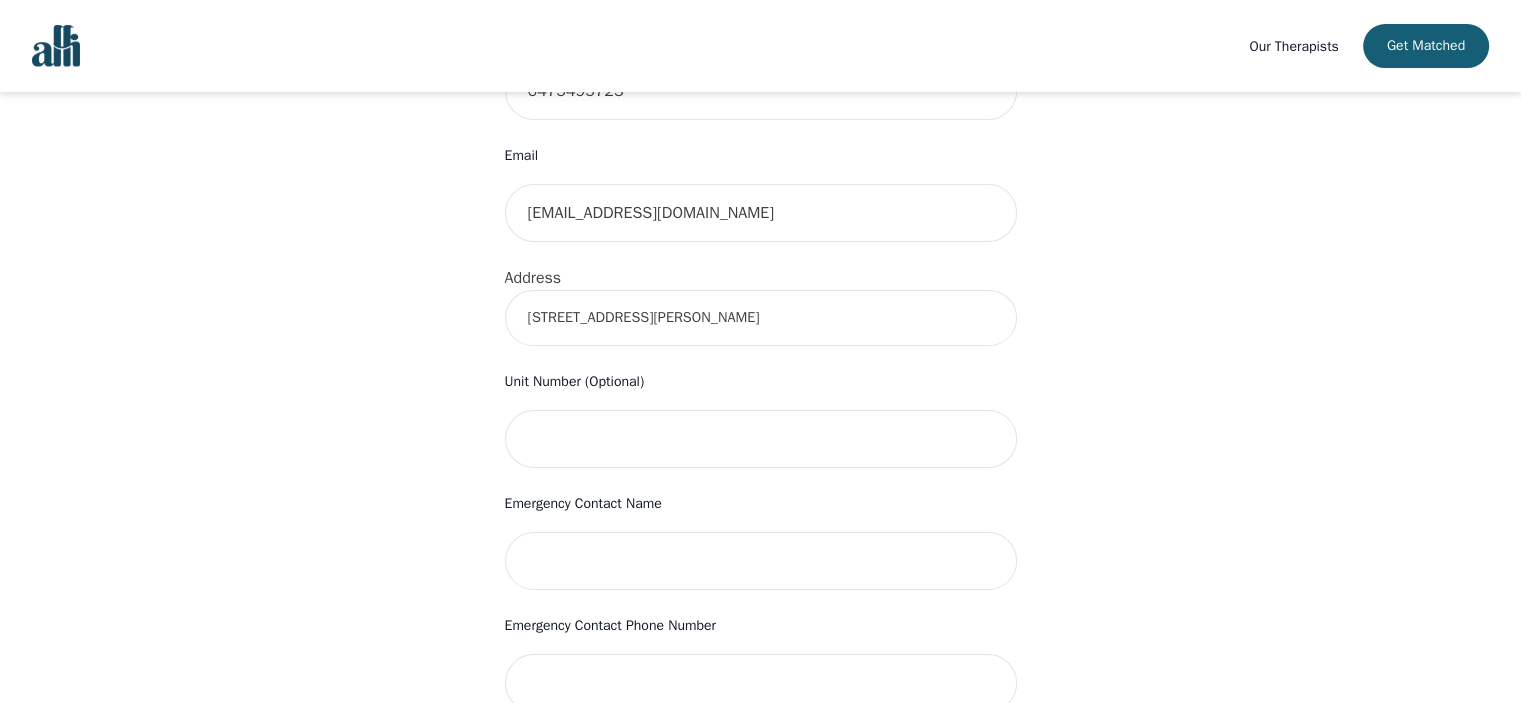 scroll, scrollTop: 700, scrollLeft: 0, axis: vertical 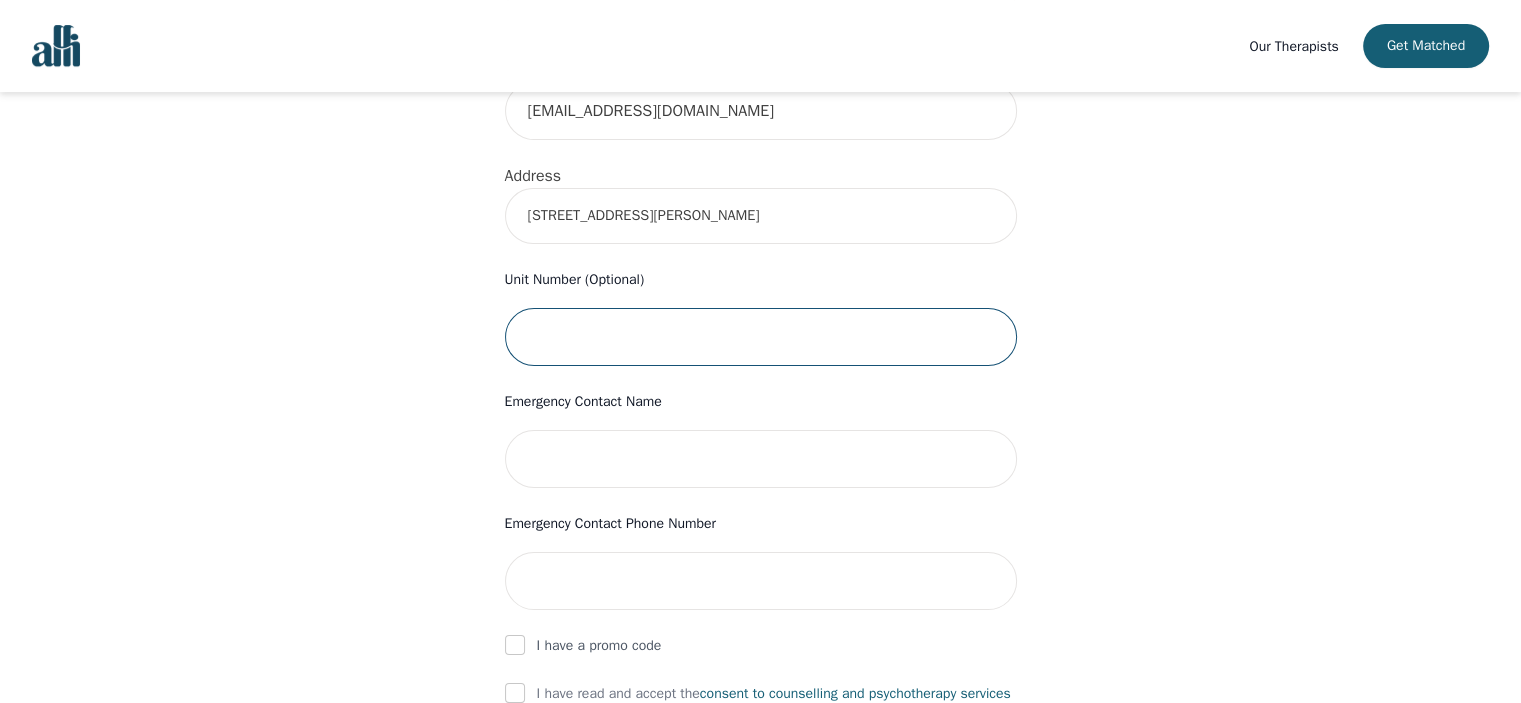 click at bounding box center (761, 337) 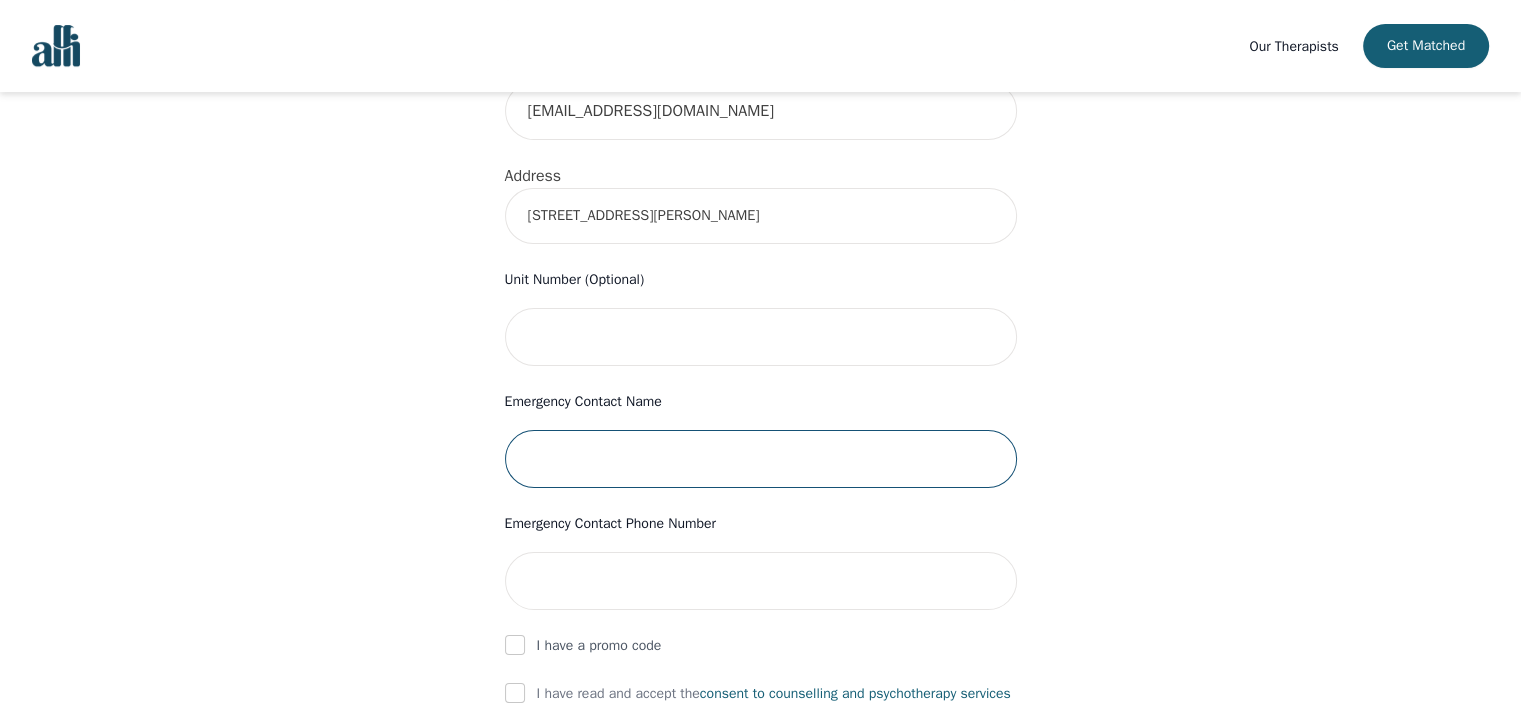 click at bounding box center (761, 459) 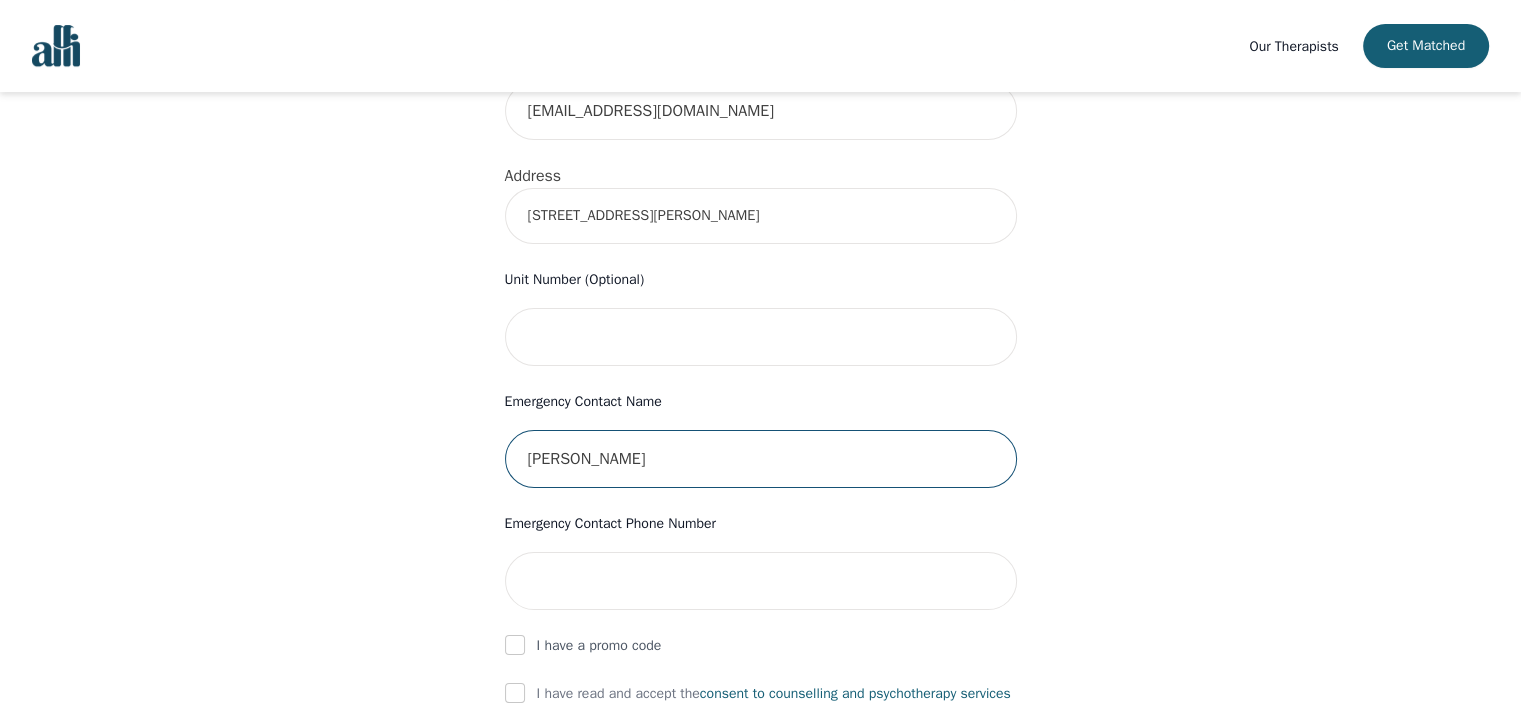 type on "Namrita" 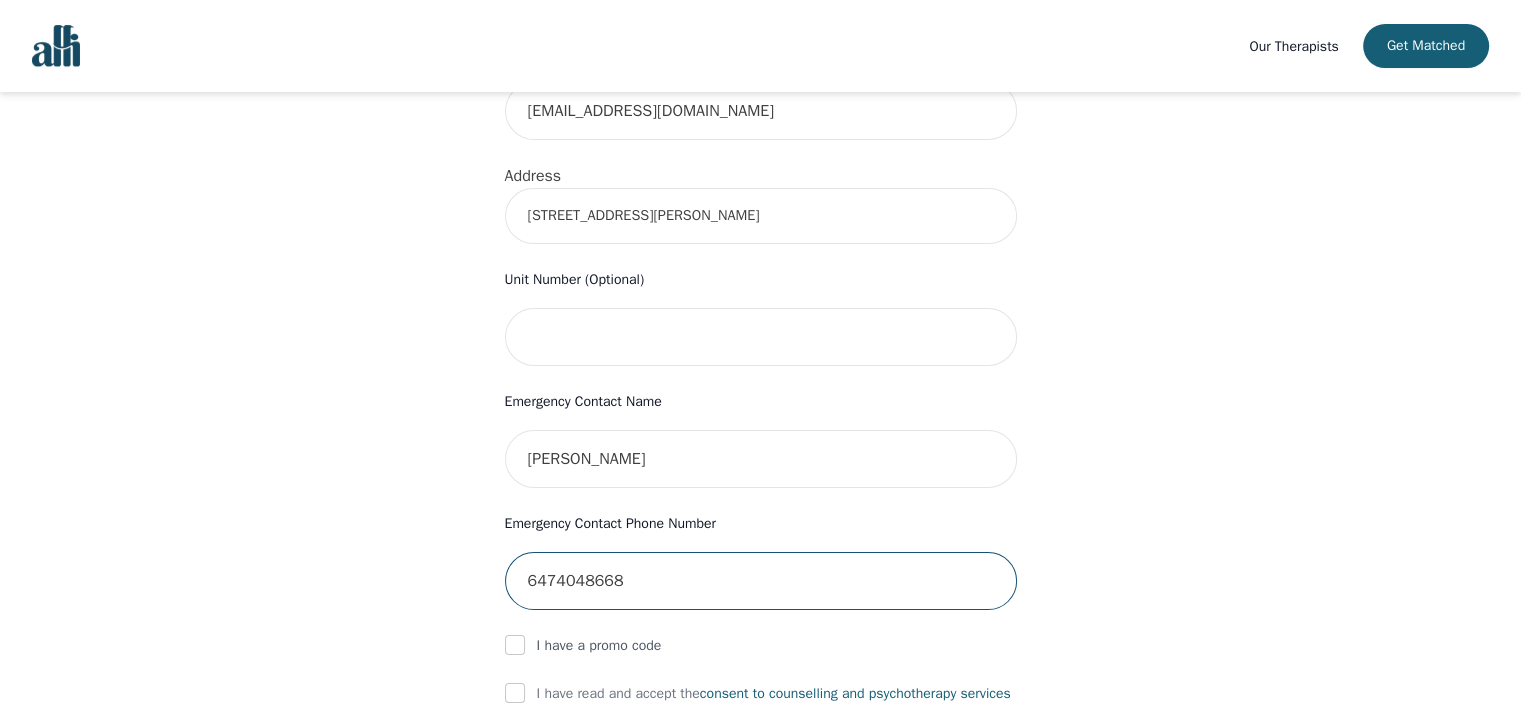 type on "6474048668" 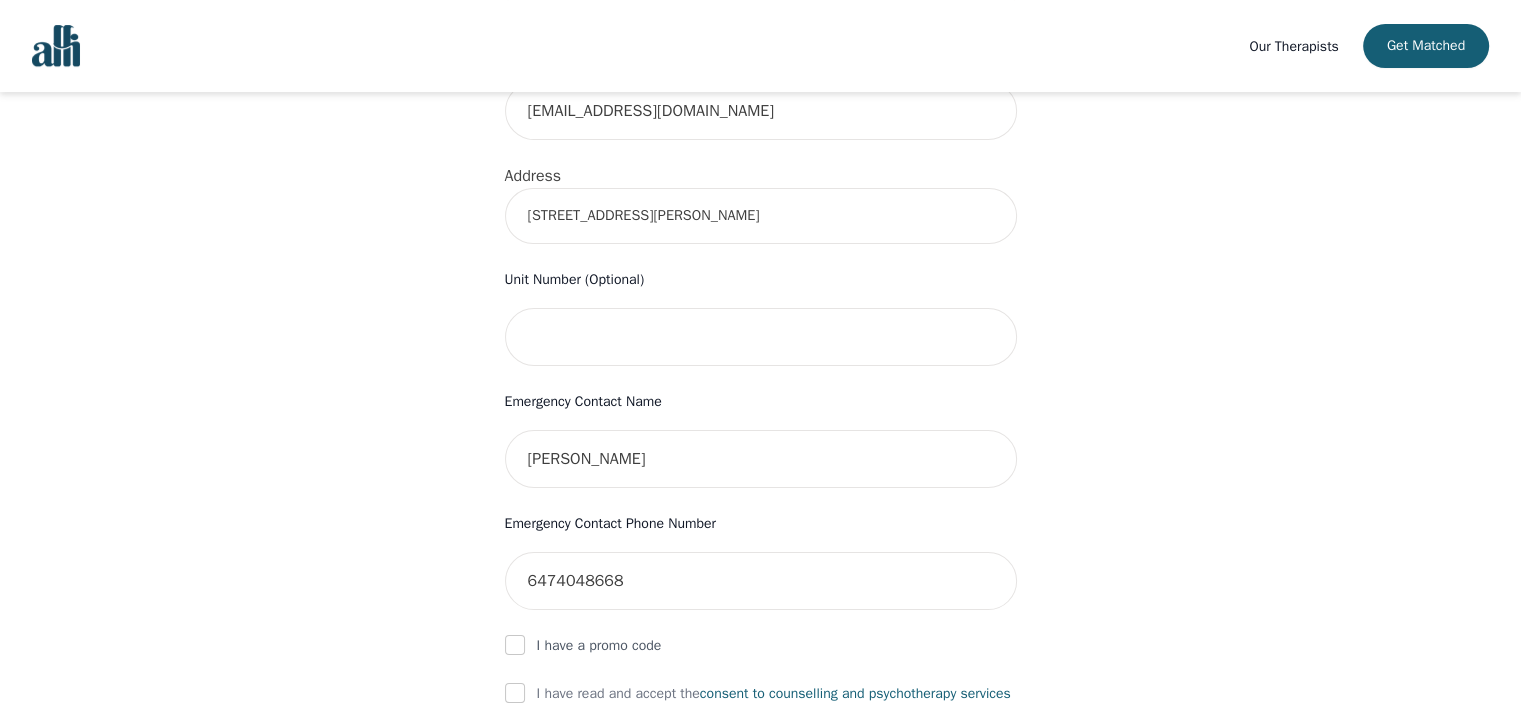 click on "Your therapy journey is about to begin! Your initial assessment session with   Meghan Dudley  will be on  2025-07-28 @ 10:00 AM  for 50 minutes , free of charge. Your follow-up sessions will be at your selected rate of $55. To confirm your session, please complete the following: First Name Akshit Last Name Shah Phone Number Only input the 10 digits, no spaces or dashes e.g. 1234567890 6475495723 Email akshitshah11@gmail.com Address 1667 Vellore Cres, Mississauga, ON L5G 3P9, Canada Unit Number (Optional) Emergency Contact Name Namrita Emergency Contact Phone Number 6474048668 I have a promo code I have read and accept the  consent to counselling and psychotherapy services I have read and accept  Alli's Terms of Services I understand that I will be charged the full session rate if I cancel within 24 hours of my scheduled appointment or if I miss it all together. (*Note: This does not apply to your very first session with Alli. You may cancel your first session at any time without incurring fees). Submit" at bounding box center [760, 247] 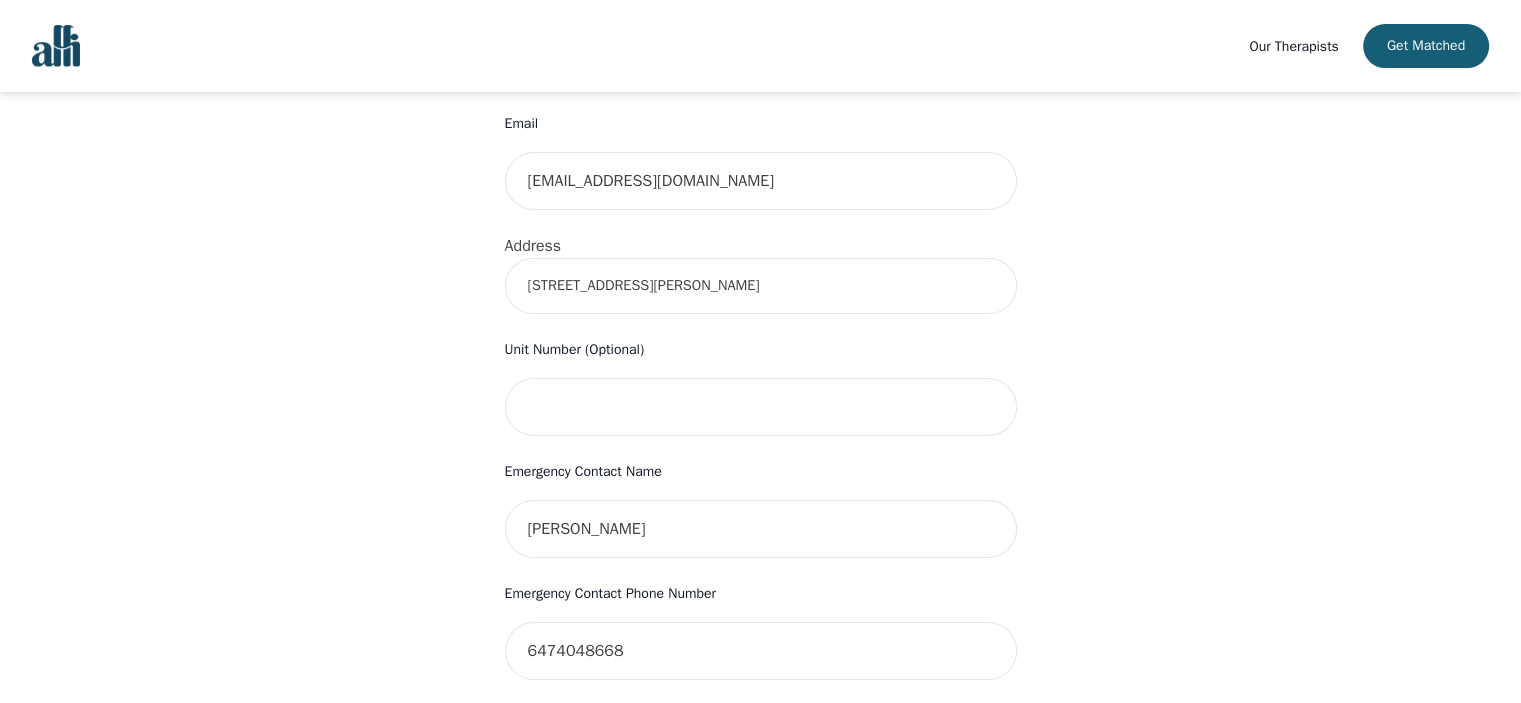 scroll, scrollTop: 600, scrollLeft: 0, axis: vertical 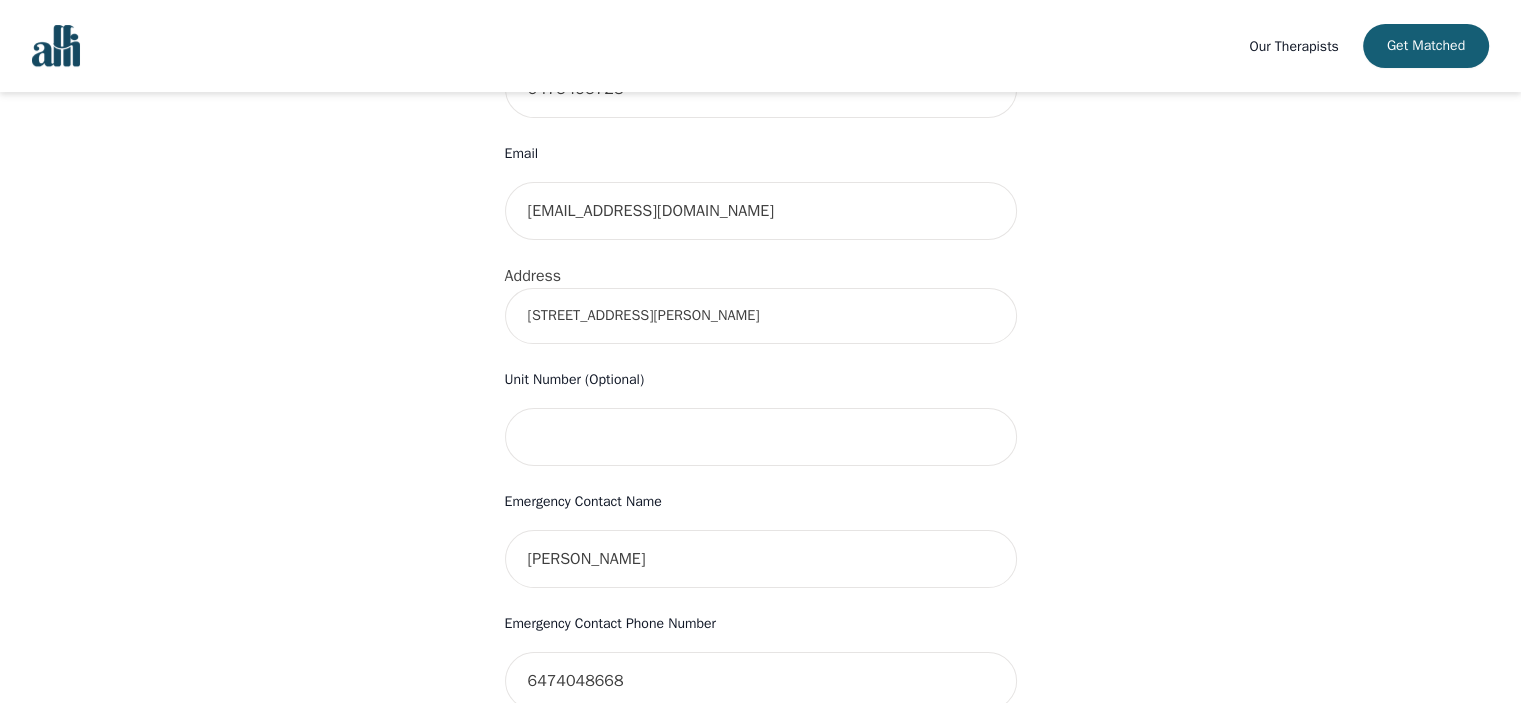 click on "1667 Vellore Cres, Mississauga, ON L5G 3P9, Canada" at bounding box center (761, 316) 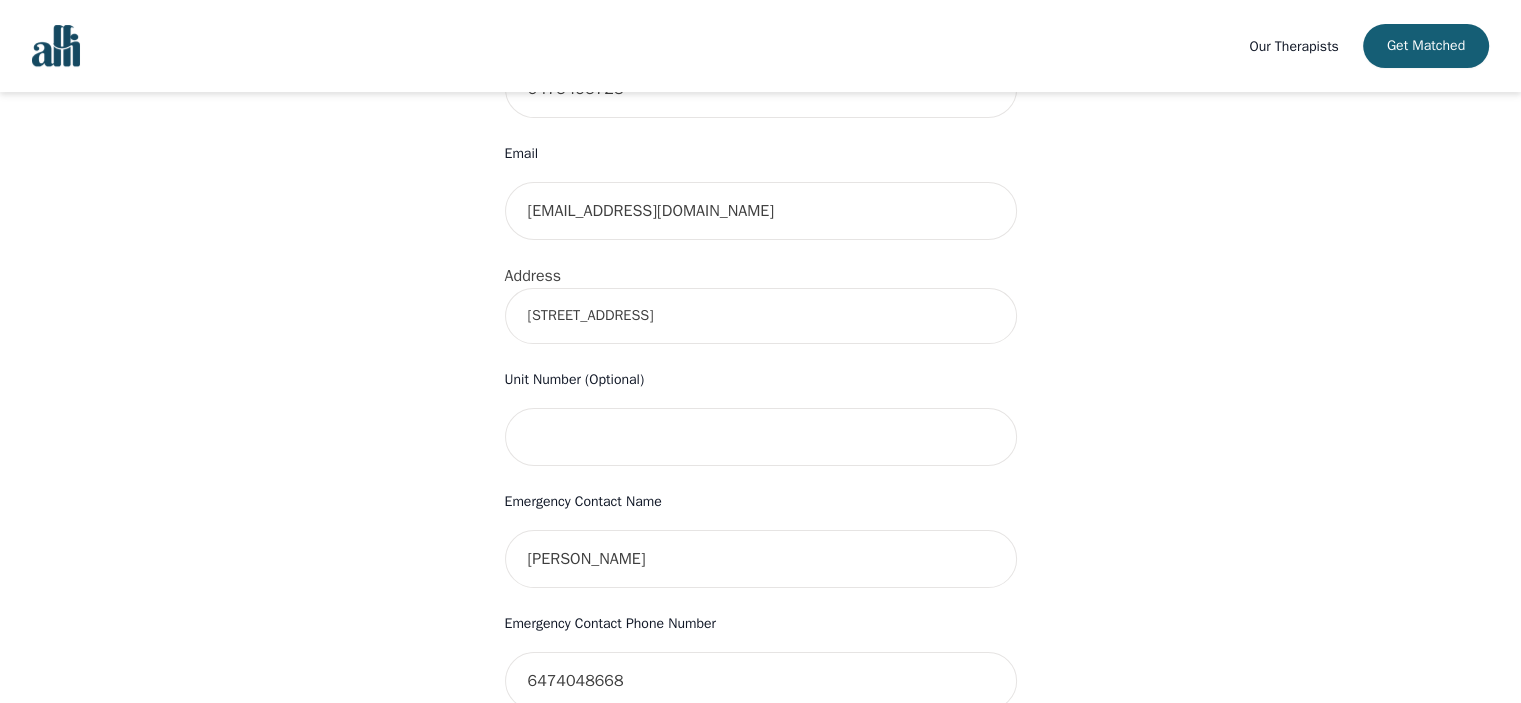 click on "Your therapy journey is about to begin! Your initial assessment session with   Meghan Dudley  will be on  2025-07-28 @ 10:00 AM  for 50 minutes , free of charge. Your follow-up sessions will be at your selected rate of $55. To confirm your session, please complete the following: First Name Akshit Last Name Shah Phone Number Only input the 10 digits, no spaces or dashes e.g. 1234567890 6475495723 Email akshitshah11@gmail.com Address 1667 Vellore Cres, Mississauga, ON L5G 0C3, Canada Unit Number (Optional) Emergency Contact Name Namrita Emergency Contact Phone Number 6474048668 I have a promo code I have read and accept the  consent to counselling and psychotherapy services I have read and accept  Alli's Terms of Services I understand that I will be charged the full session rate if I cancel within 24 hours of my scheduled appointment or if I miss it all together. (*Note: This does not apply to your very first session with Alli. You may cancel your first session at any time without incurring fees). Submit" at bounding box center (760, 347) 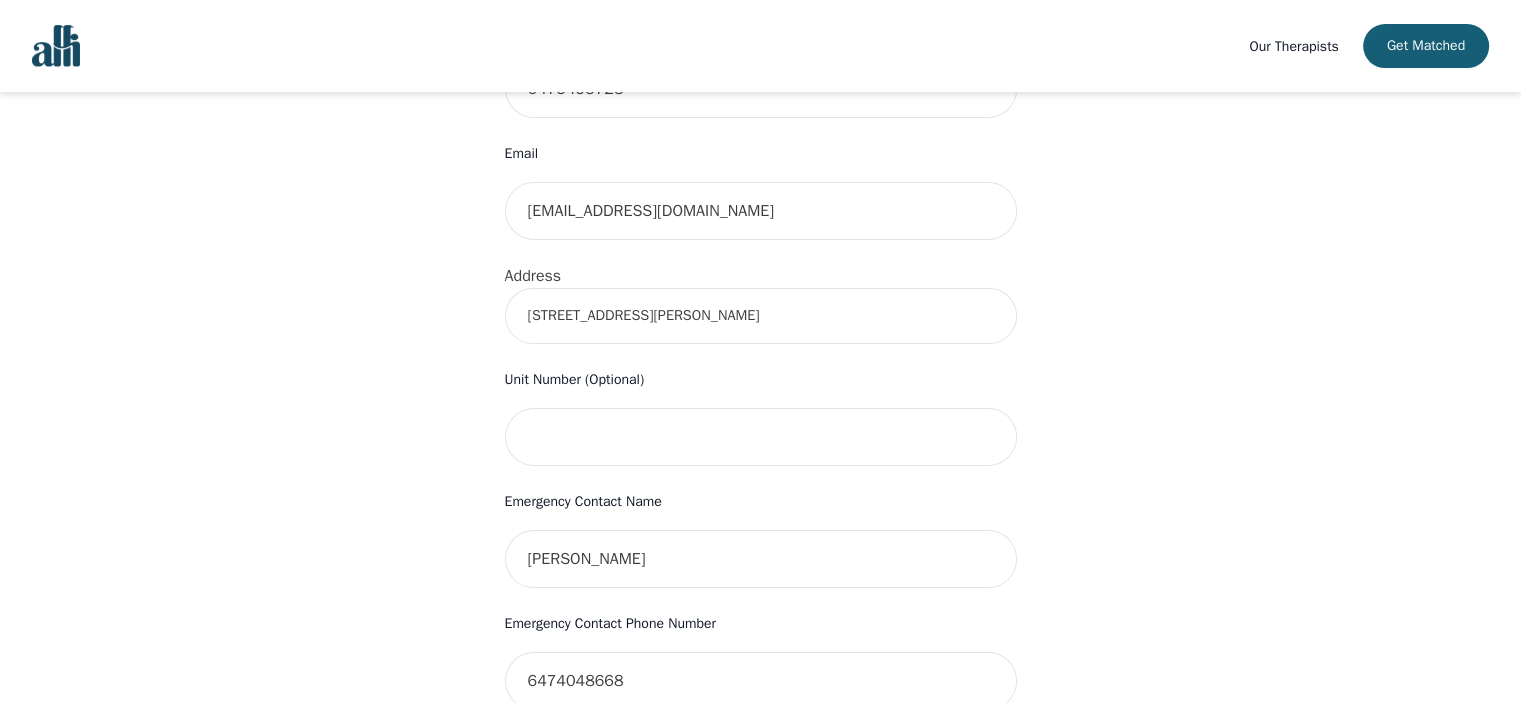 click on "Your therapy journey is about to begin! Your initial assessment session with   Meghan Dudley  will be on  2025-07-28 @ 10:00 AM  for 50 minutes , free of charge. Your follow-up sessions will be at your selected rate of $55. To confirm your session, please complete the following: First Name Akshit Last Name Shah Phone Number Only input the 10 digits, no spaces or dashes e.g. 1234567890 6475495723 Email akshitshah11@gmail.com Address 1667 Vellore Cres, Mississauga, ON L5G 3P9, Canada Unit Number (Optional) Emergency Contact Name Namrita Emergency Contact Phone Number 6474048668 I have a promo code I have read and accept the  consent to counselling and psychotherapy services I have read and accept  Alli's Terms of Services I understand that I will be charged the full session rate if I cancel within 24 hours of my scheduled appointment or if I miss it all together. (*Note: This does not apply to your very first session with Alli. You may cancel your first session at any time without incurring fees). Submit" at bounding box center [760, 347] 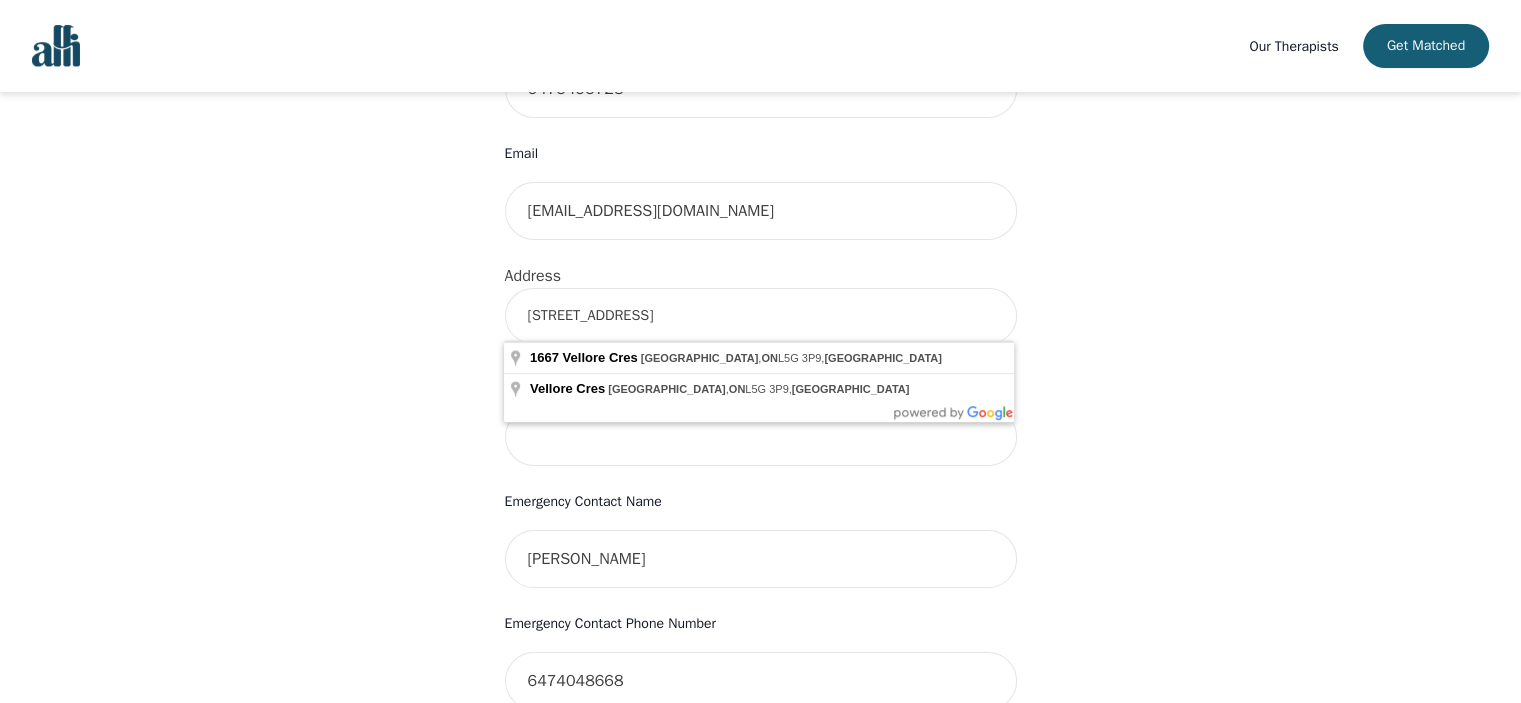 type on "1667 Vellore Cres, Mississauga, ON L5G 0C3, Canada" 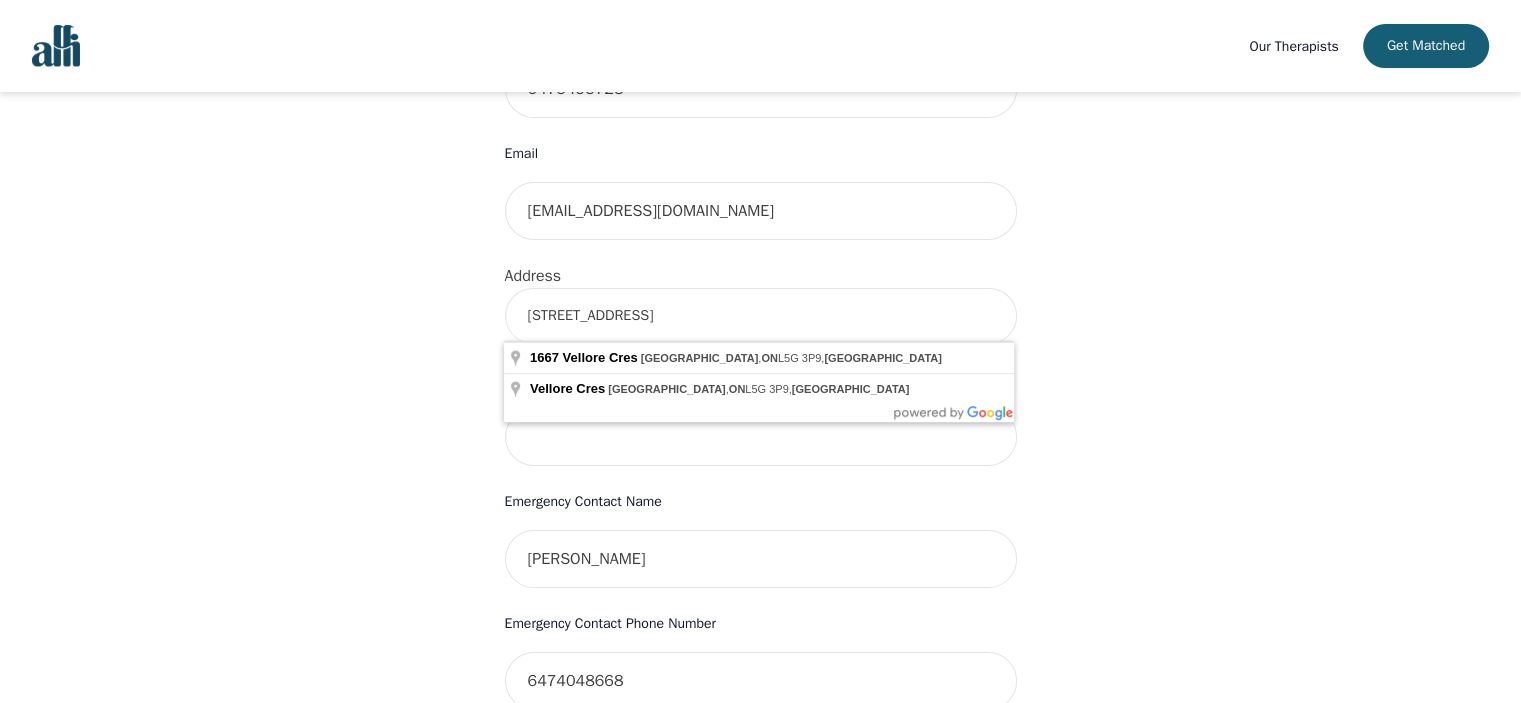 click on "Your therapy journey is about to begin! Your initial assessment session with   Meghan Dudley  will be on  2025-07-28 @ 10:00 AM  for 50 minutes , free of charge. Your follow-up sessions will be at your selected rate of $55. To confirm your session, please complete the following: First Name Akshit Last Name Shah Phone Number Only input the 10 digits, no spaces or dashes e.g. 1234567890 6475495723 Email akshitshah11@gmail.com Address 1667 Vellore Cres, Mississauga, ON L5G 0C3, Canada Unit Number (Optional) Emergency Contact Name Namrita Emergency Contact Phone Number 6474048668 I have a promo code I have read and accept the  consent to counselling and psychotherapy services I have read and accept  Alli's Terms of Services I understand that I will be charged the full session rate if I cancel within 24 hours of my scheduled appointment or if I miss it all together. (*Note: This does not apply to your very first session with Alli. You may cancel your first session at any time without incurring fees). Submit" at bounding box center [760, 347] 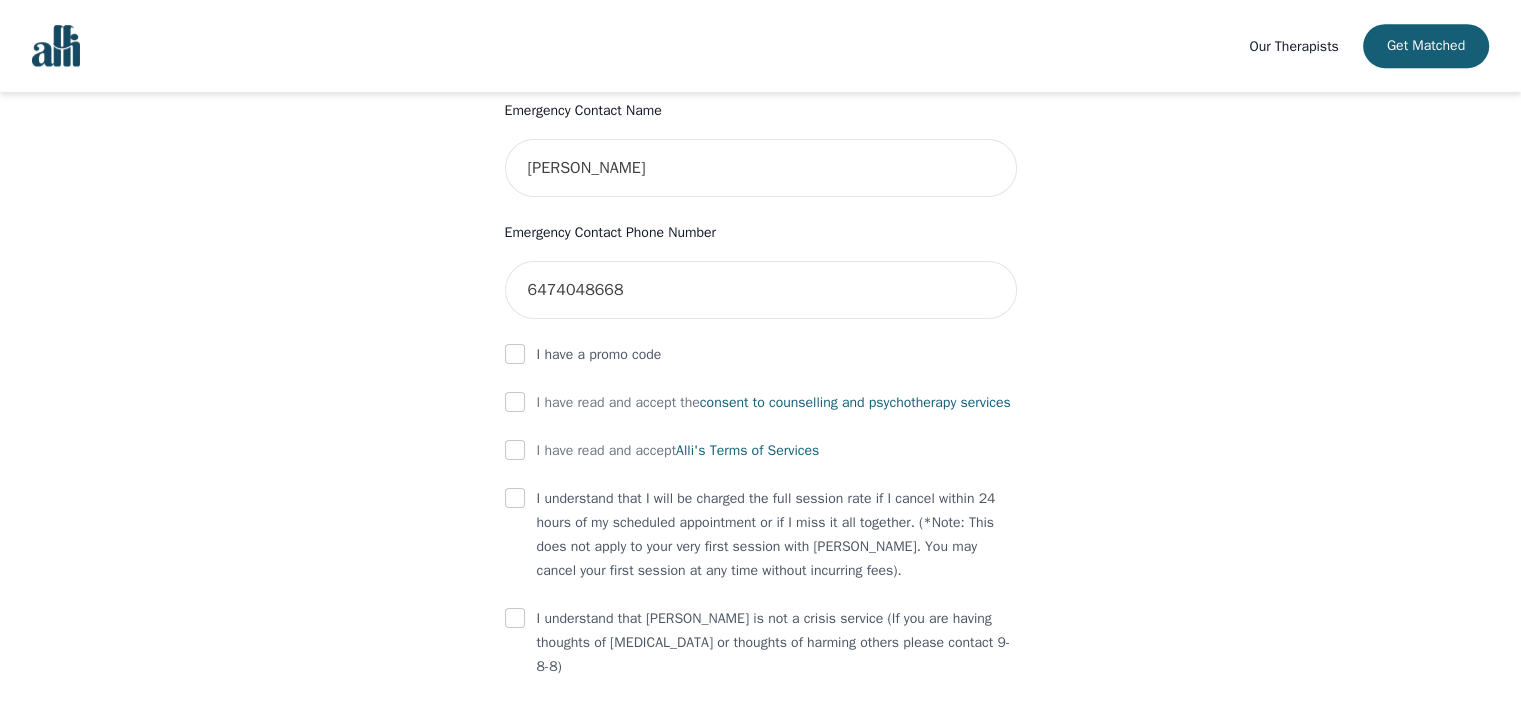 scroll, scrollTop: 1000, scrollLeft: 0, axis: vertical 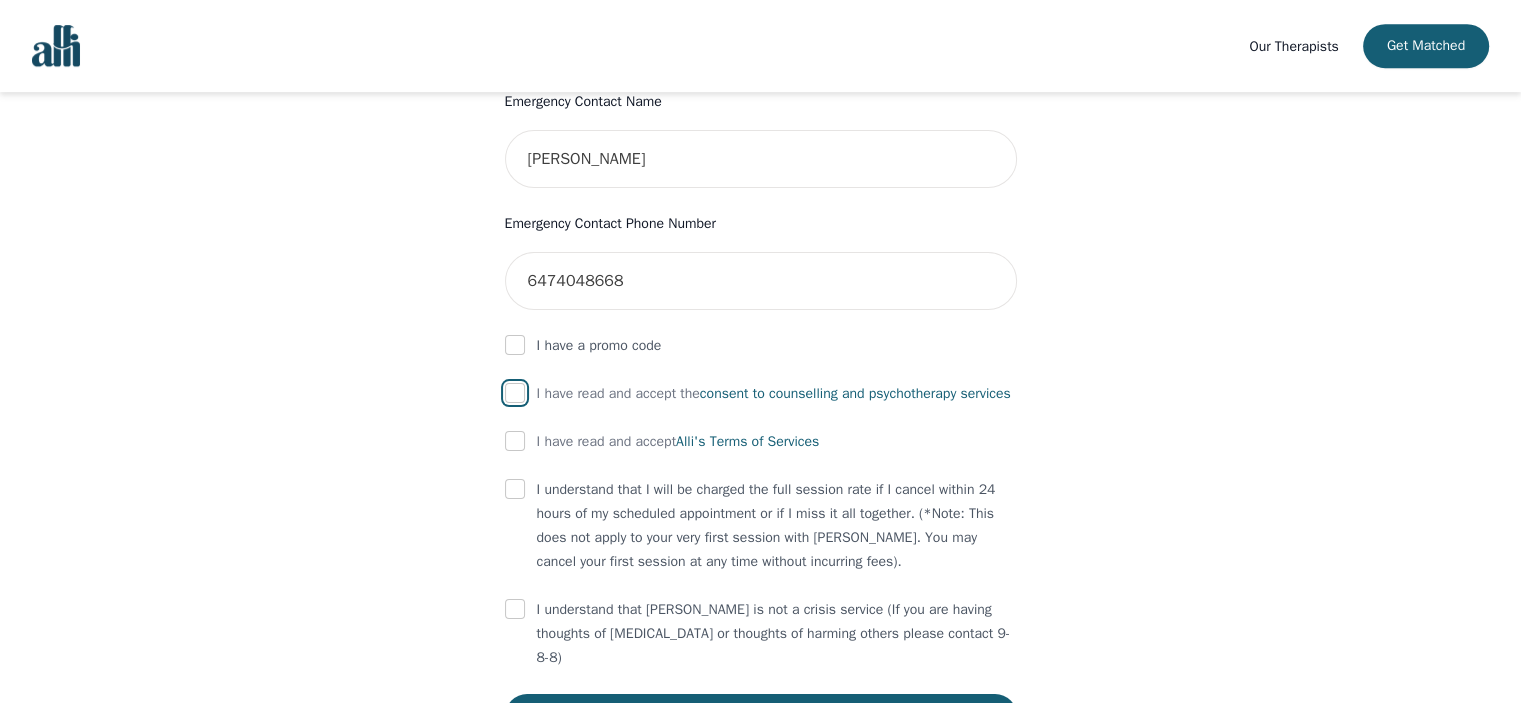 click at bounding box center [515, 393] 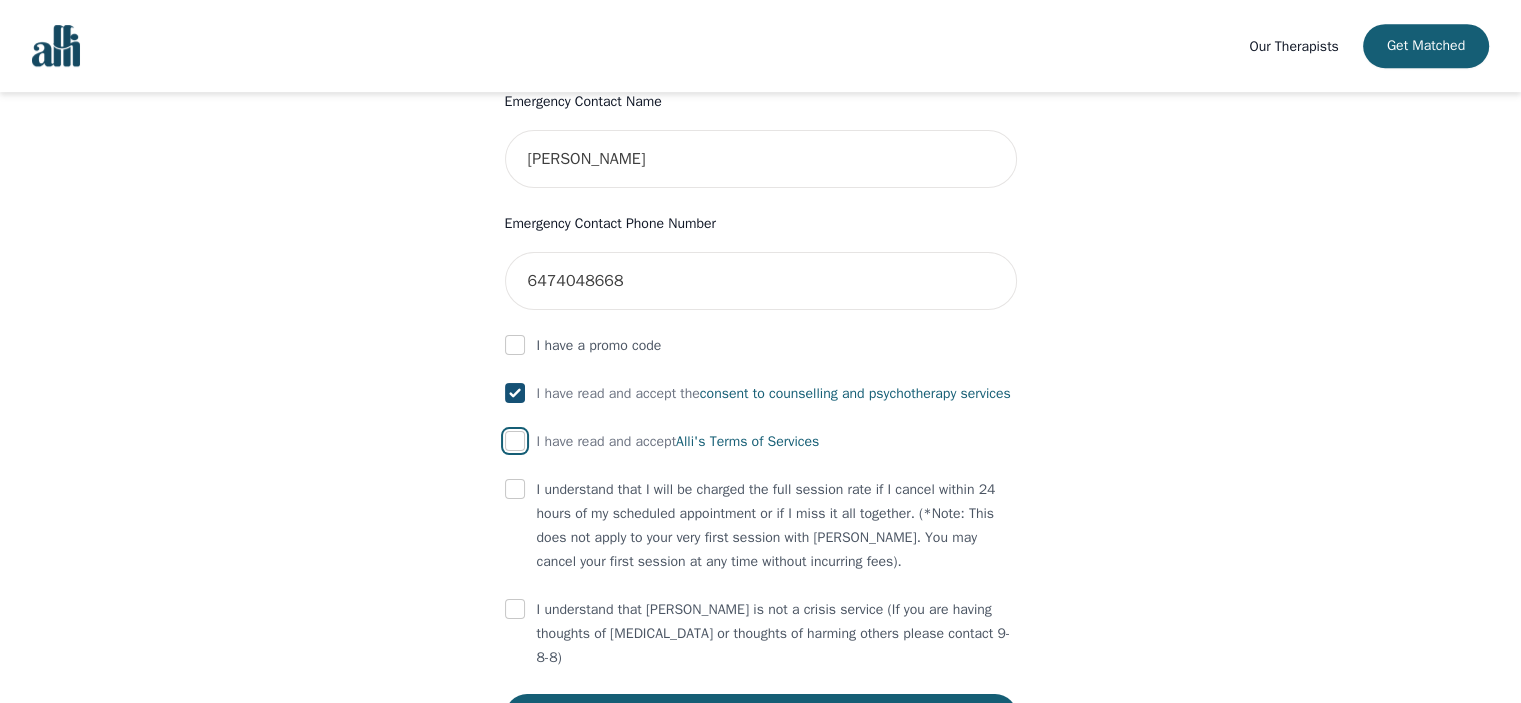 click at bounding box center (515, 441) 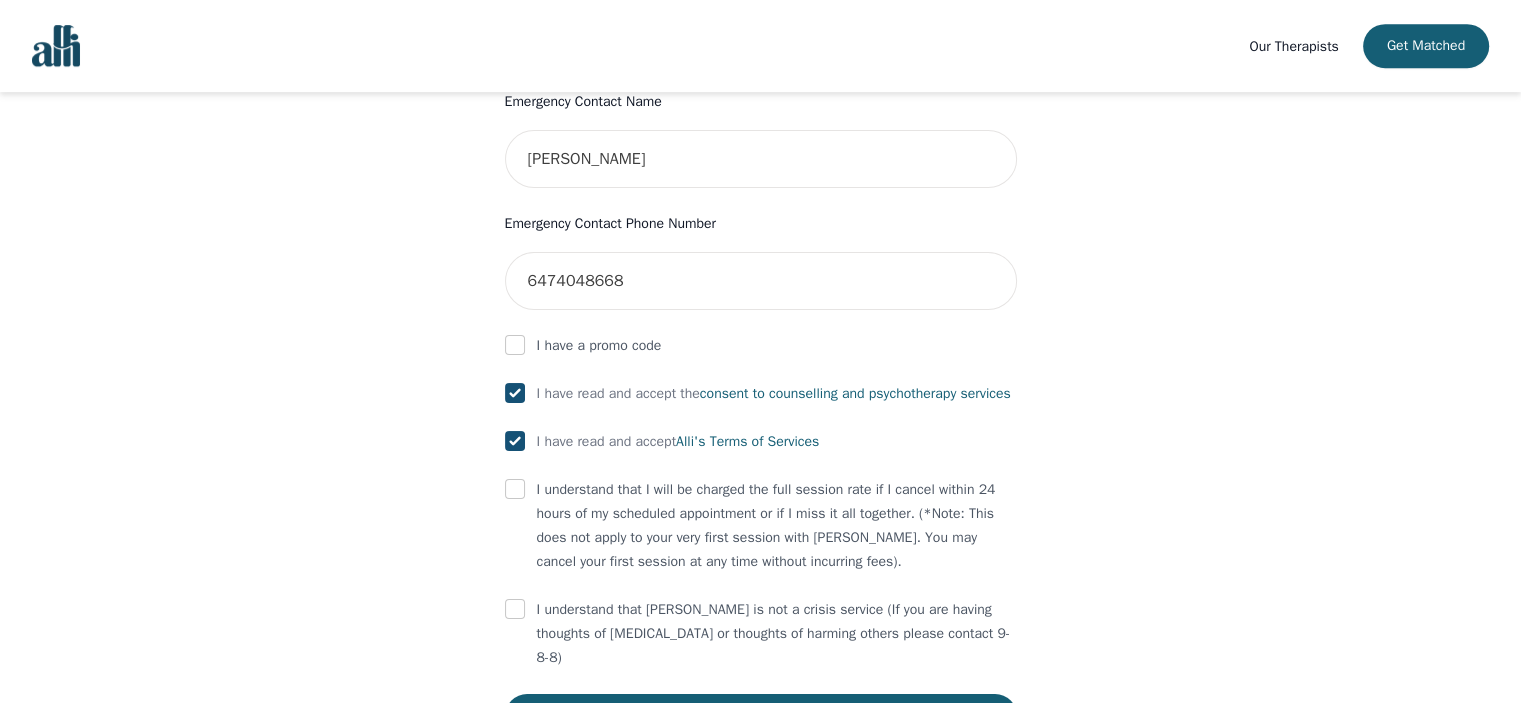 checkbox on "true" 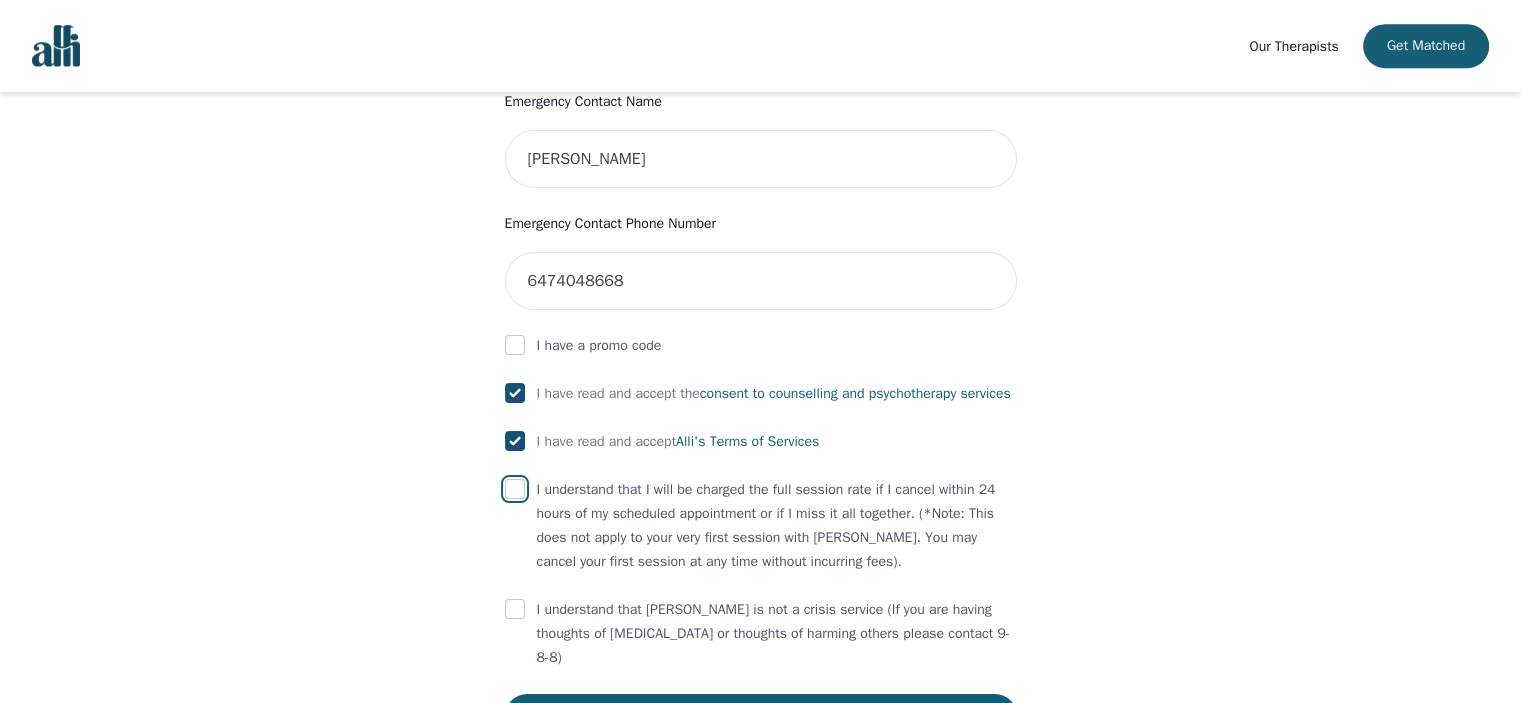 click at bounding box center (515, 489) 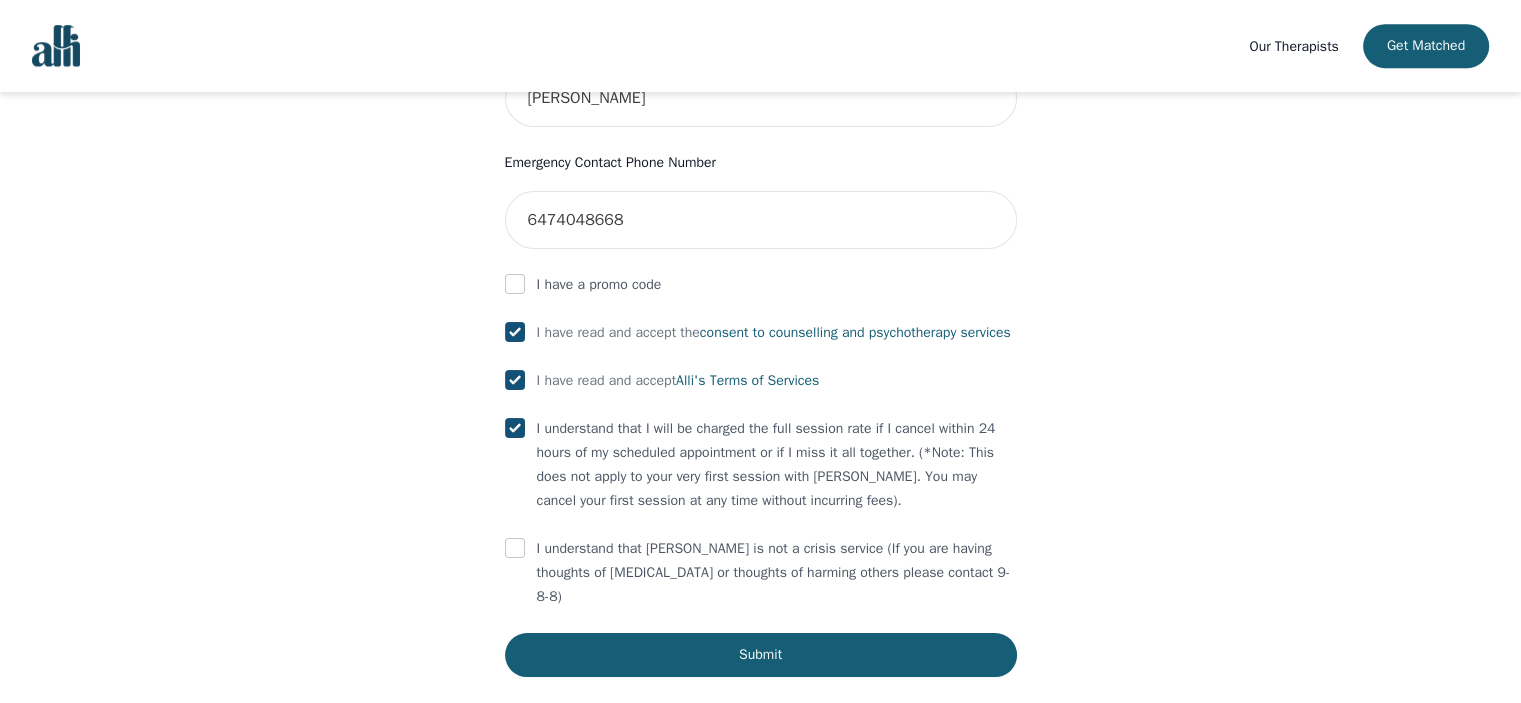 scroll, scrollTop: 1095, scrollLeft: 0, axis: vertical 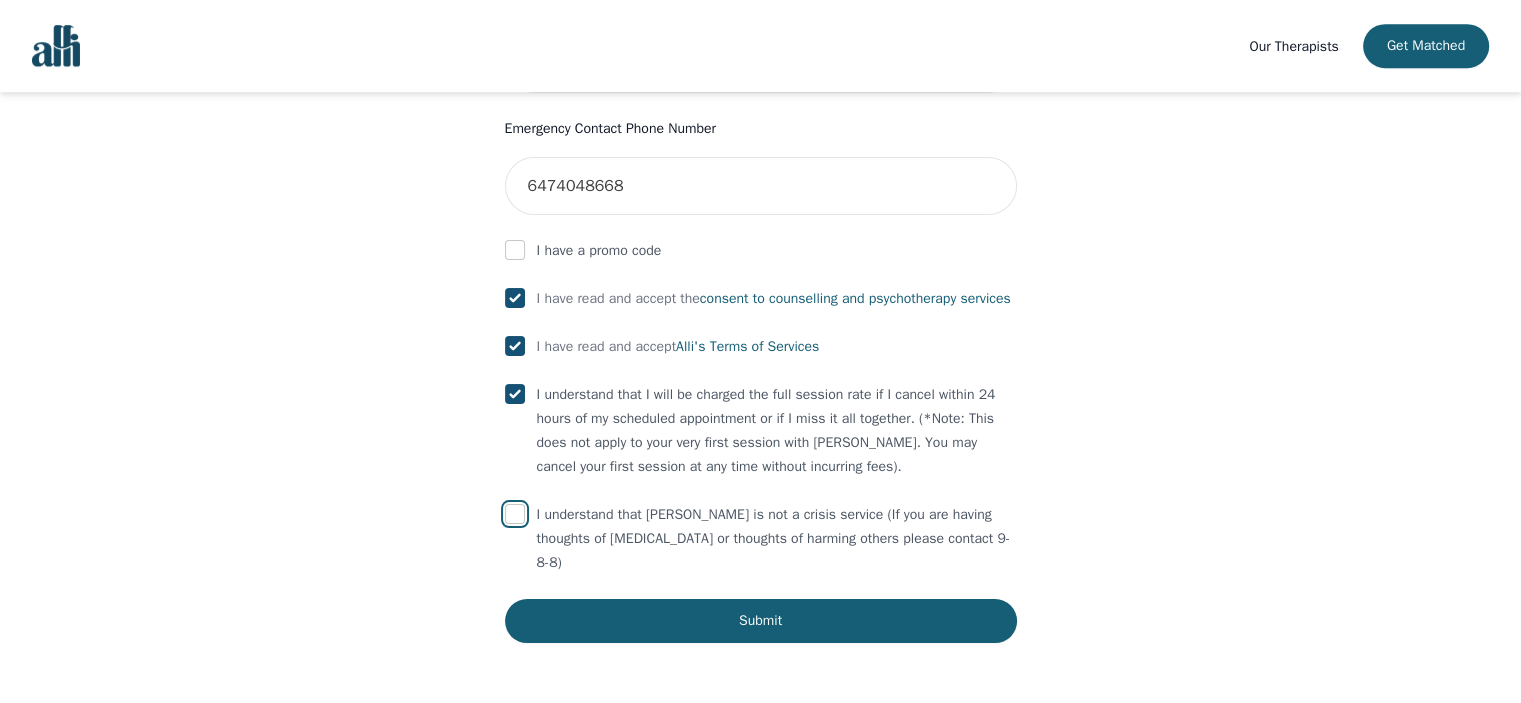click at bounding box center [515, 514] 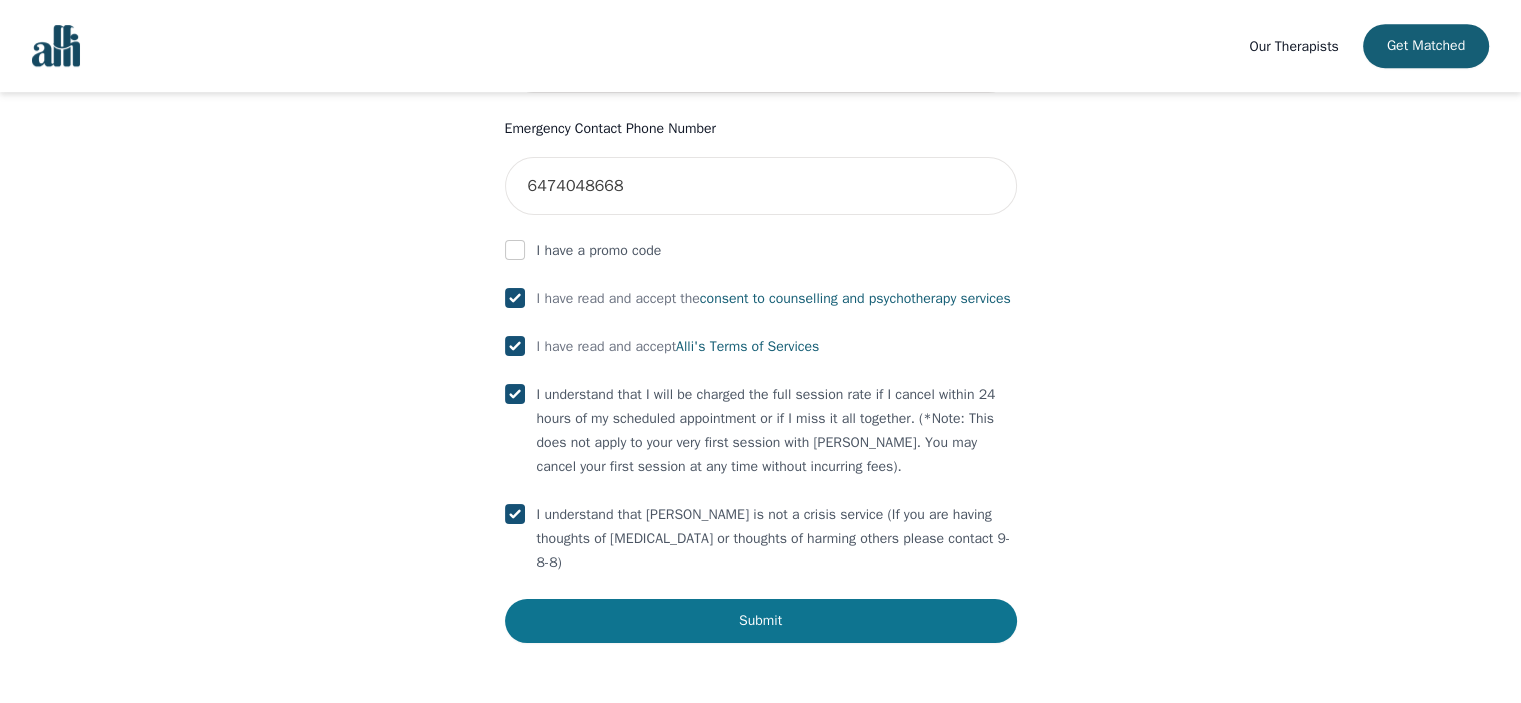 click on "Submit" at bounding box center (761, 621) 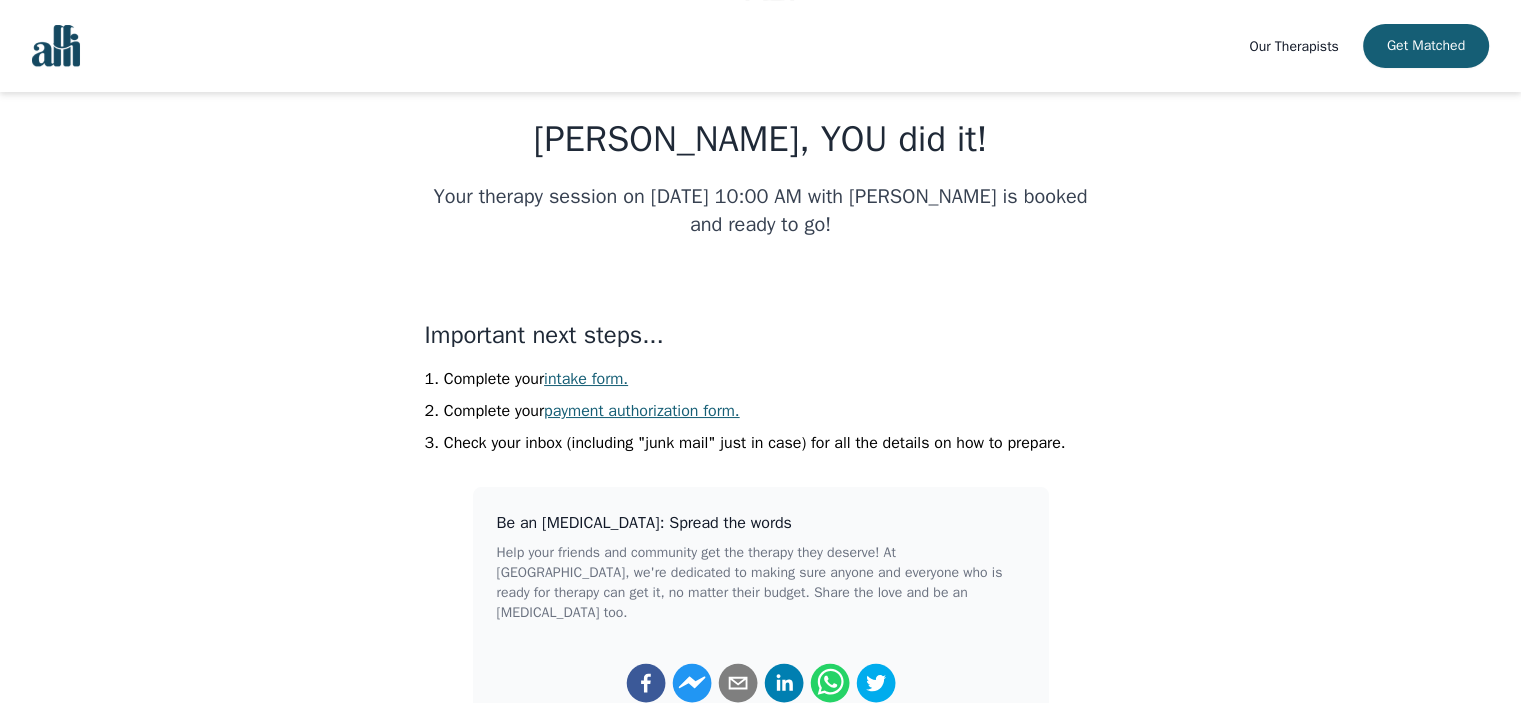 scroll, scrollTop: 300, scrollLeft: 0, axis: vertical 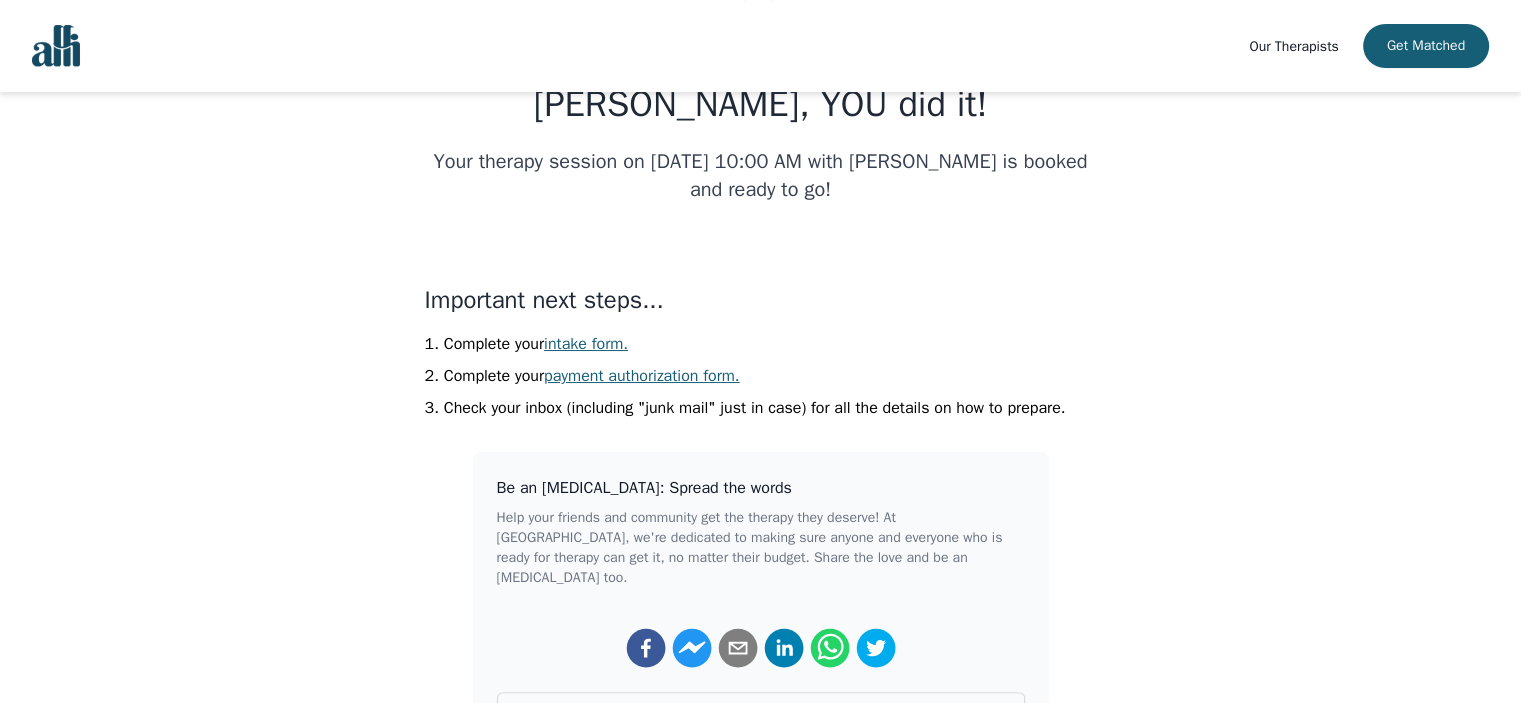 click on "intake form." at bounding box center [586, 344] 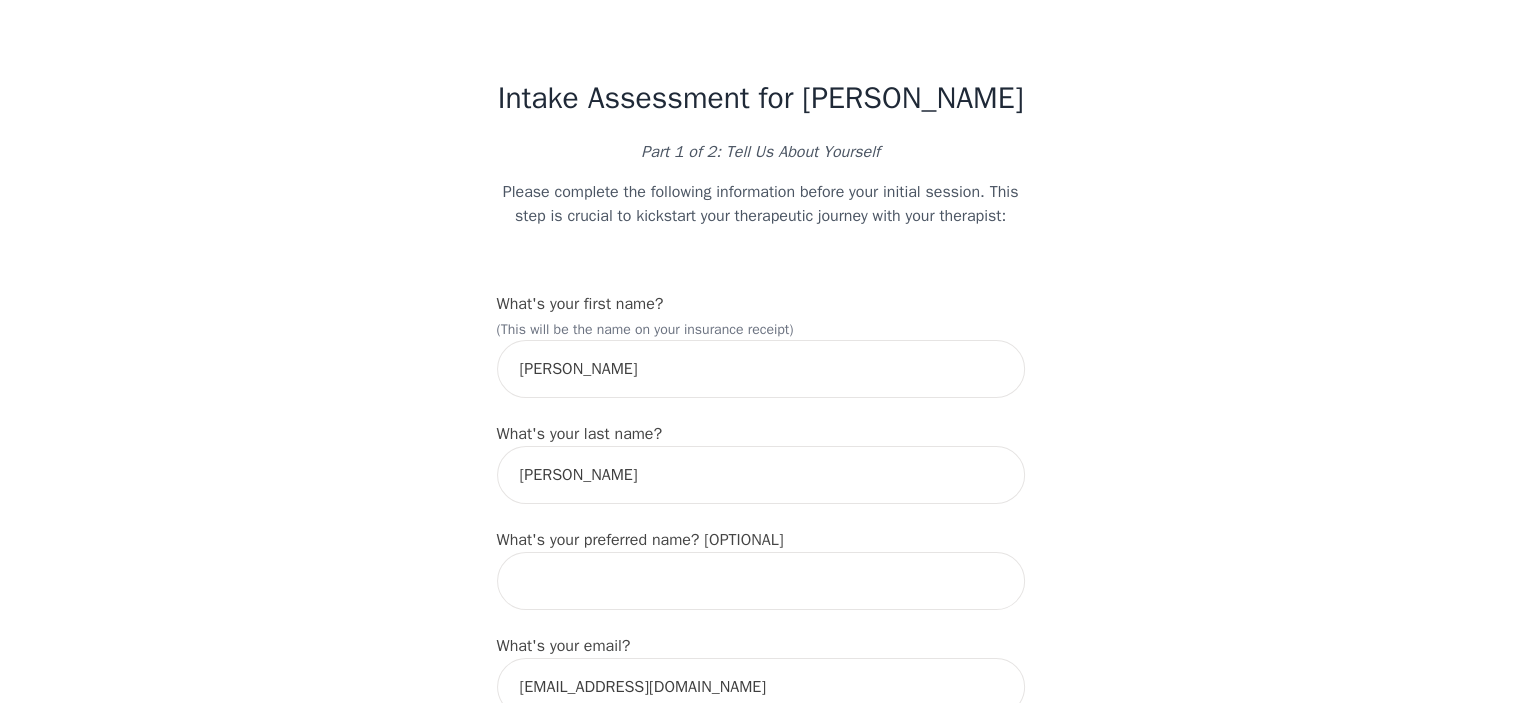 scroll, scrollTop: 300, scrollLeft: 0, axis: vertical 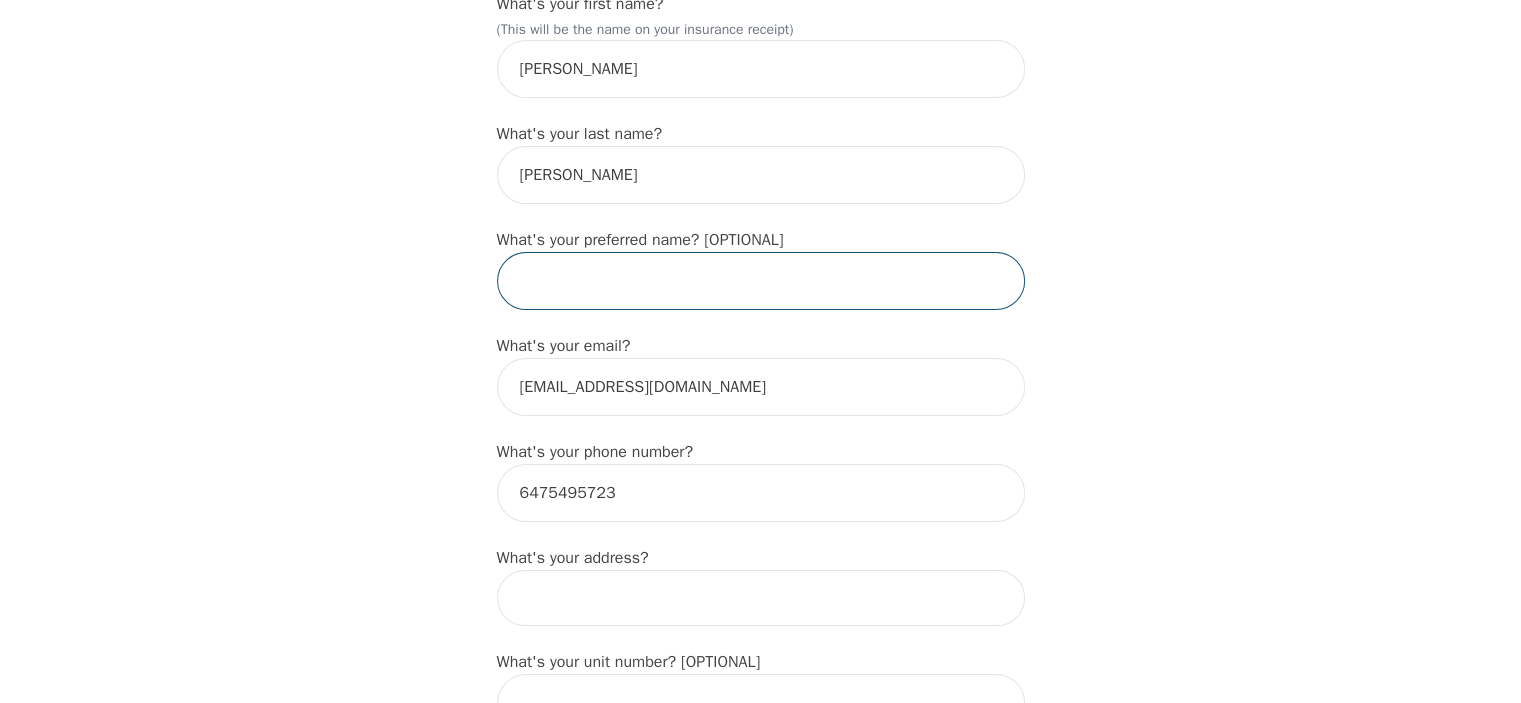 click at bounding box center (761, 281) 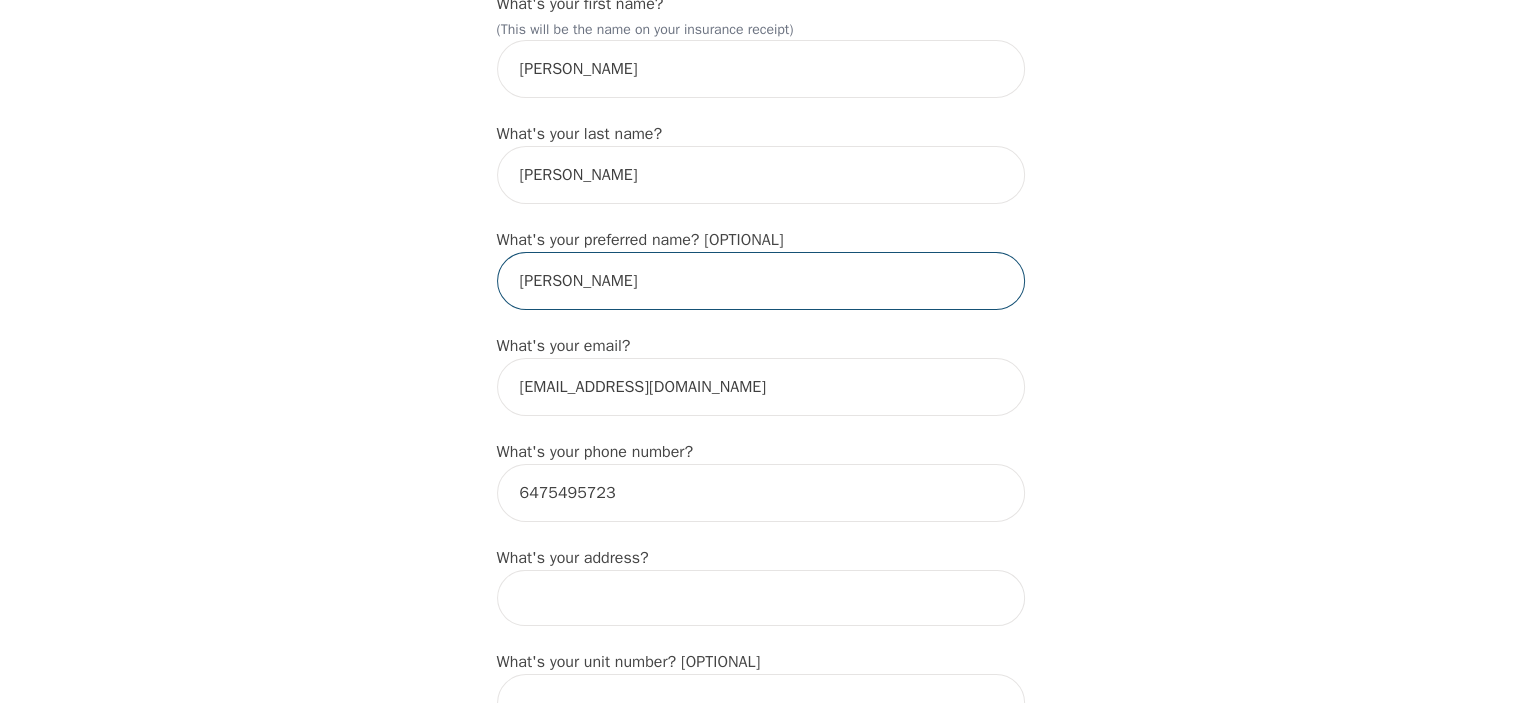 type on "Aki" 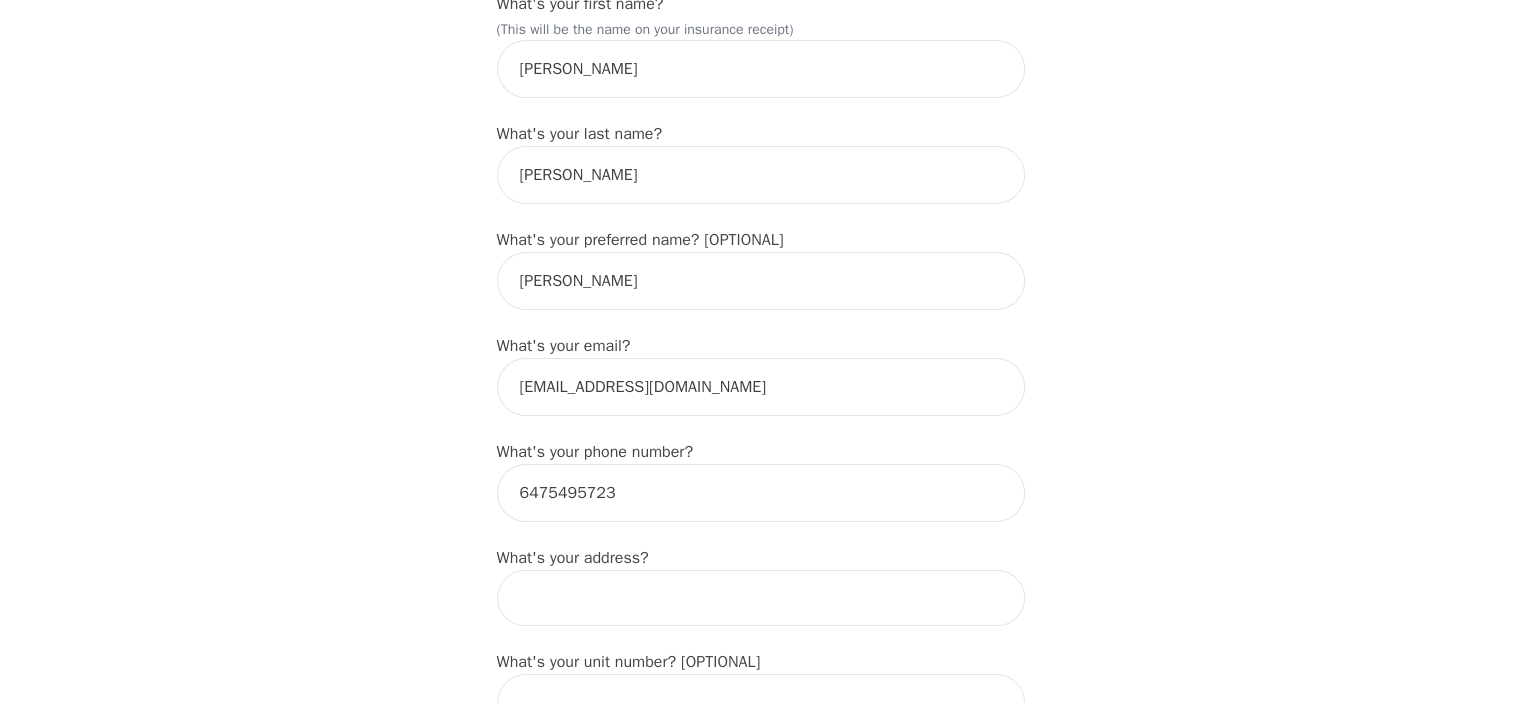 click on "Intake Assessment for Akshit Shah Part 1 of 2: Tell Us About Yourself Please complete the following information before your initial session. This step is crucial to kickstart your therapeutic journey with your therapist: What's your first name? (This will be the name on your insurance receipt) Akshit What's your last name? Shah What's your preferred name? [OPTIONAL] Aki What's your email? akshitshah11@gmail.com What's your phone number? 6475495723 What's your address? What's your unit number? [OPTIONAL] What's your date of birth? What's the name of your emergency contact? Namrita What's the phone number of your emergency contact? 6474048668 What's the full name of your primary care physician? What's the phone number of your primary care physician? Below are optional questions - Please tell us more about yourself: What is your gender? -Select- male female non-binary transgender intersex prefer_not_to_say What are your preferred pronouns? -Select- he/him she/her they/them ze/zir xe/xem ey/em ve/ver tey/ter e/e" at bounding box center (760, 1209) 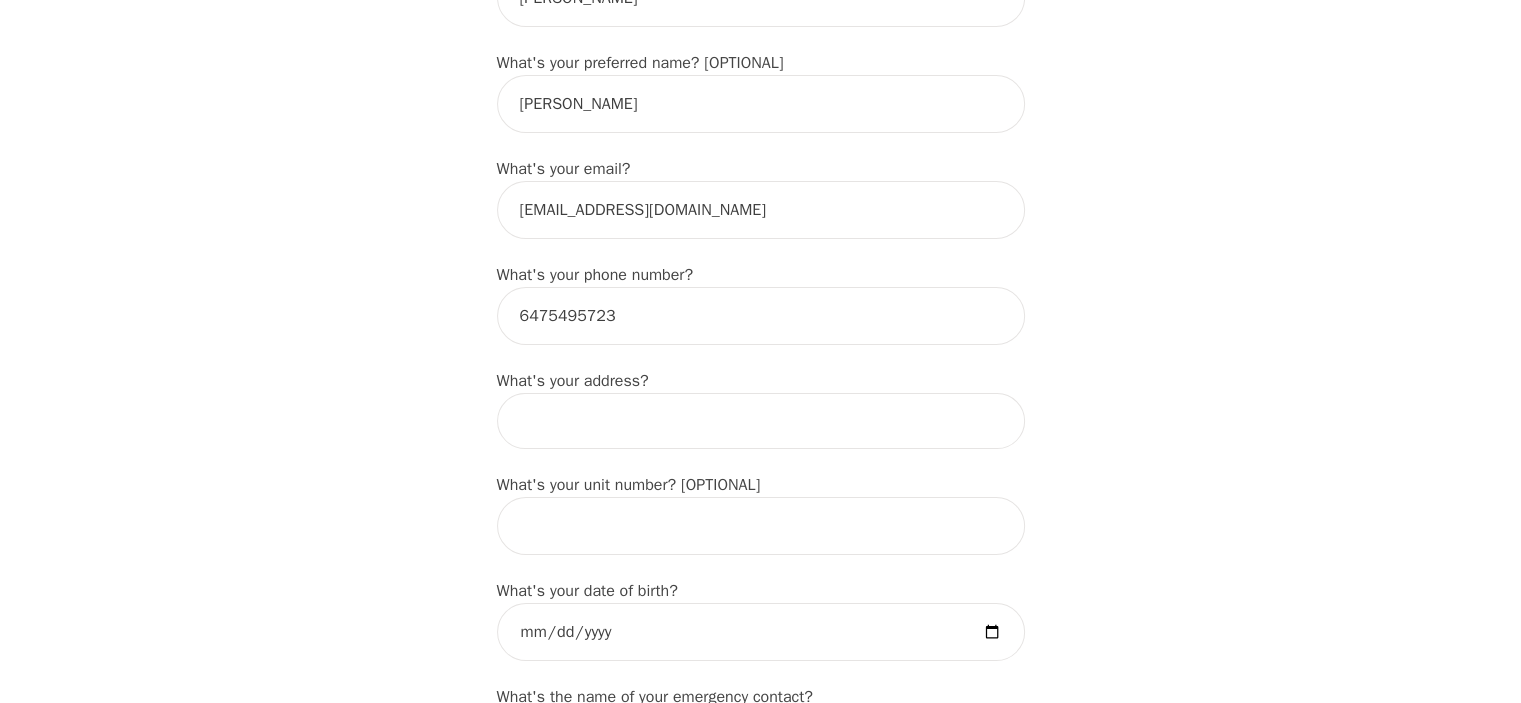 scroll, scrollTop: 600, scrollLeft: 0, axis: vertical 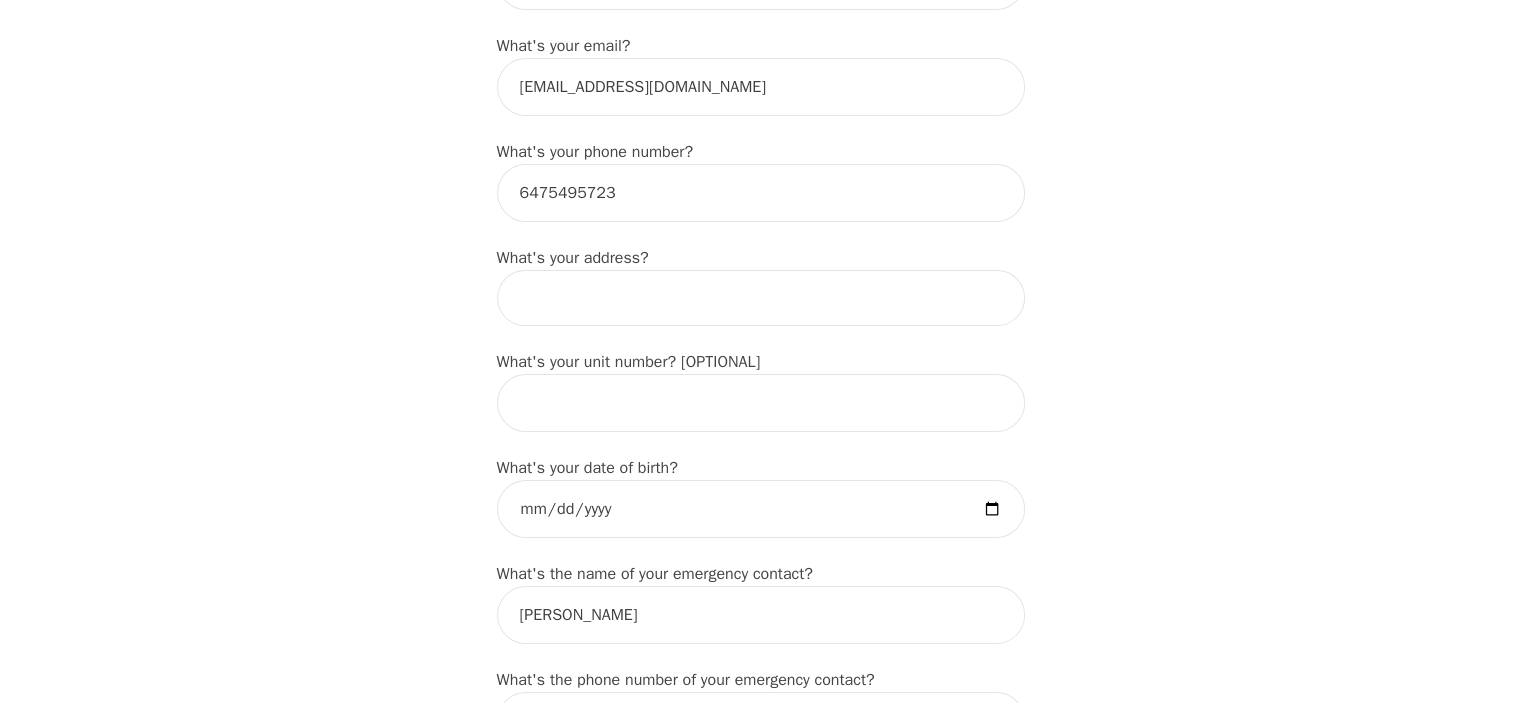 click at bounding box center [761, 298] 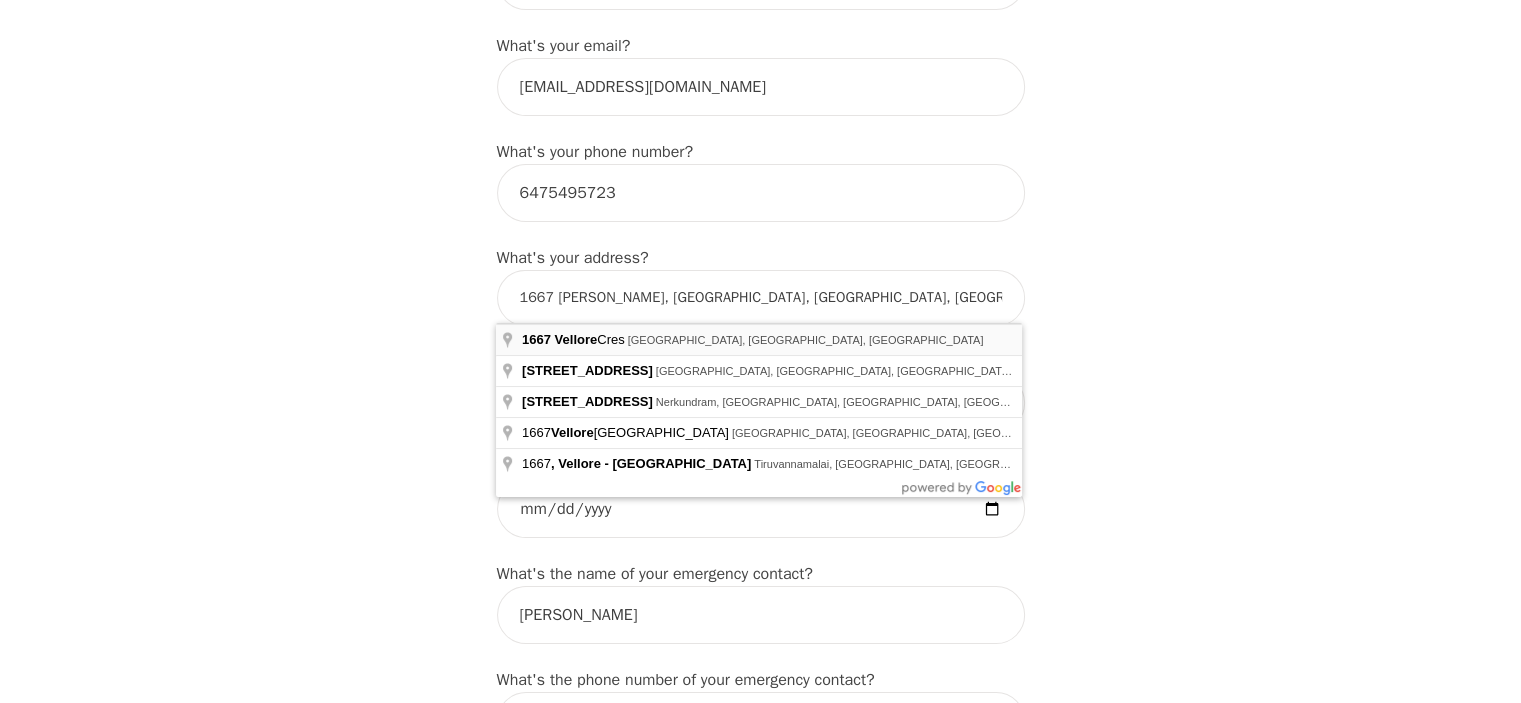 type on "1667 Vellore Cres, Mississauga, ON L5G 3P9, Canada" 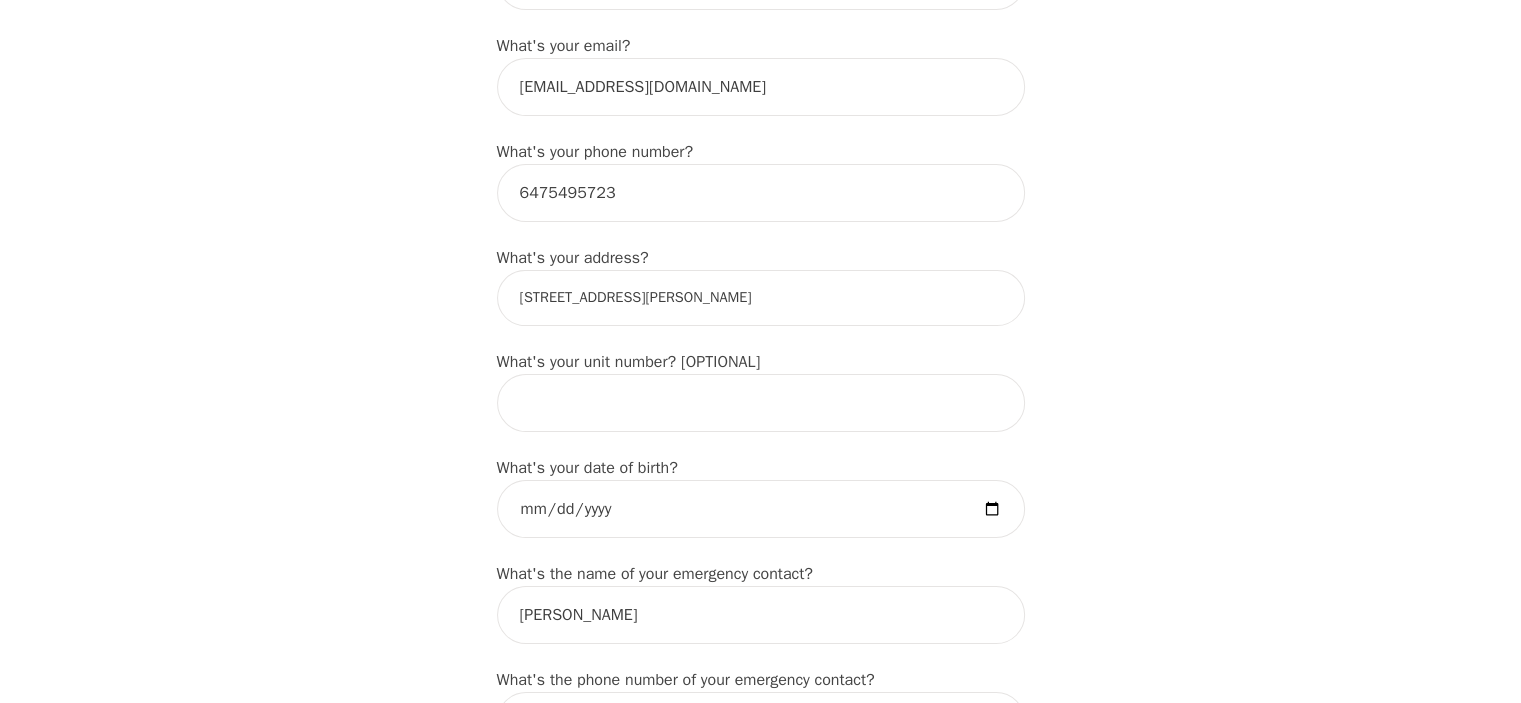 click on "Intake Assessment for Akshit Shah Part 1 of 2: Tell Us About Yourself Please complete the following information before your initial session. This step is crucial to kickstart your therapeutic journey with your therapist: What's your first name? (This will be the name on your insurance receipt) Akshit What's your last name? Shah What's your preferred name? [OPTIONAL] Aki What's your email? akshitshah11@gmail.com What's your phone number? 6475495723 What's your address? 1667 Vellore Cres, Mississauga, ON L5G 3P9, Canada What's your unit number? [OPTIONAL] What's your date of birth? What's the name of your emergency contact? Namrita What's the phone number of your emergency contact? 6474048668 What's the full name of your primary care physician? What's the phone number of your primary care physician? Below are optional questions - Please tell us more about yourself: What is your gender? -Select- male female non-binary transgender intersex prefer_not_to_say What are your preferred pronouns? -Select- he/him ze/zir" at bounding box center [760, 909] 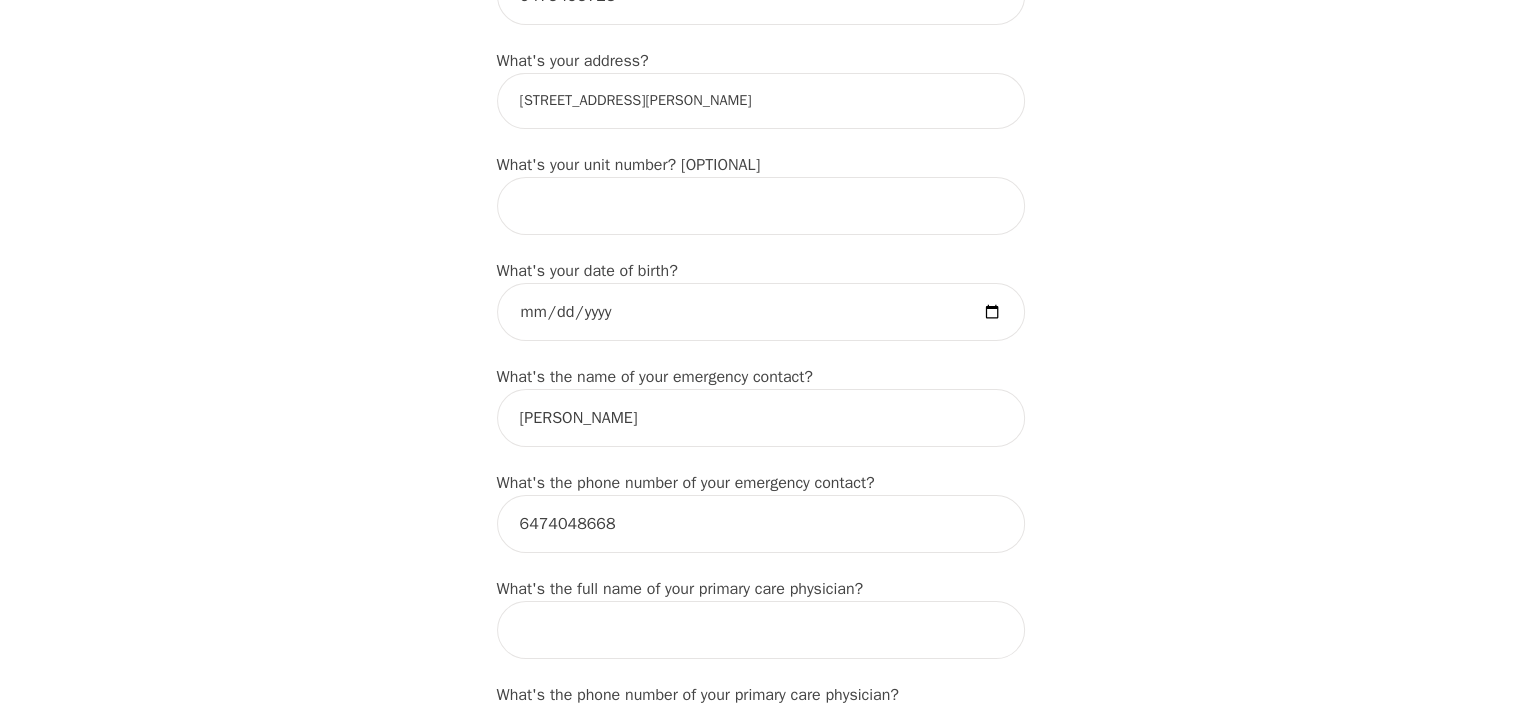 scroll, scrollTop: 800, scrollLeft: 0, axis: vertical 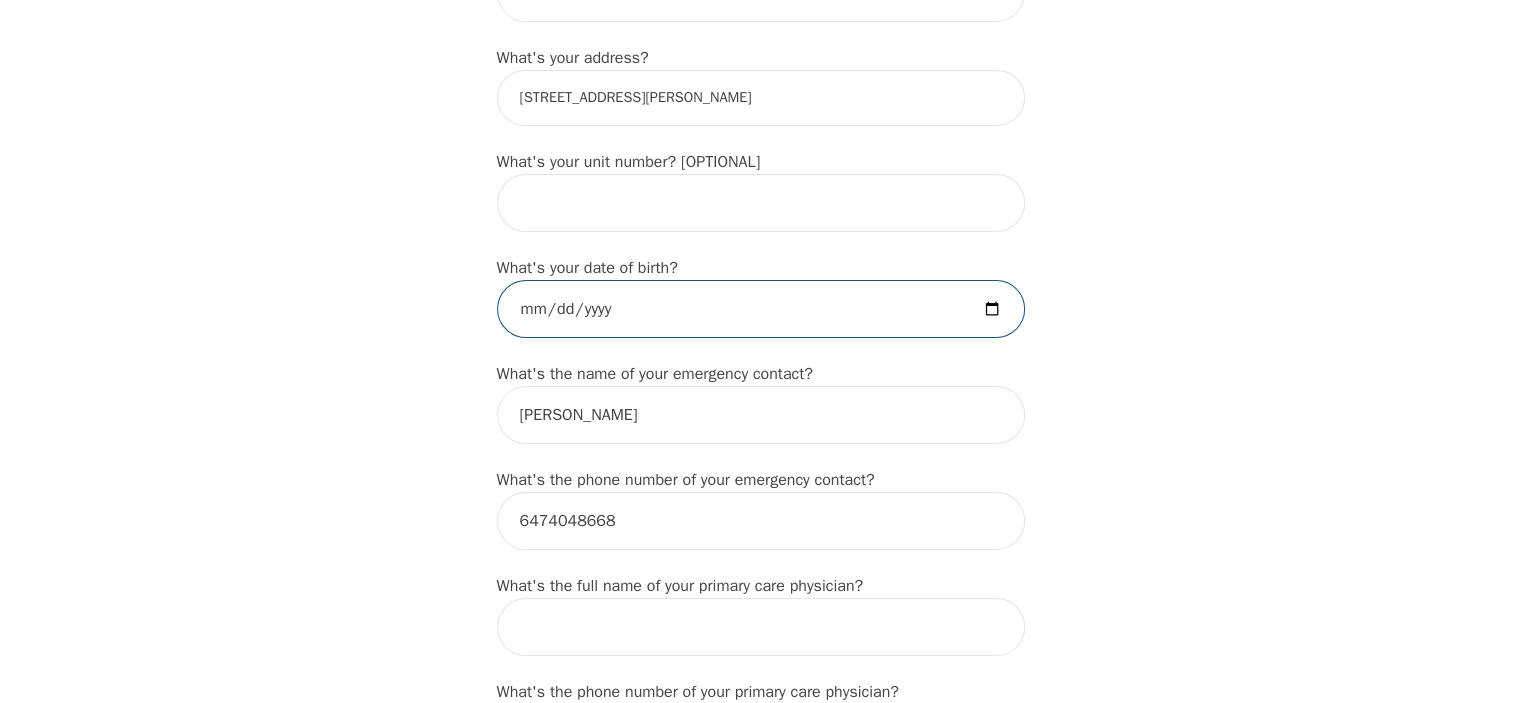 click at bounding box center [761, 309] 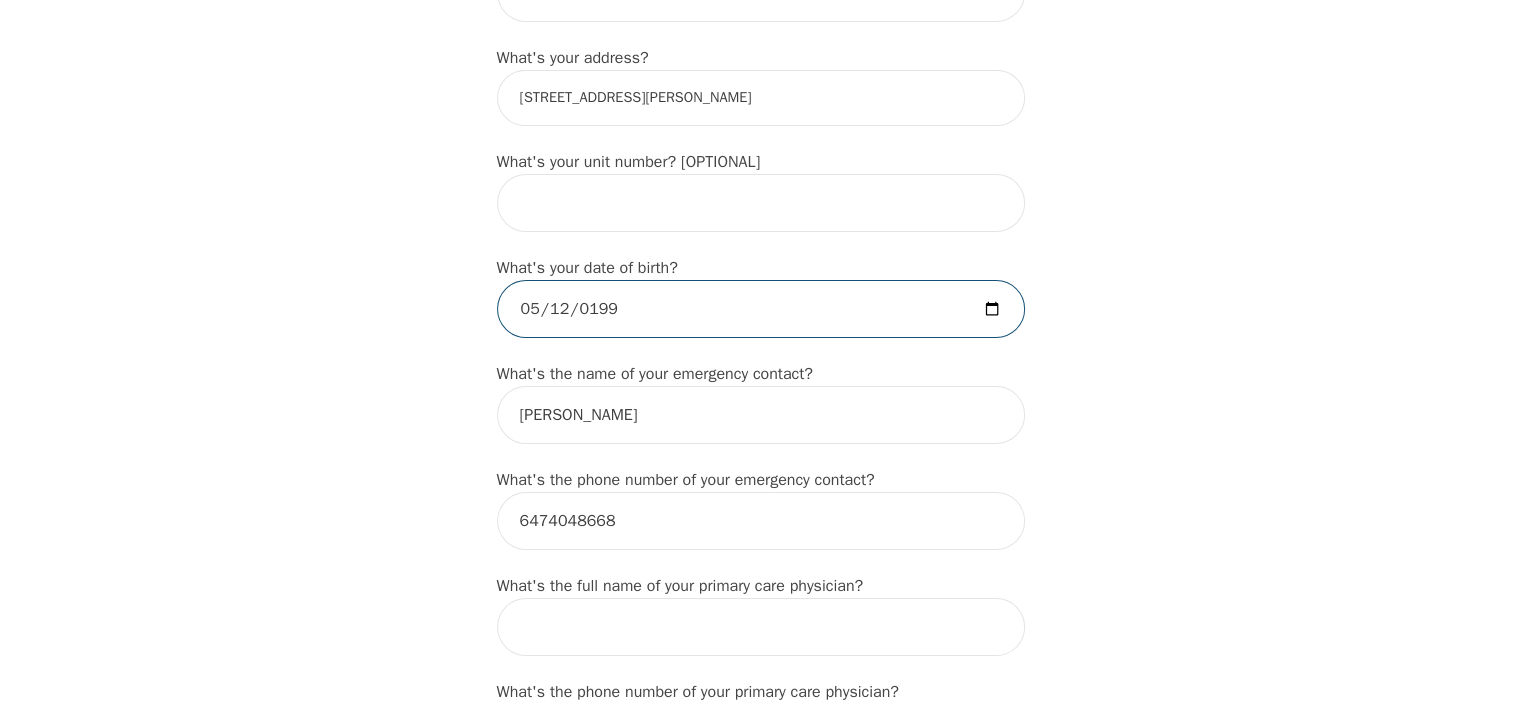 type on "1991-05-12" 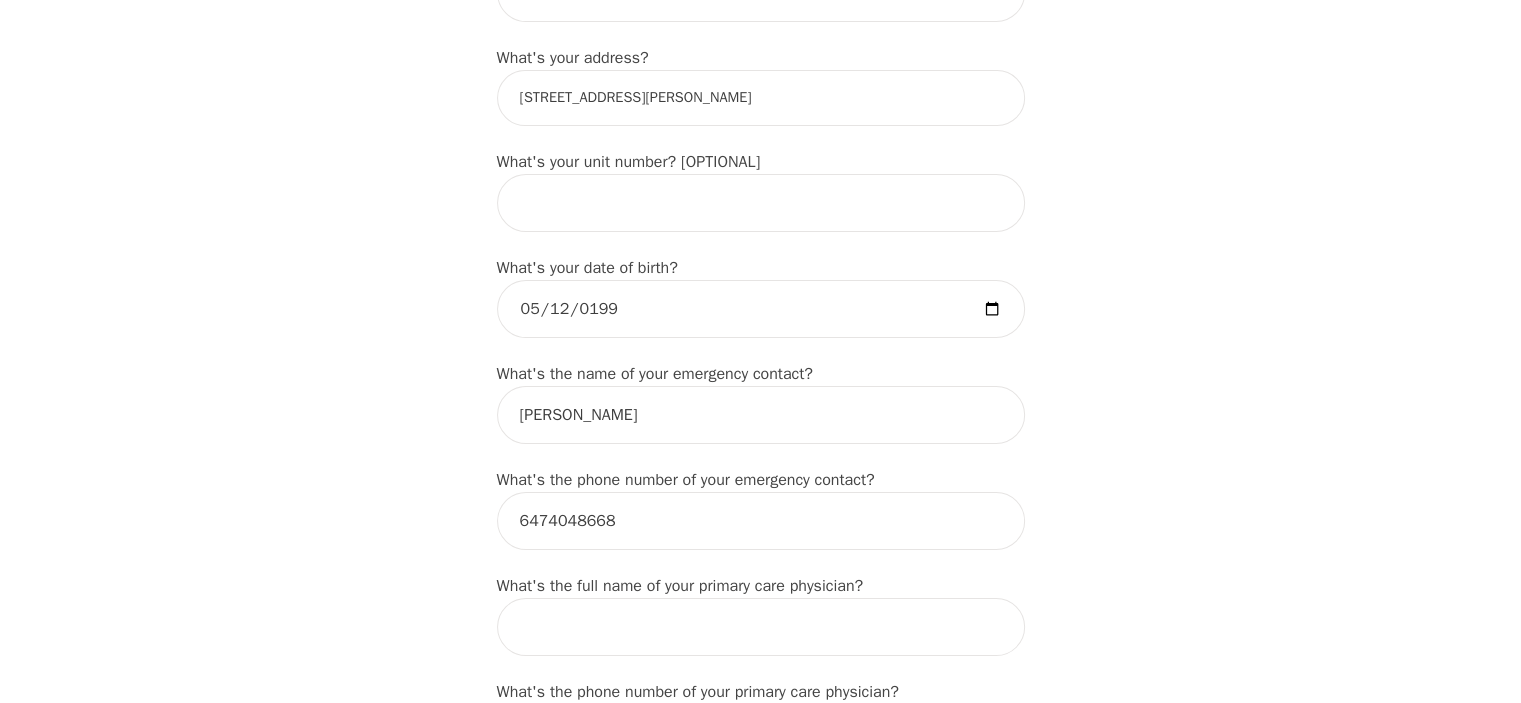 click on "Intake Assessment for Akshit Shah Part 1 of 2: Tell Us About Yourself Please complete the following information before your initial session. This step is crucial to kickstart your therapeutic journey with your therapist: What's your first name? (This will be the name on your insurance receipt) Akshit What's your last name? Shah What's your preferred name? [OPTIONAL] Aki What's your email? akshitshah11@gmail.com What's your phone number? 6475495723 What's your address? 1667 Vellore Cres, Mississauga, ON L5G 3P9, Canada What's your unit number? [OPTIONAL] What's your date of birth? 1991-05-12 What's the name of your emergency contact? Namrita What's the phone number of your emergency contact? 6474048668 What's the full name of your primary care physician? What's the phone number of your primary care physician? Below are optional questions - Please tell us more about yourself: What is your gender? -Select- male female non-binary transgender intersex prefer_not_to_say What are your preferred pronouns? -Select-" at bounding box center (760, 709) 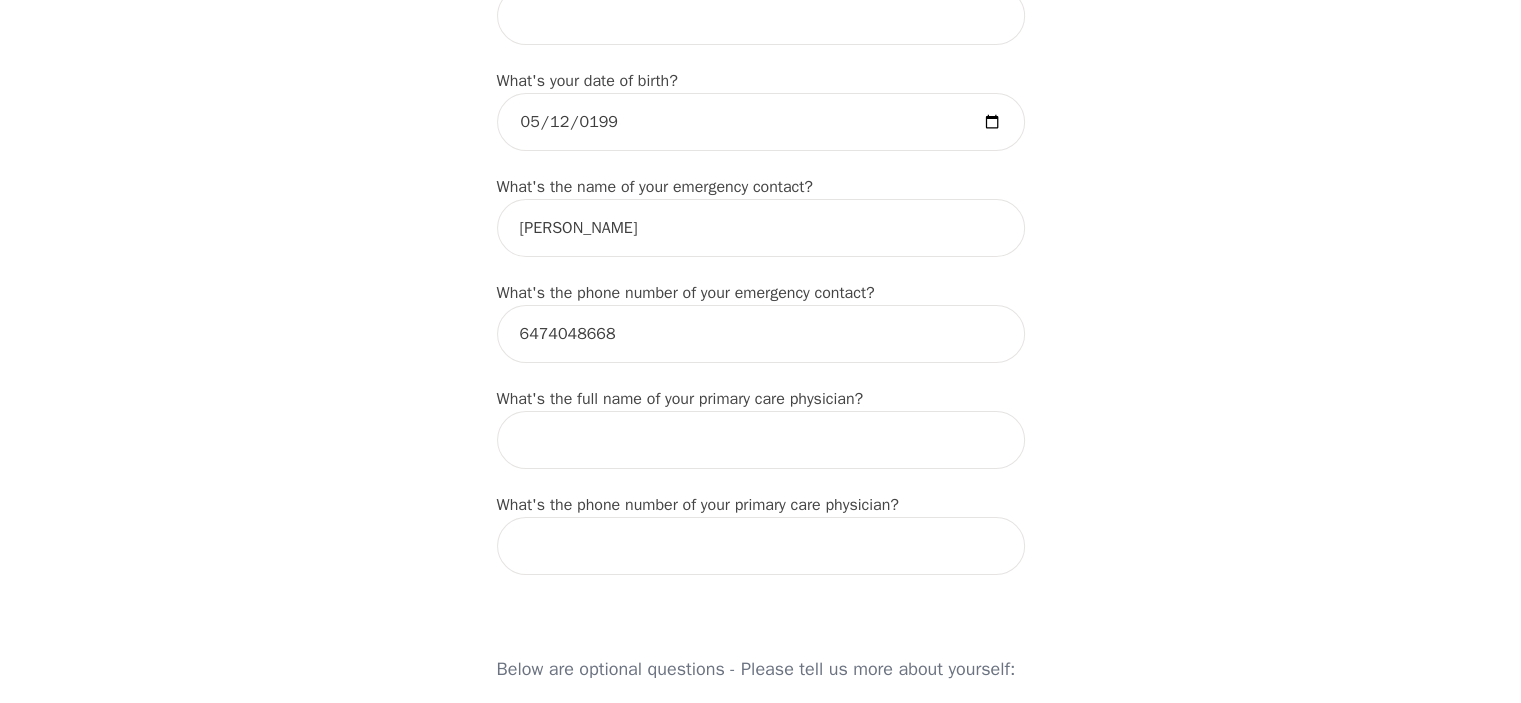 scroll, scrollTop: 1000, scrollLeft: 0, axis: vertical 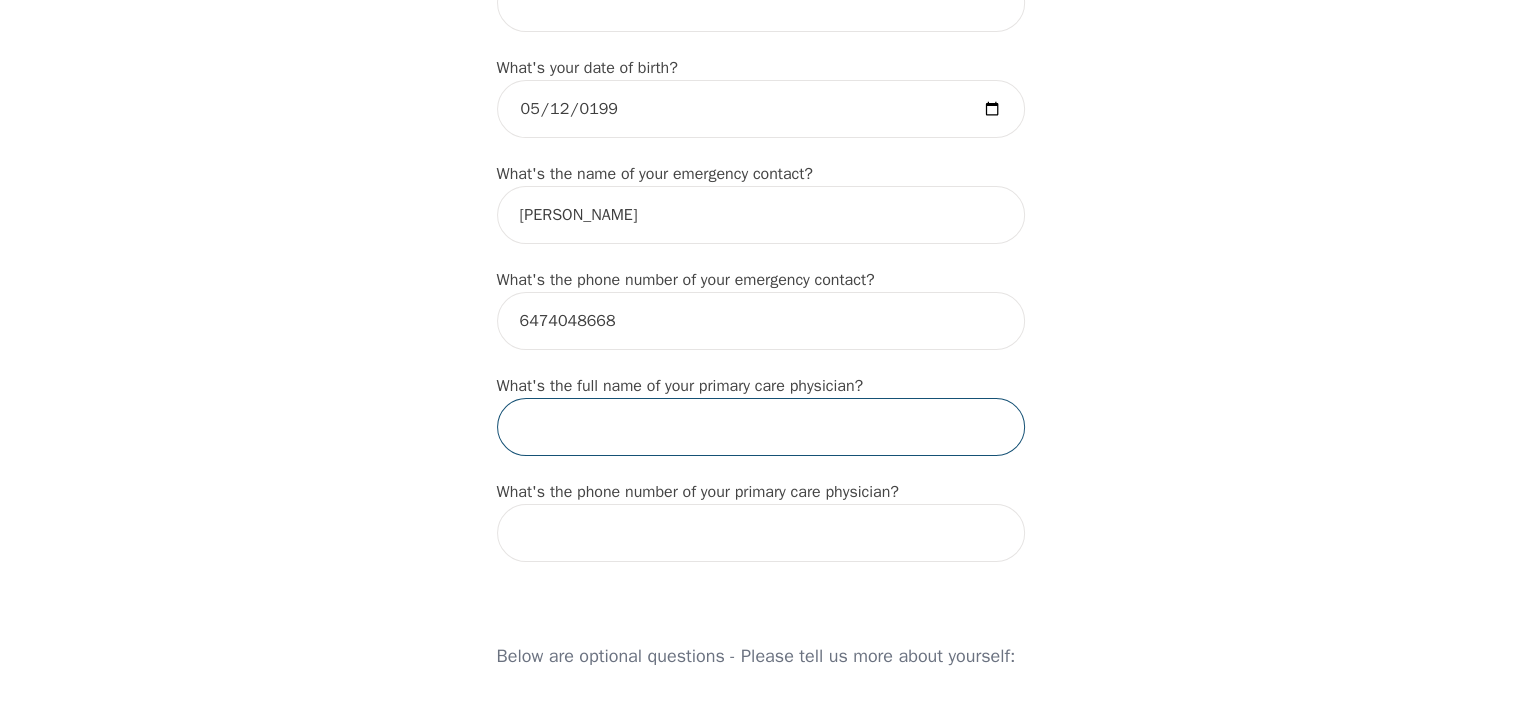 click at bounding box center (761, 427) 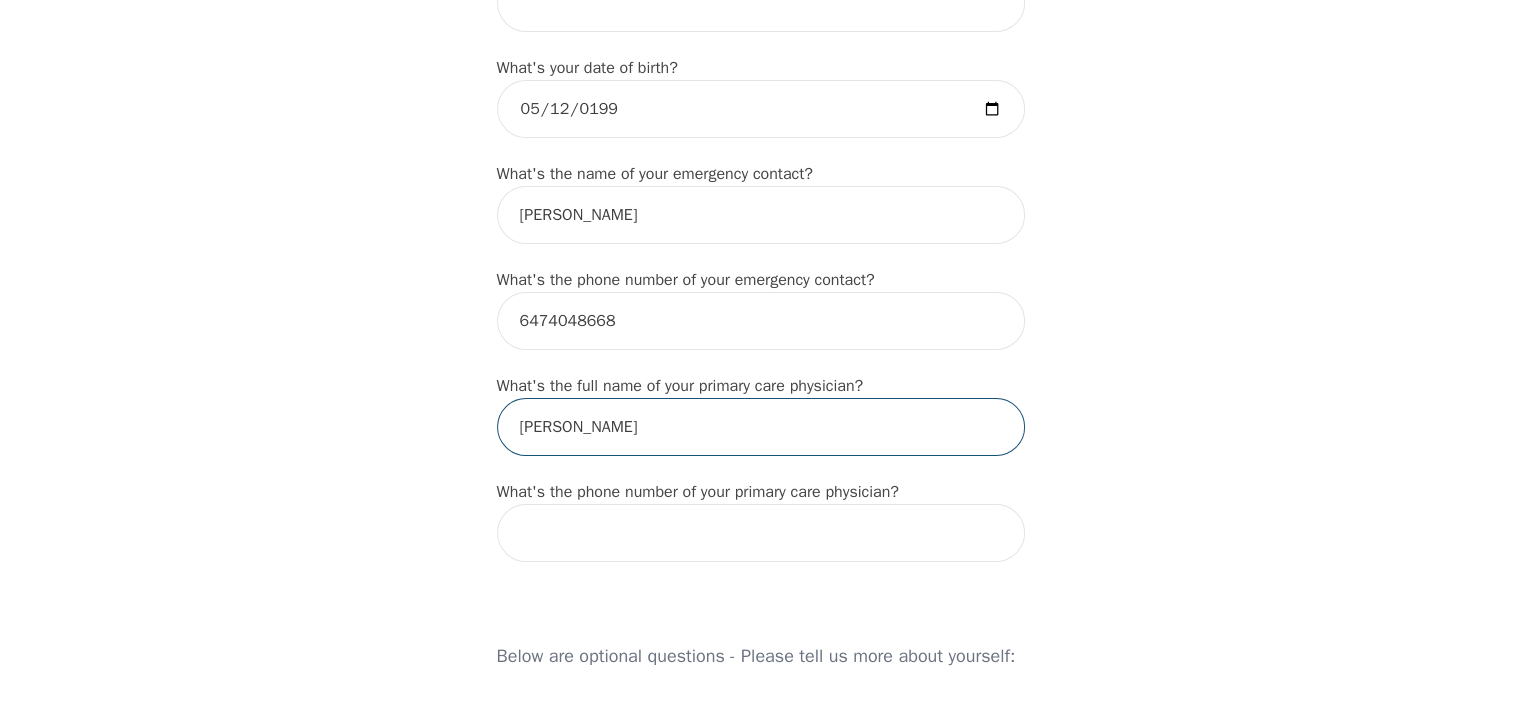 click on "Dr. Reem Gabrial" at bounding box center (761, 427) 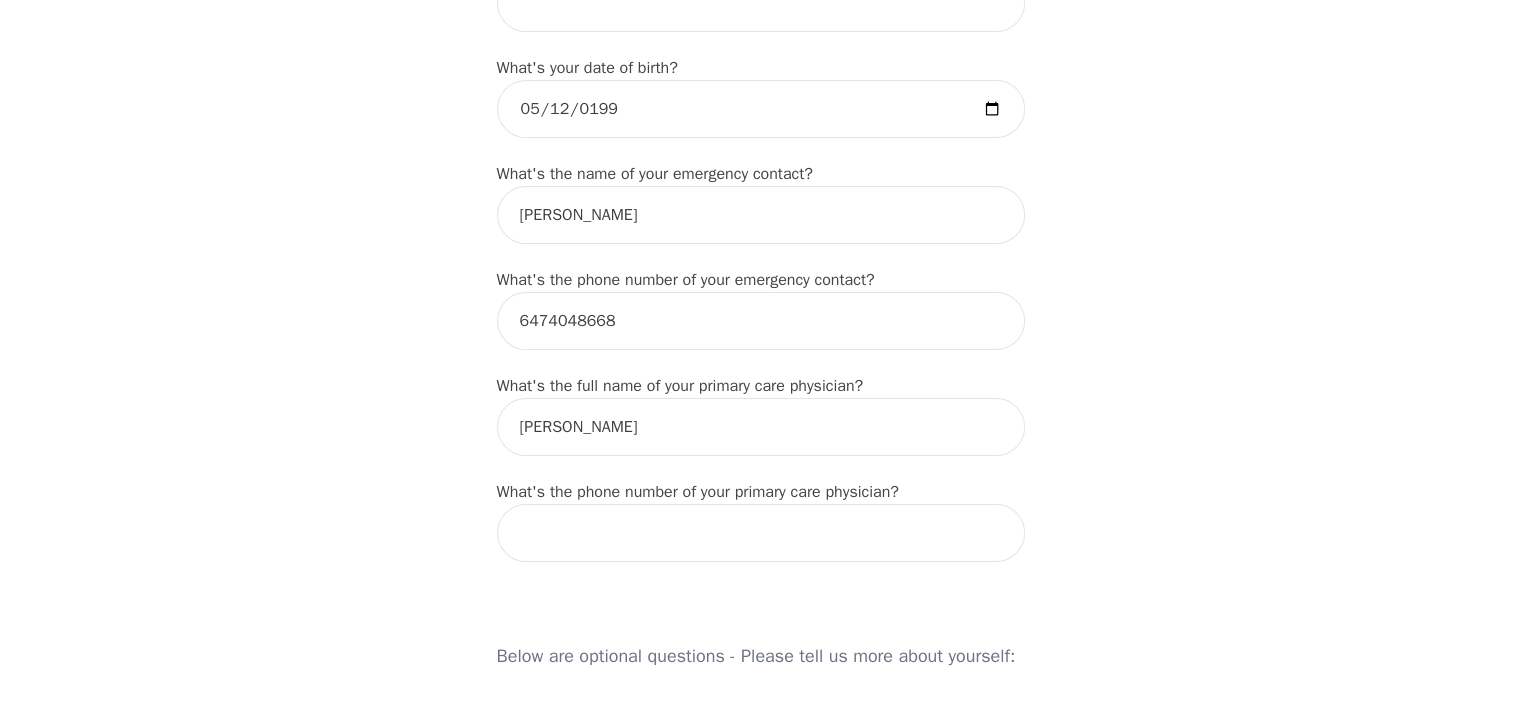 click on "Intake Assessment for Akshit Shah Part 1 of 2: Tell Us About Yourself Please complete the following information before your initial session. This step is crucial to kickstart your therapeutic journey with your therapist: What's your first name? (This will be the name on your insurance receipt) Akshit What's your last name? Shah What's your preferred name? [OPTIONAL] Aki What's your email? akshitshah11@gmail.com What's your phone number? 6475495723 What's your address? 1667 Vellore Cres, Mississauga, ON L5G 3P9, Canada What's your unit number? [OPTIONAL] What's your date of birth? 1991-05-12 What's the name of your emergency contact? Namrita What's the phone number of your emergency contact? 6474048668 What's the full name of your primary care physician? Dr. Reem Gabriel What's the phone number of your primary care physician? Below are optional questions - Please tell us more about yourself: What is your gender? -Select- male female non-binary transgender intersex prefer_not_to_say -Select- he/him she/her e/e" at bounding box center [760, 509] 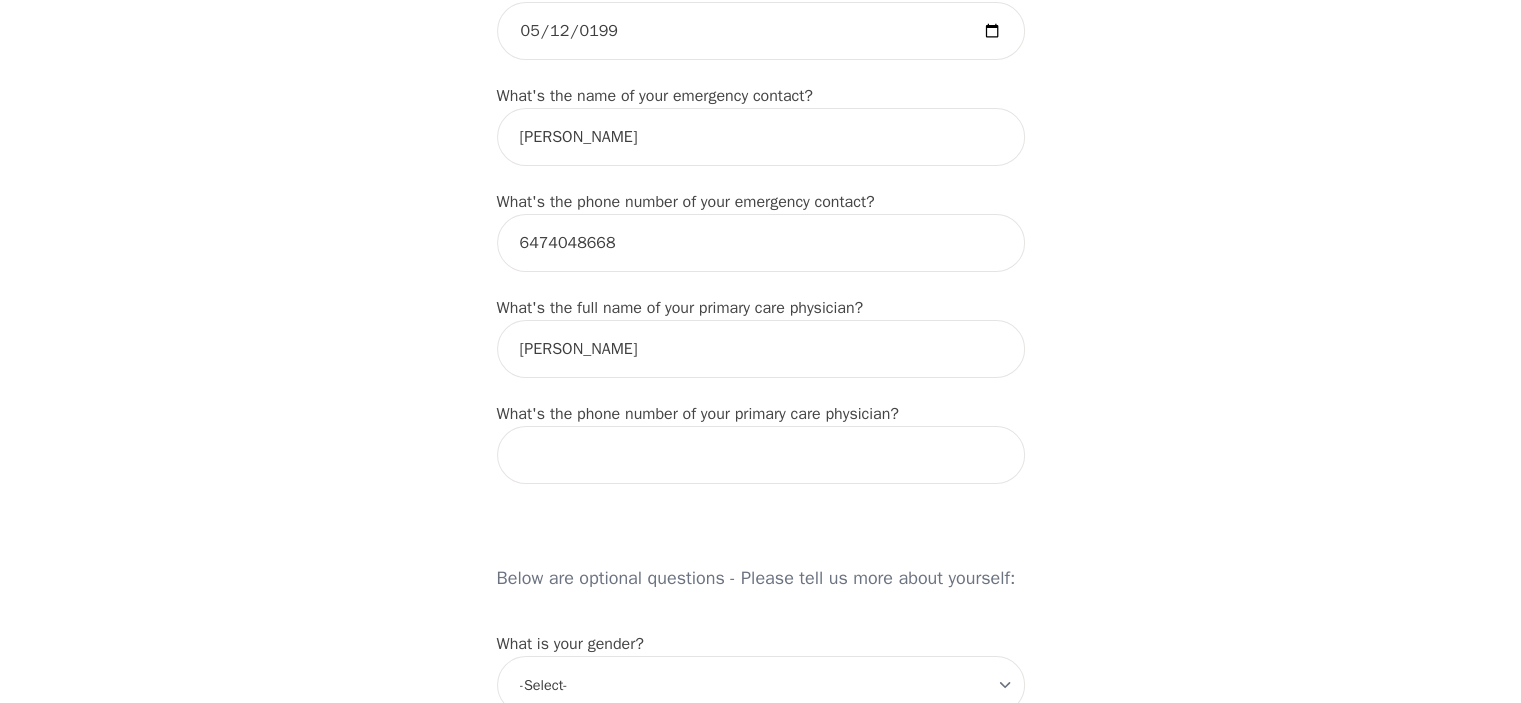 scroll, scrollTop: 1100, scrollLeft: 0, axis: vertical 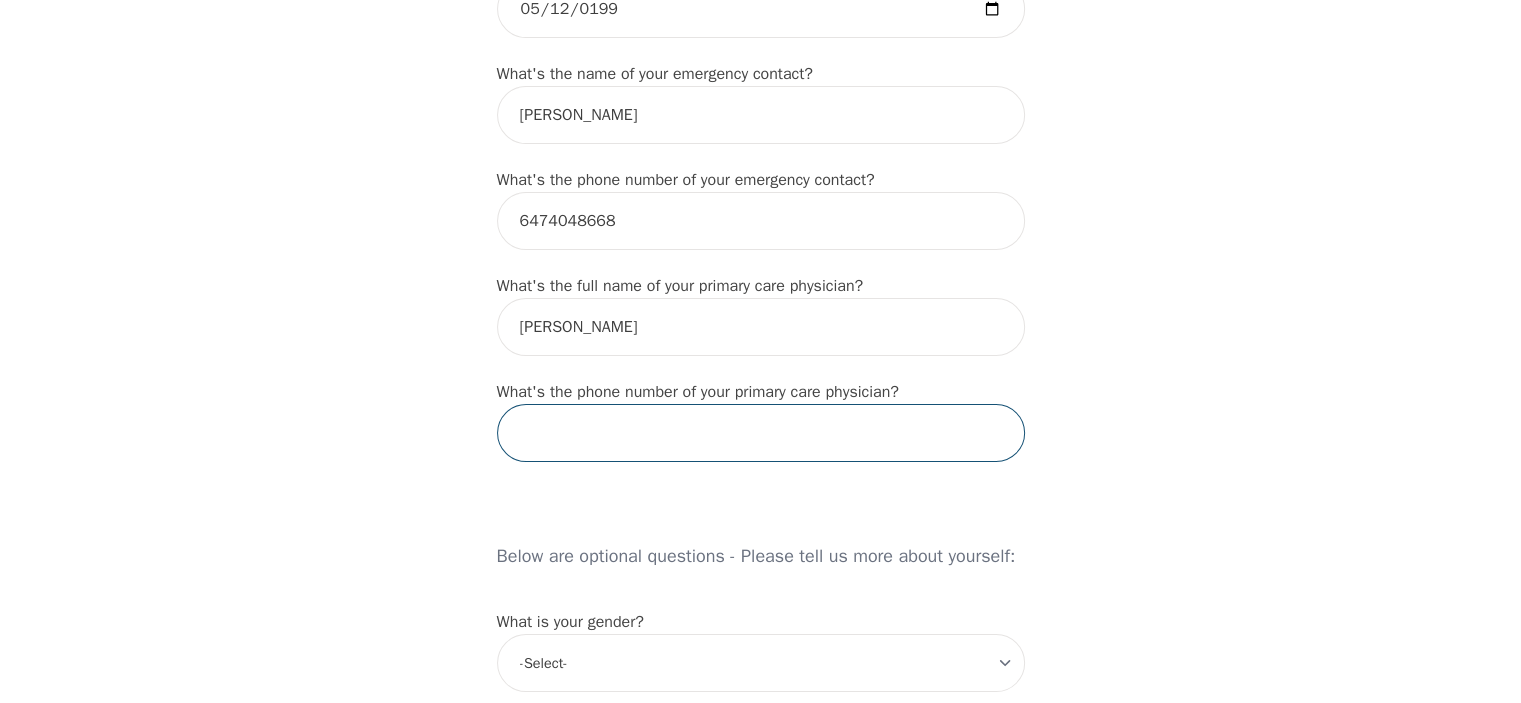 click at bounding box center (761, 433) 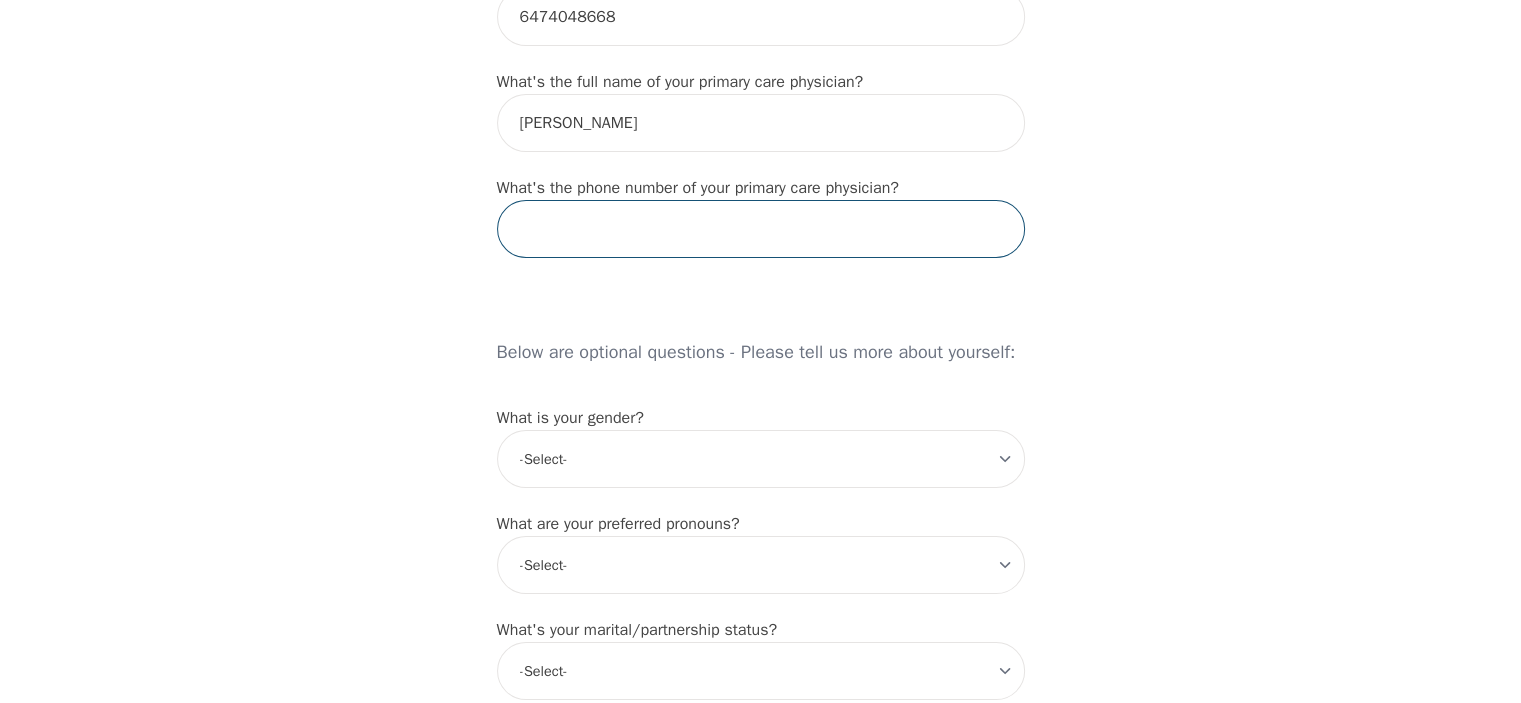 scroll, scrollTop: 1323, scrollLeft: 0, axis: vertical 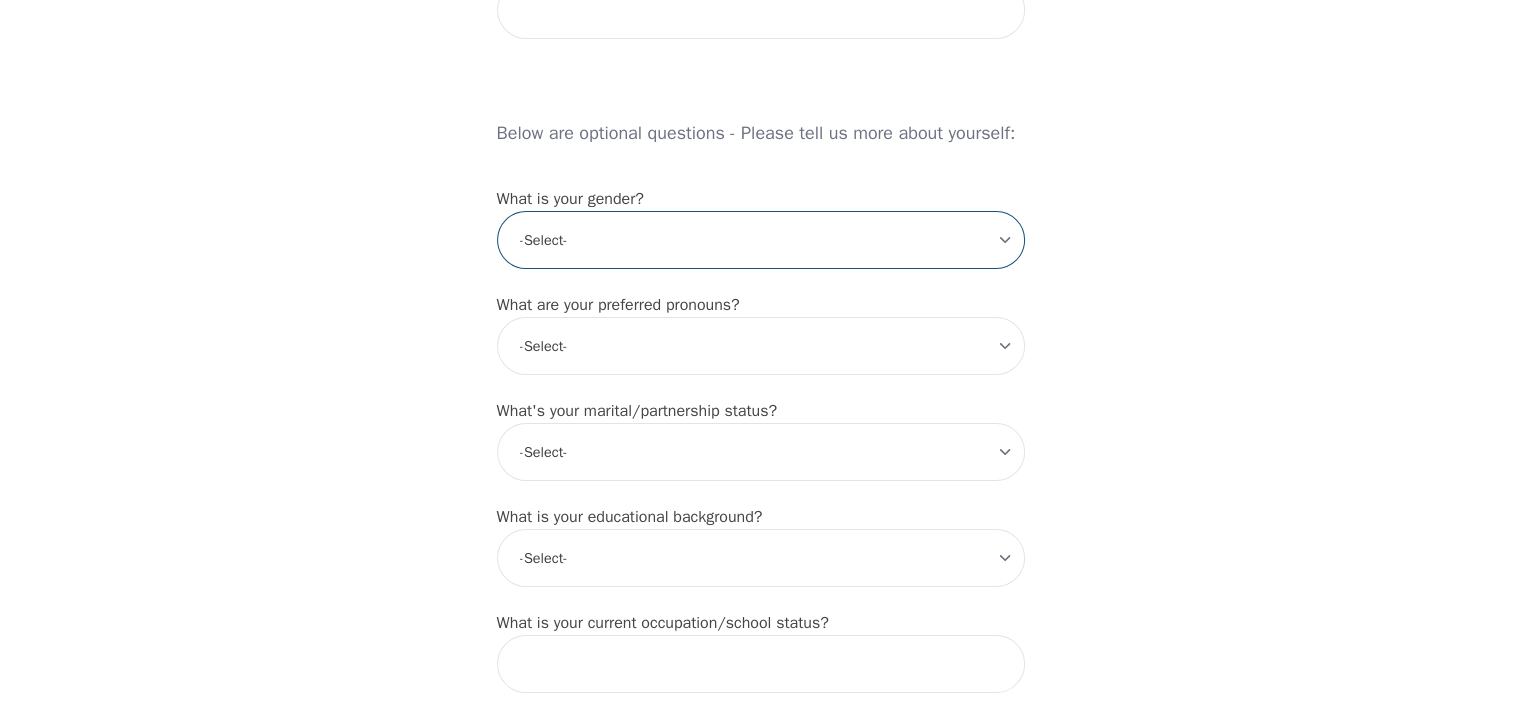 click on "-Select- male female non-binary transgender intersex prefer_not_to_say" at bounding box center (761, 240) 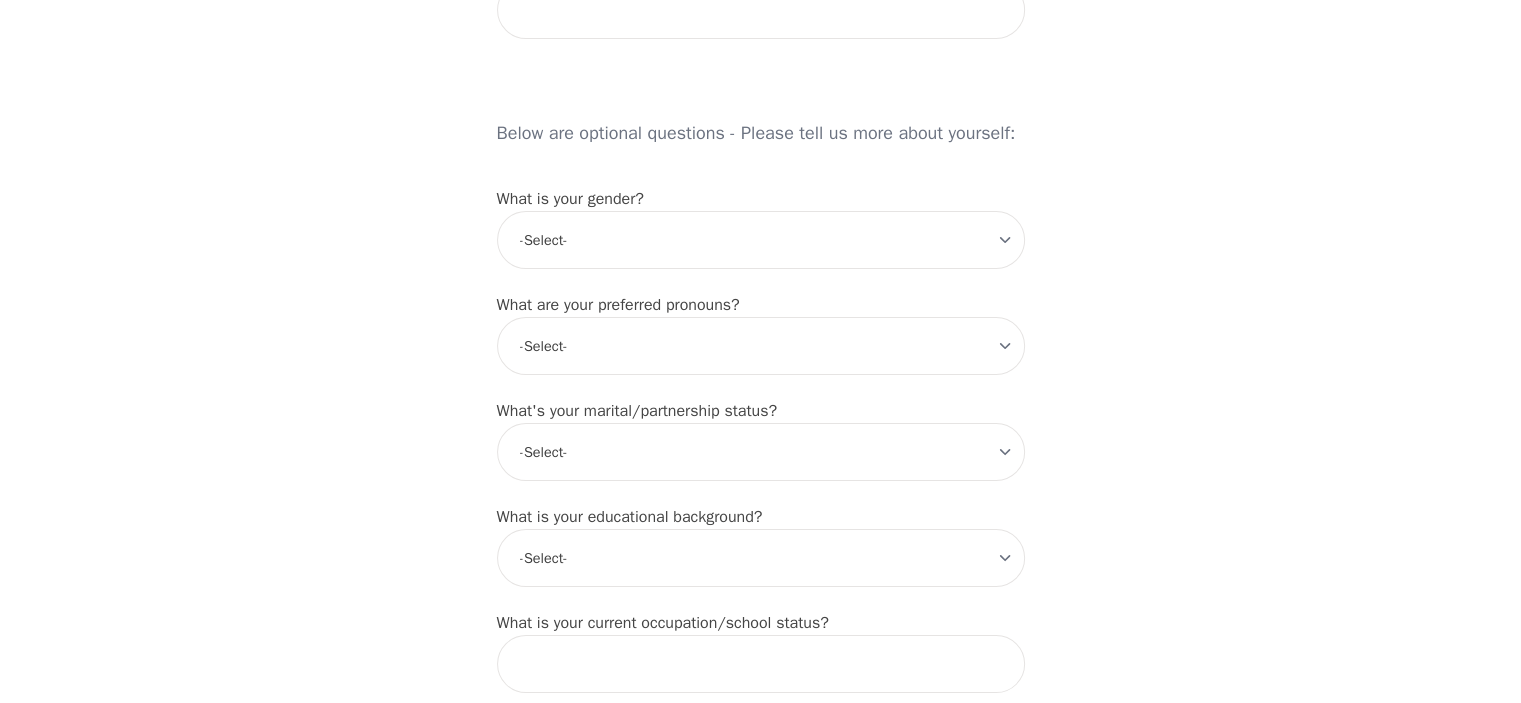 click on "Intake Assessment for Akshit Shah Part 1 of 2: Tell Us About Yourself Please complete the following information before your initial session. This step is crucial to kickstart your therapeutic journey with your therapist: What's your first name? (This will be the name on your insurance receipt) Akshit What's your last name? Shah What's your preferred name? [OPTIONAL] Aki What's your email? akshitshah11@gmail.com What's your phone number? 6475495723 What's your address? 1667 Vellore Cres, Mississauga, ON L5G 3P9, Canada What's your unit number? [OPTIONAL] What's your date of birth? 1991-05-12 What's the name of your emergency contact? Namrita What's the phone number of your emergency contact? 6474048668 What's the full name of your primary care physician? Dr. Reem Gabriel What's the phone number of your primary care physician? Below are optional questions - Please tell us more about yourself: What is your gender? -Select- male female non-binary transgender intersex prefer_not_to_say -Select- he/him she/her e/e" at bounding box center (760, -14) 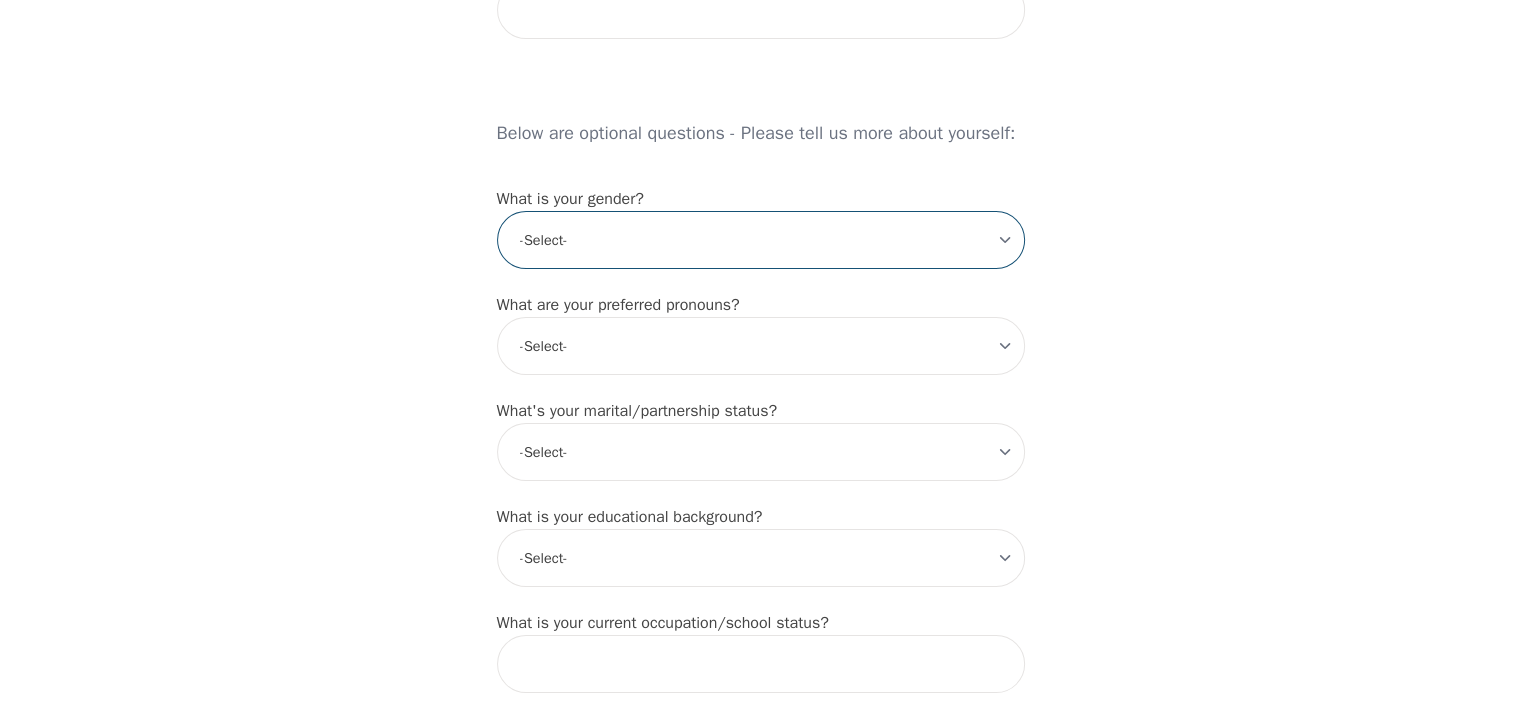click on "-Select- male female non-binary transgender intersex prefer_not_to_say" at bounding box center [761, 240] 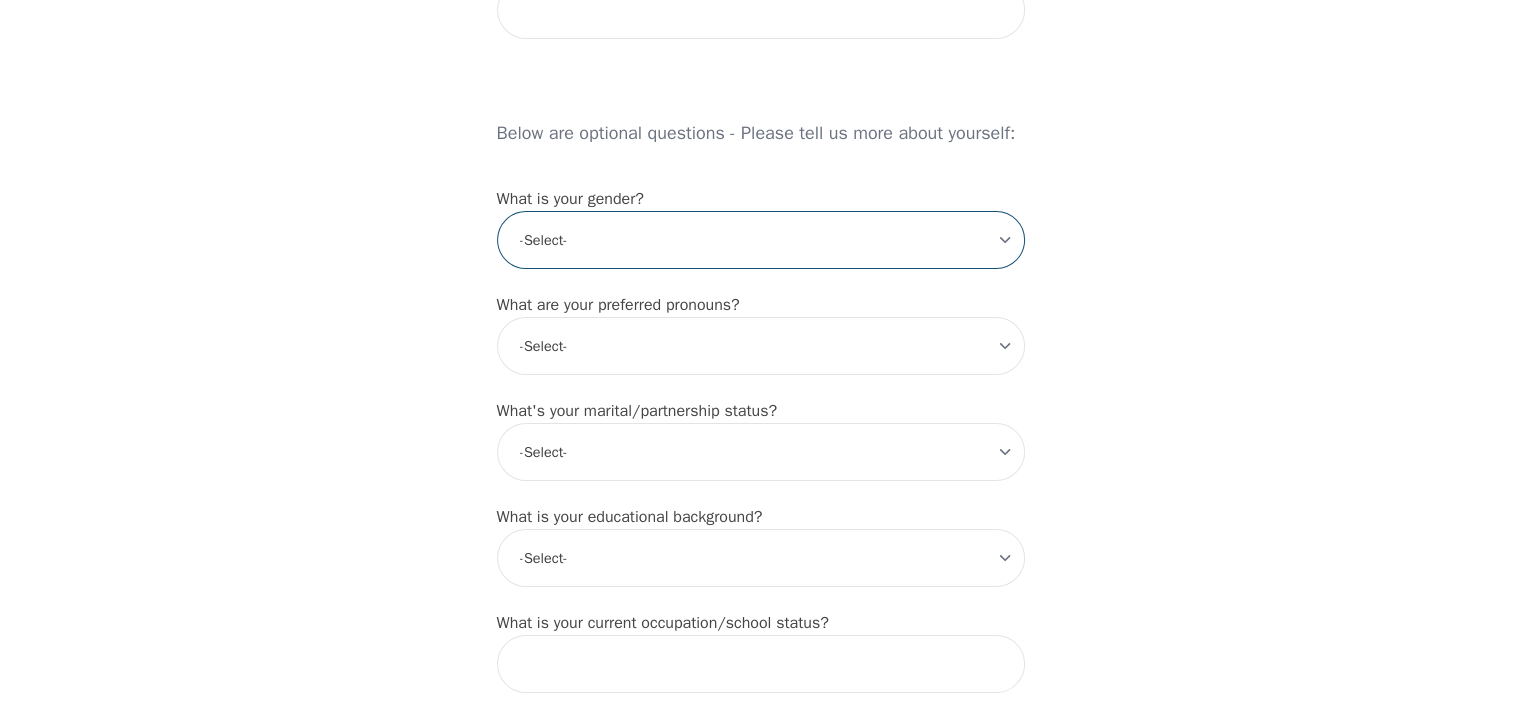 click on "-Select- male female non-binary transgender intersex prefer_not_to_say" at bounding box center (761, 240) 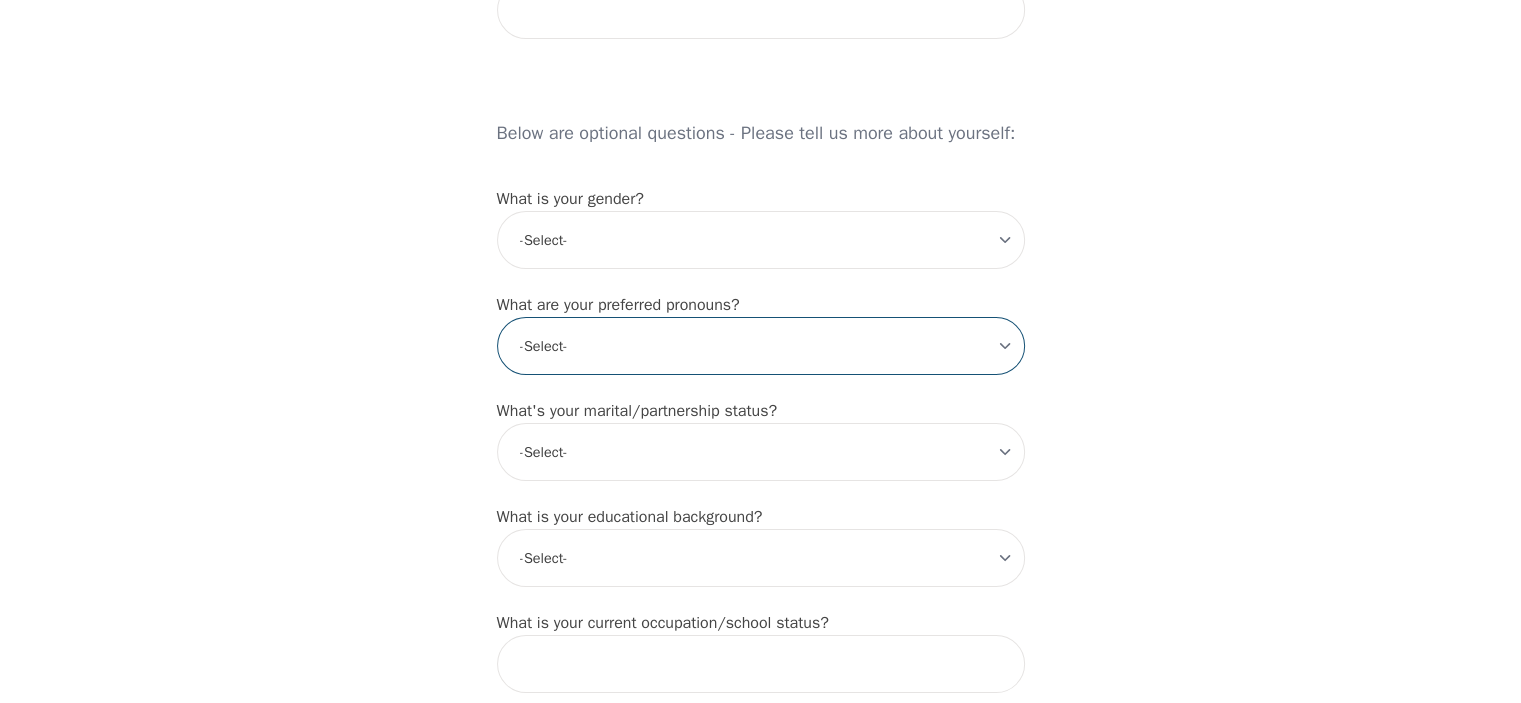 click on "-Select- he/him she/her they/them ze/zir xe/xem ey/em ve/ver tey/ter e/e per/per prefer_not_to_say" at bounding box center [761, 346] 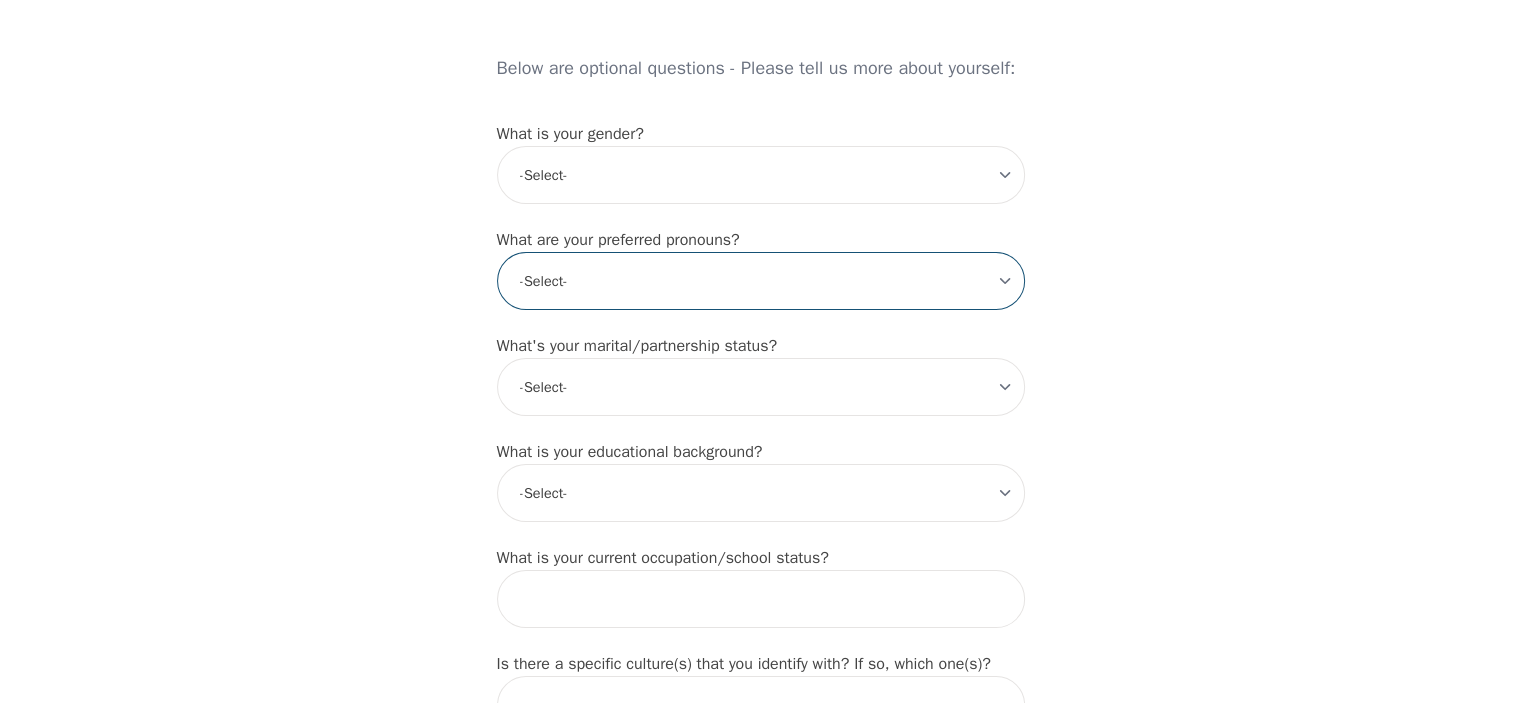 scroll, scrollTop: 1623, scrollLeft: 0, axis: vertical 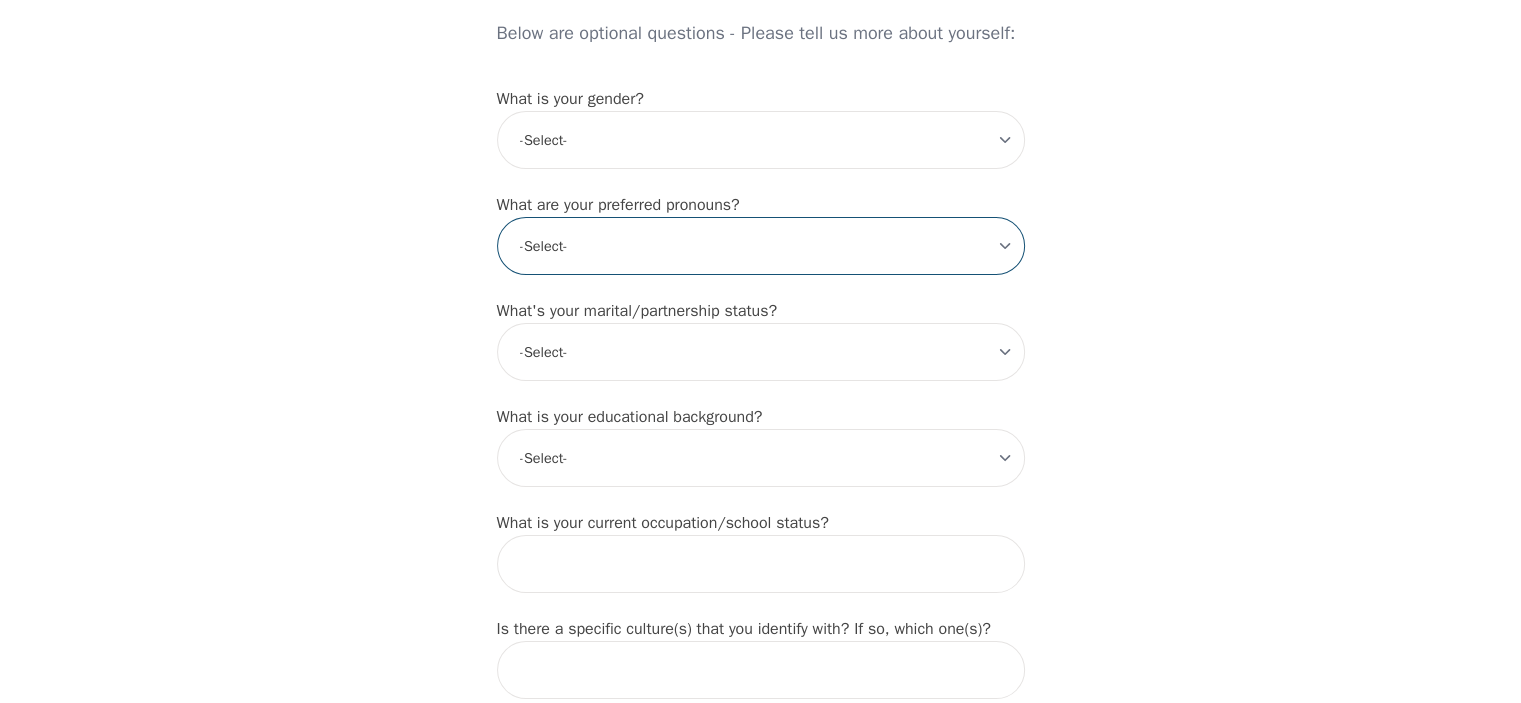 click on "-Select- he/him she/her they/them ze/zir xe/xem ey/em ve/ver tey/ter e/e per/per prefer_not_to_say" at bounding box center (761, 246) 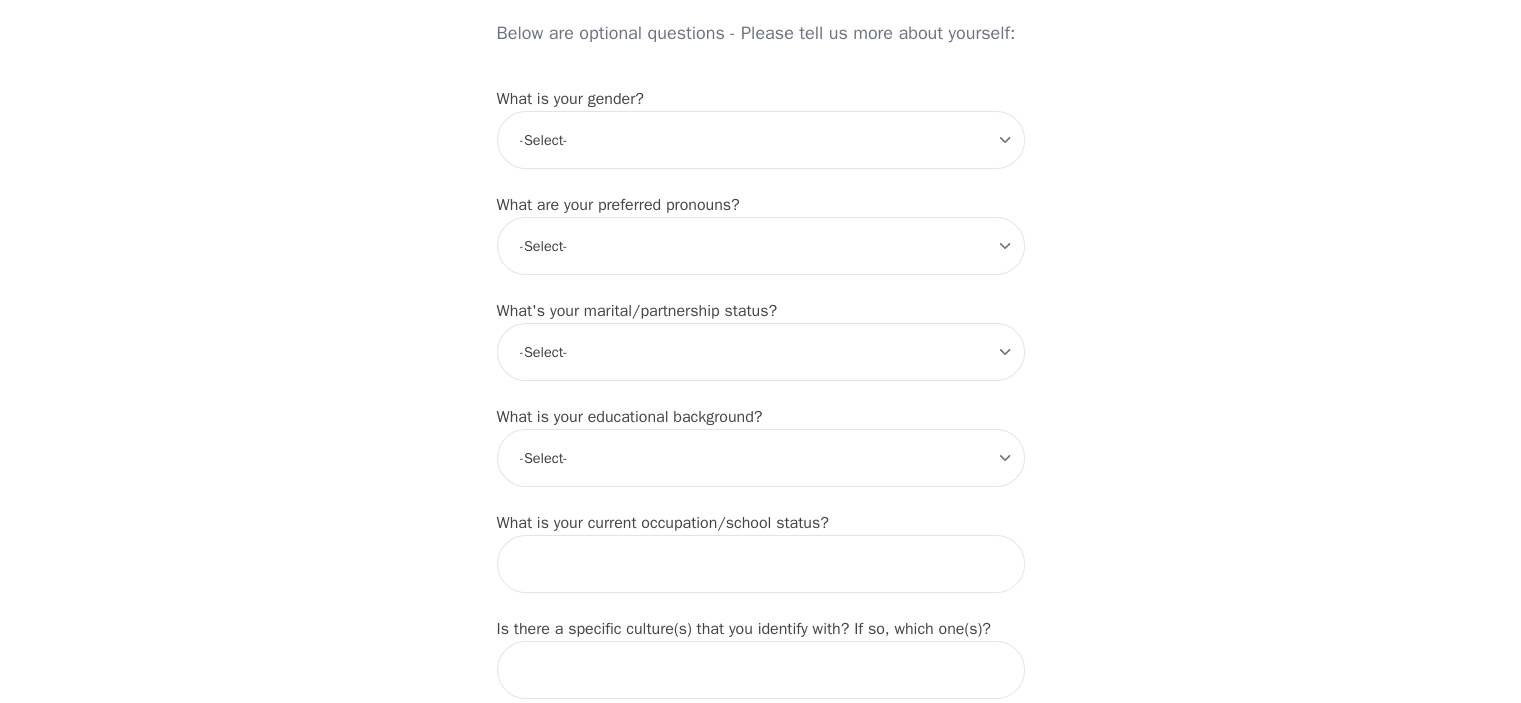 click on "Intake Assessment for Akshit Shah Part 1 of 2: Tell Us About Yourself Please complete the following information before your initial session. This step is crucial to kickstart your therapeutic journey with your therapist: What's your first name? (This will be the name on your insurance receipt) Akshit What's your last name? Shah What's your preferred name? [OPTIONAL] Aki What's your email? akshitshah11@gmail.com What's your phone number? 6475495723 What's your address? 1667 Vellore Cres, Mississauga, ON L5G 3P9, Canada What's your unit number? [OPTIONAL] What's your date of birth? 1991-05-12 What's the name of your emergency contact? Namrita What's the phone number of your emergency contact? 6474048668 What's the full name of your primary care physician? Dr. Reem Gabriel What's the phone number of your primary care physician? Below are optional questions - Please tell us more about yourself: What is your gender? -Select- male female non-binary transgender intersex prefer_not_to_say -Select- he/him she/her e/e" at bounding box center [760, -114] 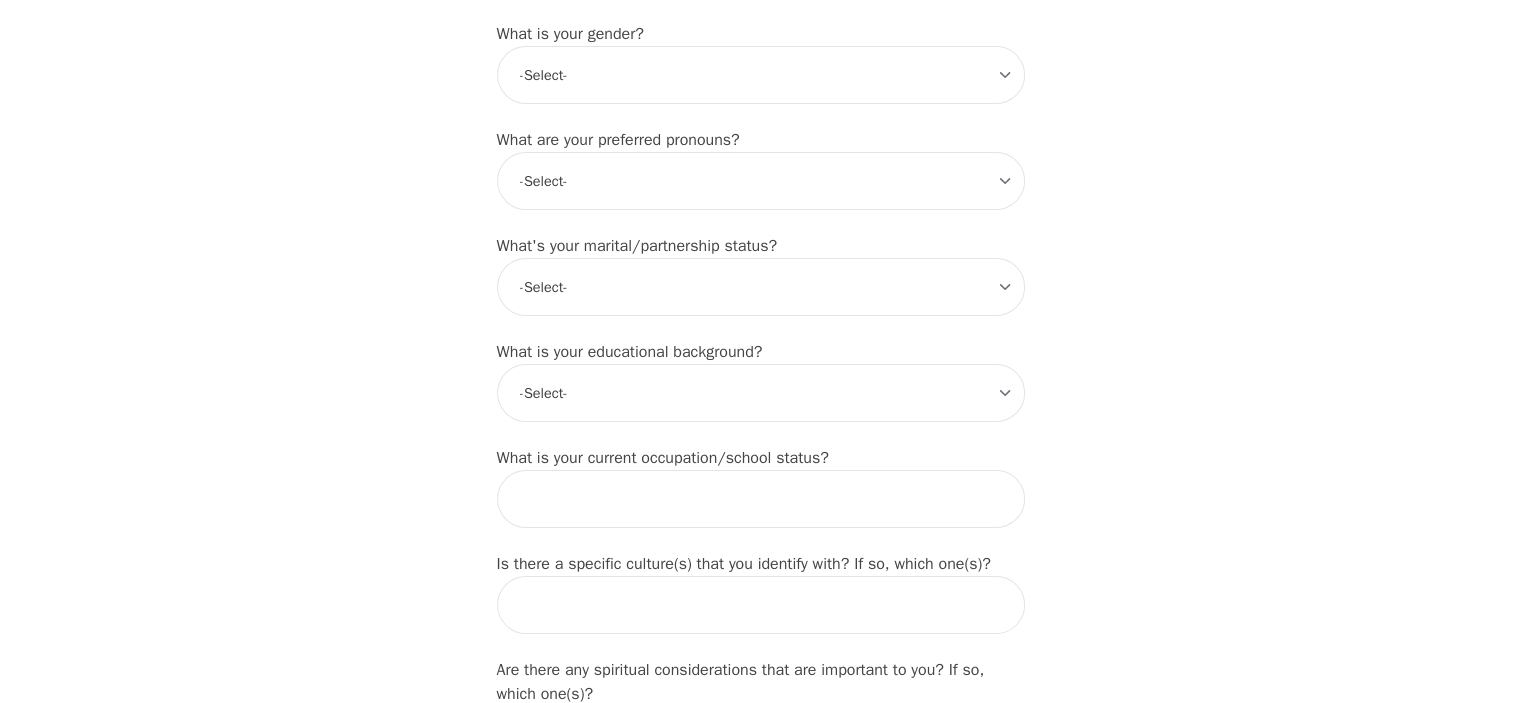 scroll, scrollTop: 1723, scrollLeft: 0, axis: vertical 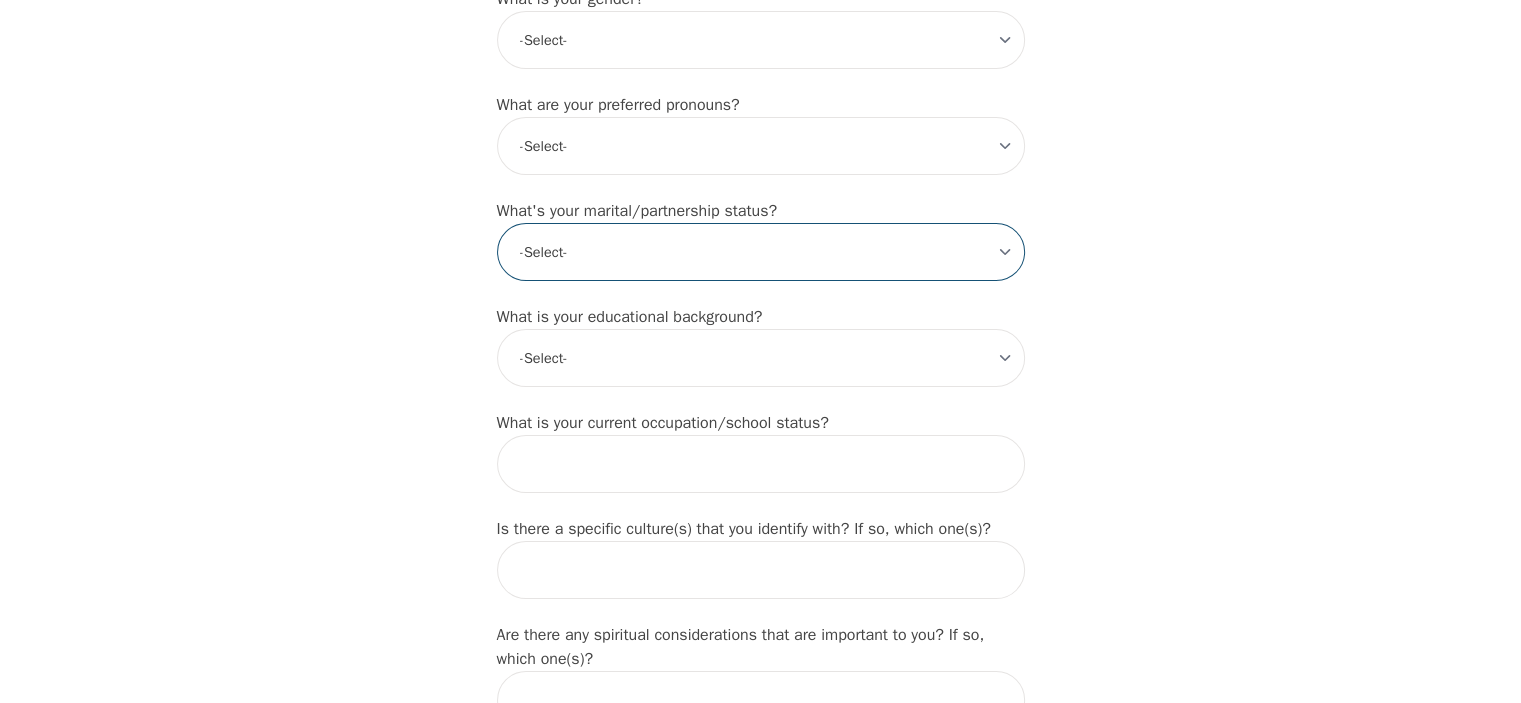 click on "-Select- Single Partnered Married Common Law Widowed Separated Divorced" at bounding box center [761, 252] 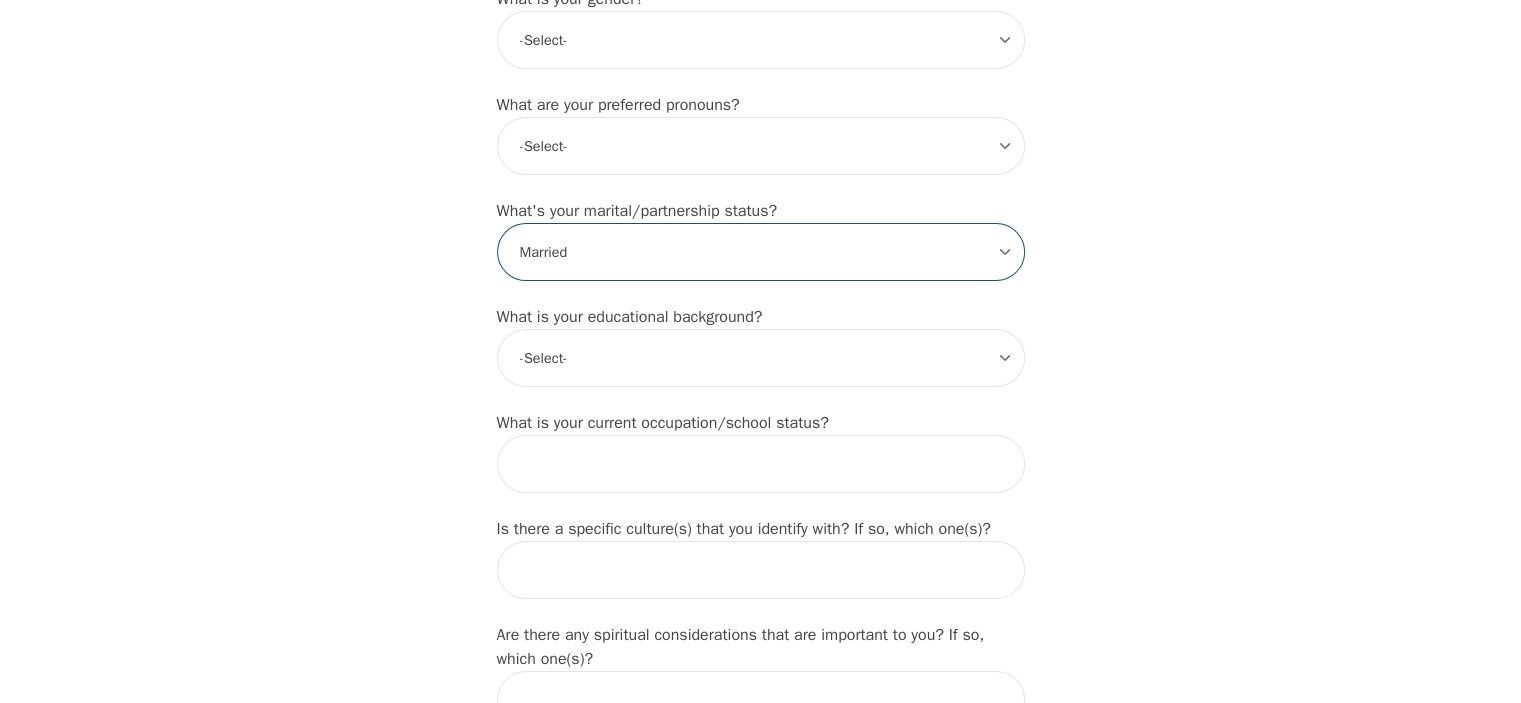 click on "-Select- Single Partnered Married Common Law Widowed Separated Divorced" at bounding box center (761, 252) 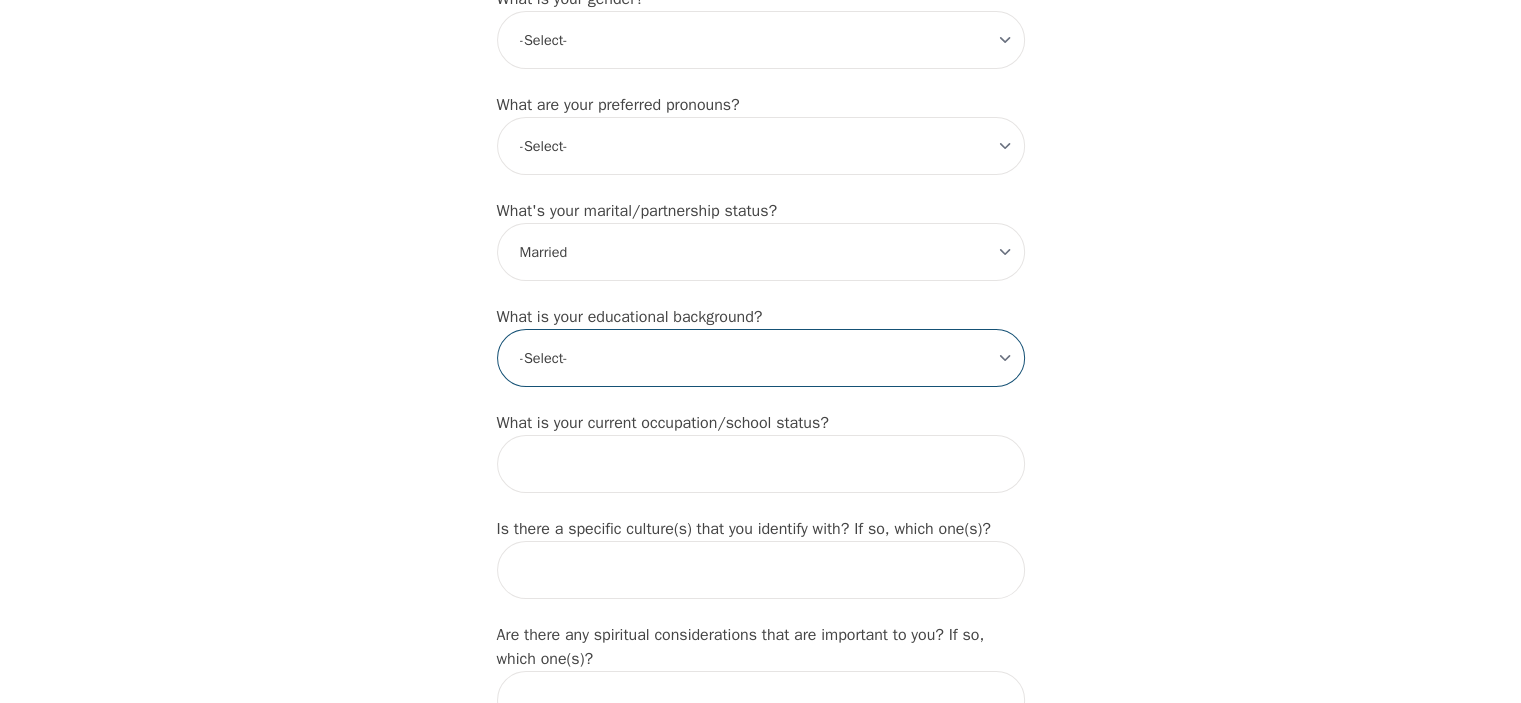 click on "-Select- Less than high school High school Associate degree Bachelor degree Master's degree Professional degree Doctorial degree" at bounding box center (761, 358) 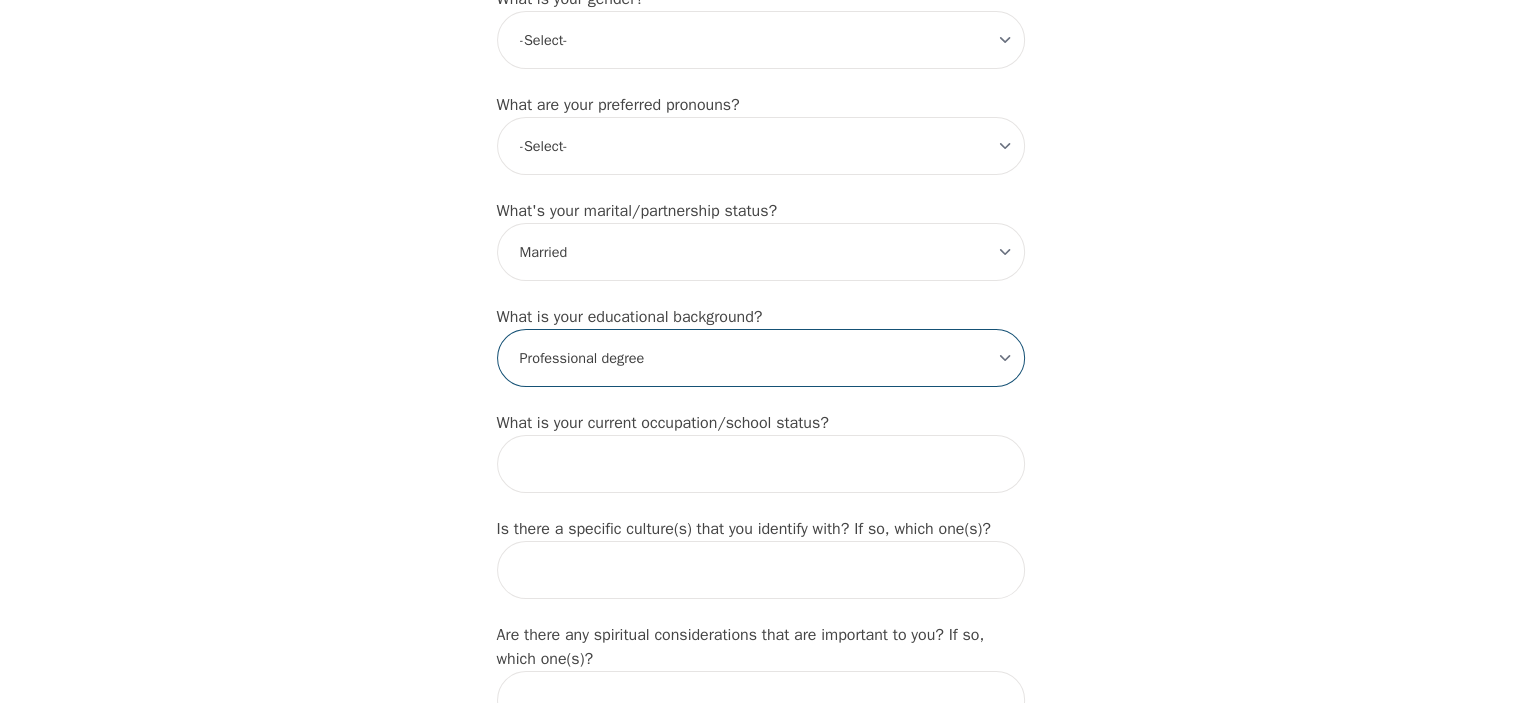 click on "-Select- Less than high school High school Associate degree Bachelor degree Master's degree Professional degree Doctorial degree" at bounding box center (761, 358) 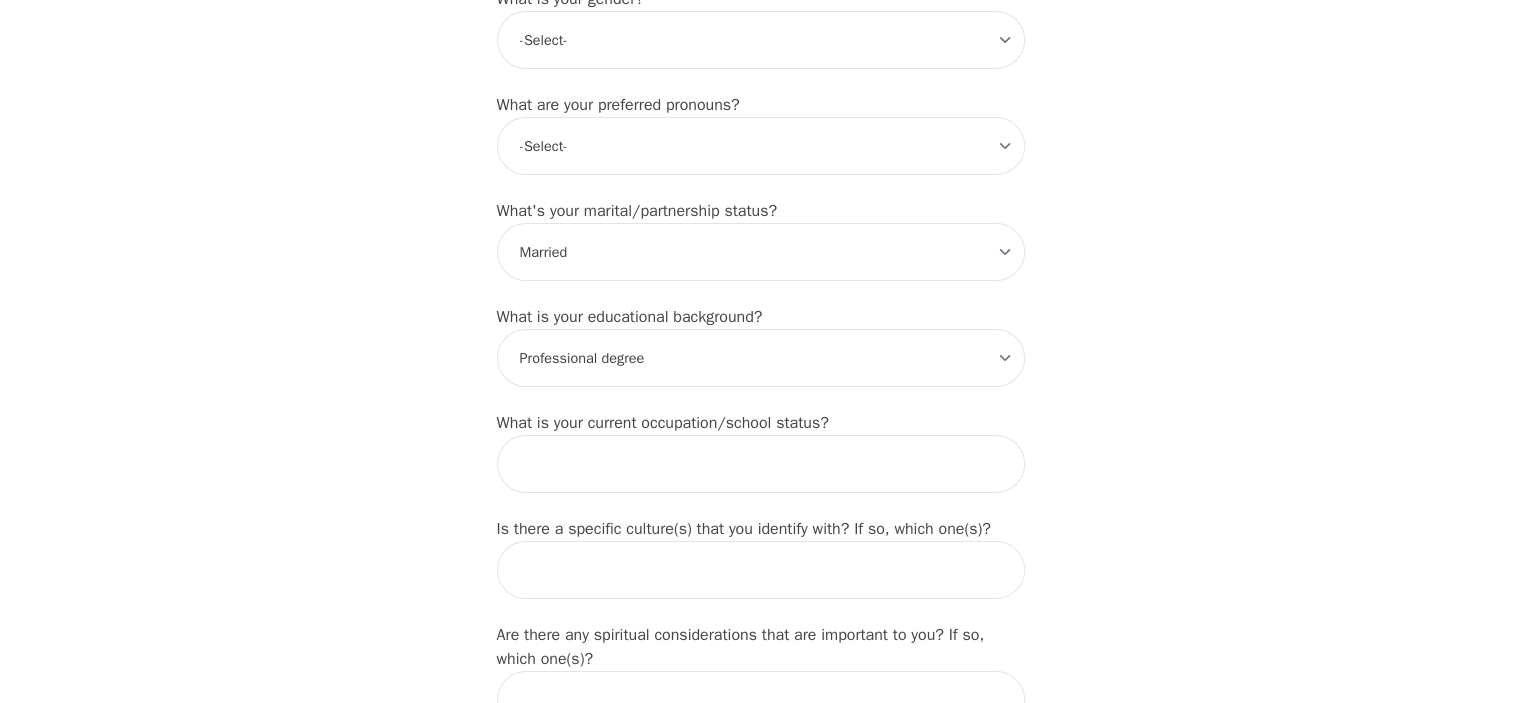 click on "Intake Assessment for Akshit Shah Part 1 of 2: Tell Us About Yourself Please complete the following information before your initial session. This step is crucial to kickstart your therapeutic journey with your therapist: What's your first name? (This will be the name on your insurance receipt) Akshit What's your last name? Shah What's your preferred name? [OPTIONAL] Aki What's your email? akshitshah11@gmail.com What's your phone number? 6475495723 What's your address? 1667 Vellore Cres, Mississauga, ON L5G 3P9, Canada What's your unit number? [OPTIONAL] What's your date of birth? 1991-05-12 What's the name of your emergency contact? Namrita What's the phone number of your emergency contact? 6474048668 What's the full name of your primary care physician? Dr. Reem Gabriel What's the phone number of your primary care physician? Below are optional questions - Please tell us more about yourself: What is your gender? -Select- male female non-binary transgender intersex prefer_not_to_say -Select- he/him she/her e/e" at bounding box center (760, -214) 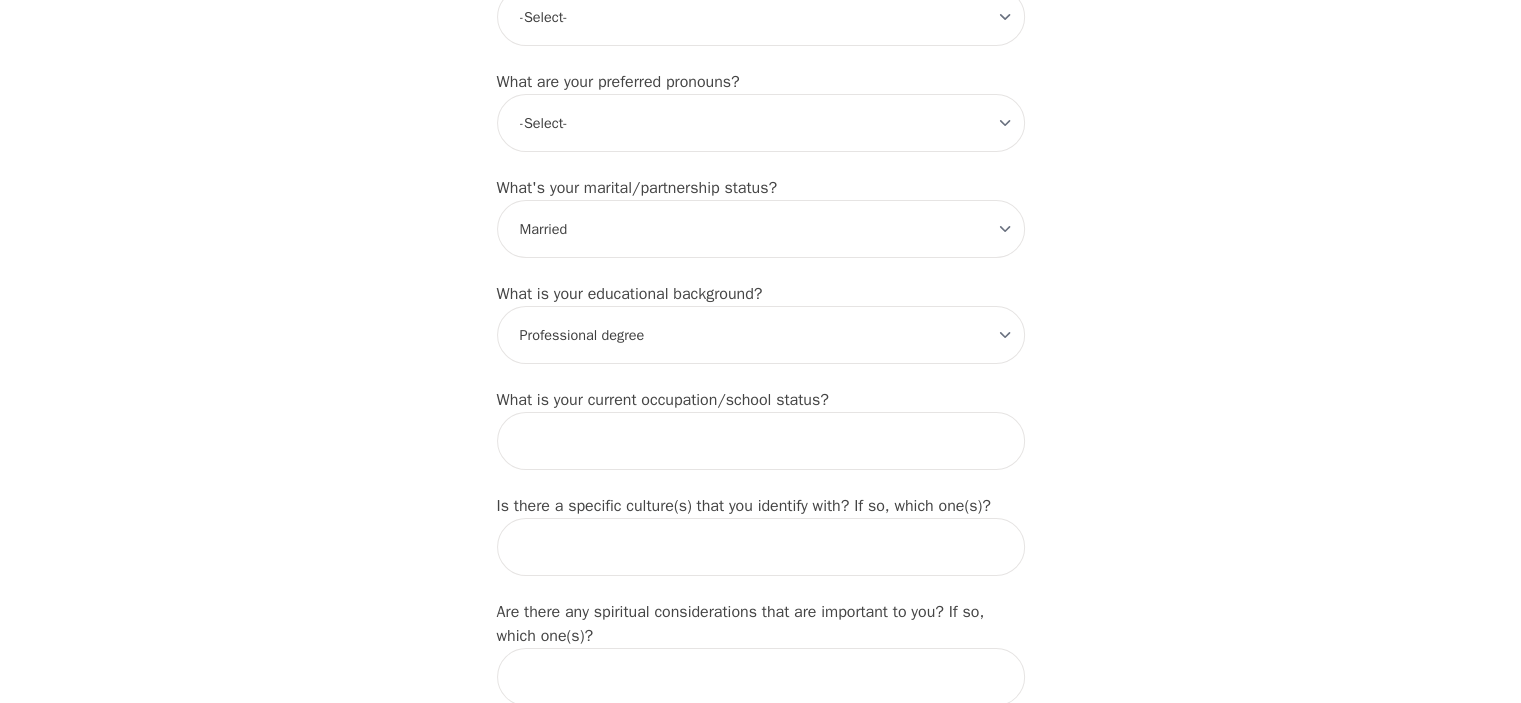 scroll, scrollTop: 1823, scrollLeft: 0, axis: vertical 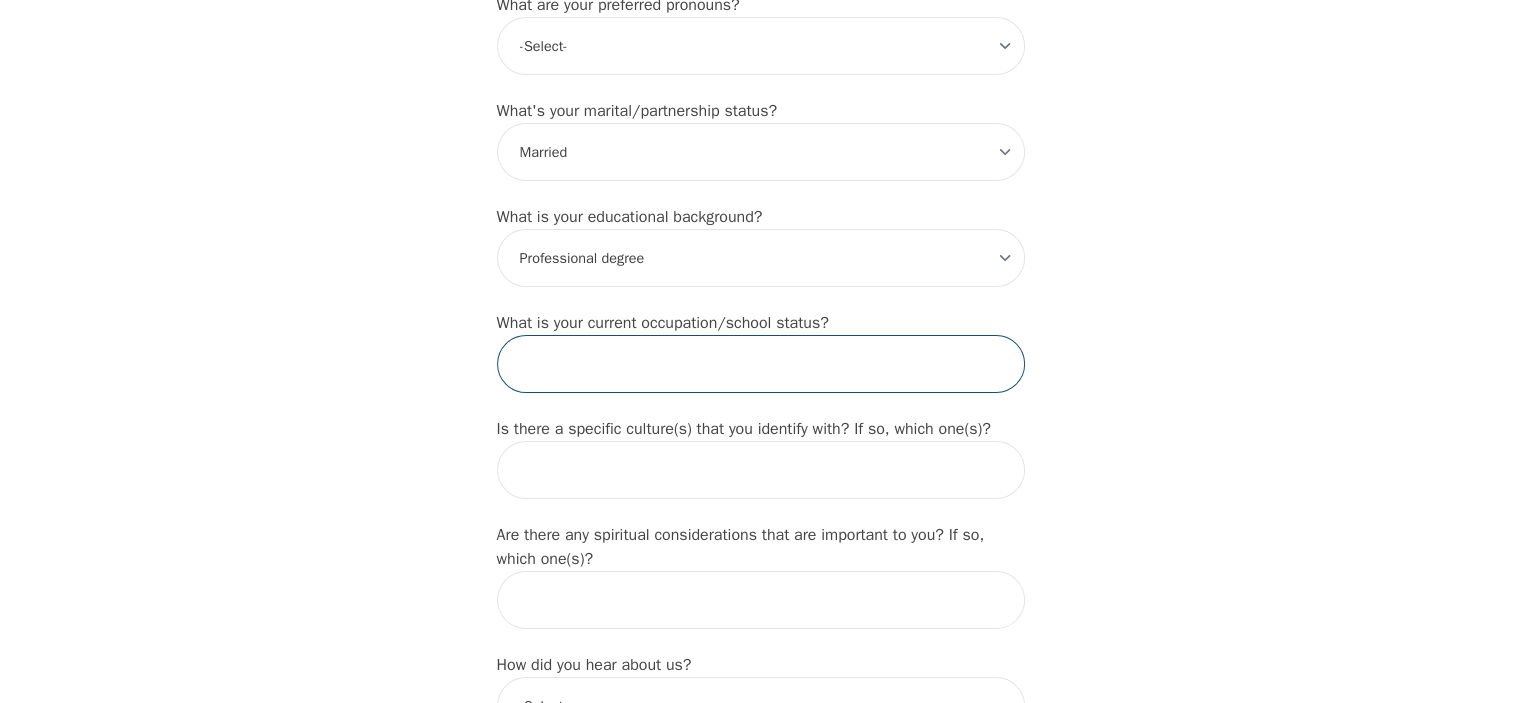 click at bounding box center [761, 364] 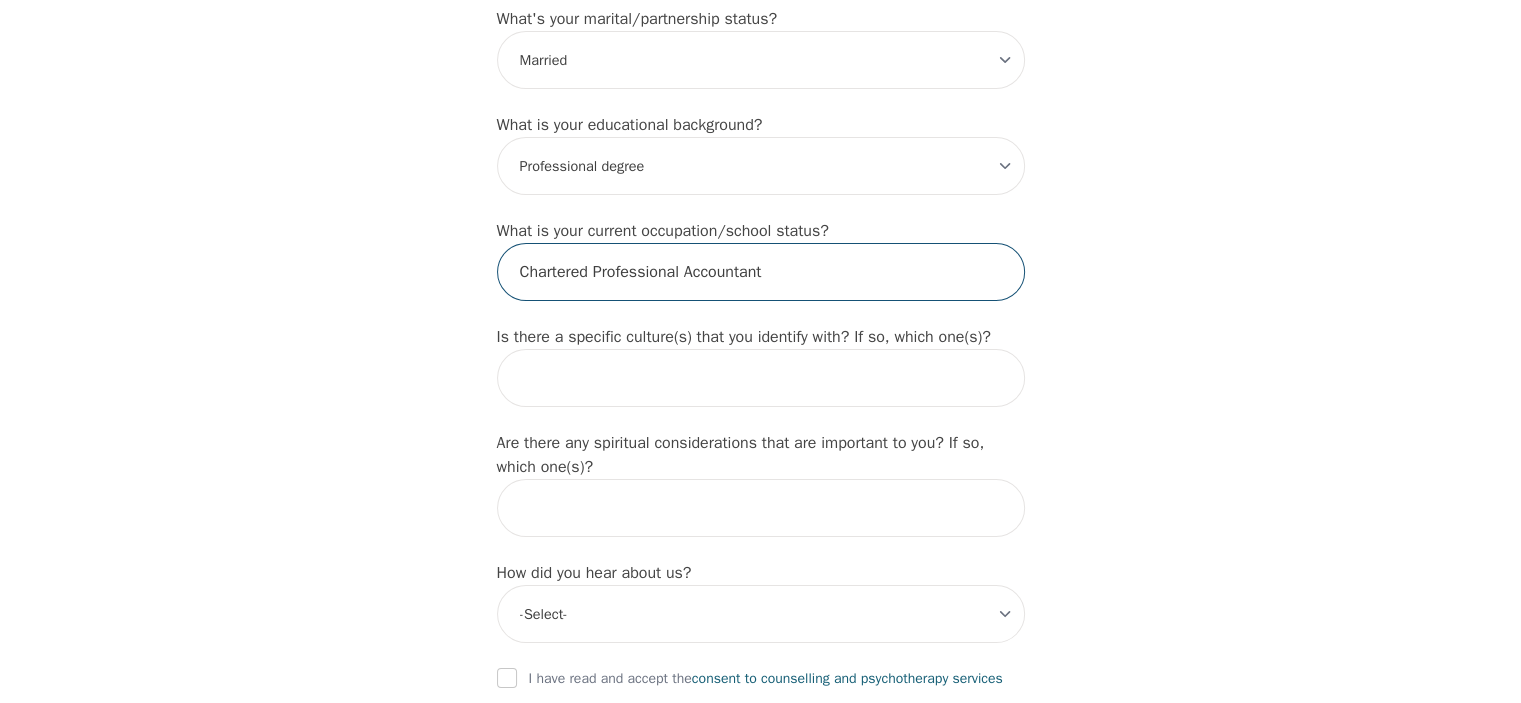 scroll, scrollTop: 2023, scrollLeft: 0, axis: vertical 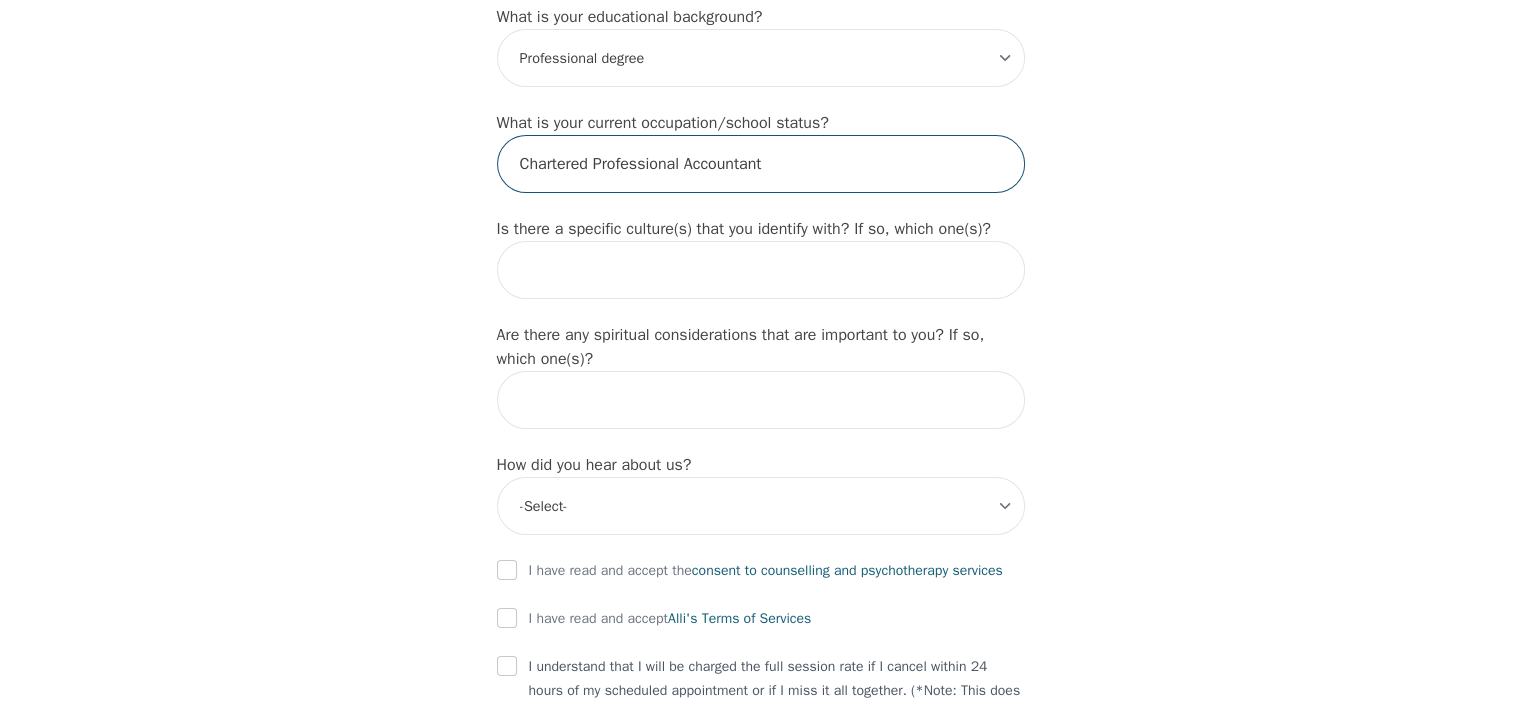 type on "Chartered Professional Accountant" 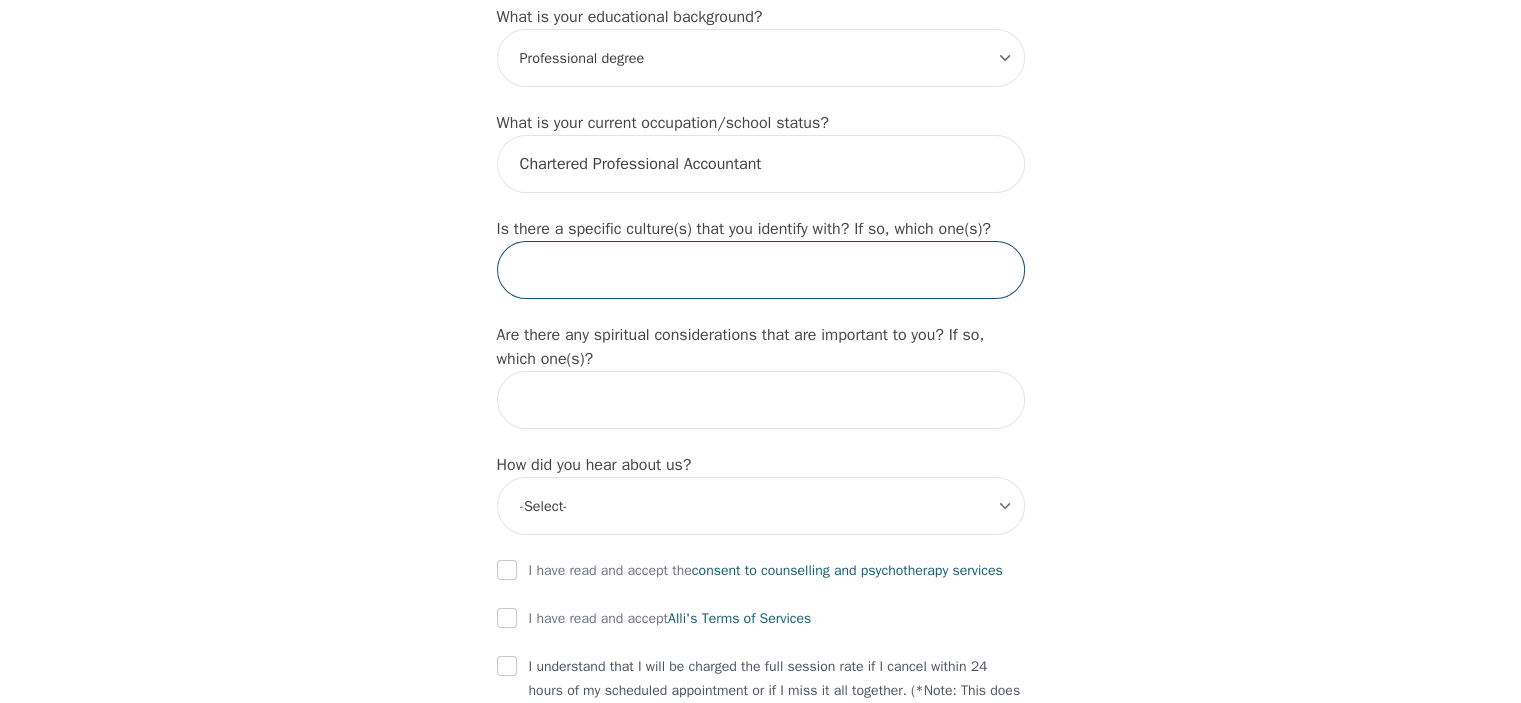 click at bounding box center [761, 270] 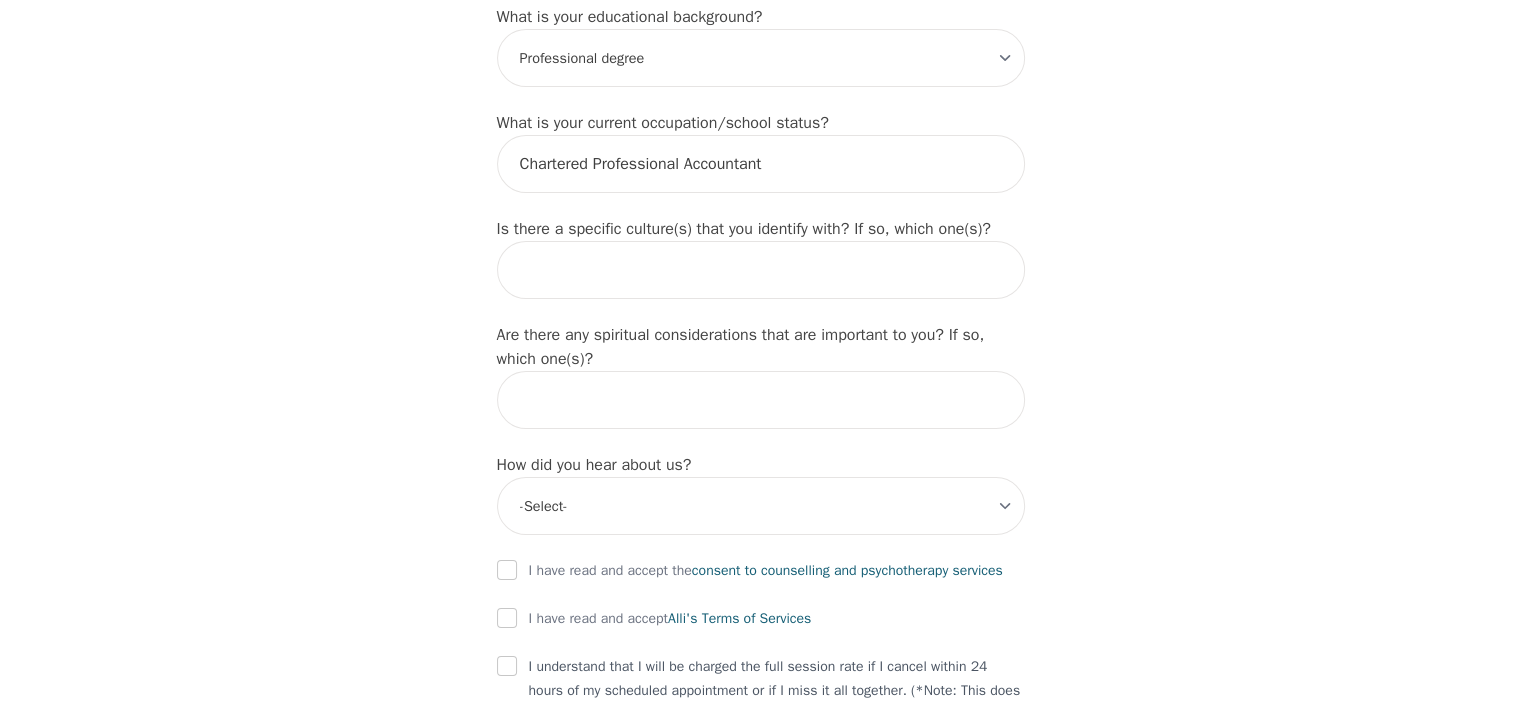 click on "Intake Assessment for Akshit Shah Part 1 of 2: Tell Us About Yourself Please complete the following information before your initial session. This step is crucial to kickstart your therapeutic journey with your therapist: What's your first name? (This will be the name on your insurance receipt) Akshit What's your last name? Shah What's your preferred name? [OPTIONAL] Aki What's your email? akshitshah11@gmail.com What's your phone number? 6475495723 What's your address? 1667 Vellore Cres, Mississauga, ON L5G 3P9, Canada What's your unit number? [OPTIONAL] What's your date of birth? 1991-05-12 What's the name of your emergency contact? Namrita What's the phone number of your emergency contact? 6474048668 What's the full name of your primary care physician? Dr. Reem Gabriel What's the phone number of your primary care physician? Below are optional questions - Please tell us more about yourself: What is your gender? -Select- male female non-binary transgender intersex prefer_not_to_say -Select- he/him she/her e/e" at bounding box center [760, -514] 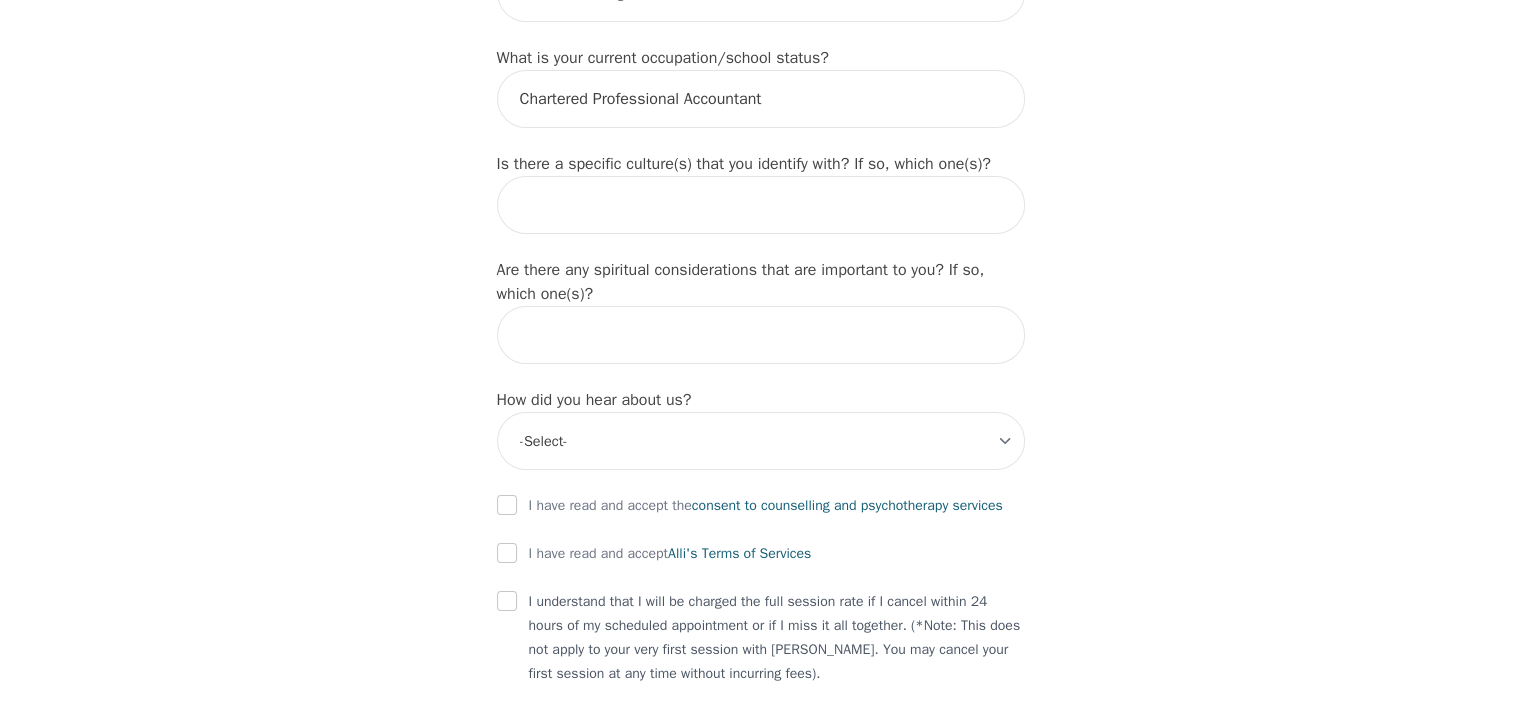 scroll, scrollTop: 2123, scrollLeft: 0, axis: vertical 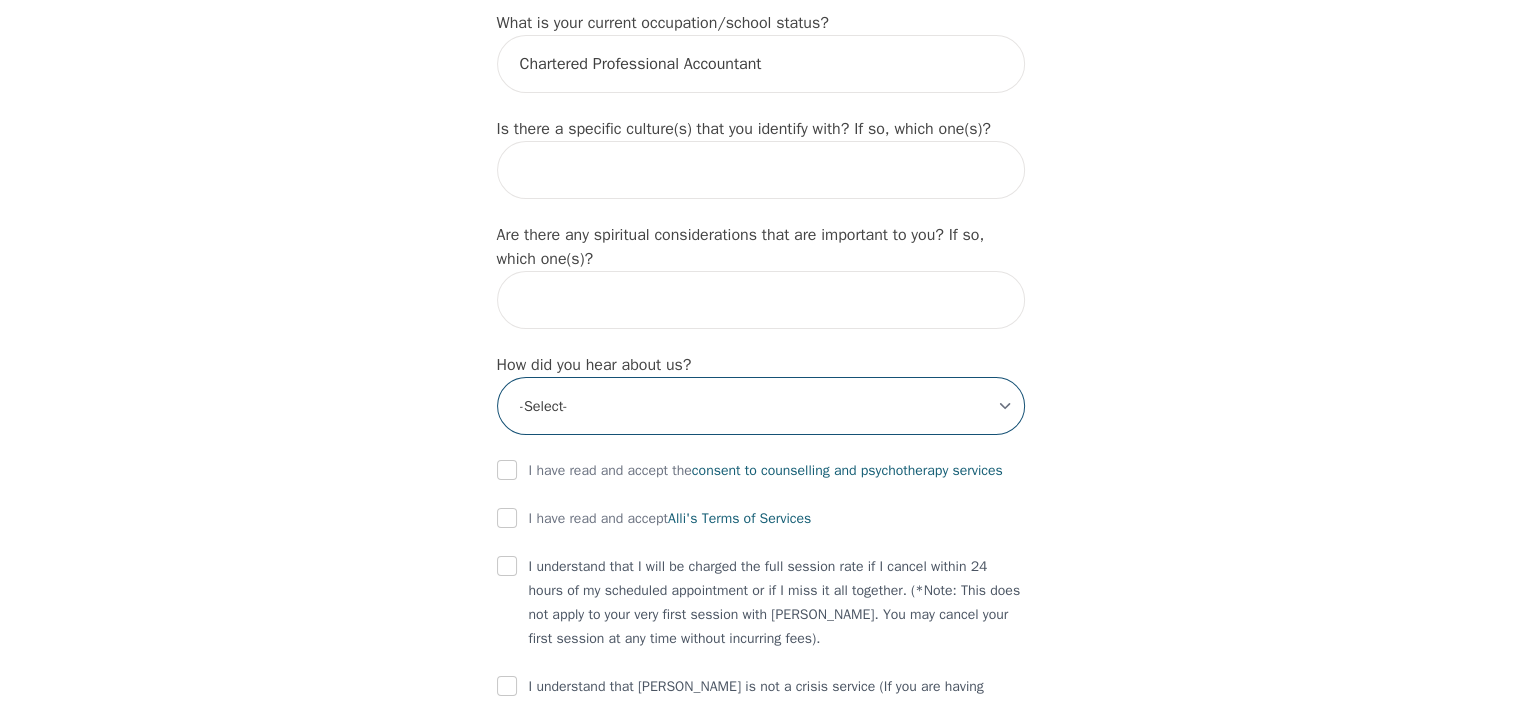 click on "-Select- Physician/Specialist Friend Facebook Instagram Google Search Google Ads Facebook/Instagram Ads Other" at bounding box center [761, 406] 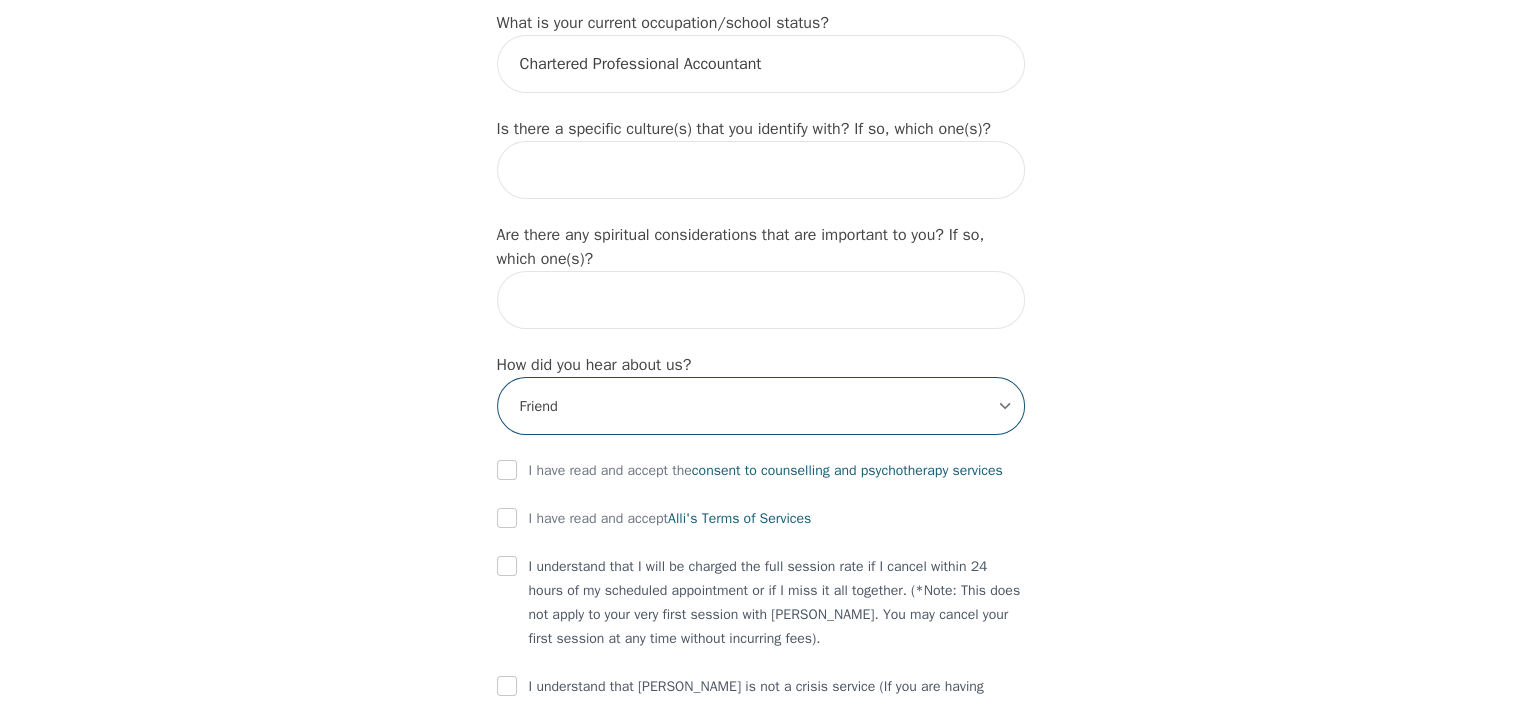 click on "-Select- Physician/Specialist Friend Facebook Instagram Google Search Google Ads Facebook/Instagram Ads Other" at bounding box center [761, 406] 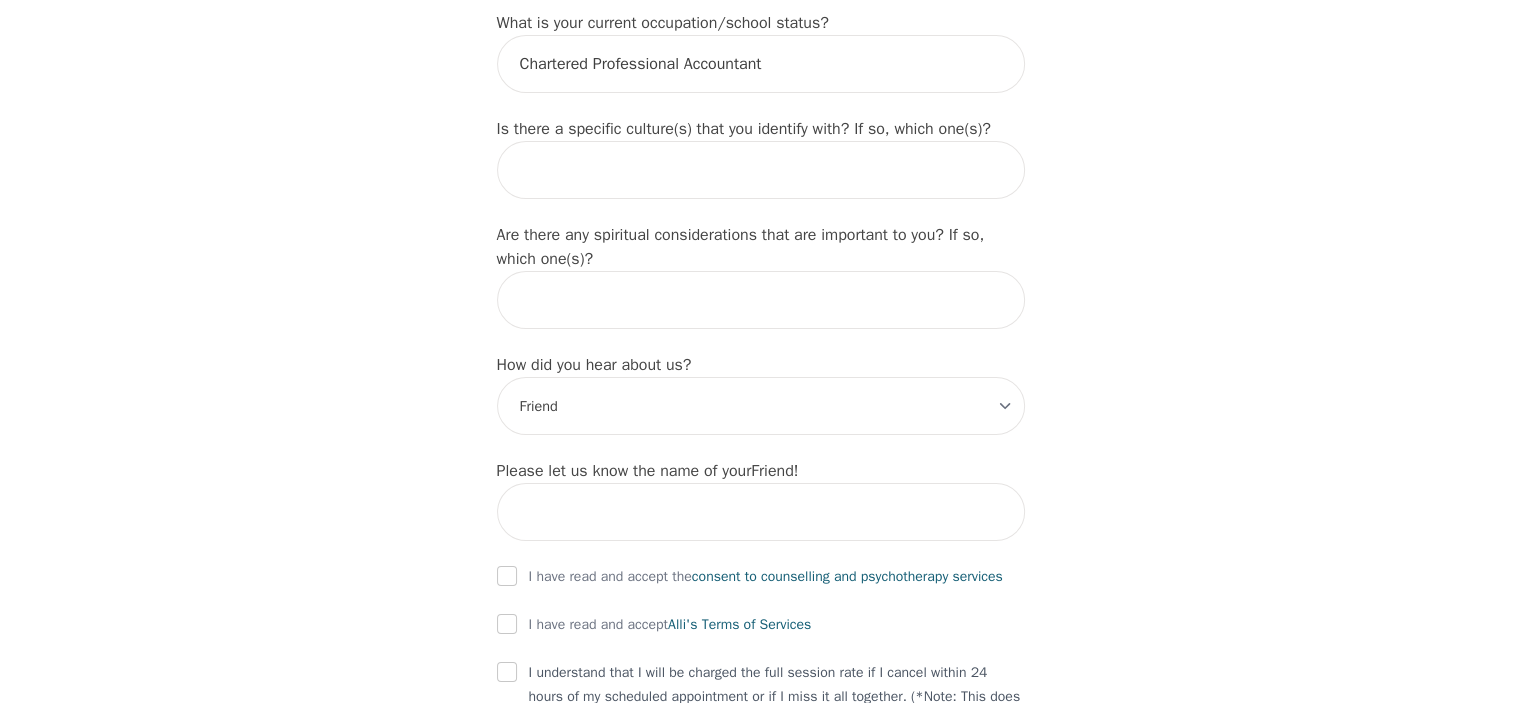 click on "Intake Assessment for Akshit Shah Part 1 of 2: Tell Us About Yourself Please complete the following information before your initial session. This step is crucial to kickstart your therapeutic journey with your therapist: What's your first name? (This will be the name on your insurance receipt) Akshit What's your last name? Shah What's your preferred name? [OPTIONAL] Aki What's your email? akshitshah11@gmail.com What's your phone number? 6475495723 What's your address? 1667 Vellore Cres, Mississauga, ON L5G 3P9, Canada What's your unit number? [OPTIONAL] What's your date of birth? 1991-05-12 What's the name of your emergency contact? Namrita What's the phone number of your emergency contact? 6474048668 What's the full name of your primary care physician? Dr. Reem Gabriel What's the phone number of your primary care physician? Below are optional questions - Please tell us more about yourself: What is your gender? -Select- male female non-binary transgender intersex prefer_not_to_say -Select- he/him she/her e/e" at bounding box center [760, -561] 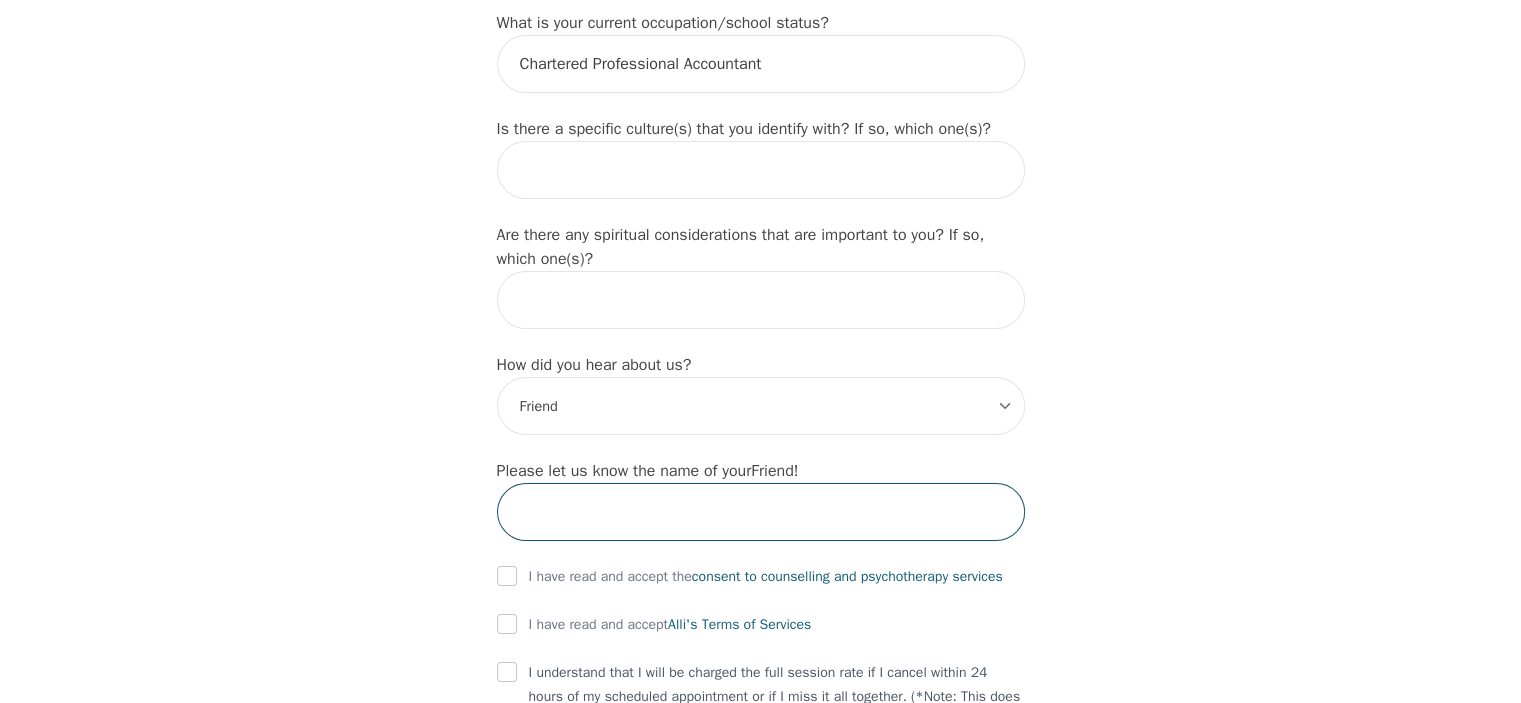 click at bounding box center [761, 512] 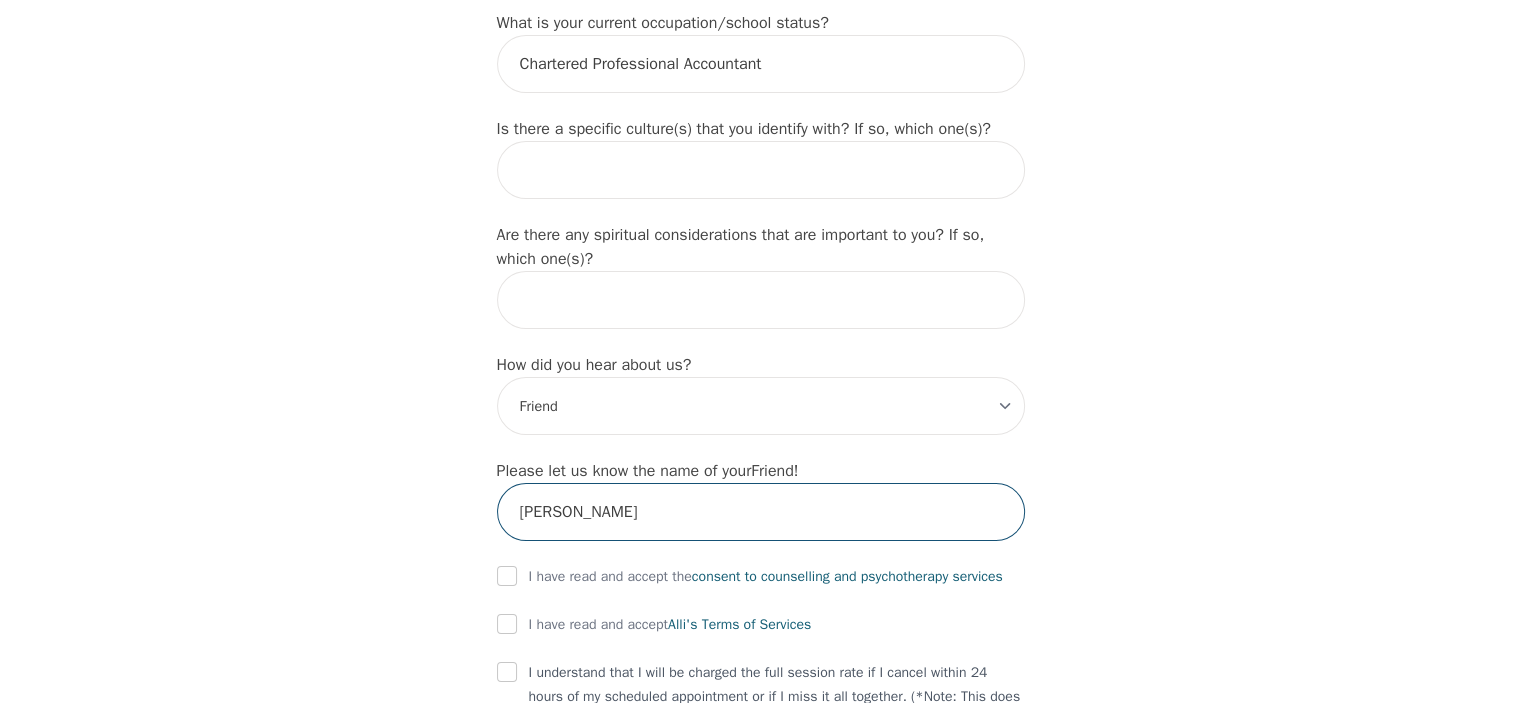 type on "Namrita" 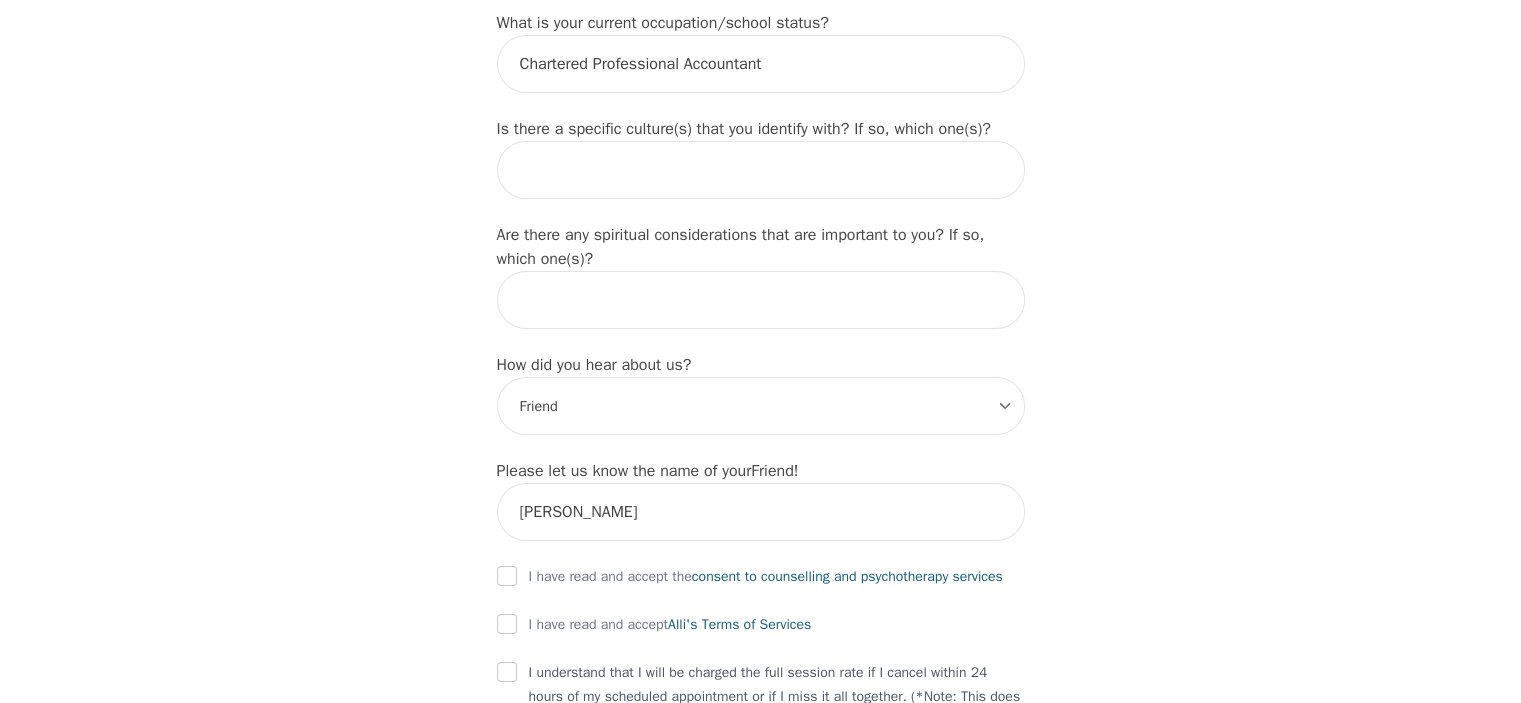 click on "Intake Assessment for Akshit Shah Part 1 of 2: Tell Us About Yourself Please complete the following information before your initial session. This step is crucial to kickstart your therapeutic journey with your therapist: What's your first name? (This will be the name on your insurance receipt) Akshit What's your last name? Shah What's your preferred name? [OPTIONAL] Aki What's your email? akshitshah11@gmail.com What's your phone number? 6475495723 What's your address? 1667 Vellore Cres, Mississauga, ON L5G 3P9, Canada What's your unit number? [OPTIONAL] What's your date of birth? 1991-05-12 What's the name of your emergency contact? Namrita What's the phone number of your emergency contact? 6474048668 What's the full name of your primary care physician? Dr. Reem Gabriel What's the phone number of your primary care physician? Below are optional questions - Please tell us more about yourself: What is your gender? -Select- male female non-binary transgender intersex prefer_not_to_say -Select- he/him she/her e/e" at bounding box center [760, -561] 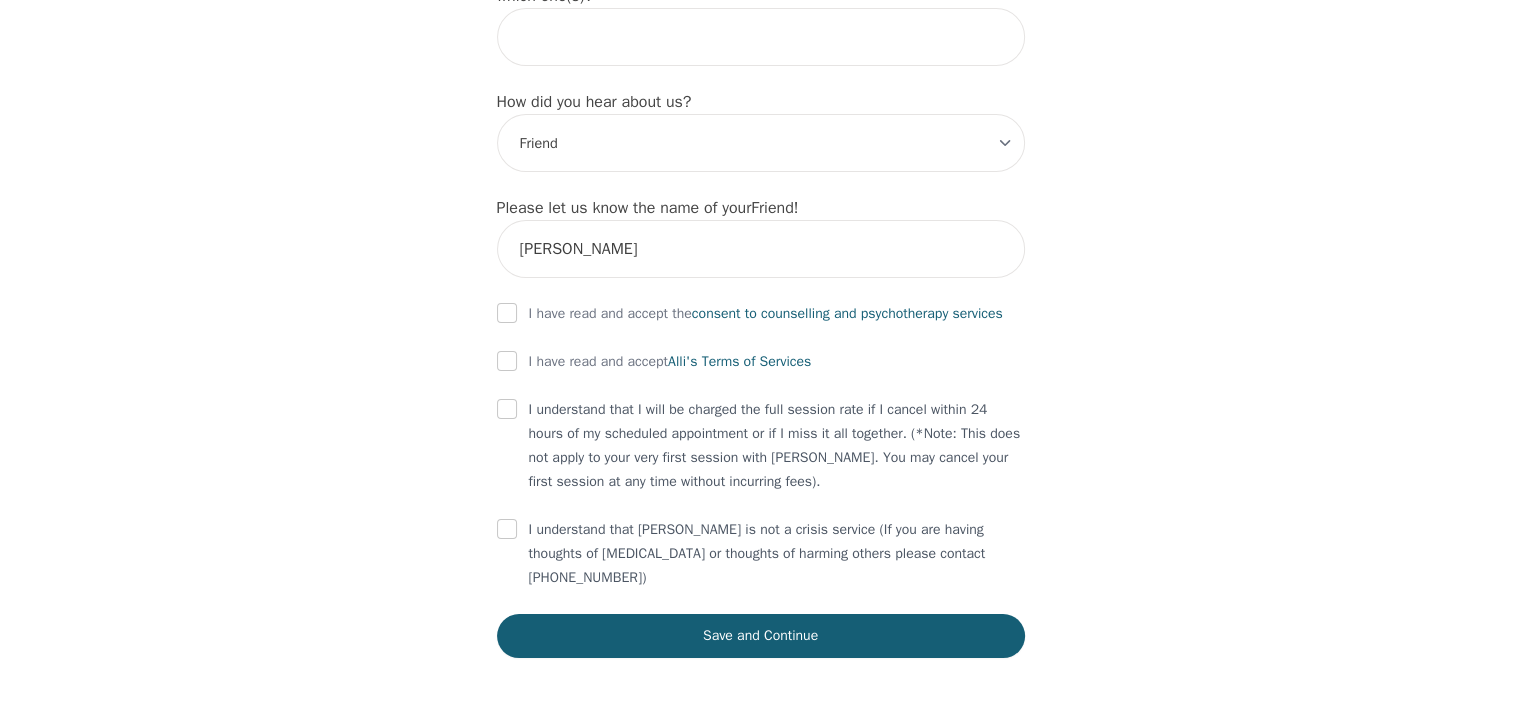 scroll, scrollTop: 2388, scrollLeft: 0, axis: vertical 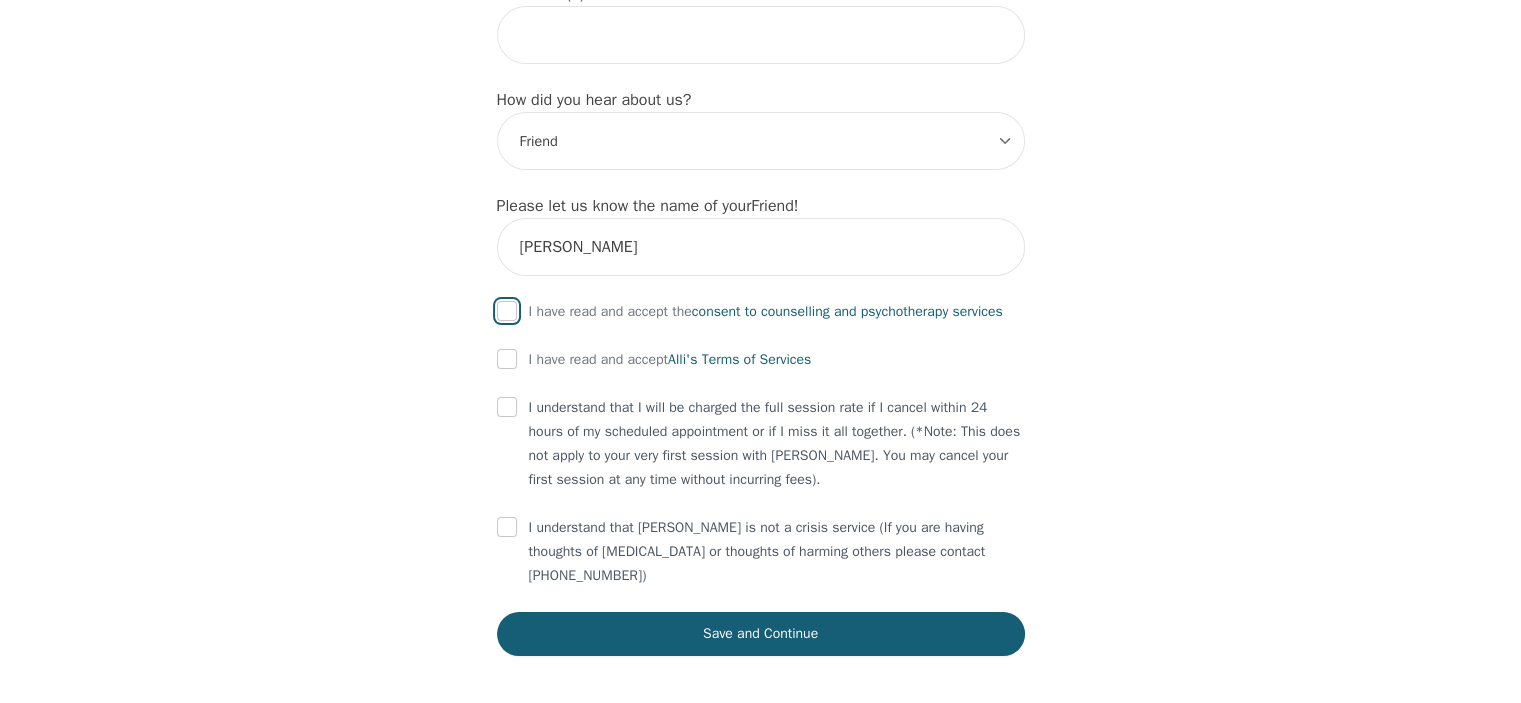 click at bounding box center (507, 311) 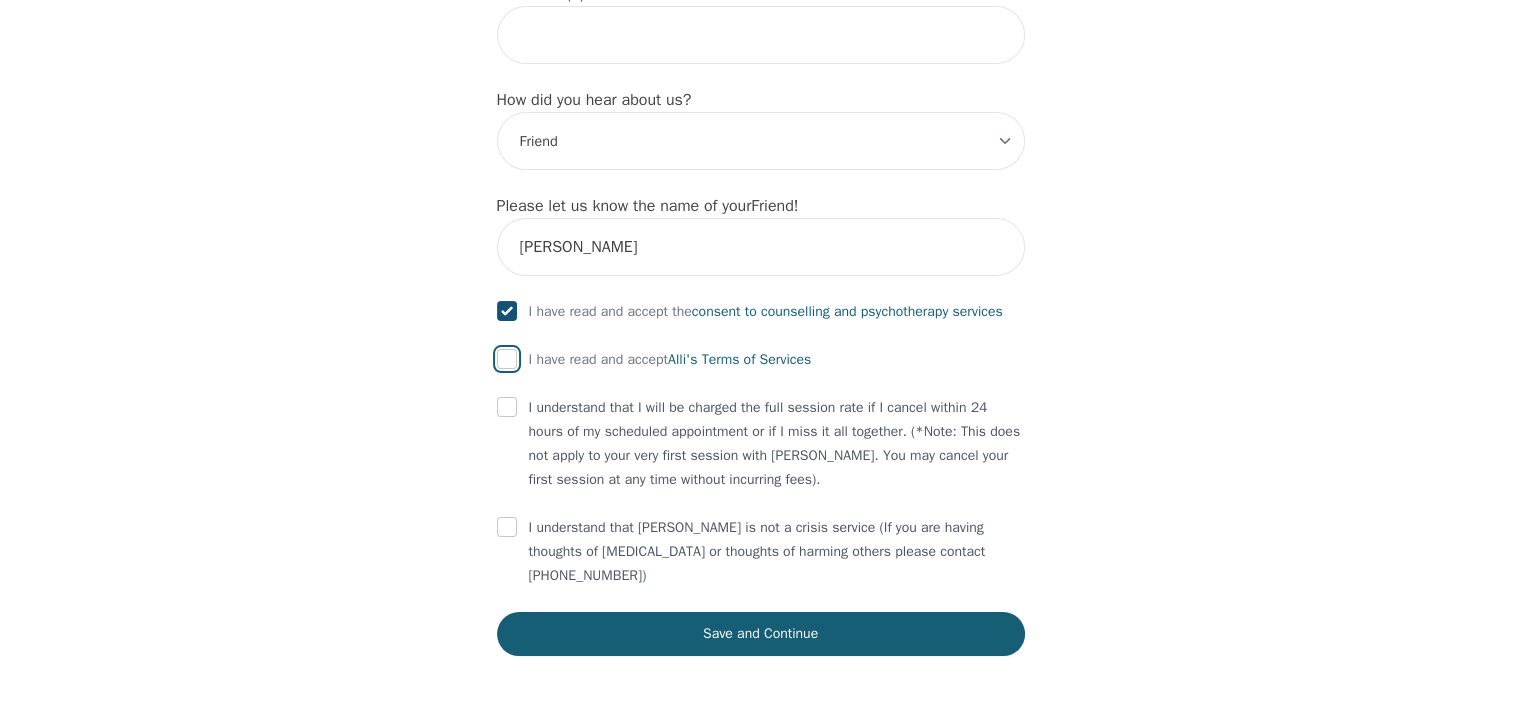 click at bounding box center [507, 359] 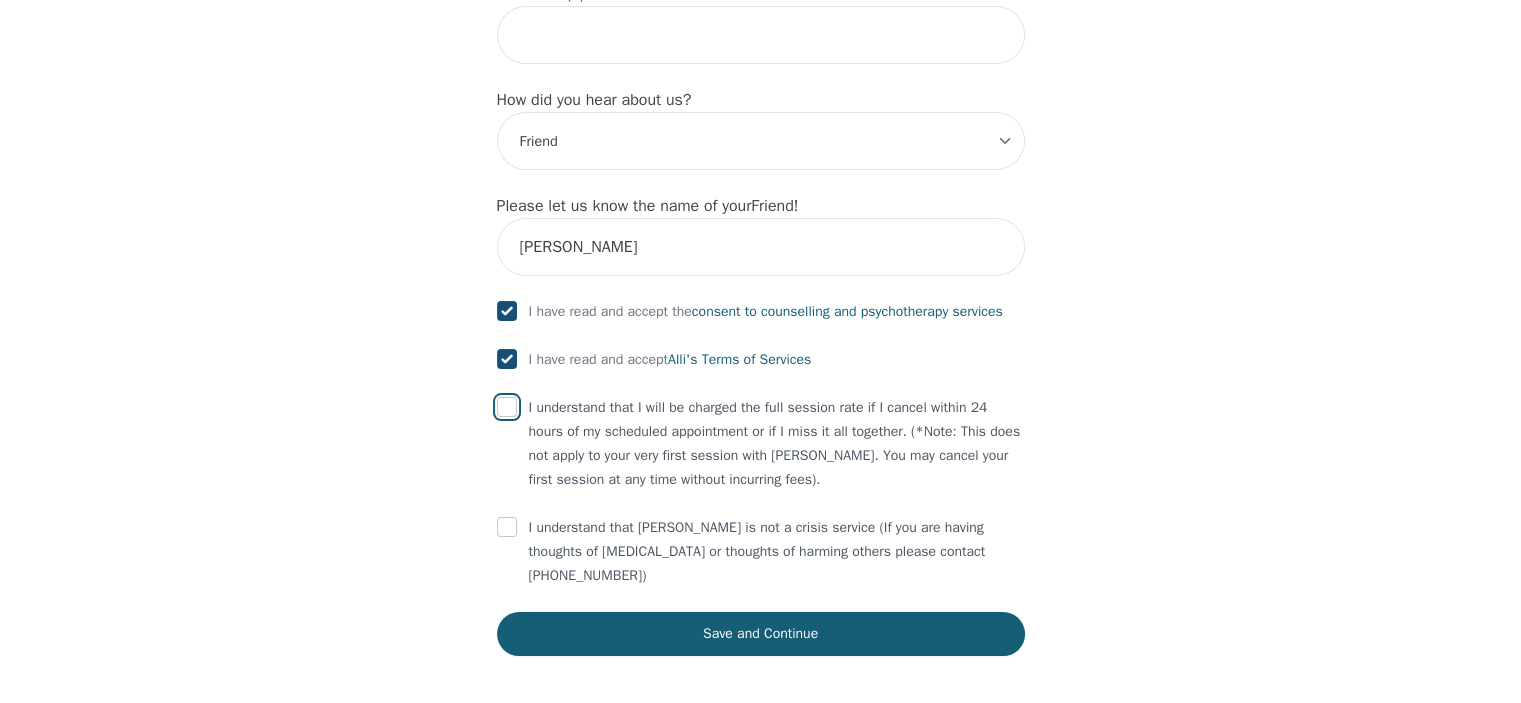 click at bounding box center [507, 407] 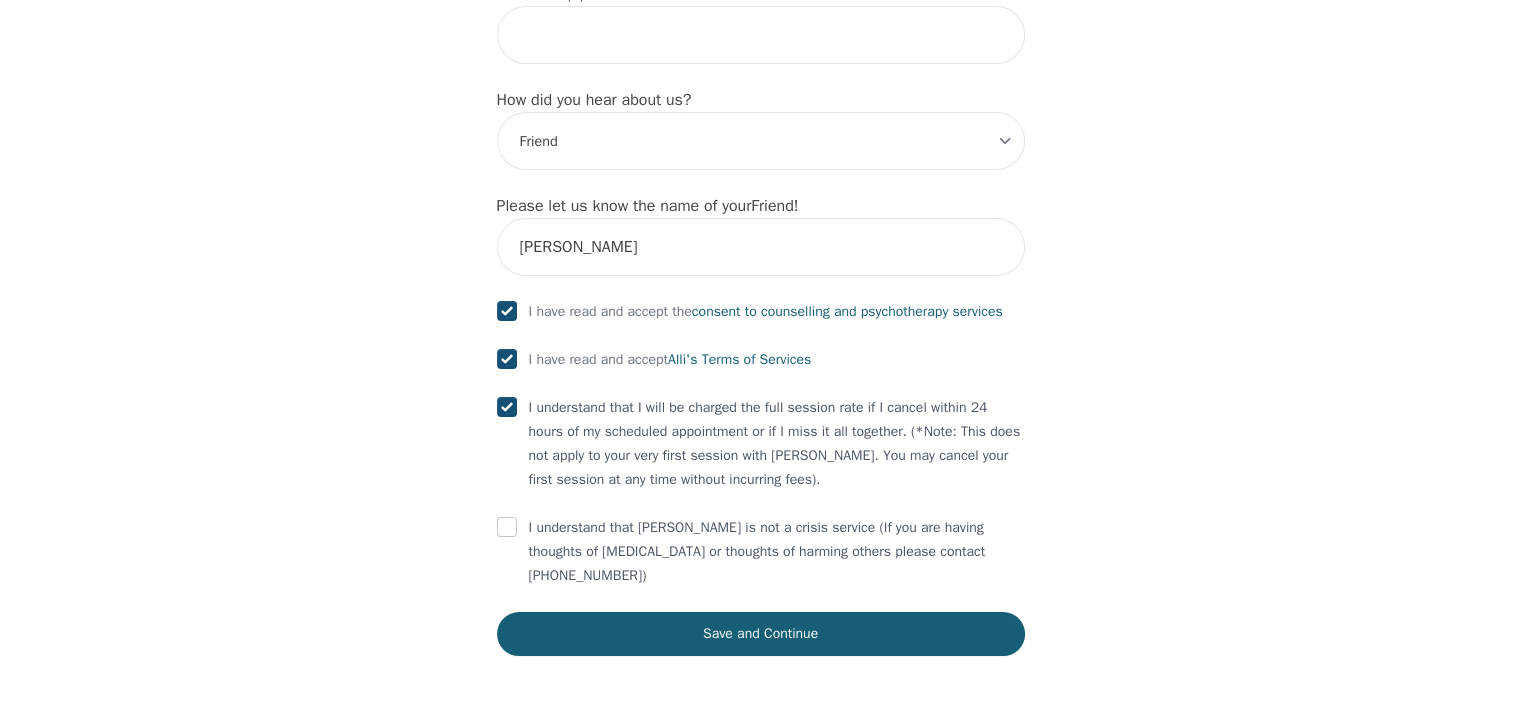 checkbox on "true" 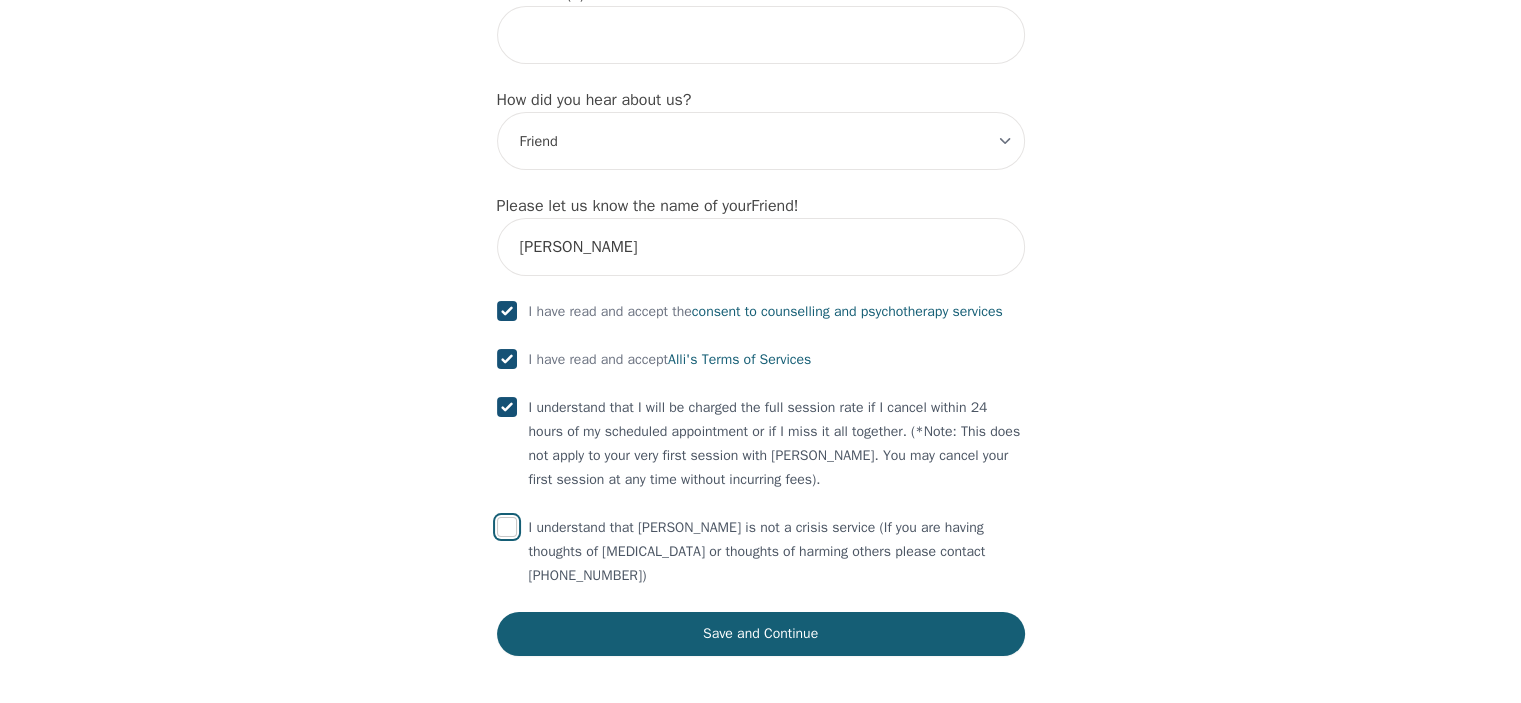 click at bounding box center (507, 527) 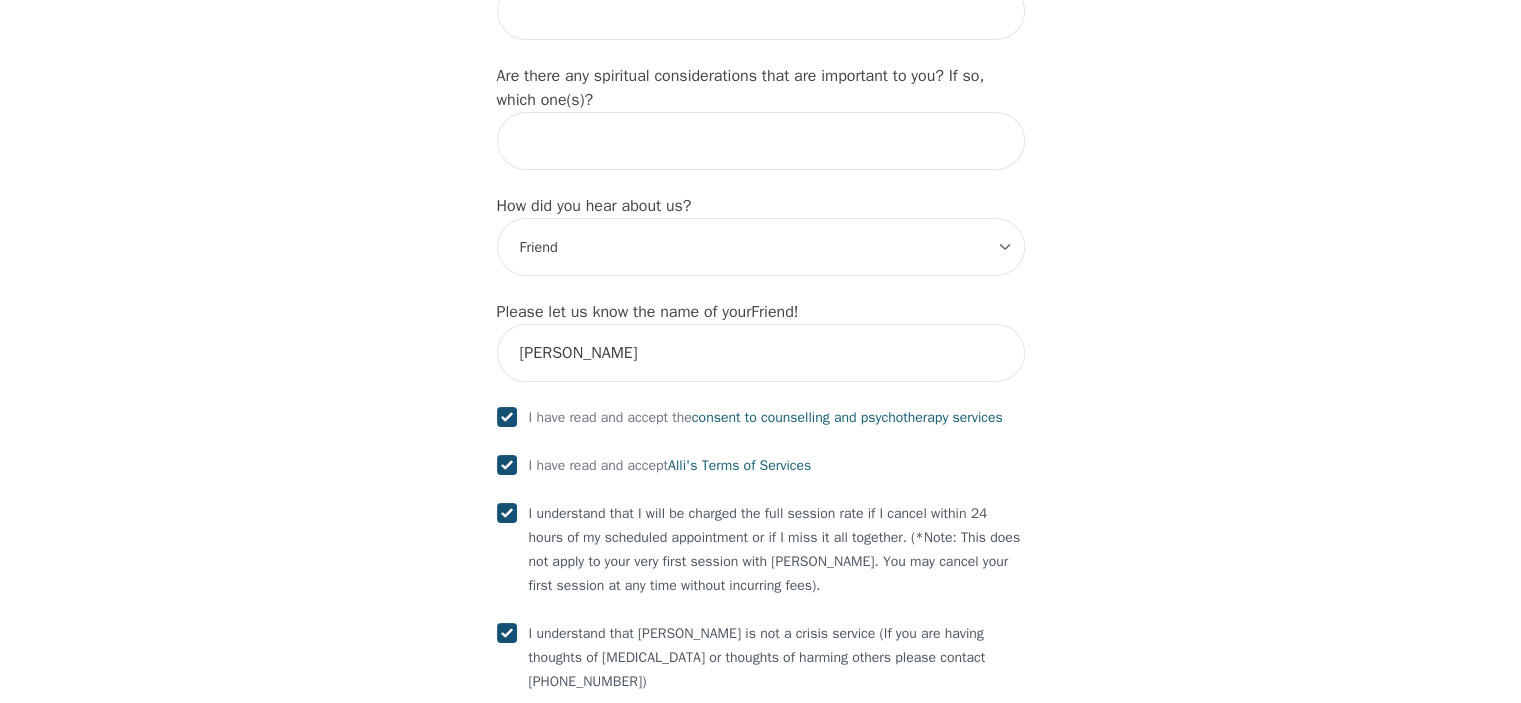scroll, scrollTop: 2388, scrollLeft: 0, axis: vertical 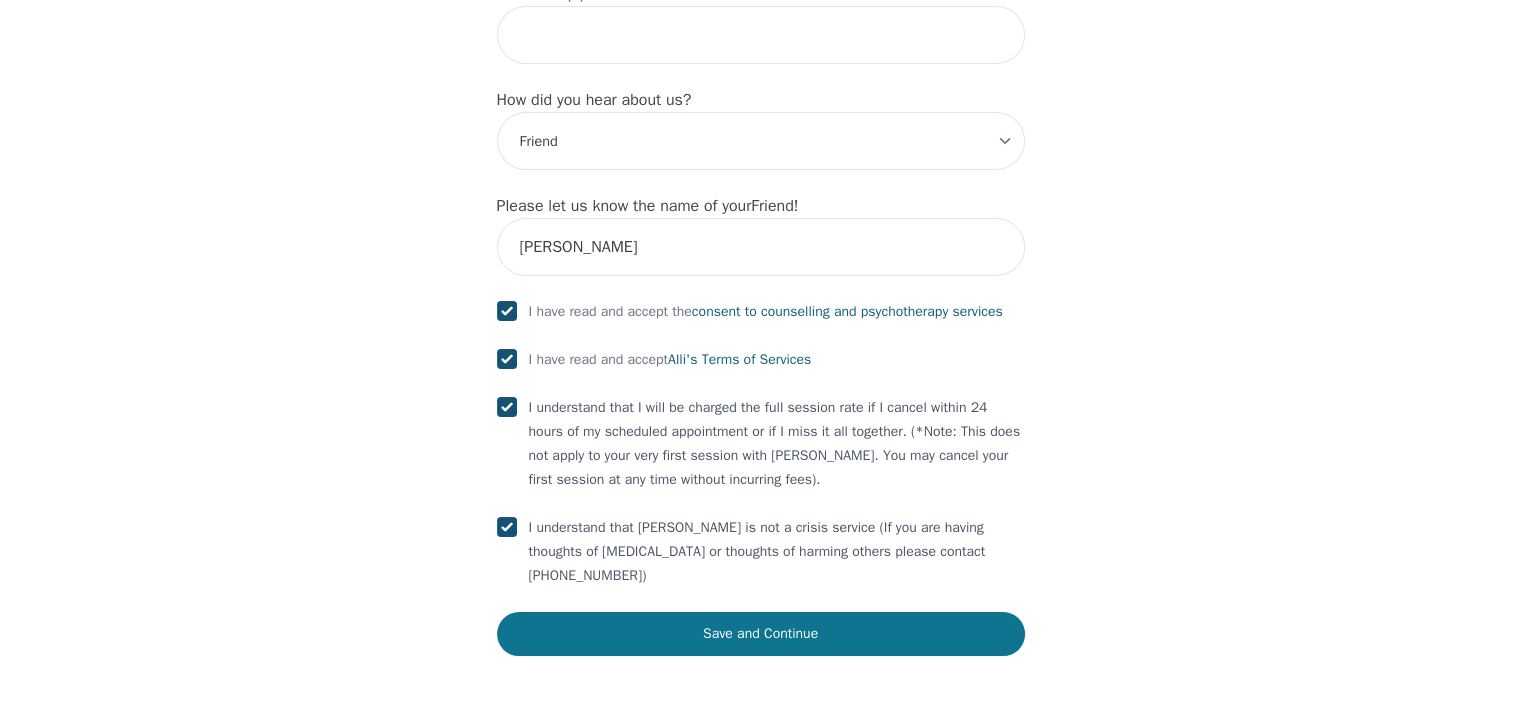 click on "Save and Continue" at bounding box center (761, 634) 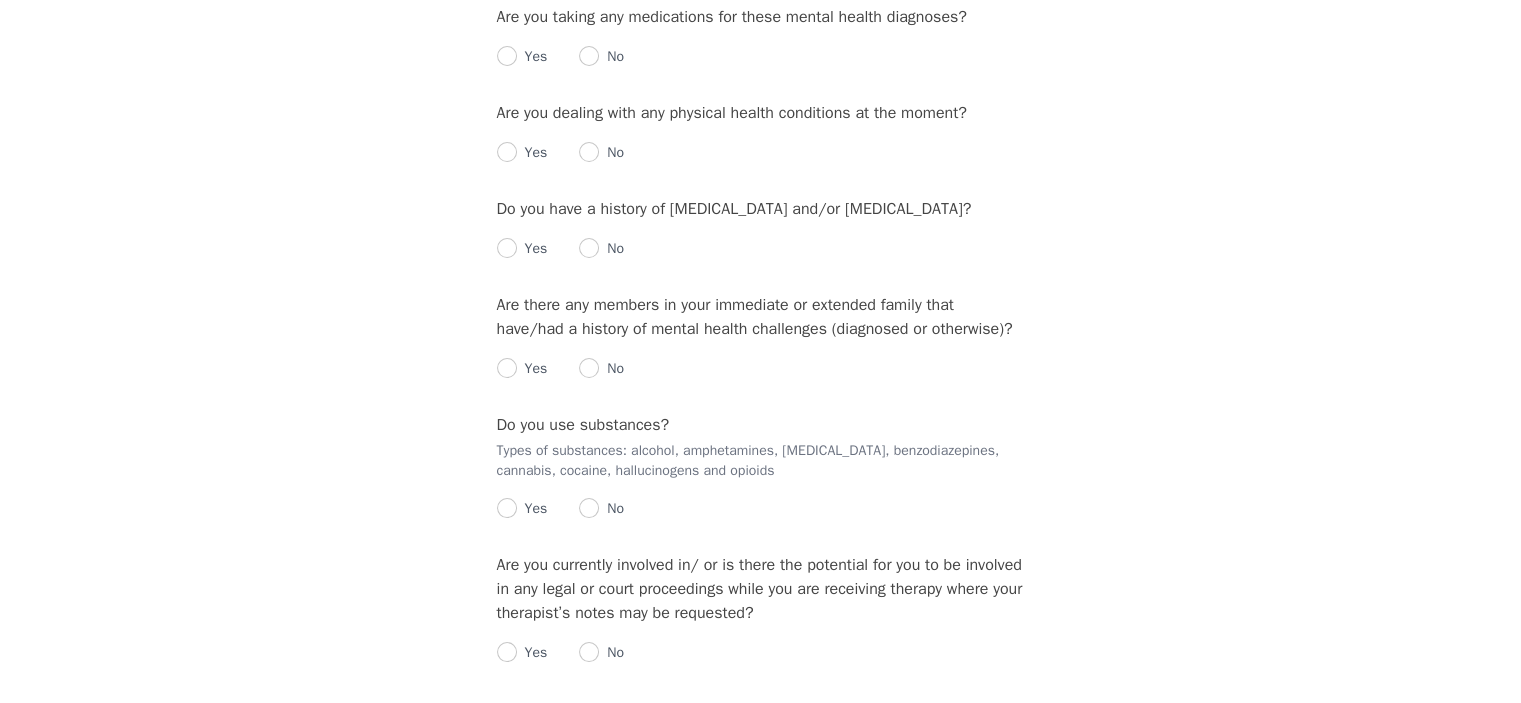 scroll, scrollTop: 0, scrollLeft: 0, axis: both 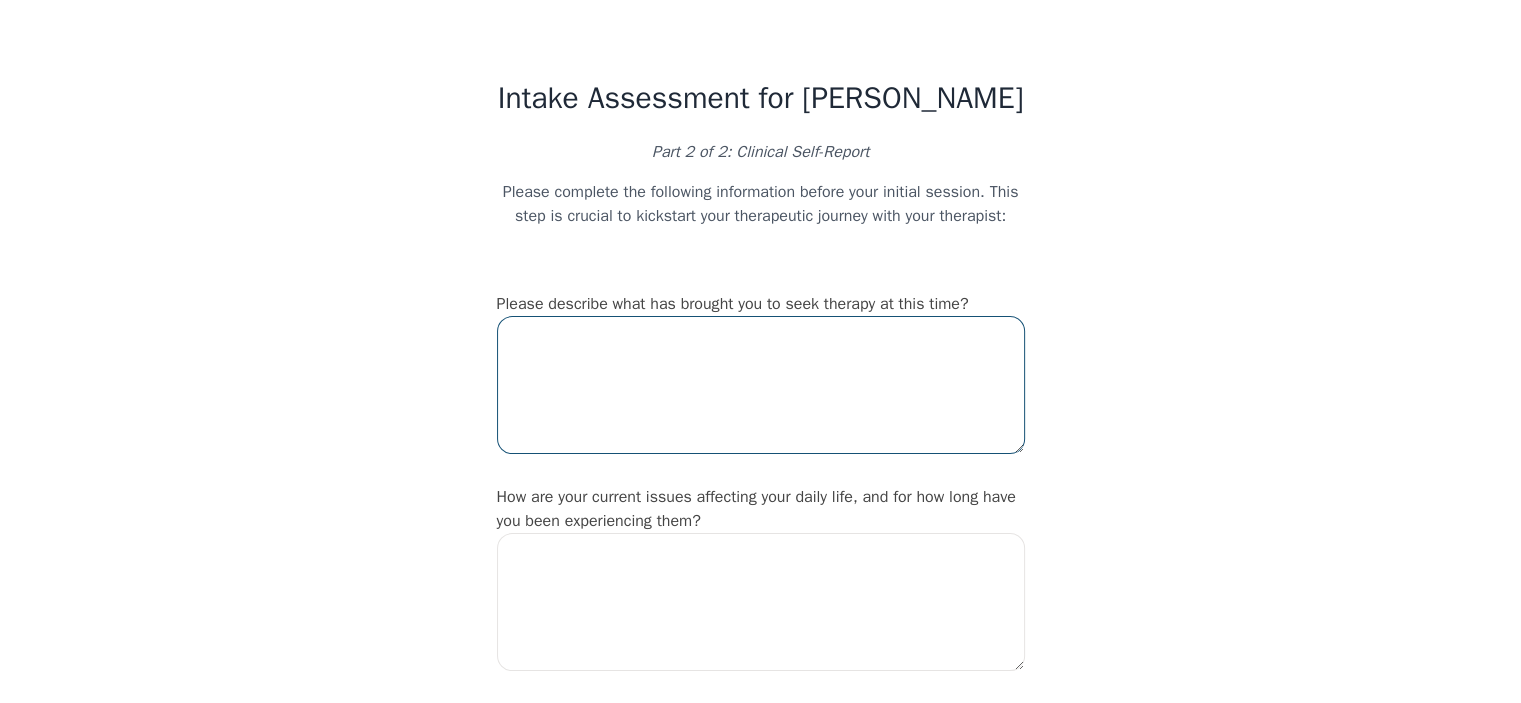 click at bounding box center [761, 385] 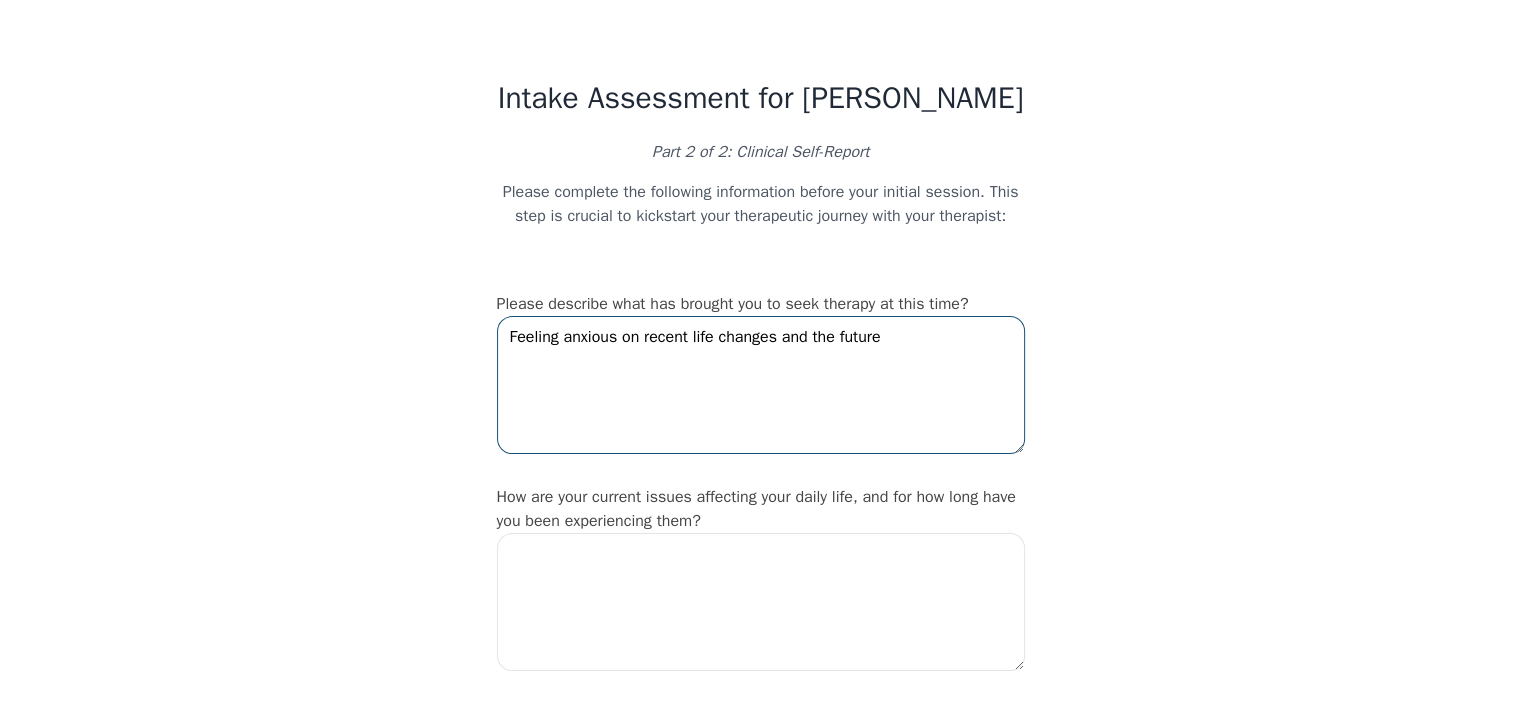 click on "Feeling anxious on recent life changes and the future" at bounding box center (761, 385) 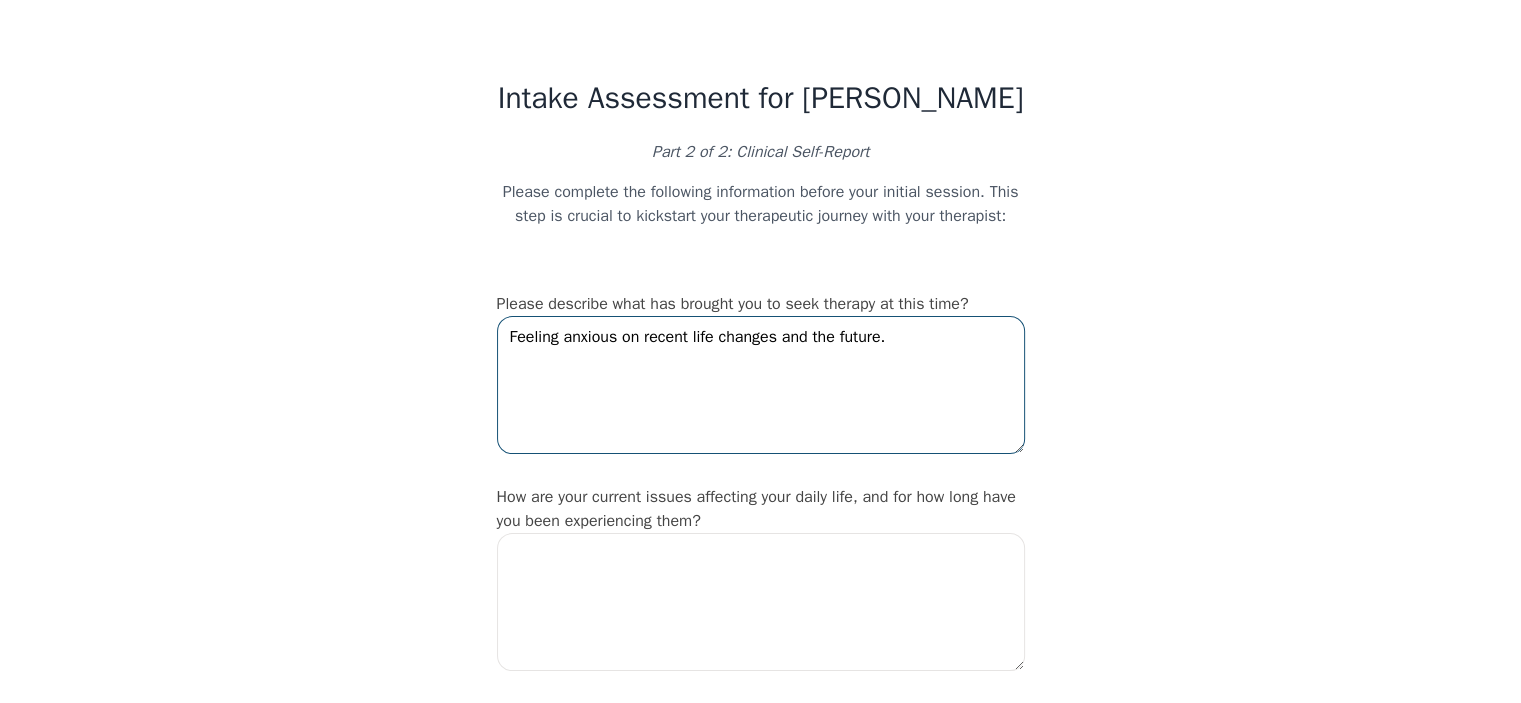click on "Feeling anxious on recent life changes and the future." at bounding box center [761, 385] 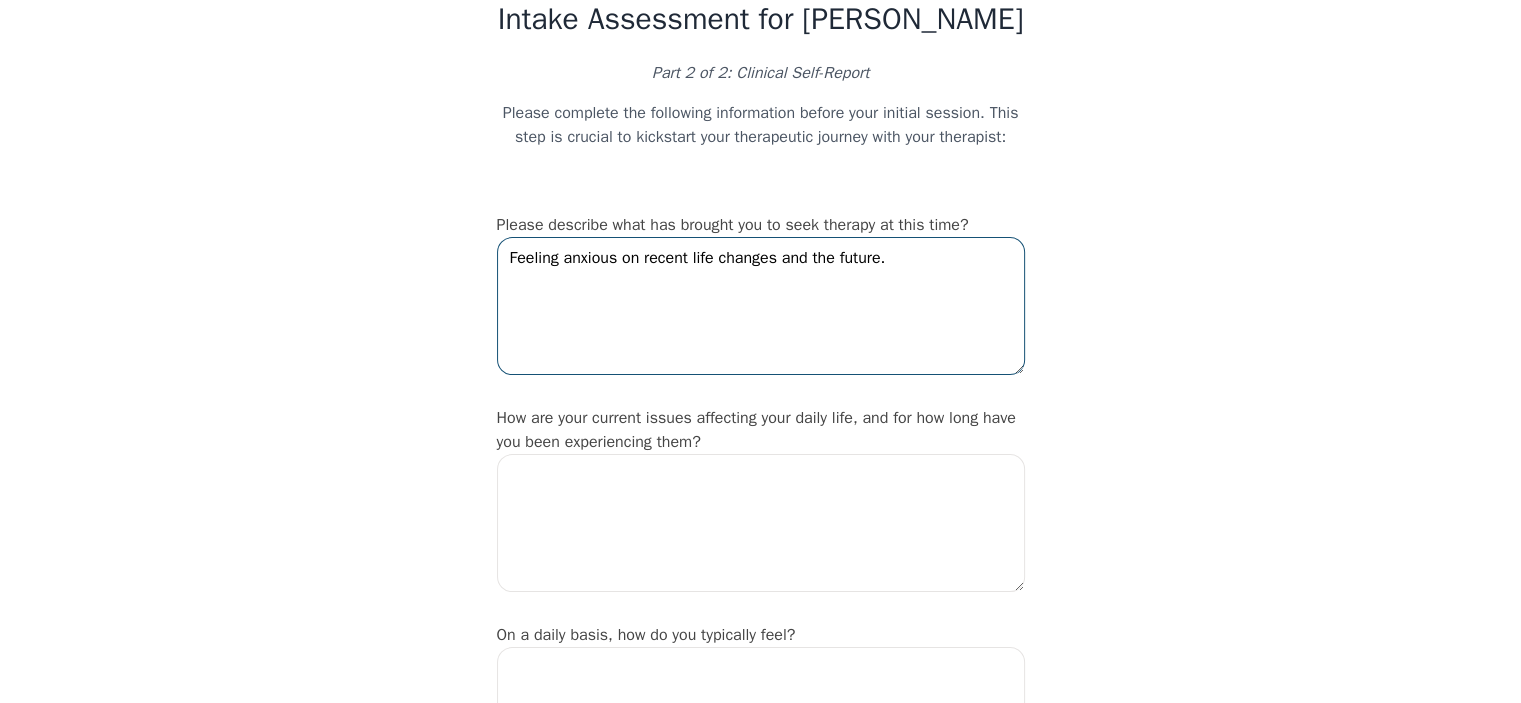 scroll, scrollTop: 200, scrollLeft: 0, axis: vertical 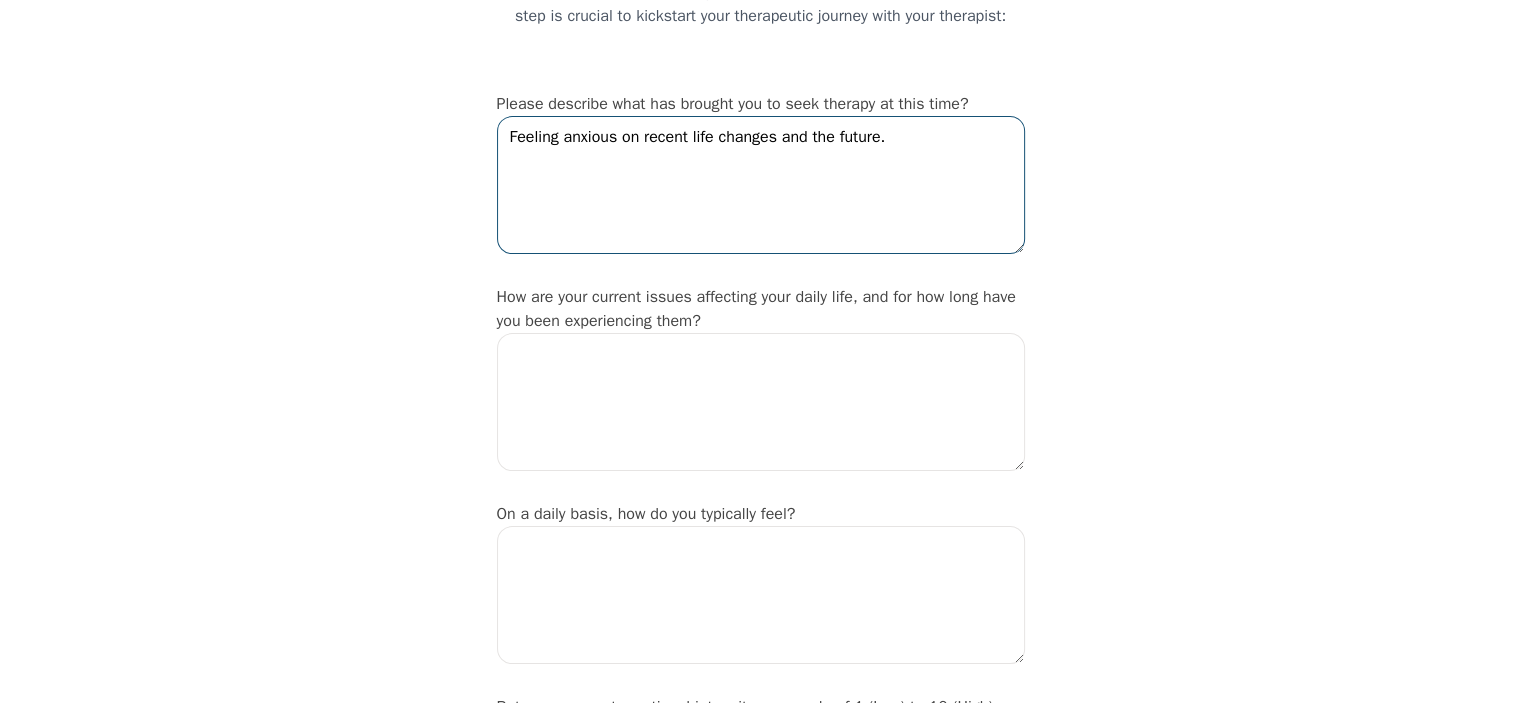 type on "Feeling anxious on recent life changes and the future." 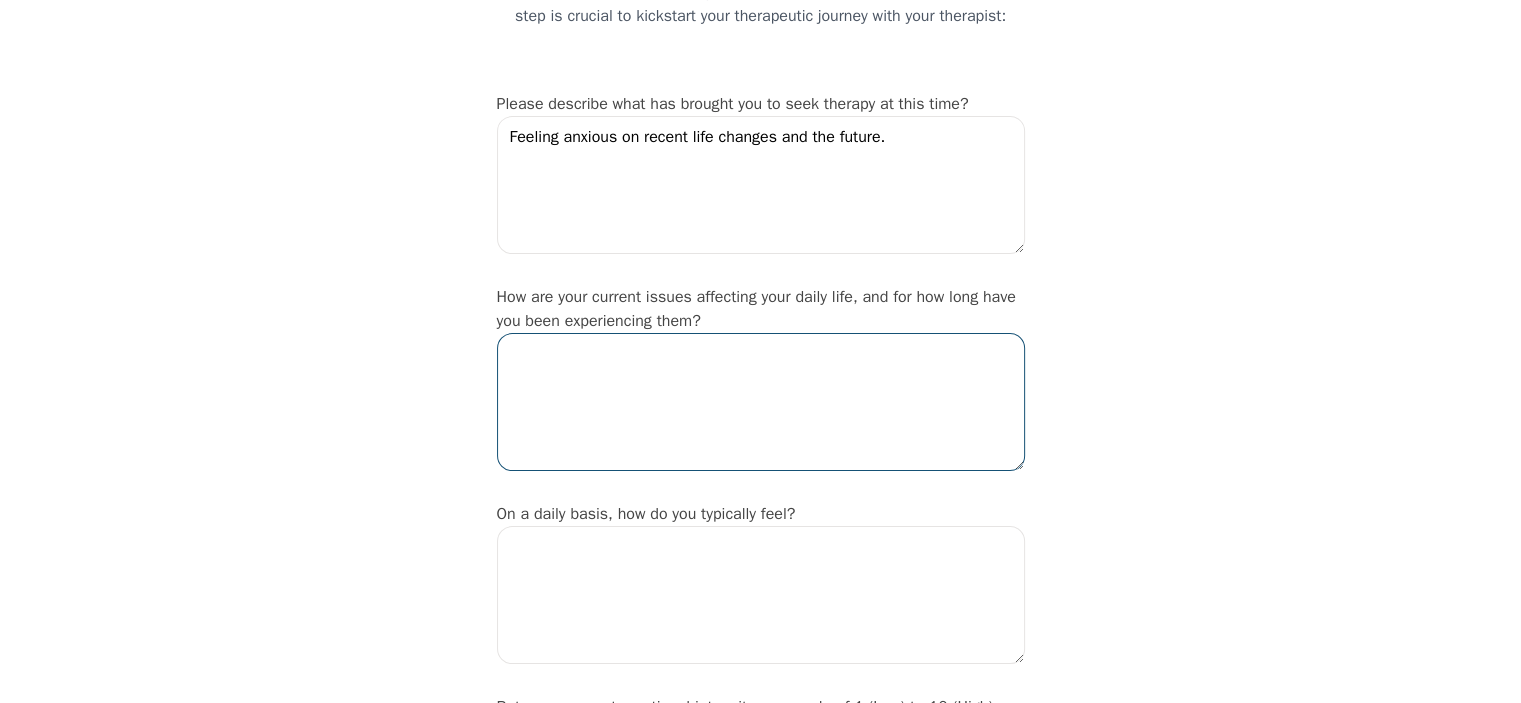 click at bounding box center [761, 402] 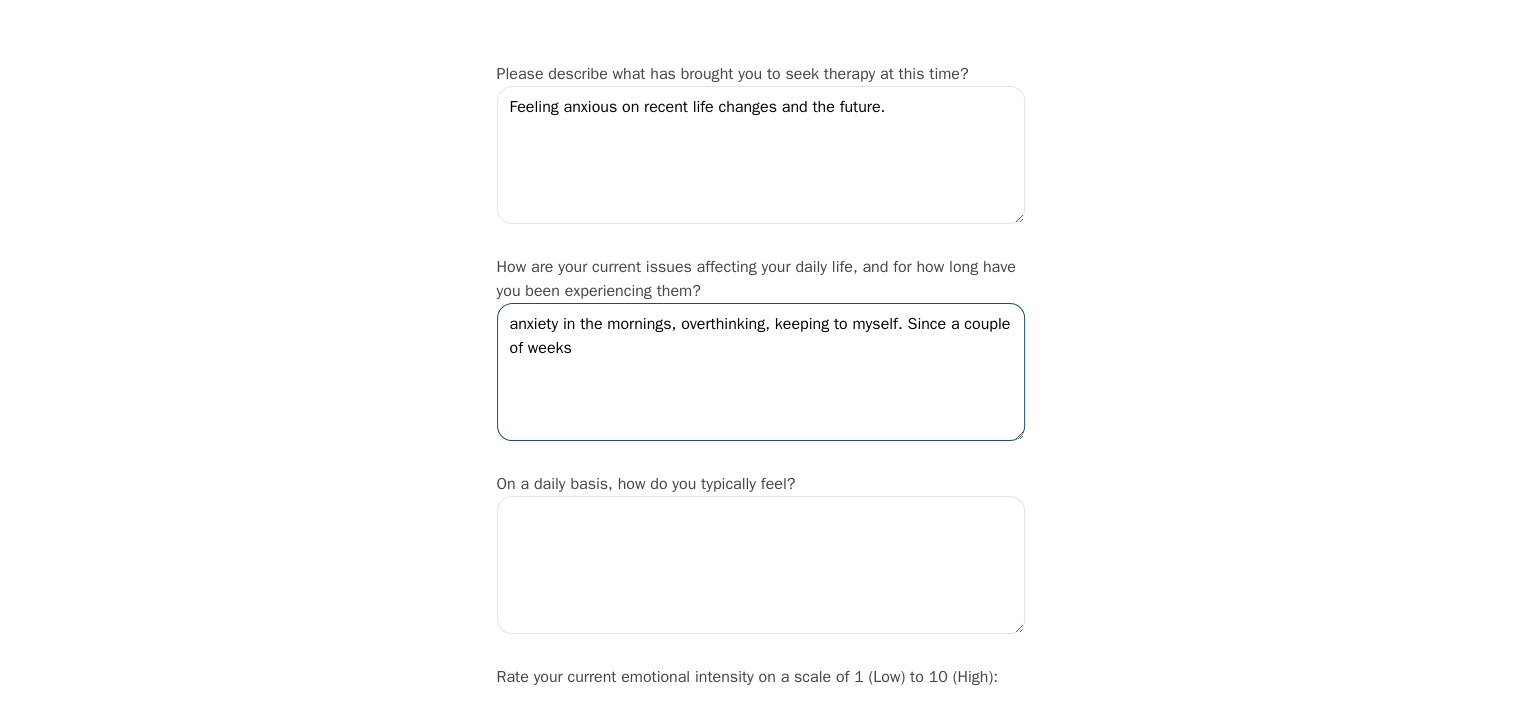 scroll, scrollTop: 200, scrollLeft: 0, axis: vertical 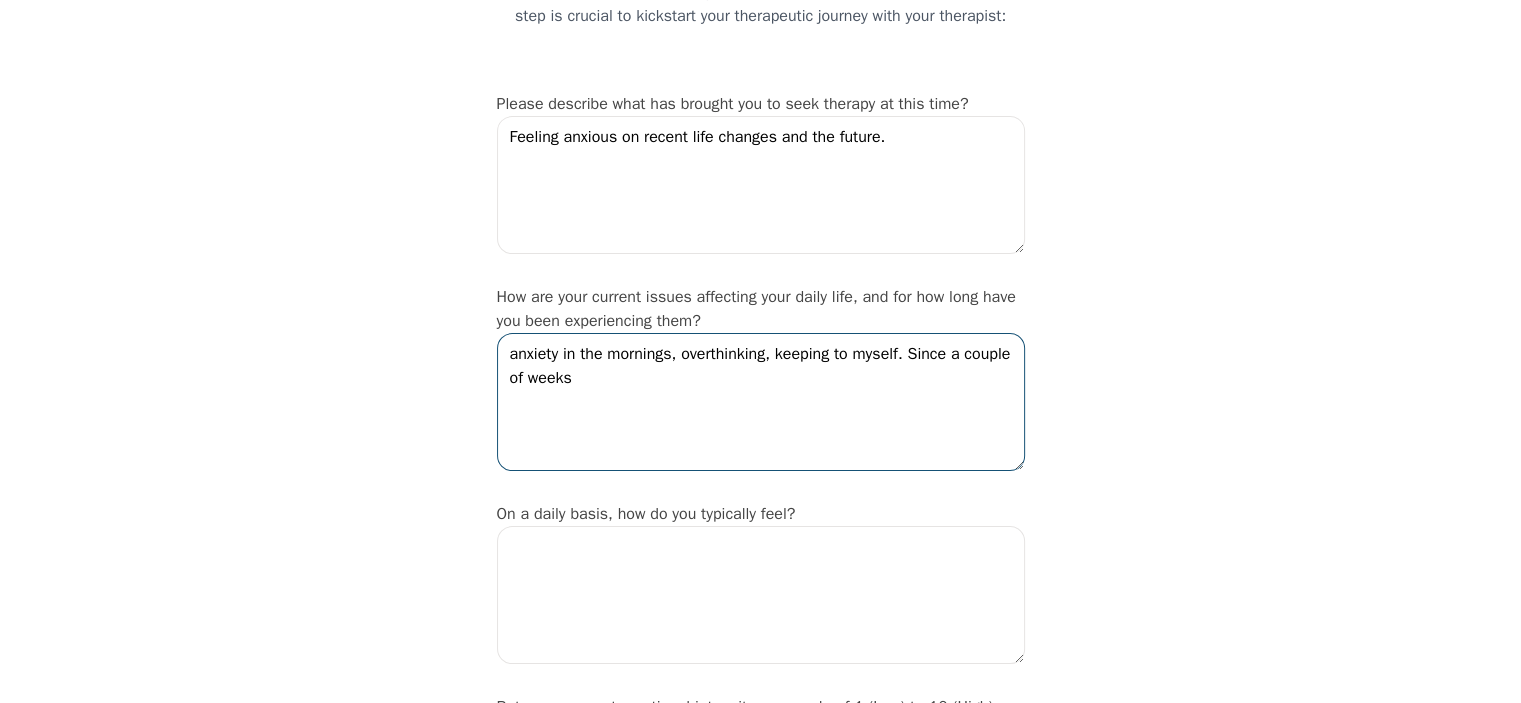 click on "anxiety in the mornings, overthinking, keeping to myself. Since a couple of weeks" at bounding box center (761, 402) 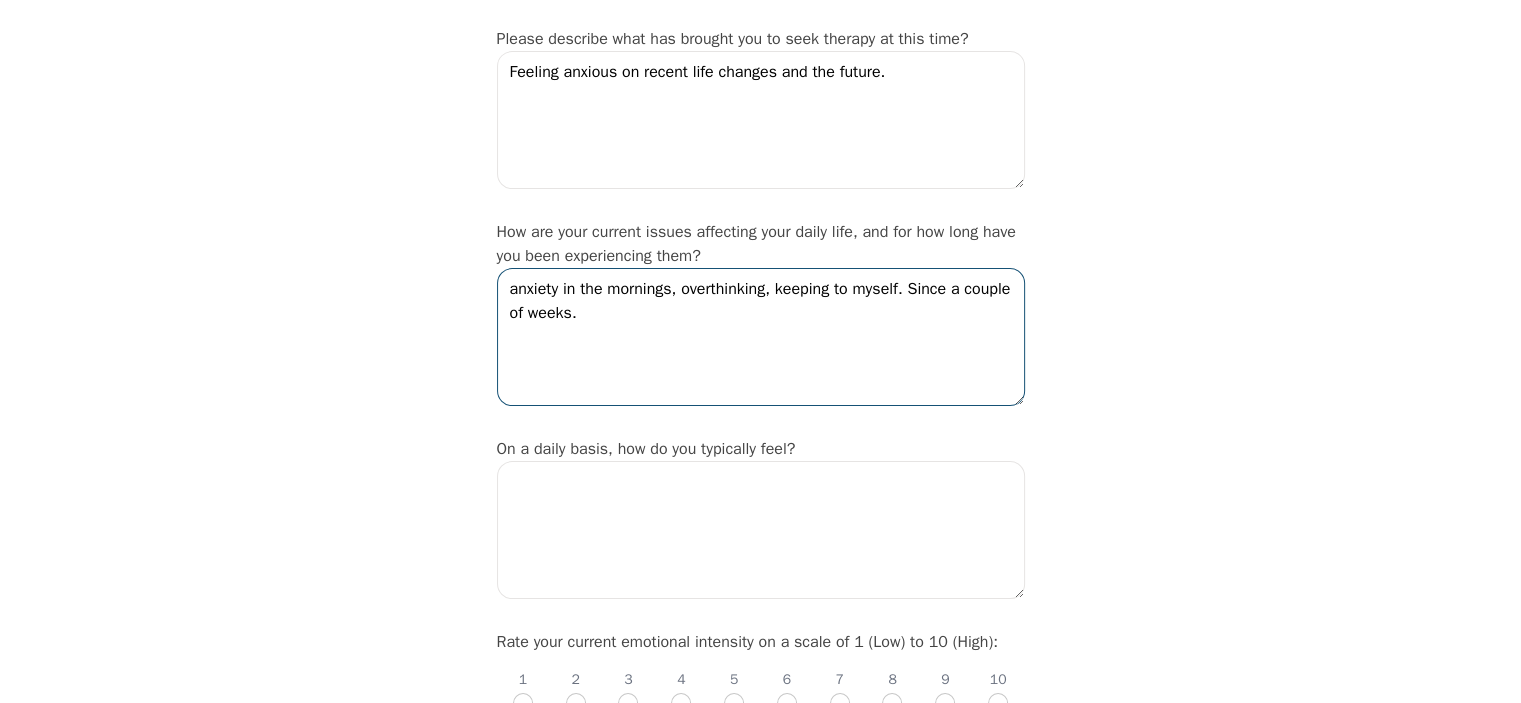 scroll, scrollTop: 300, scrollLeft: 0, axis: vertical 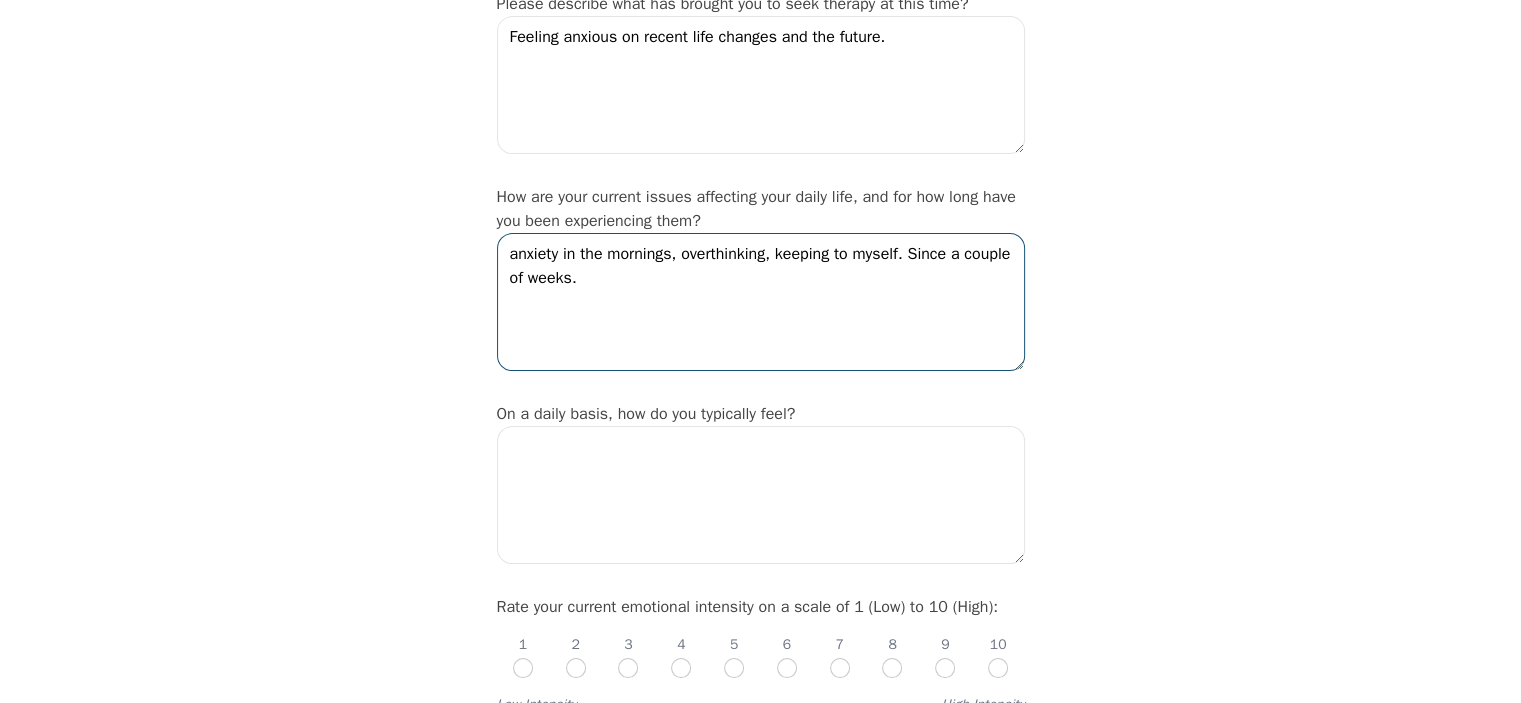 type on "anxiety in the mornings, overthinking, keeping to myself. Since a couple of weeks." 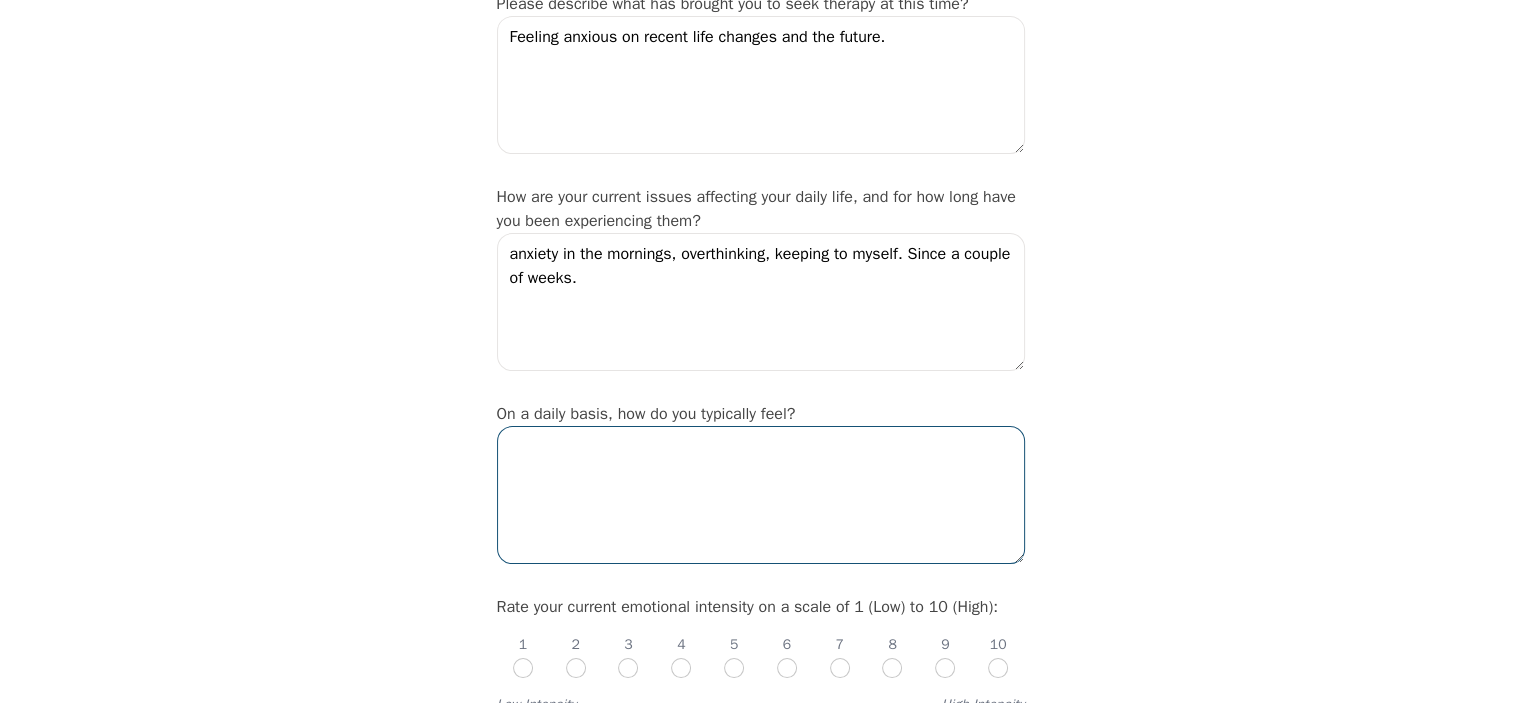 click at bounding box center (761, 495) 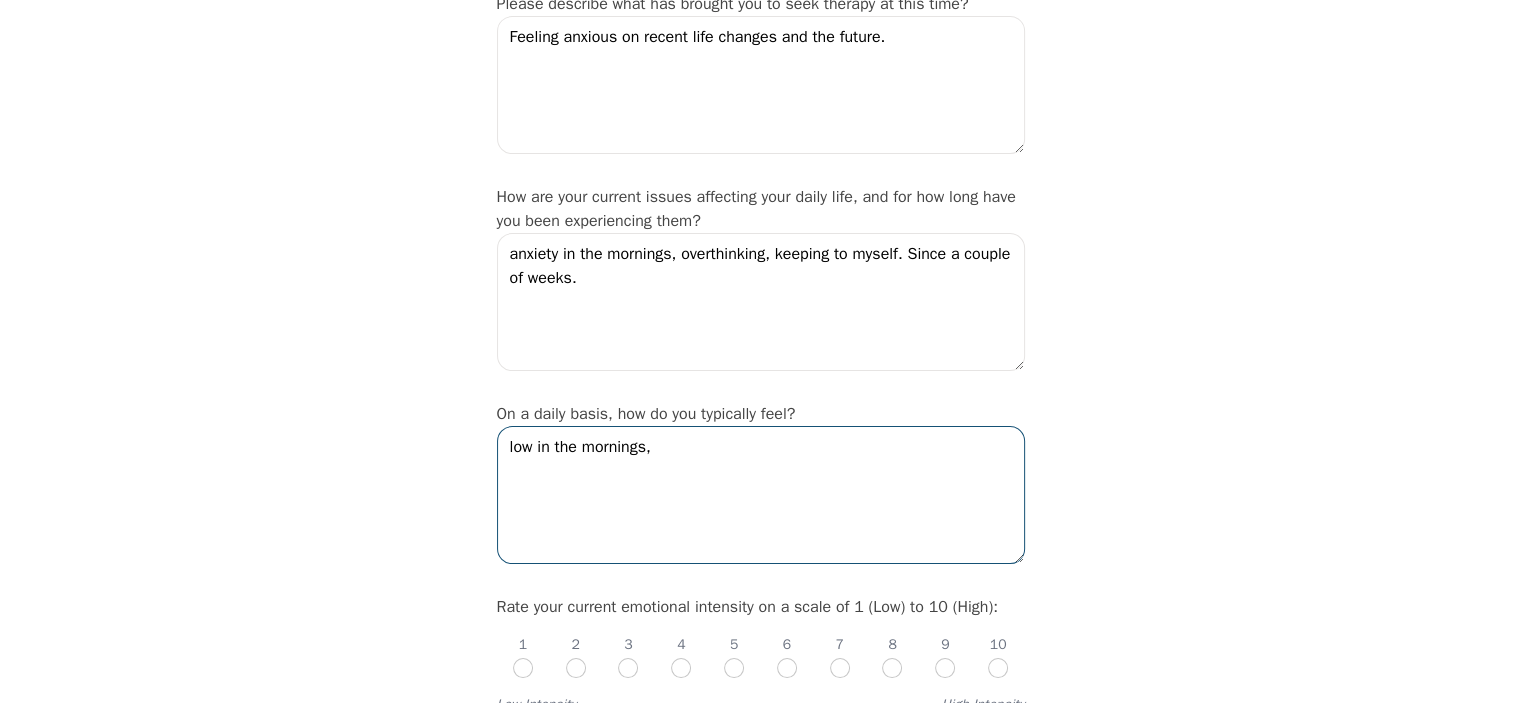 click on "low in the mornings," at bounding box center (761, 495) 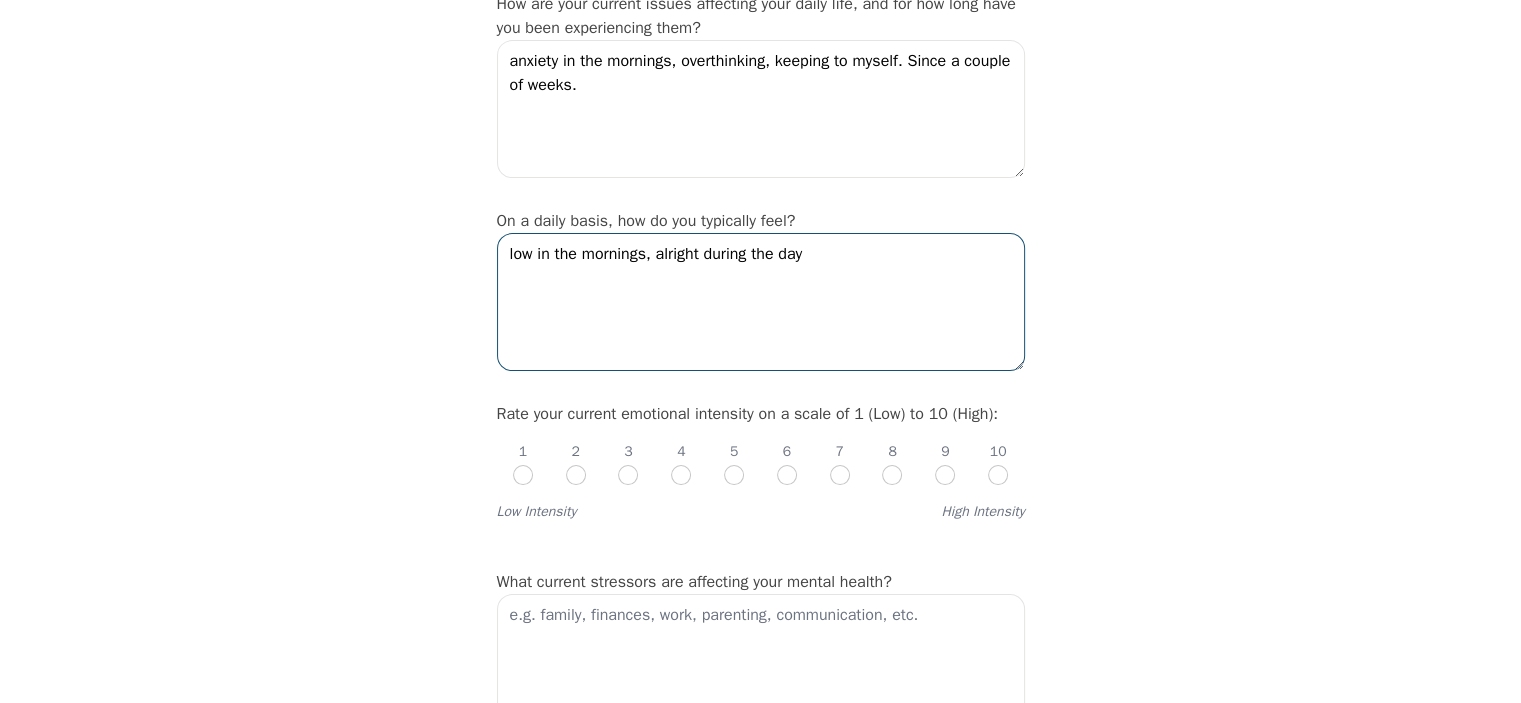 scroll, scrollTop: 500, scrollLeft: 0, axis: vertical 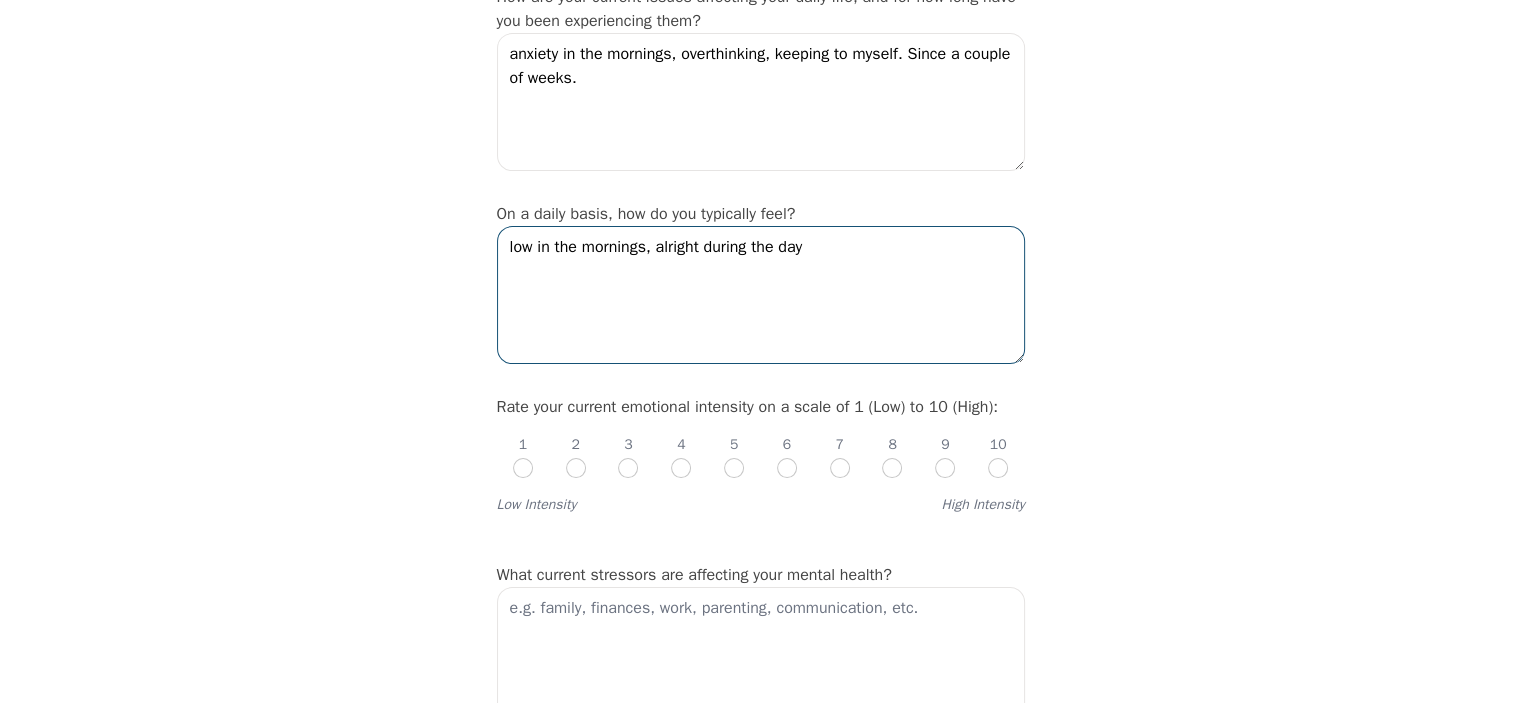 type on "low in the mornings, alright during the day" 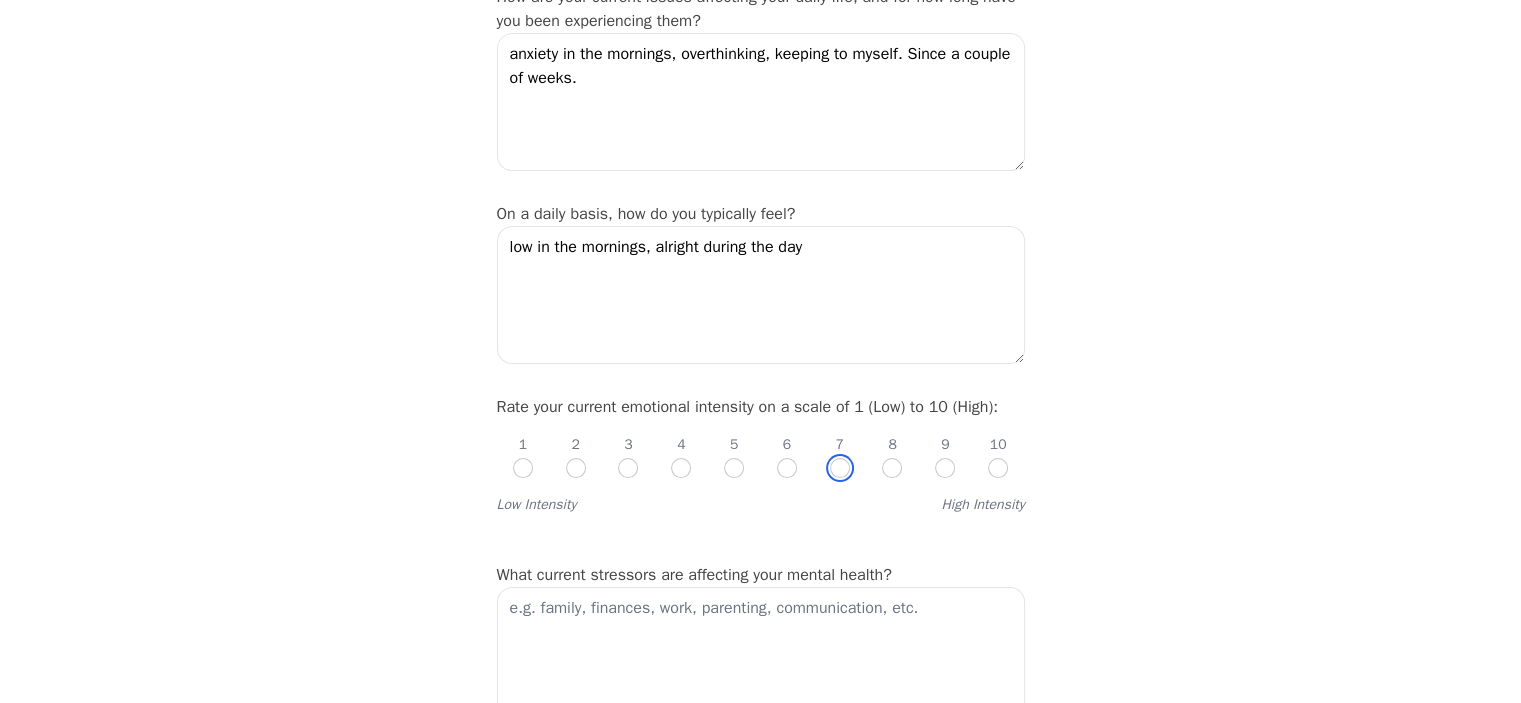 click at bounding box center (840, 468) 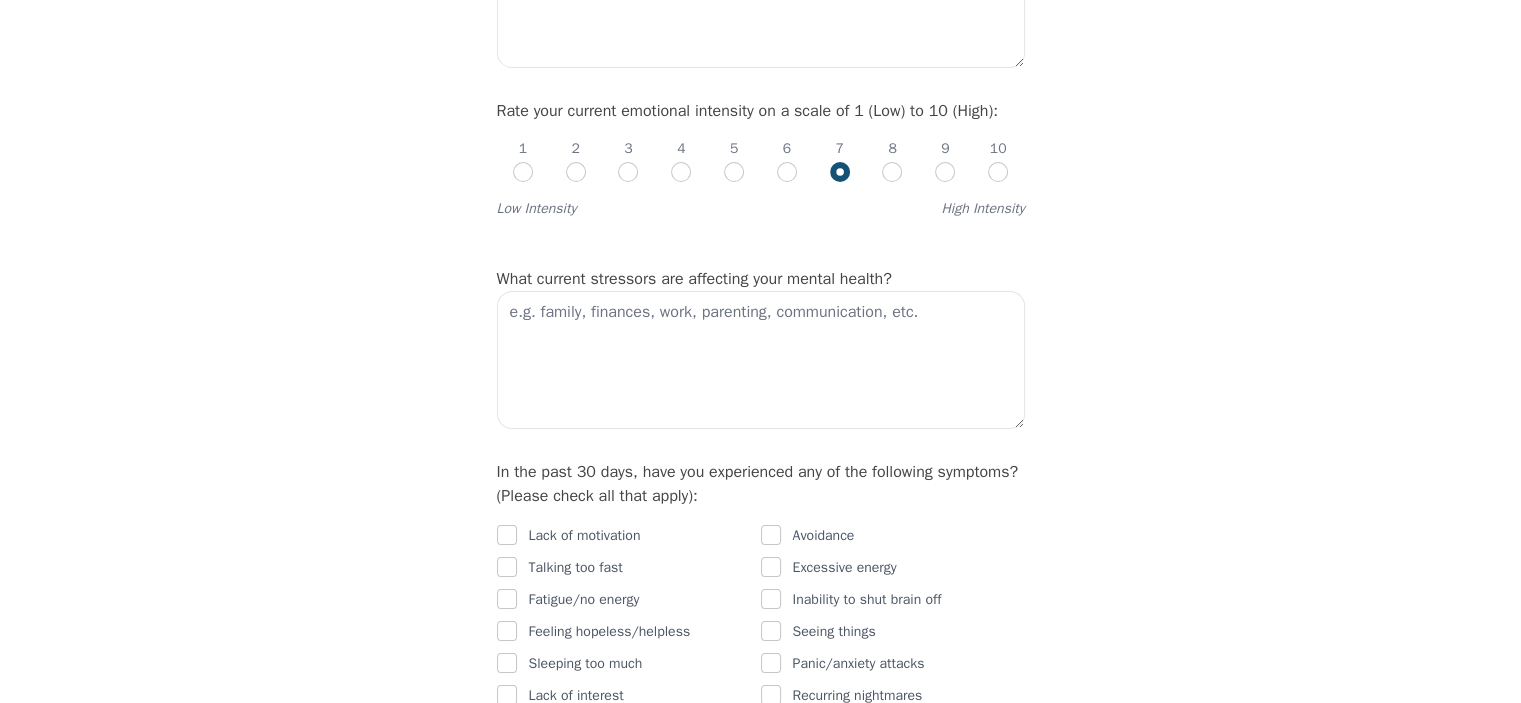 scroll, scrollTop: 800, scrollLeft: 0, axis: vertical 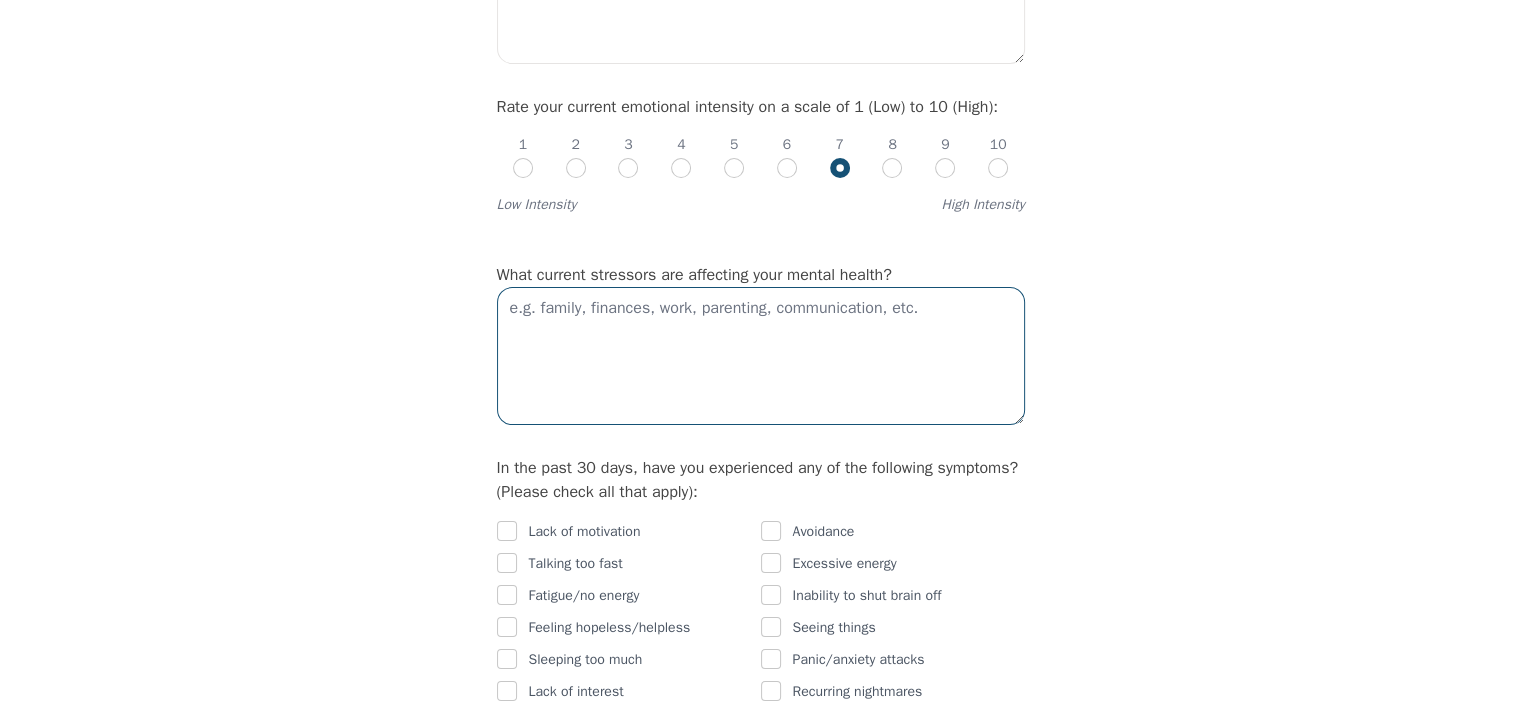 click at bounding box center [761, 356] 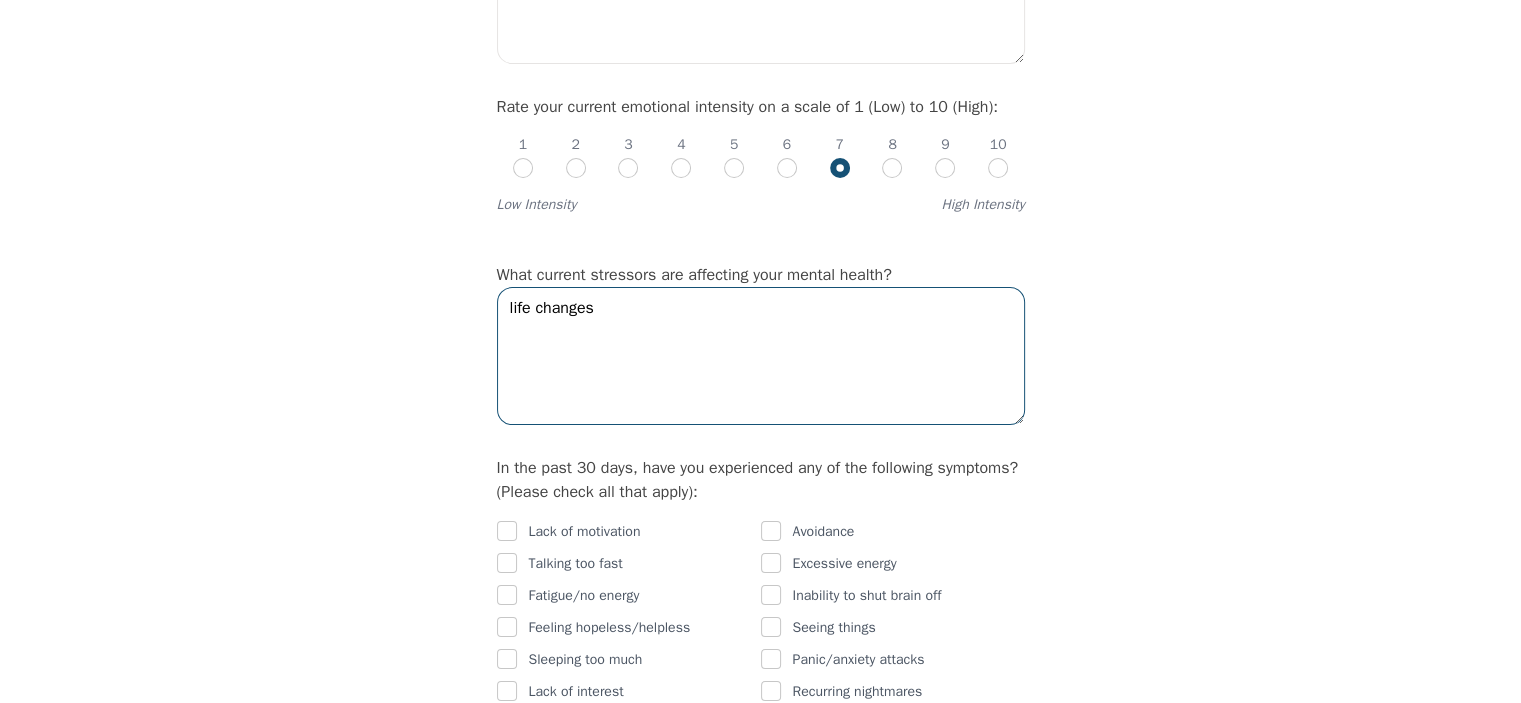 type on "life changes" 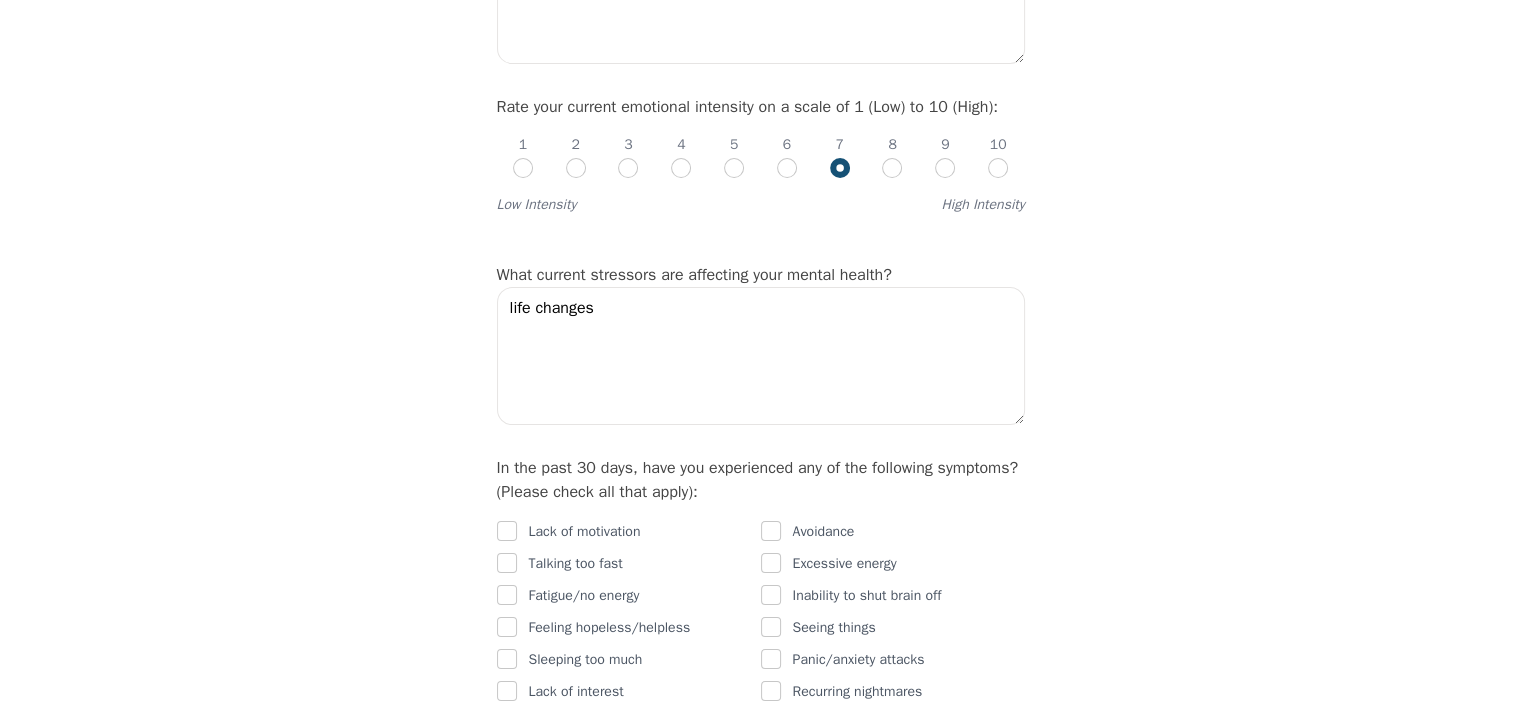 click on "Intake Assessment for Akshit Shah Part 2 of 2: Clinical Self-Report Please complete the following information before your initial session. This step is crucial to kickstart your therapeutic journey with your therapist: Please describe what has brought you to seek therapy at this time? Feeling anxious on recent life changes and the future. How are your current issues affecting your daily life, and for how long have you been experiencing them? anxiety in the mornings, overthinking, keeping to myself. Since a couple of weeks. On a daily basis, how do you typically feel? low in the mornings, alright during the day Rate your current emotional intensity on a scale of 1 (Low) to 10 (High): 1 2 3 4 5 6 7 8 9 10 Low Intensity High Intensity What current stressors are affecting your mental health? life changes In the past 30 days, have you experienced any of the following symptoms? (Please check all that apply): Lack of motivation Talking too fast Fatigue/no energy Feeling hopeless/helpless Sleeping too much Overeating" at bounding box center (760, 1019) 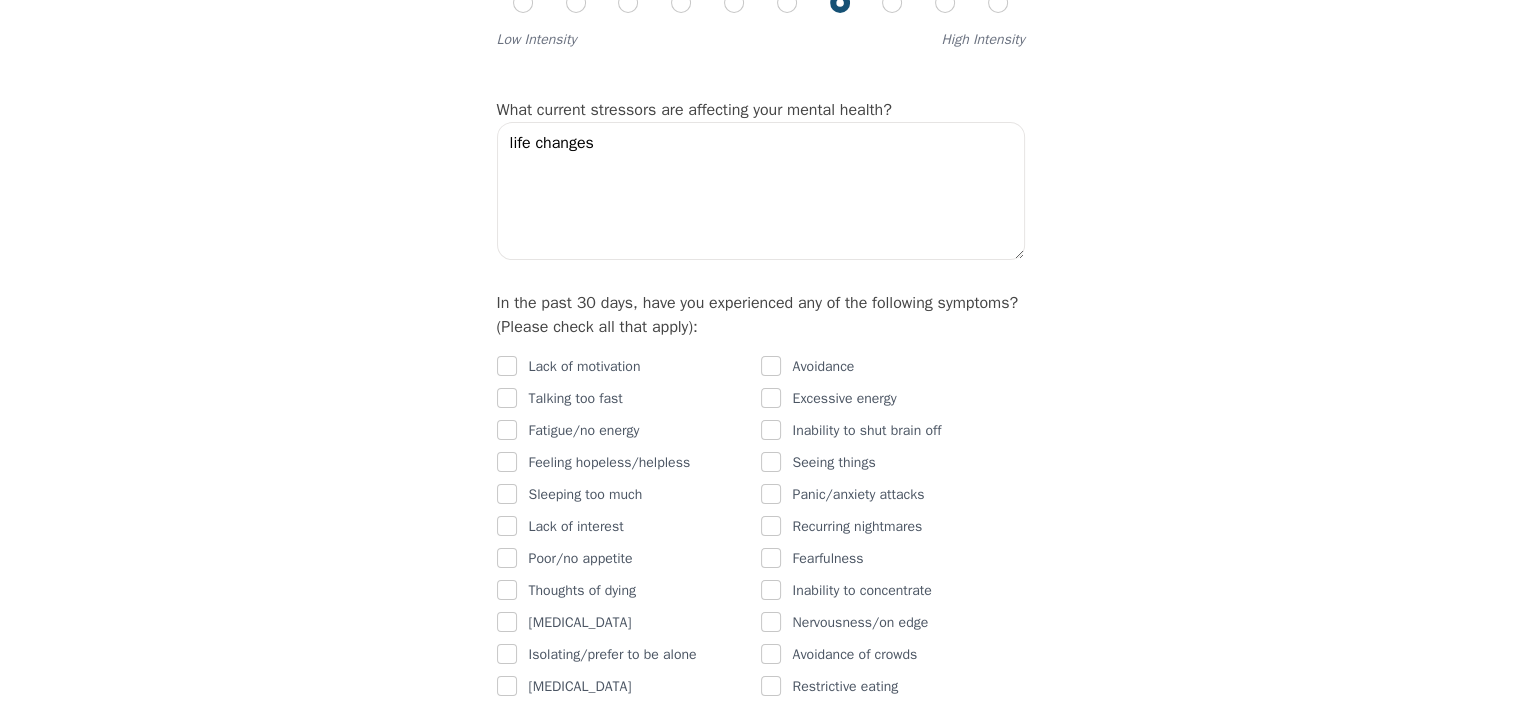 scroll, scrollTop: 1000, scrollLeft: 0, axis: vertical 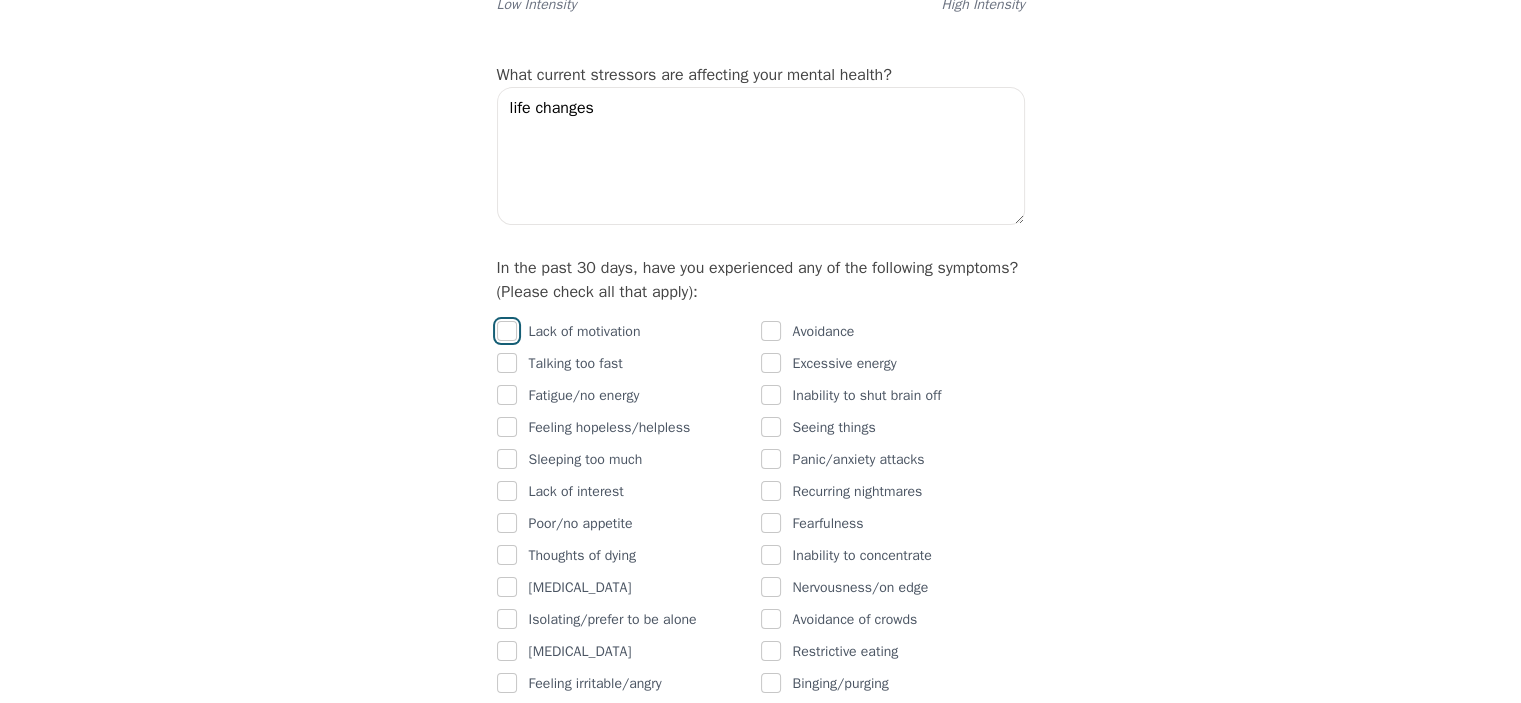 click at bounding box center [507, 331] 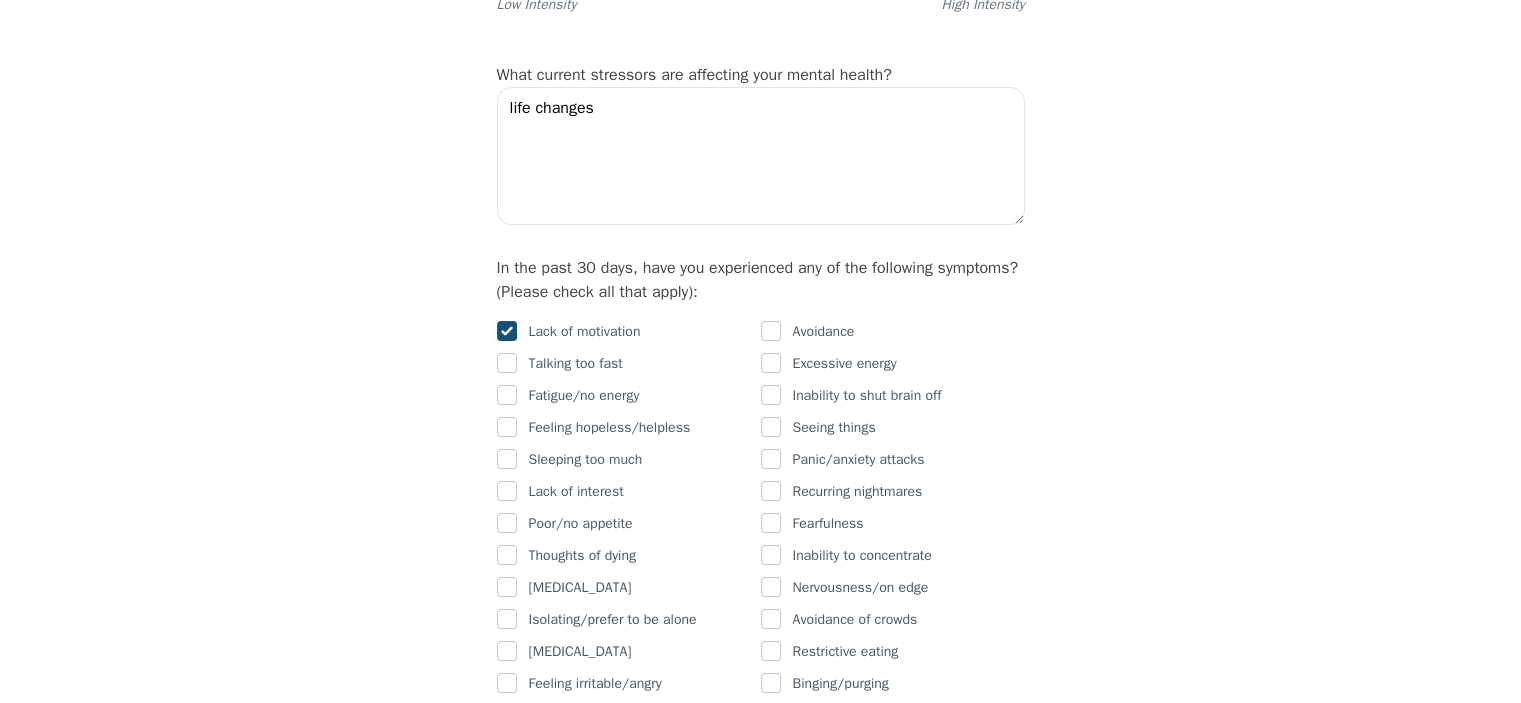 checkbox on "true" 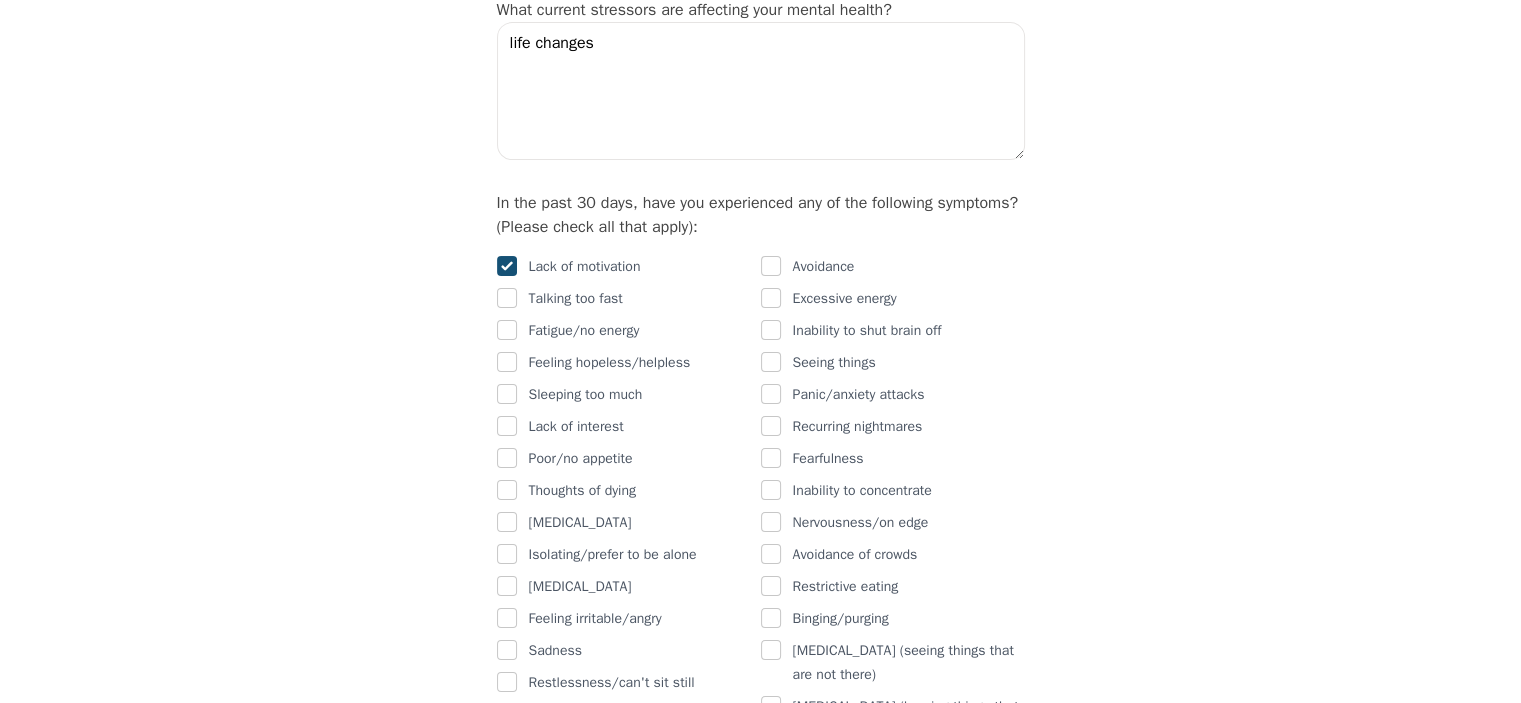 scroll, scrollTop: 1100, scrollLeft: 0, axis: vertical 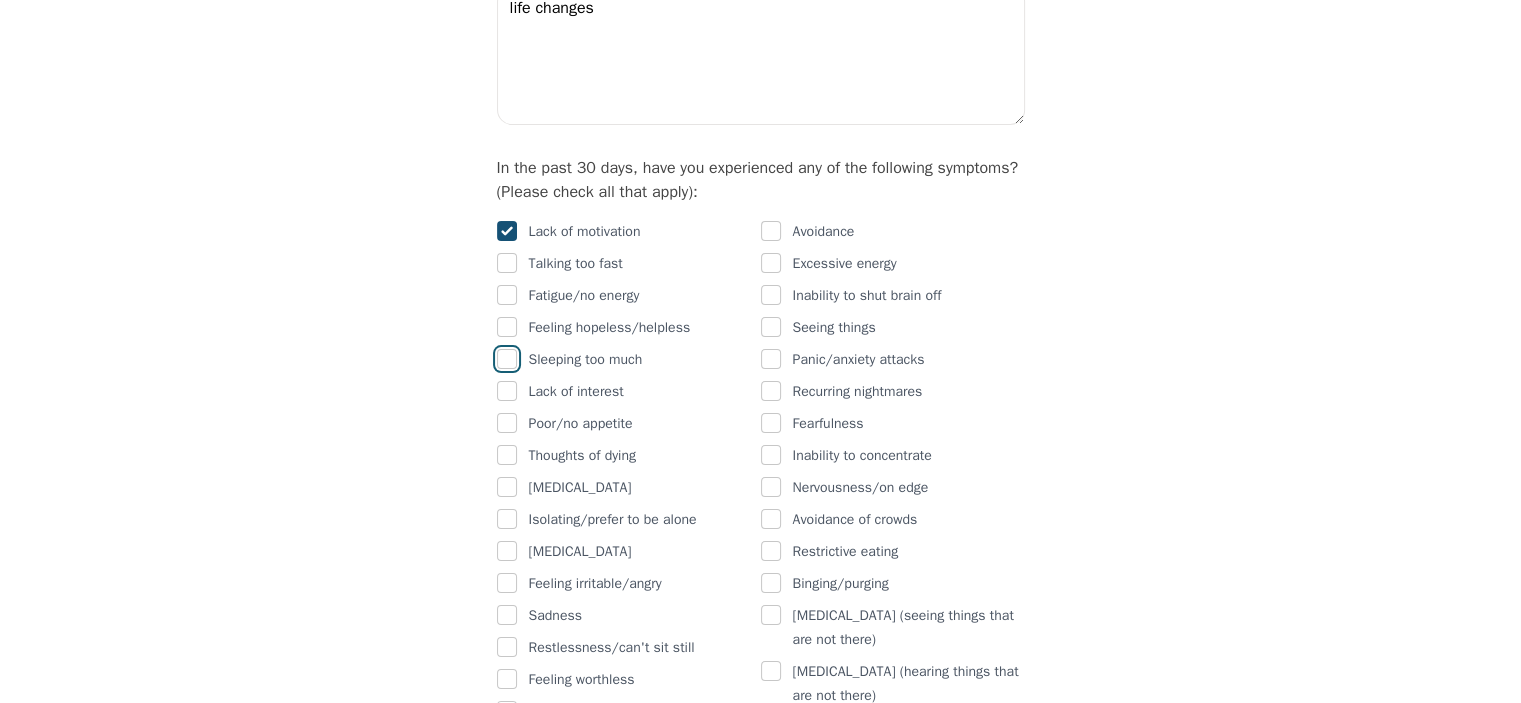 click at bounding box center [507, 359] 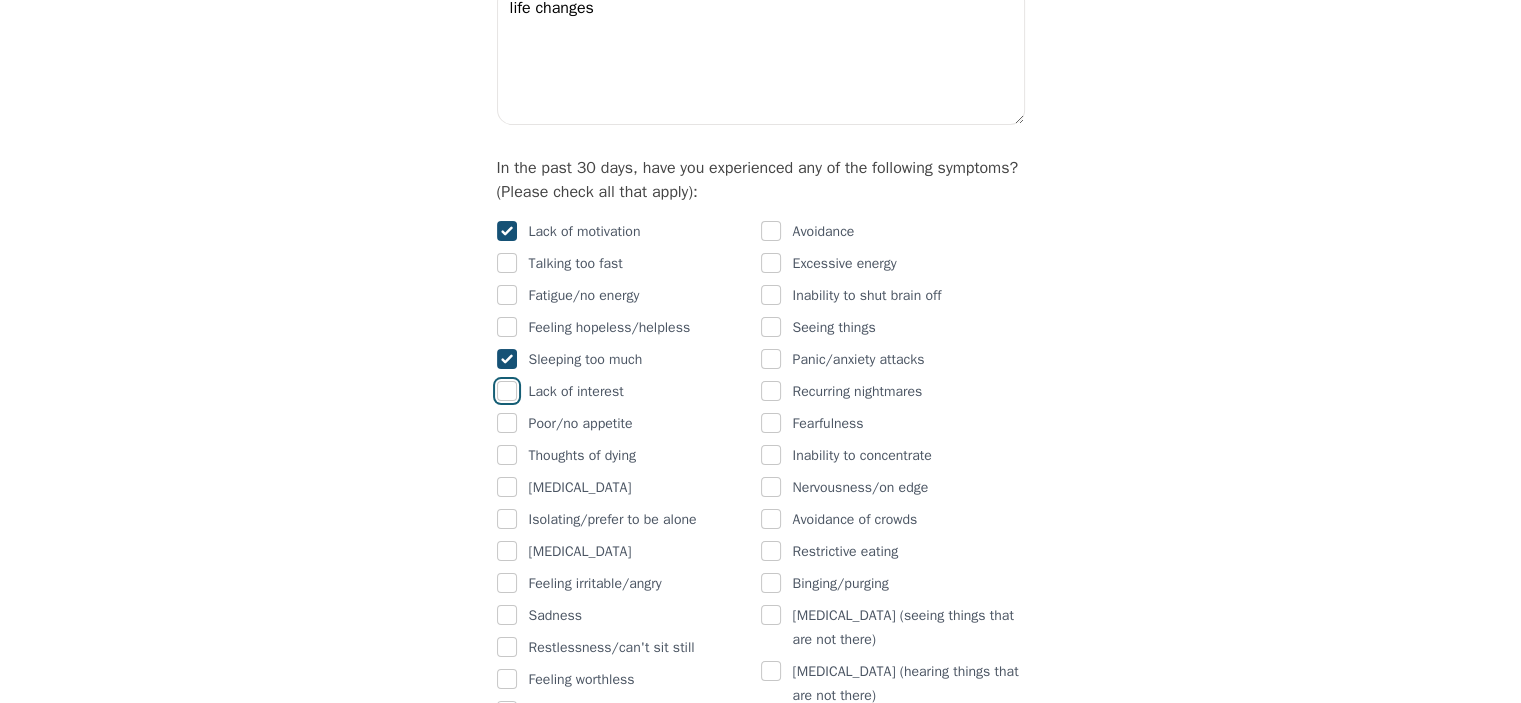 click at bounding box center (507, 391) 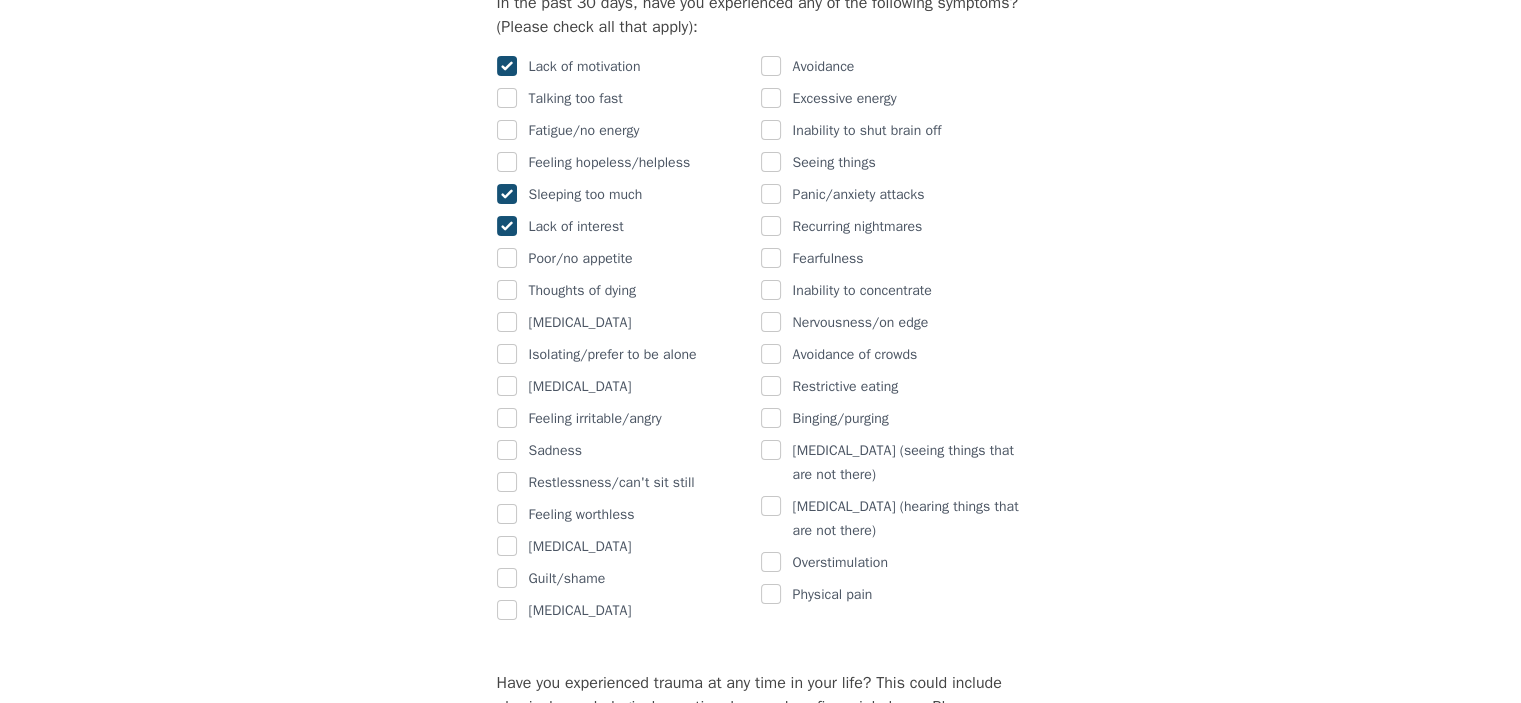 scroll, scrollTop: 1300, scrollLeft: 0, axis: vertical 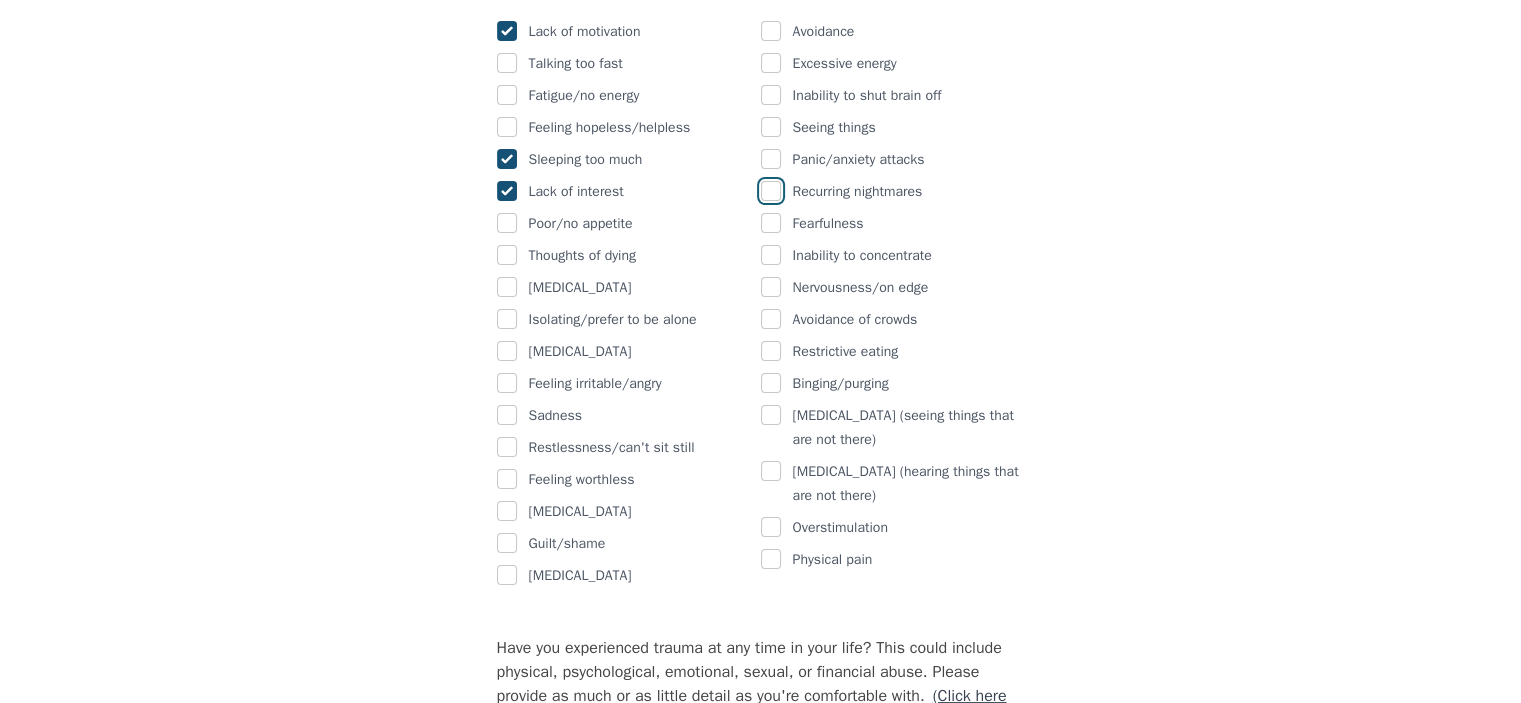 click at bounding box center [771, 191] 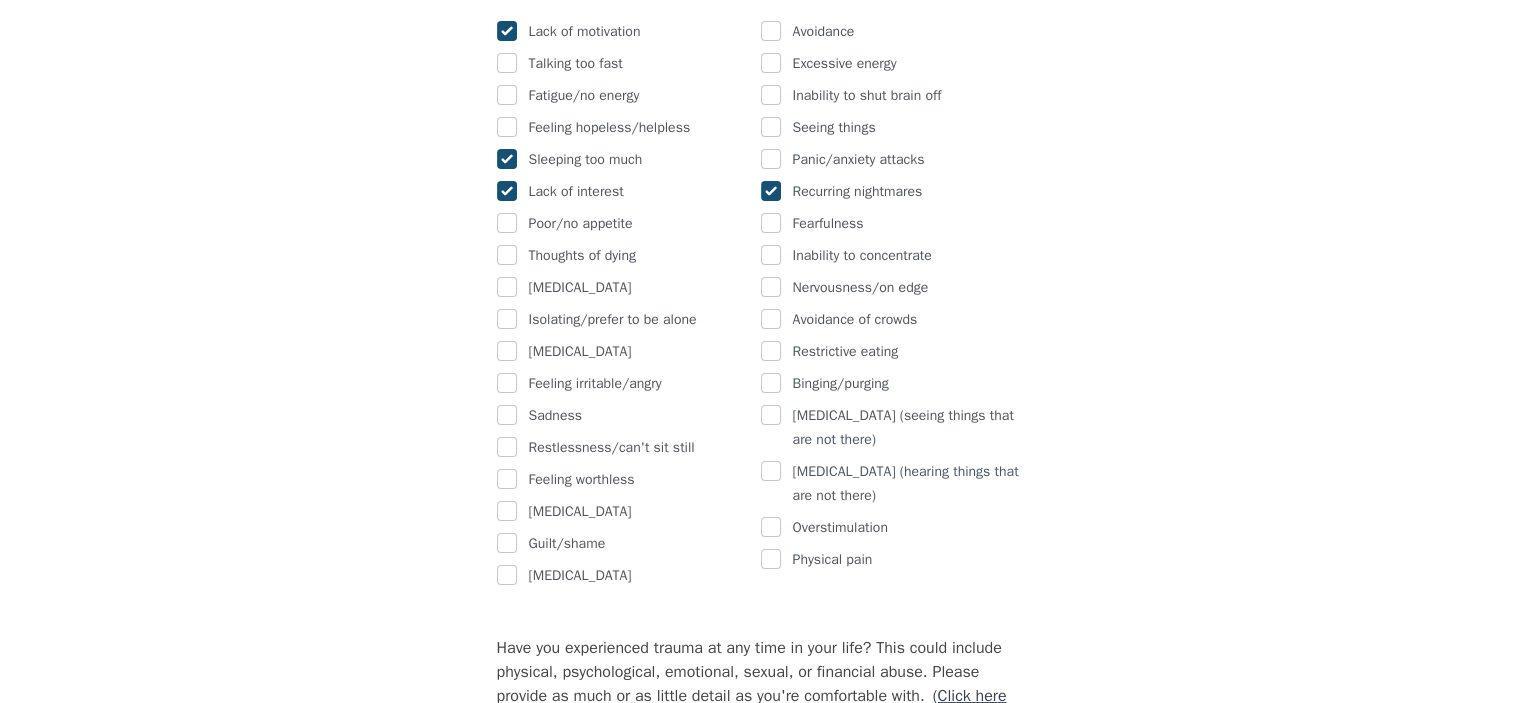 checkbox on "true" 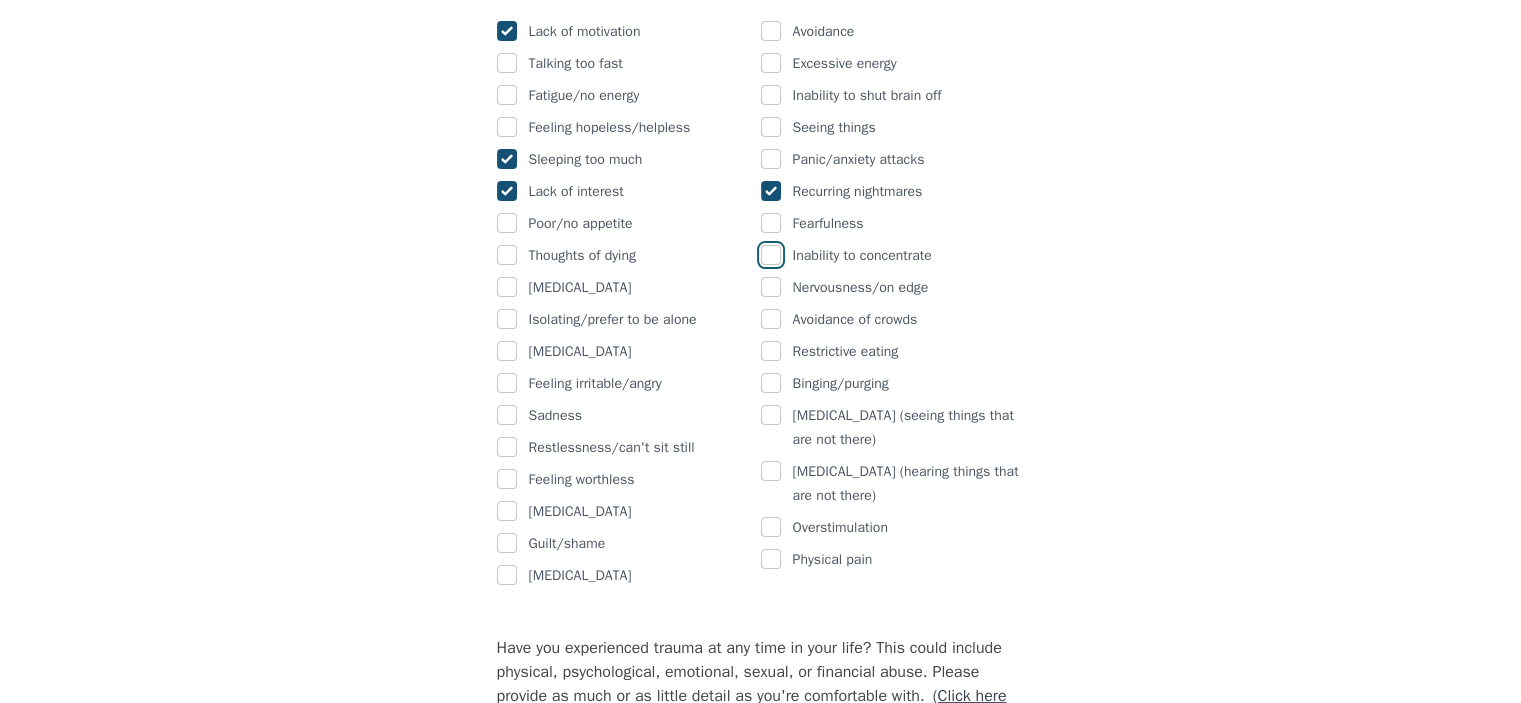 click at bounding box center [771, 255] 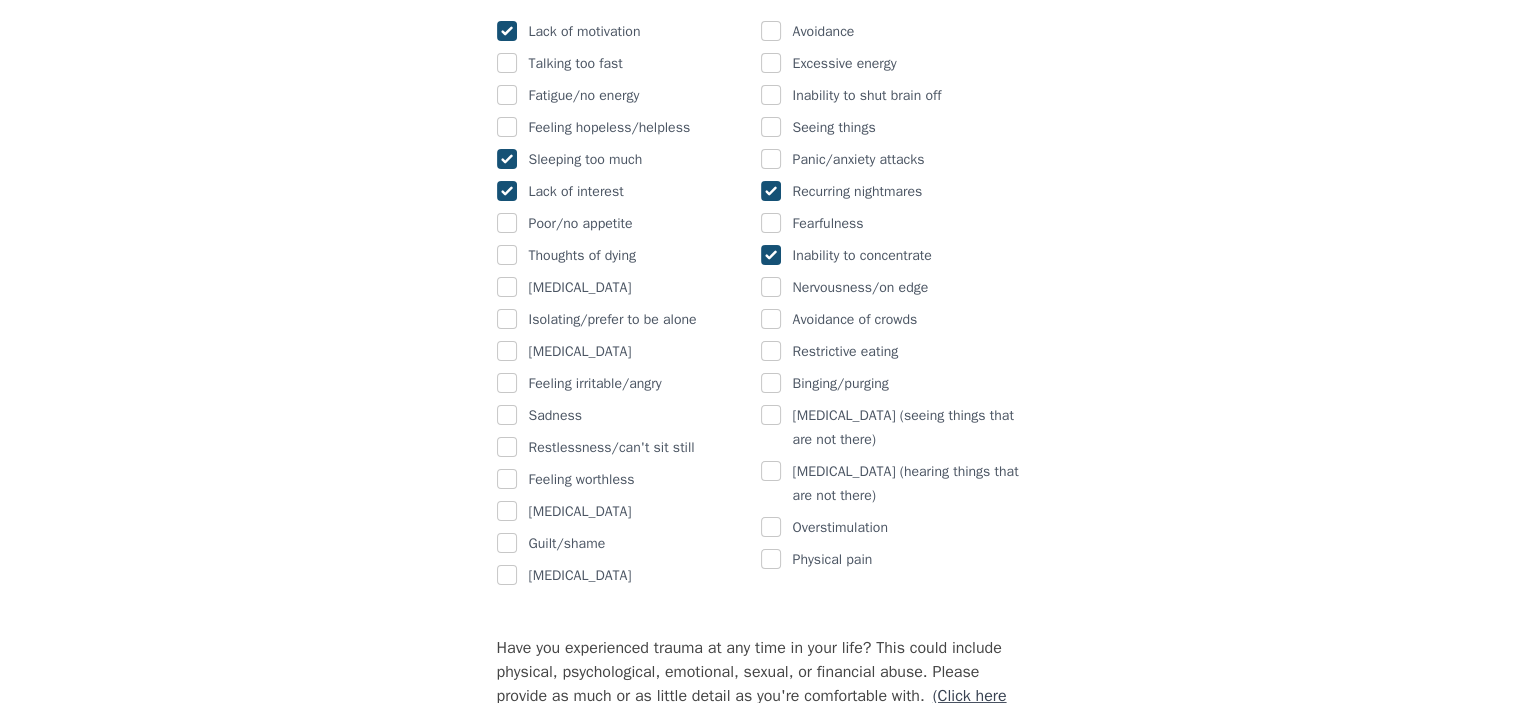 checkbox on "true" 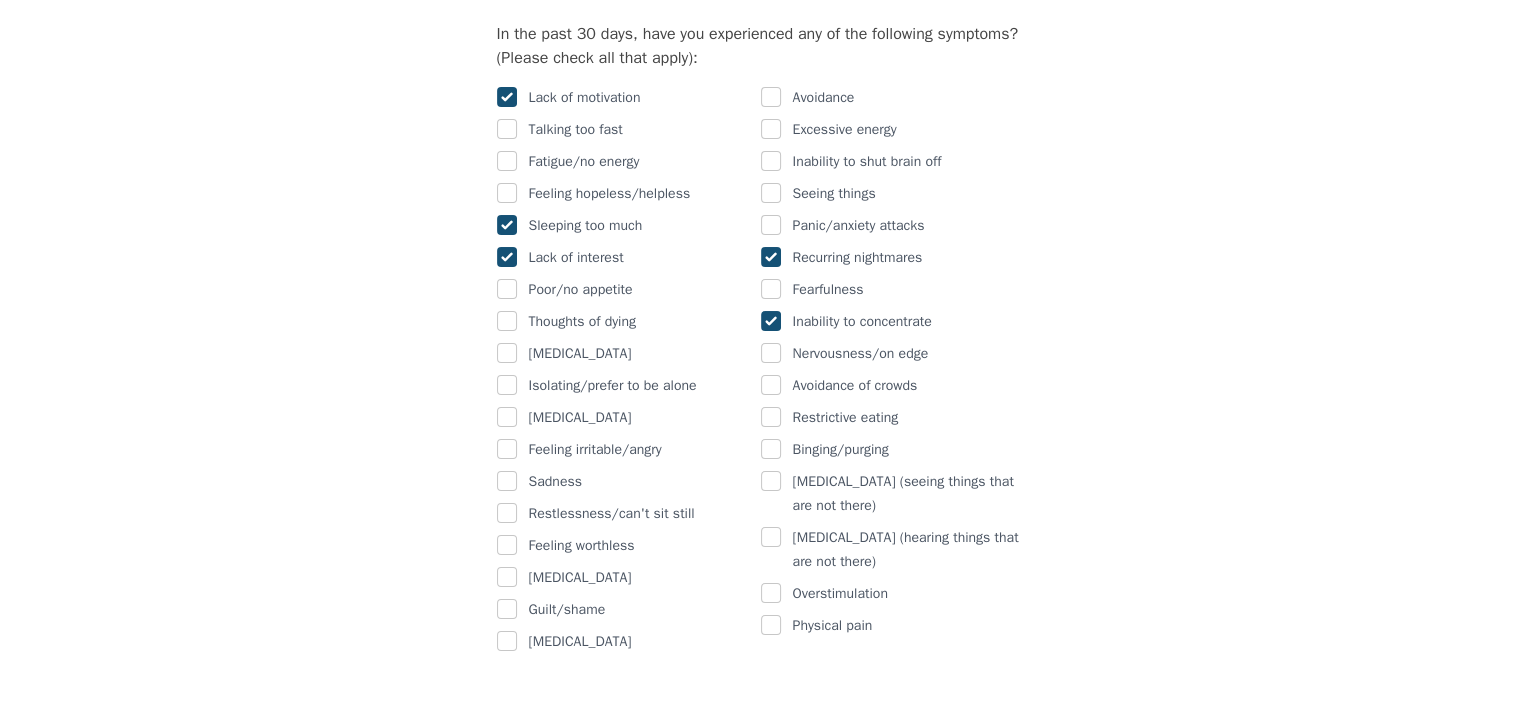 scroll, scrollTop: 1200, scrollLeft: 0, axis: vertical 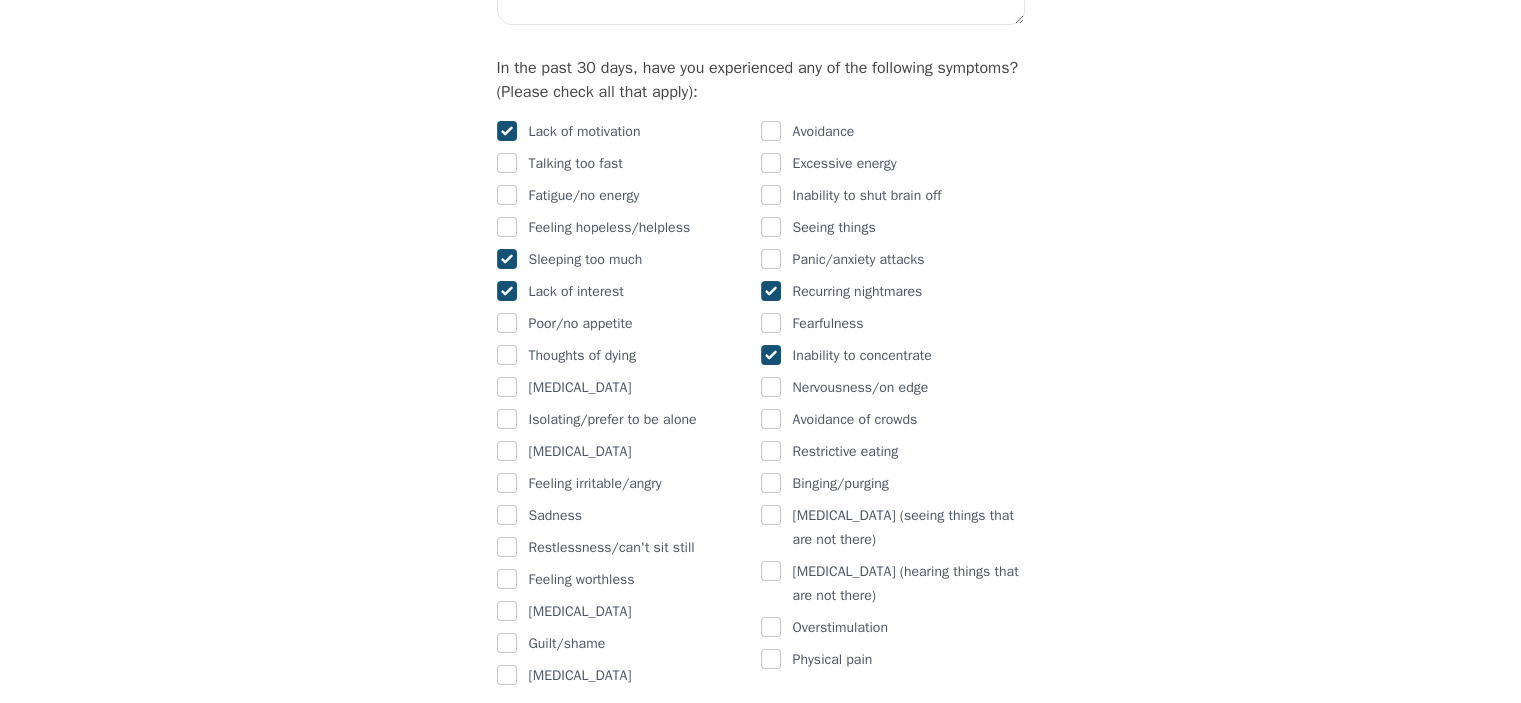 click at bounding box center [507, 259] 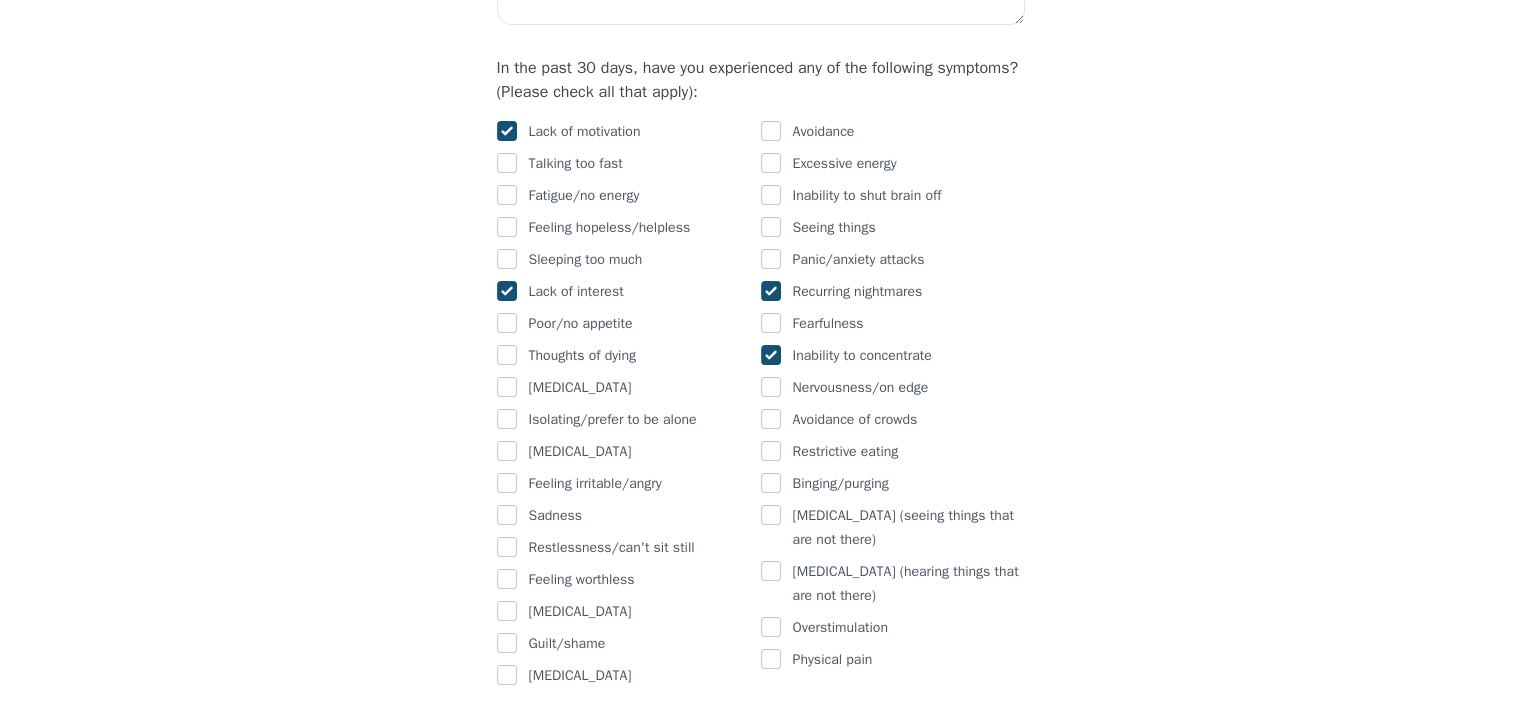 click on "Intake Assessment for Akshit Shah Part 2 of 2: Clinical Self-Report Please complete the following information before your initial session. This step is crucial to kickstart your therapeutic journey with your therapist: Please describe what has brought you to seek therapy at this time? Feeling anxious on recent life changes and the future. How are your current issues affecting your daily life, and for how long have you been experiencing them? anxiety in the mornings, overthinking, keeping to myself. Since a couple of weeks. On a daily basis, how do you typically feel? low in the mornings, alright during the day Rate your current emotional intensity on a scale of 1 (Low) to 10 (High): 1 2 3 4 5 6 7 8 9 10 Low Intensity High Intensity What current stressors are affecting your mental health? life changes In the past 30 days, have you experienced any of the following symptoms? (Please check all that apply): Lack of motivation Talking too fast Fatigue/no energy Feeling hopeless/helpless Sleeping too much Overeating" at bounding box center [760, 619] 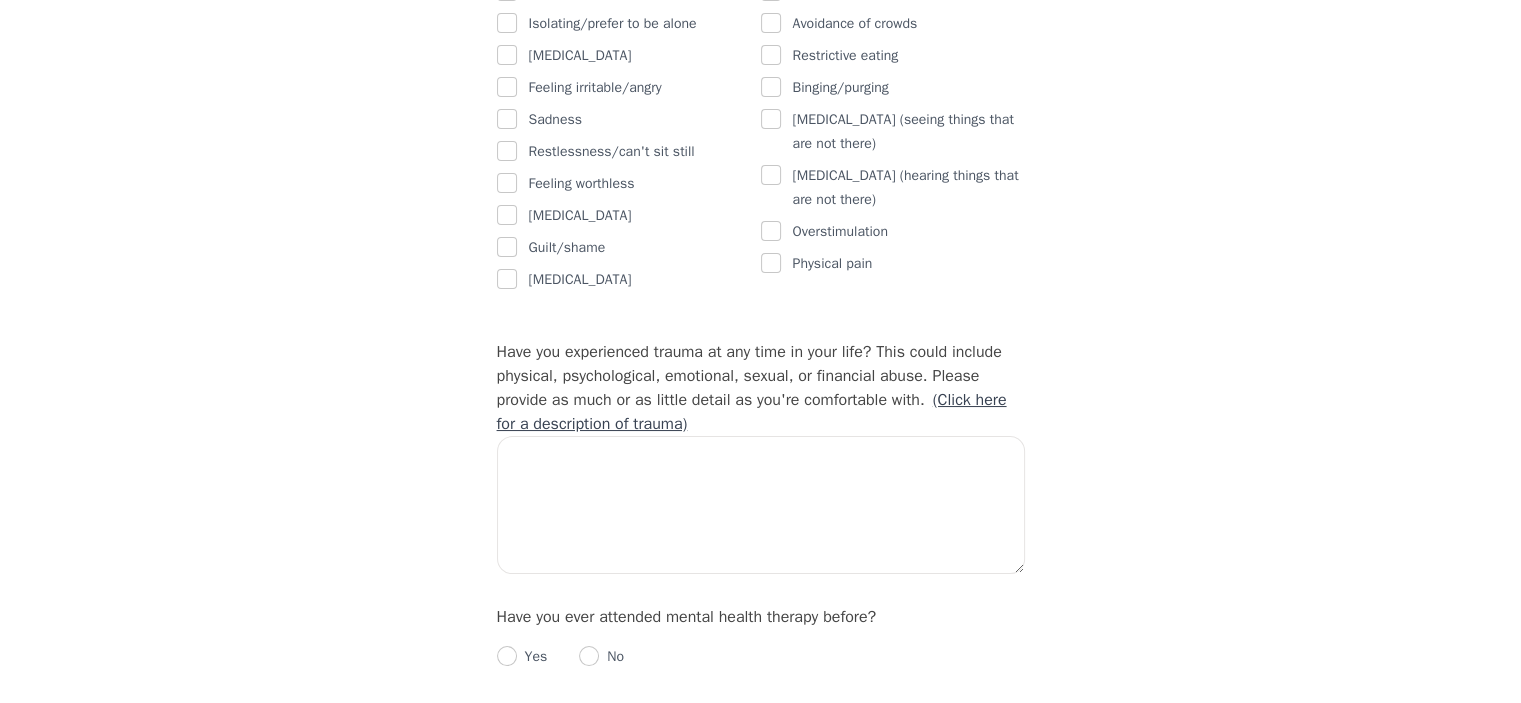 scroll, scrollTop: 1600, scrollLeft: 0, axis: vertical 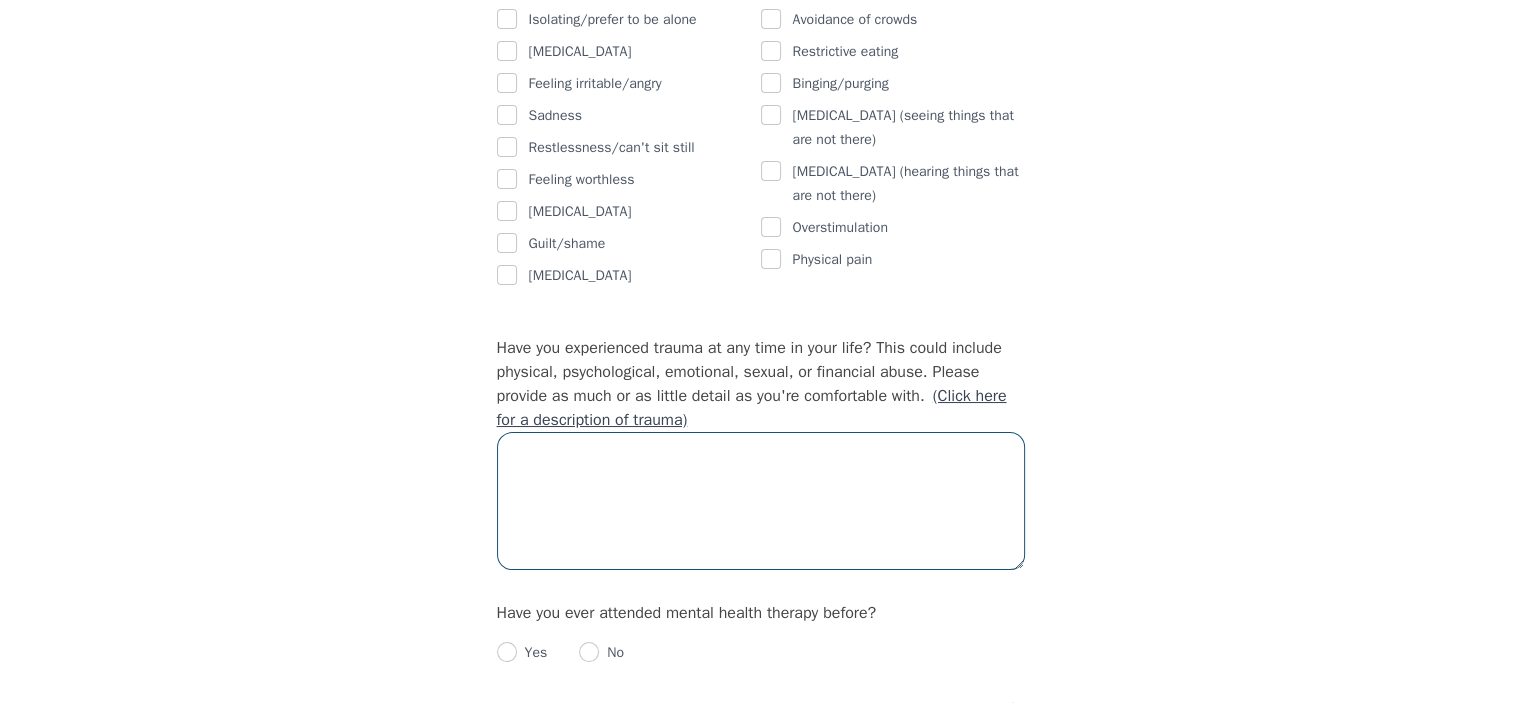click at bounding box center (761, 501) 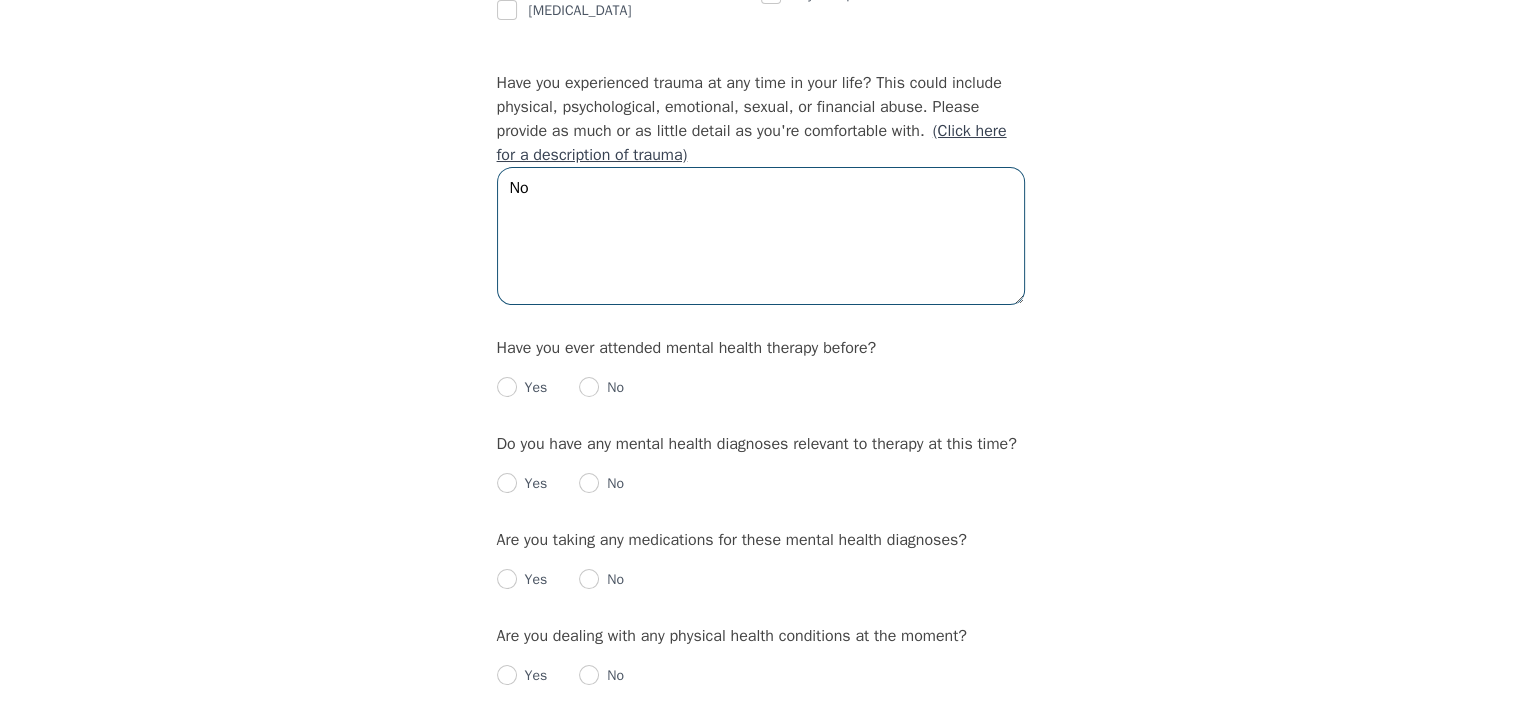 scroll, scrollTop: 1900, scrollLeft: 0, axis: vertical 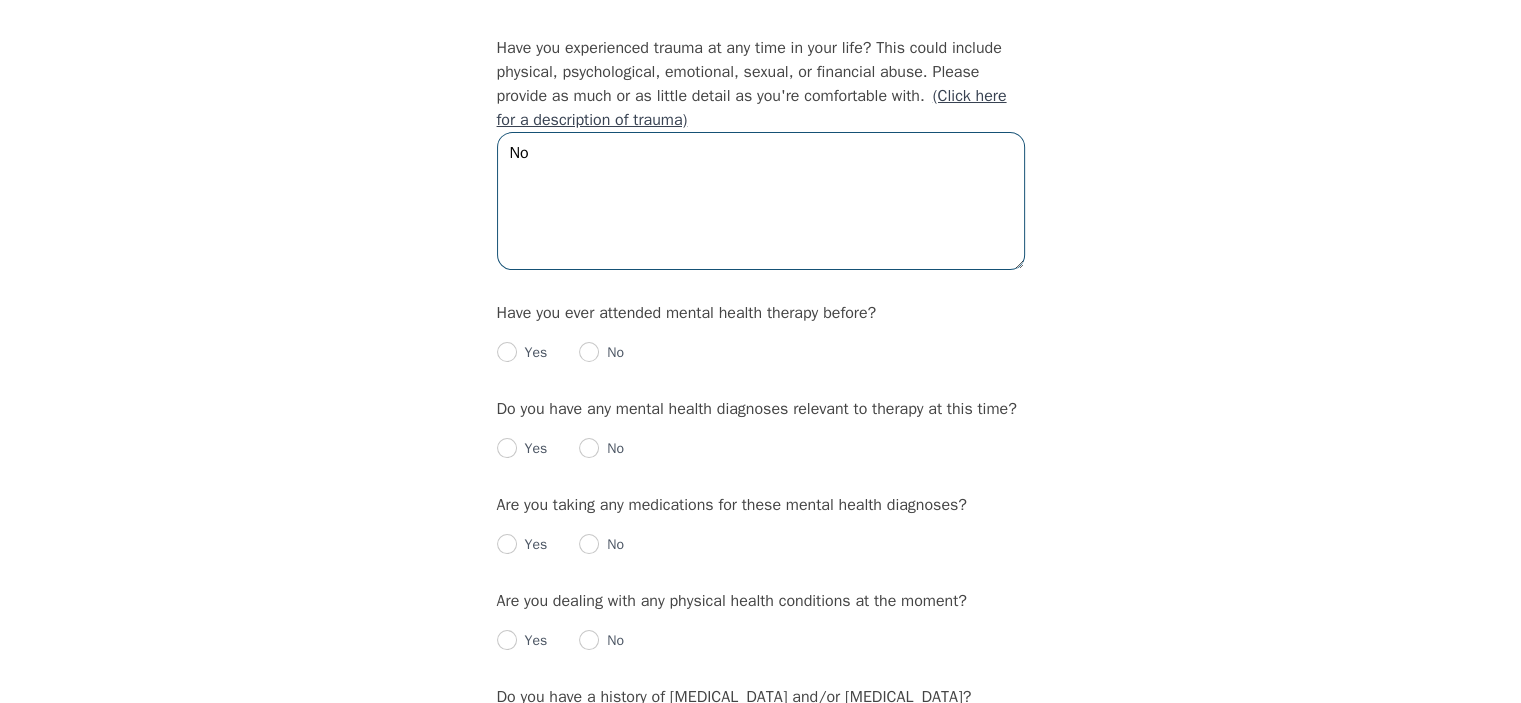 type on "No" 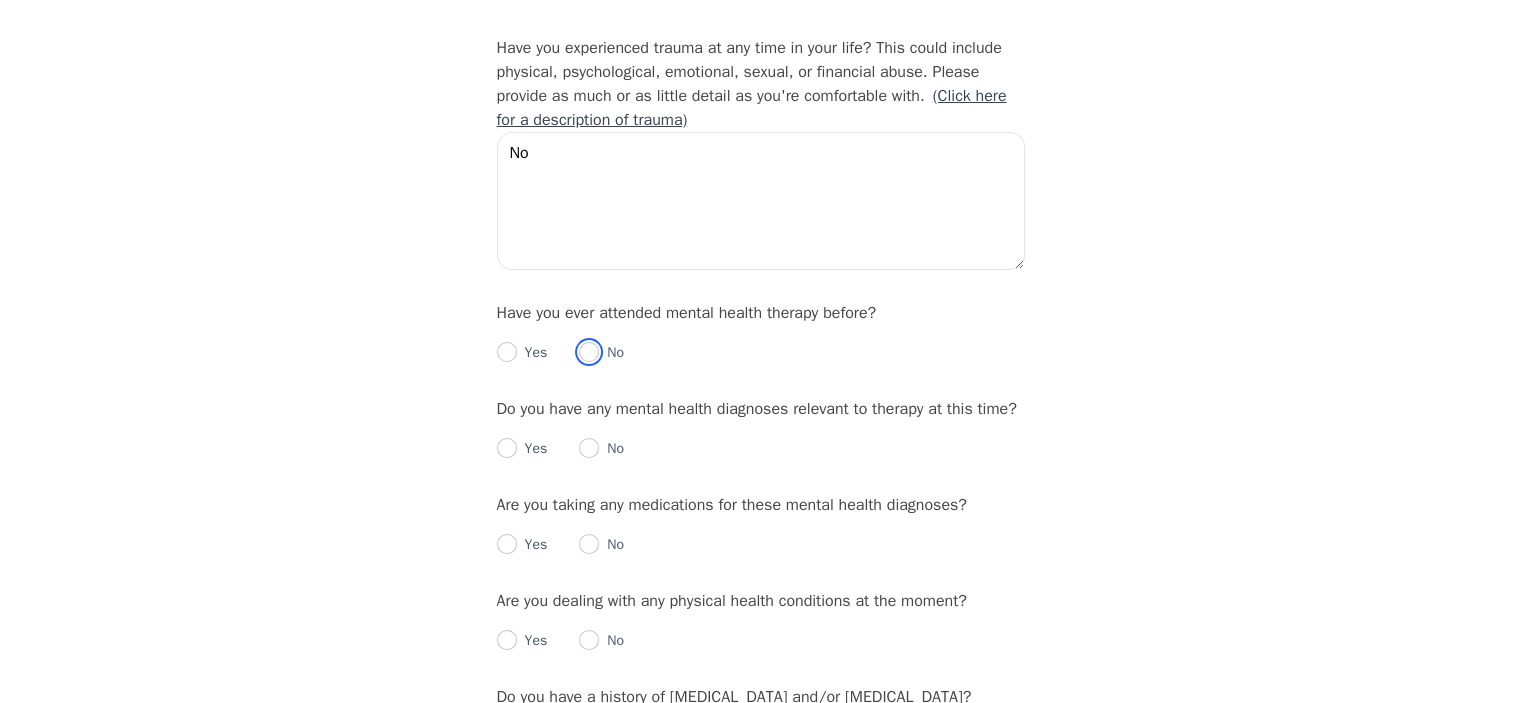 click at bounding box center [589, 352] 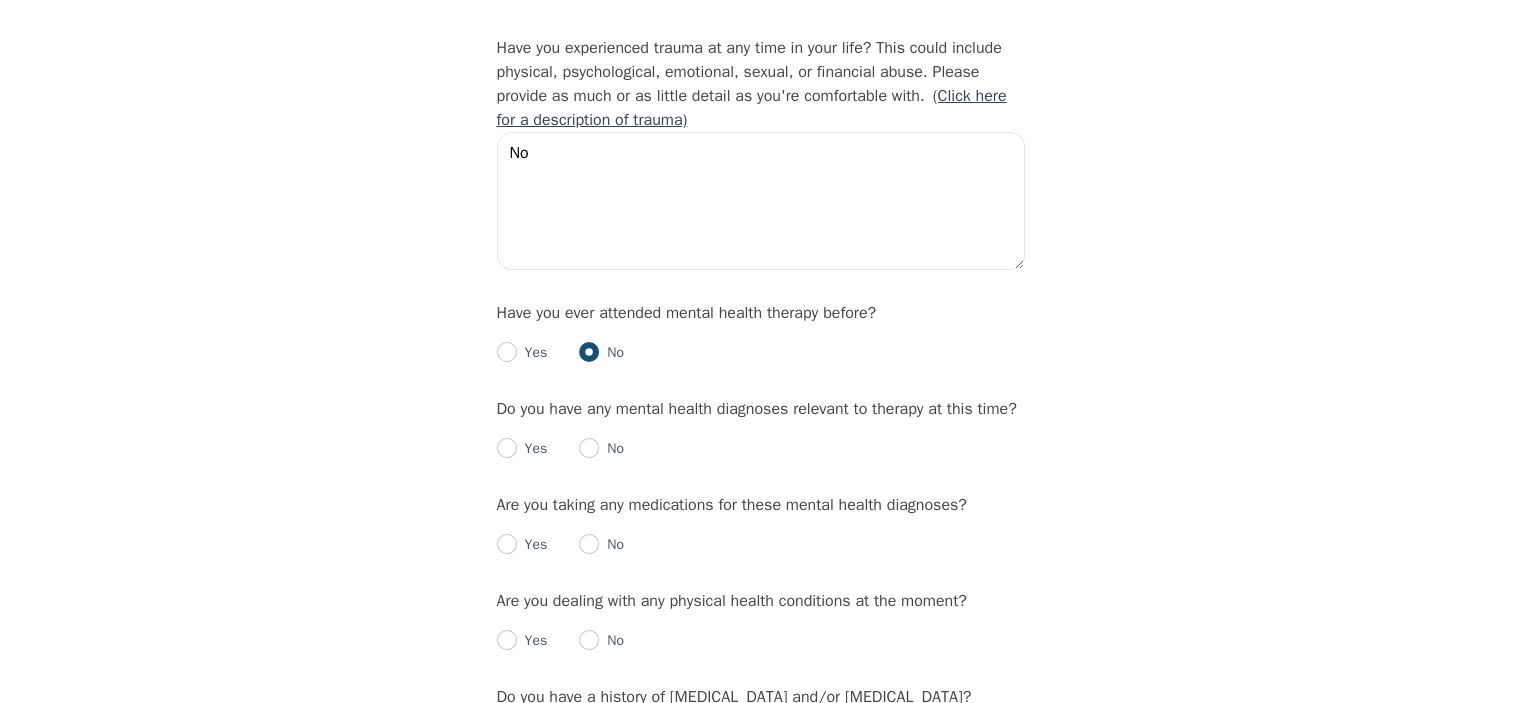 radio on "true" 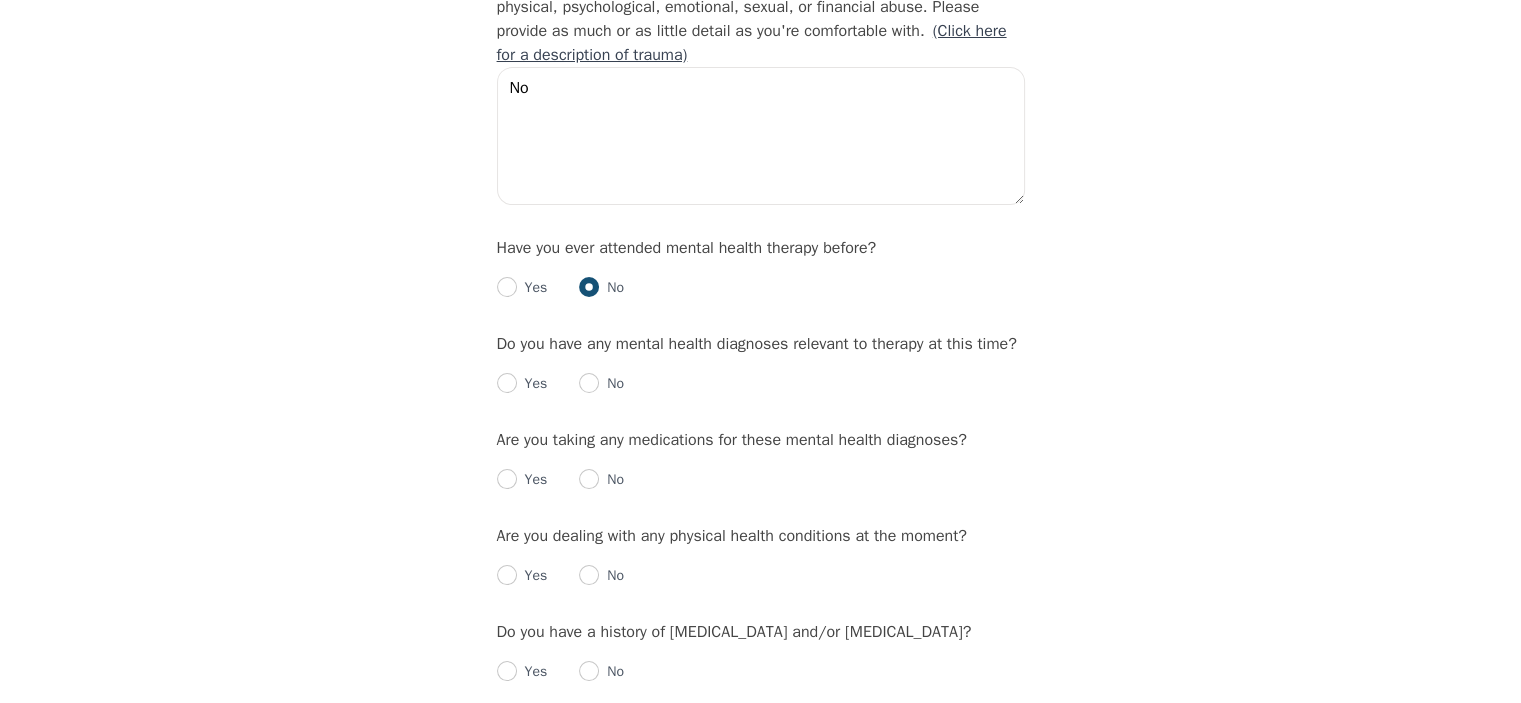 scroll, scrollTop: 2000, scrollLeft: 0, axis: vertical 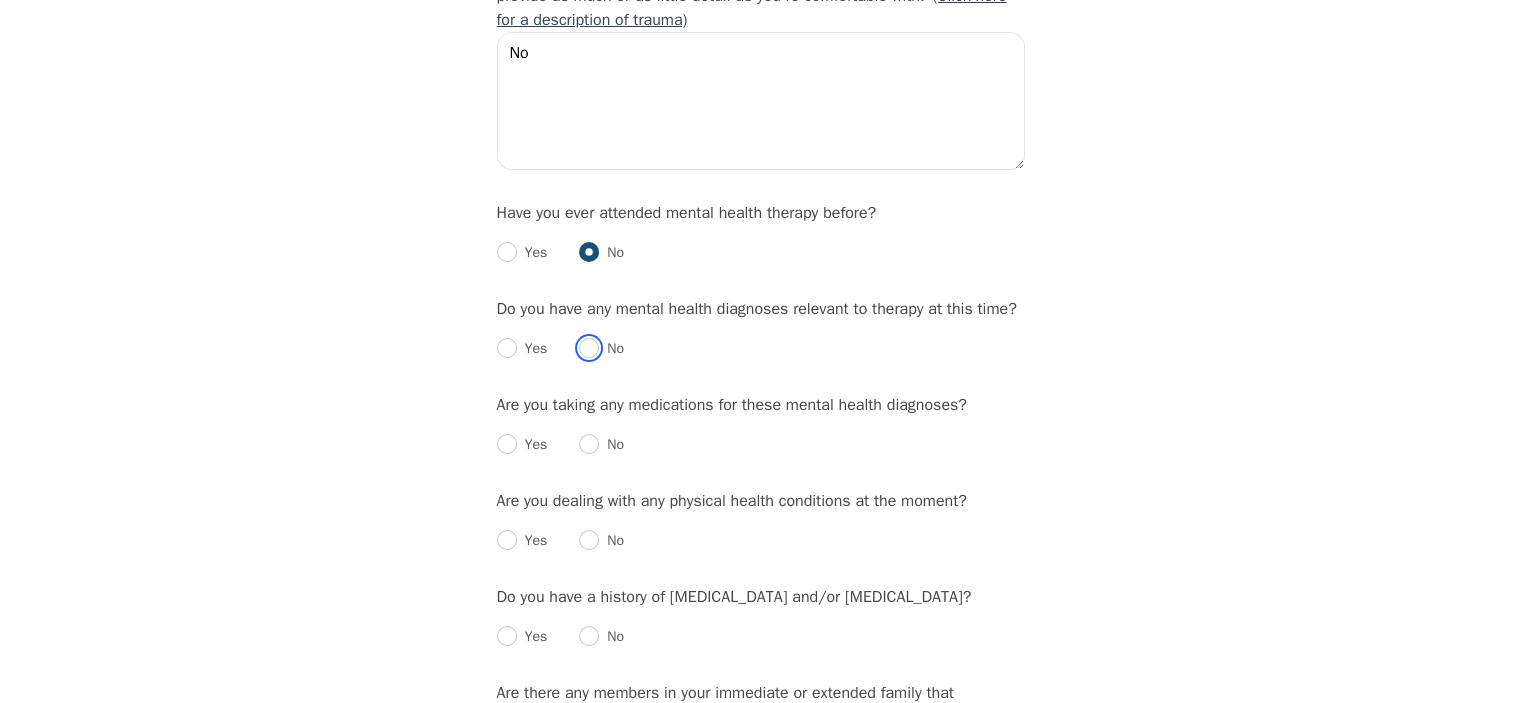 click at bounding box center (589, 348) 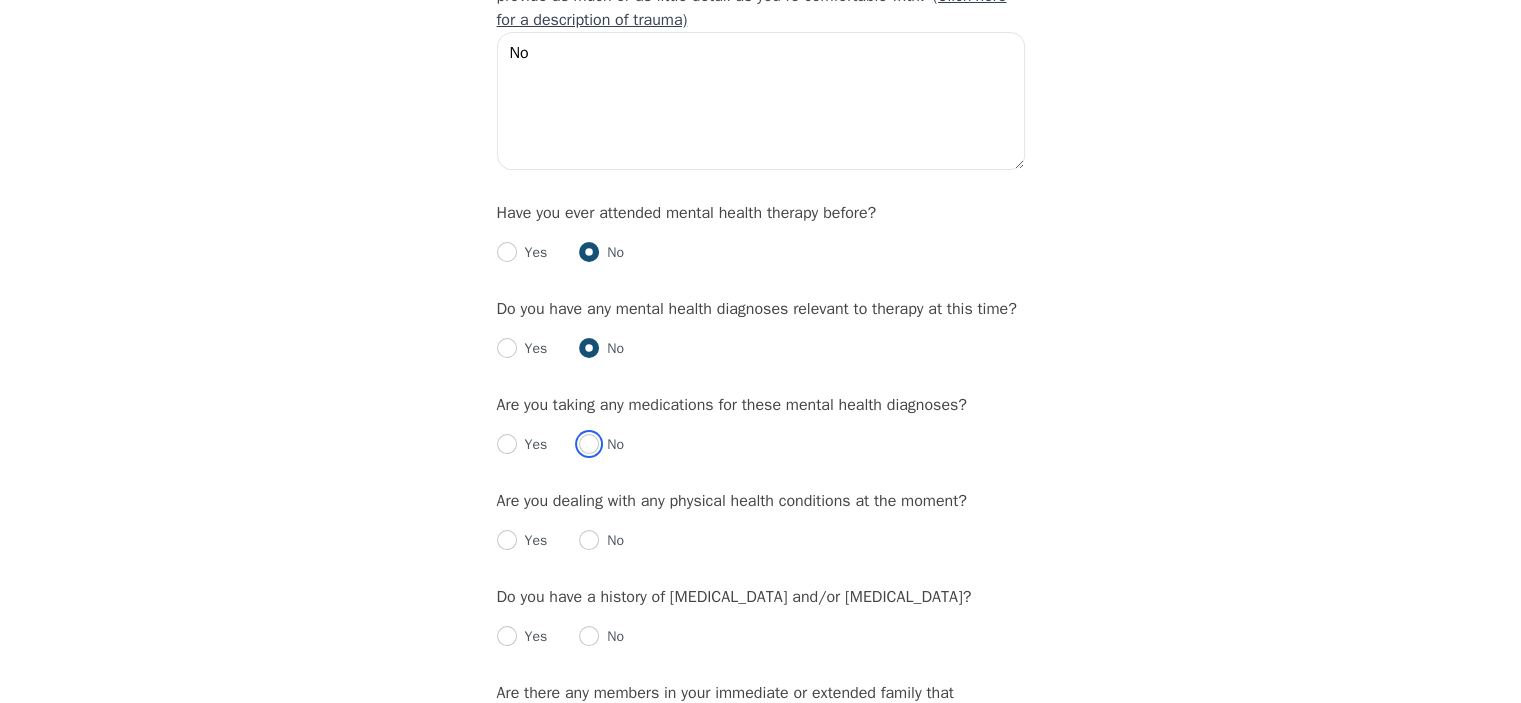 click at bounding box center [589, 444] 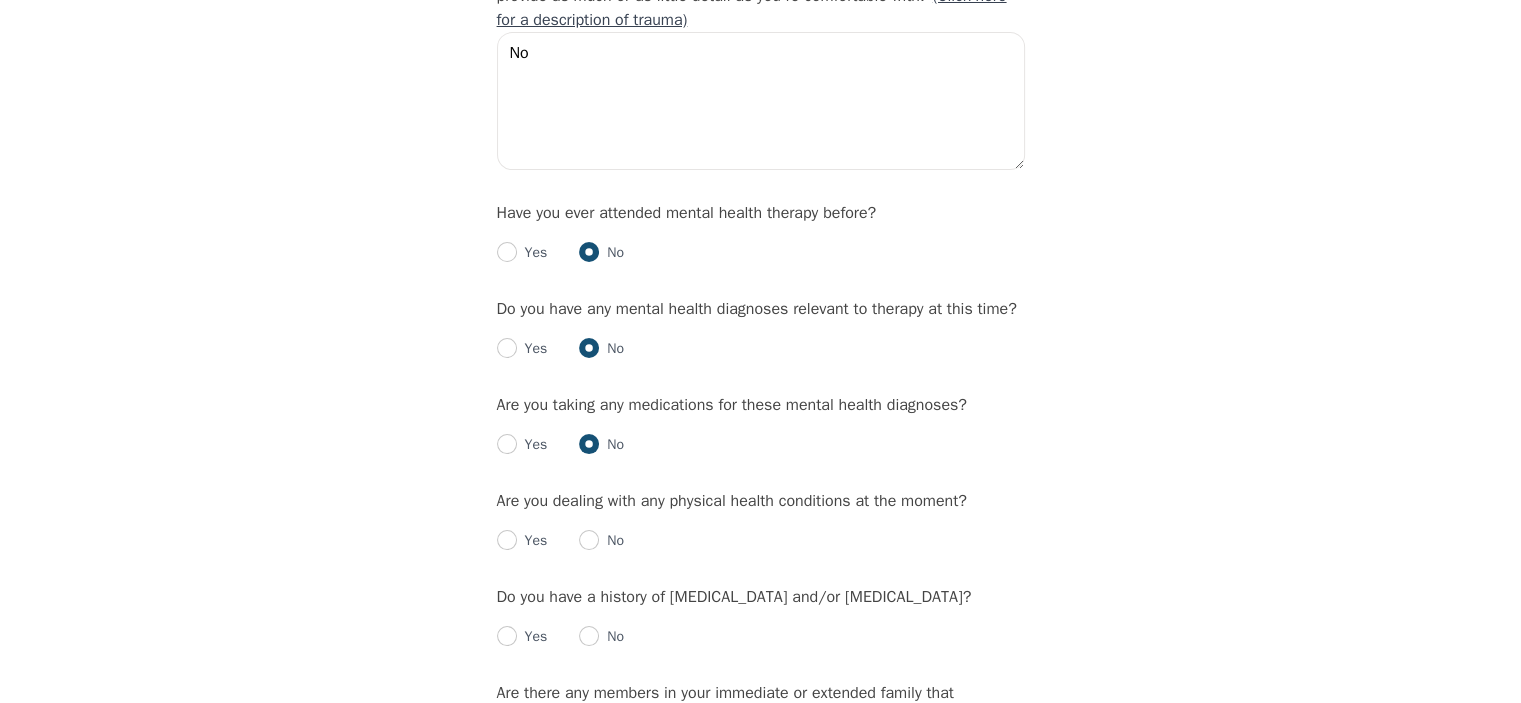 radio on "true" 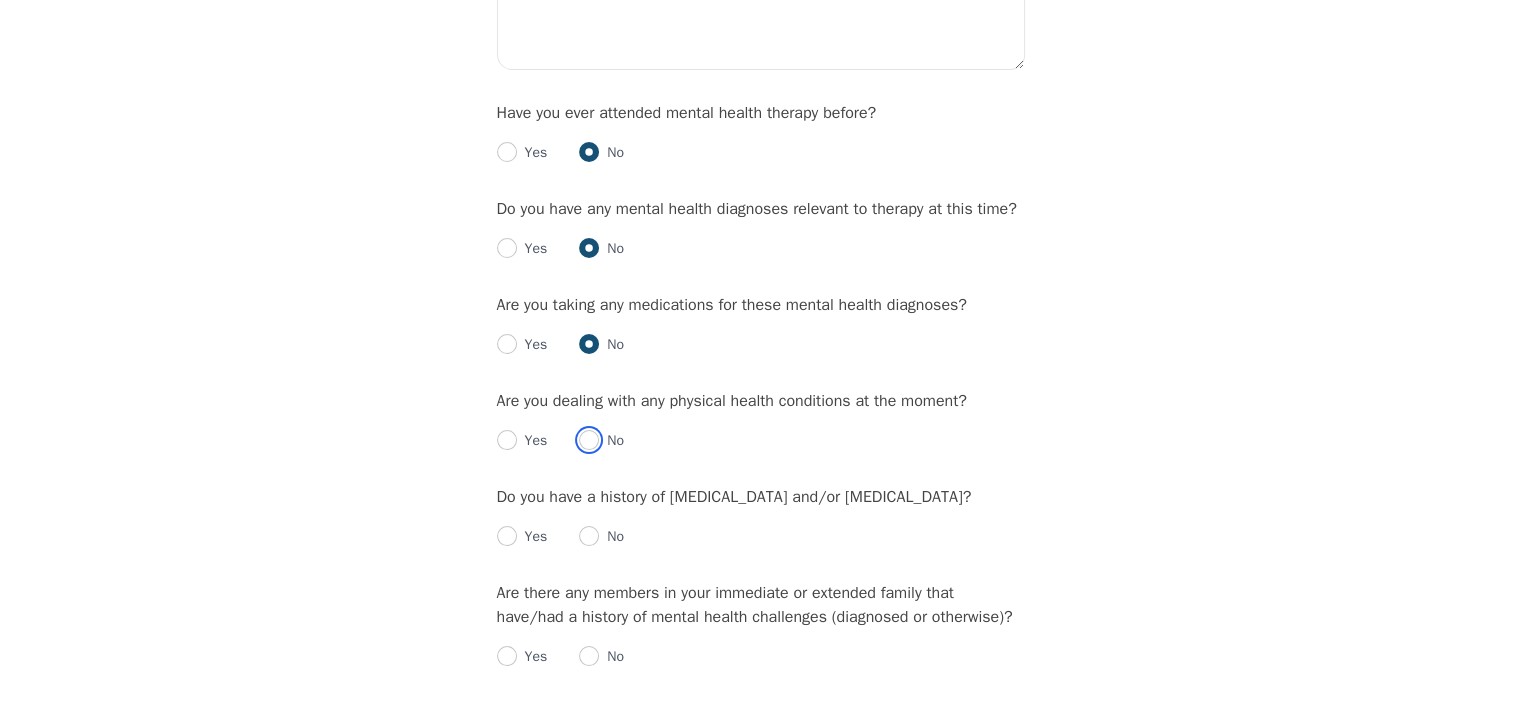 click at bounding box center (589, 440) 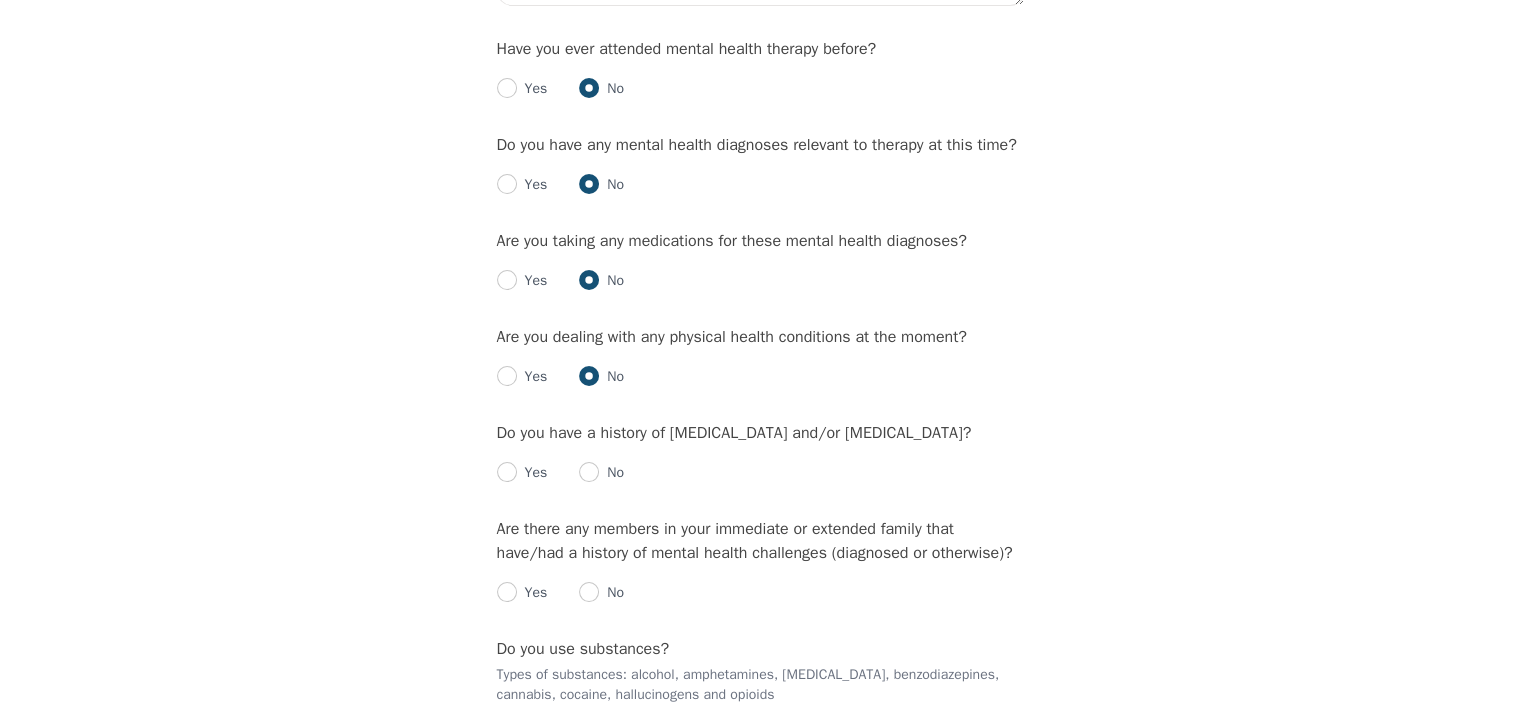scroll, scrollTop: 2200, scrollLeft: 0, axis: vertical 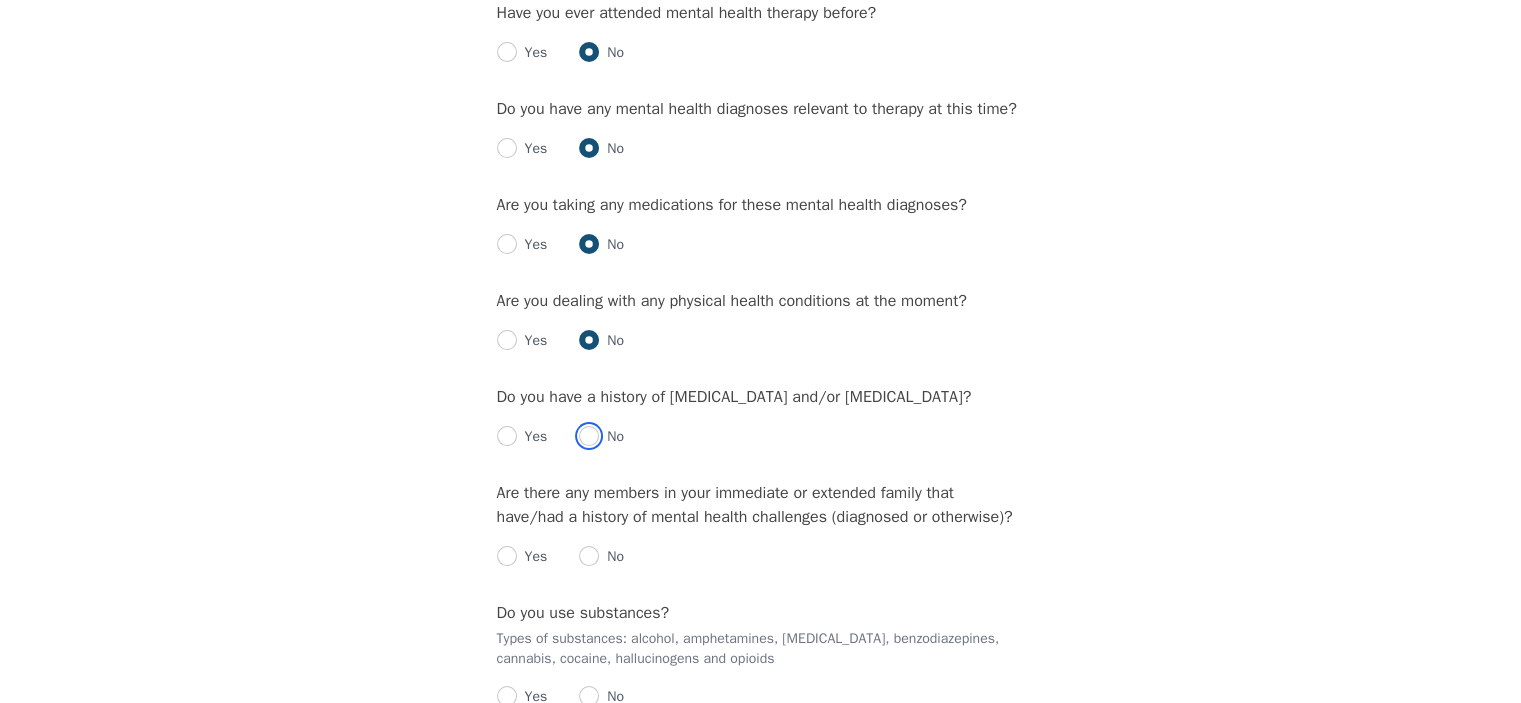 click at bounding box center [589, 436] 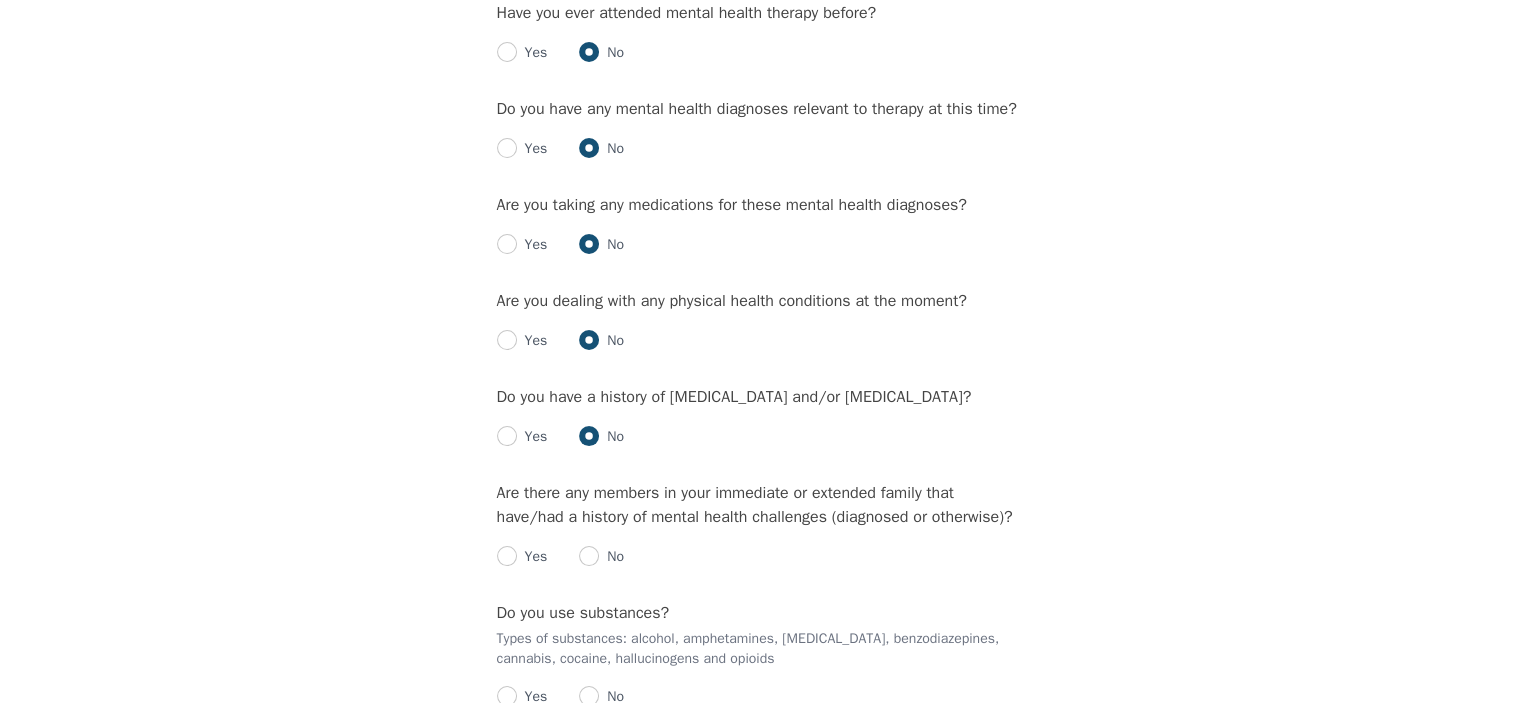 radio on "true" 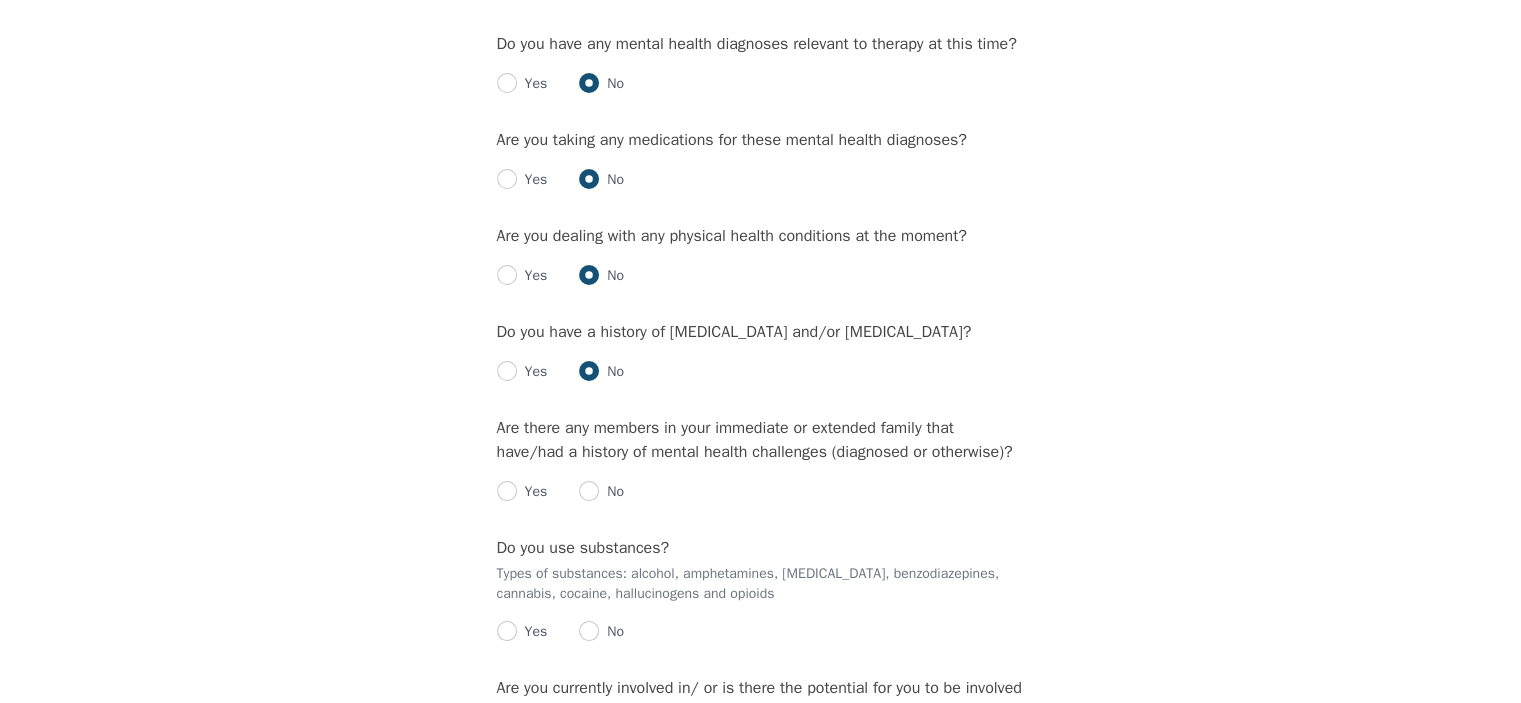 scroll, scrollTop: 2300, scrollLeft: 0, axis: vertical 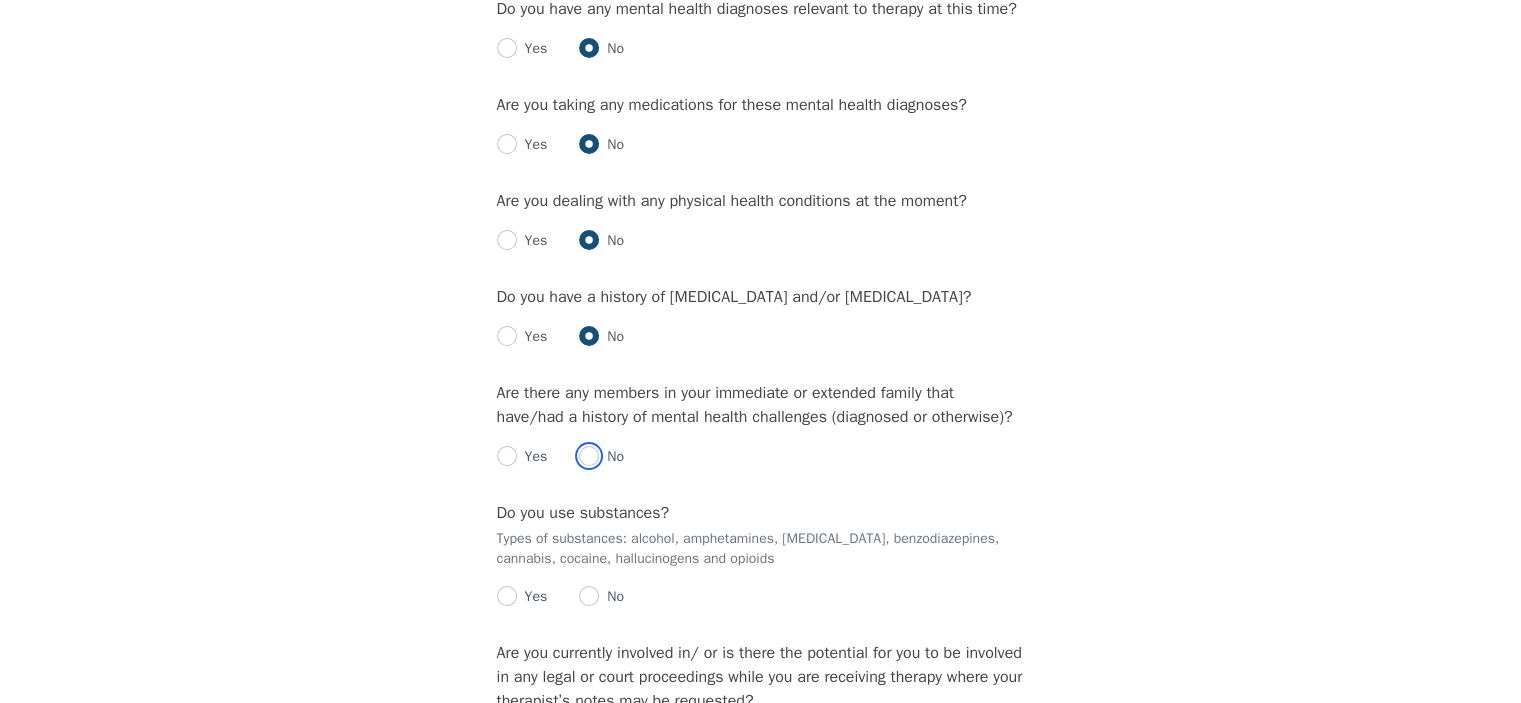 click at bounding box center (589, 456) 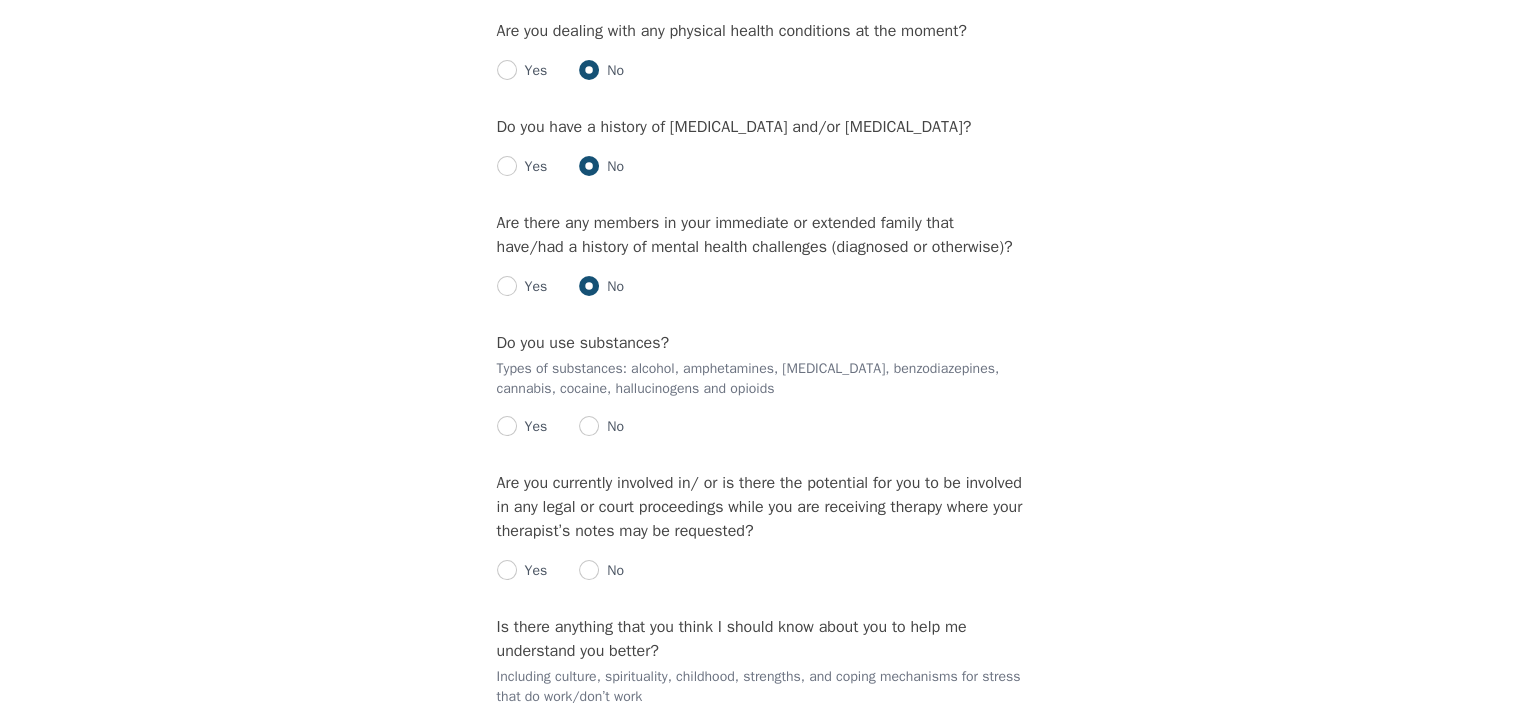 scroll, scrollTop: 2500, scrollLeft: 0, axis: vertical 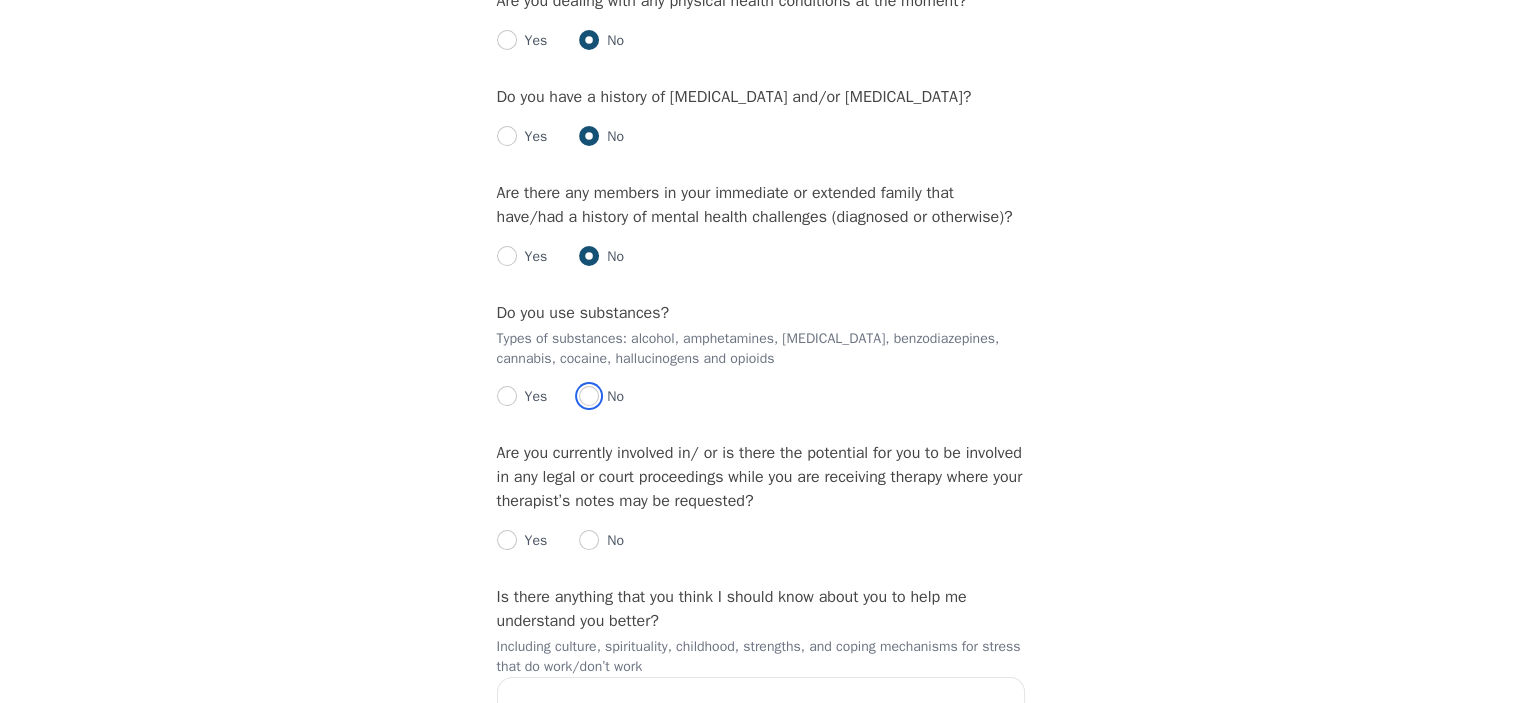 click at bounding box center (589, 396) 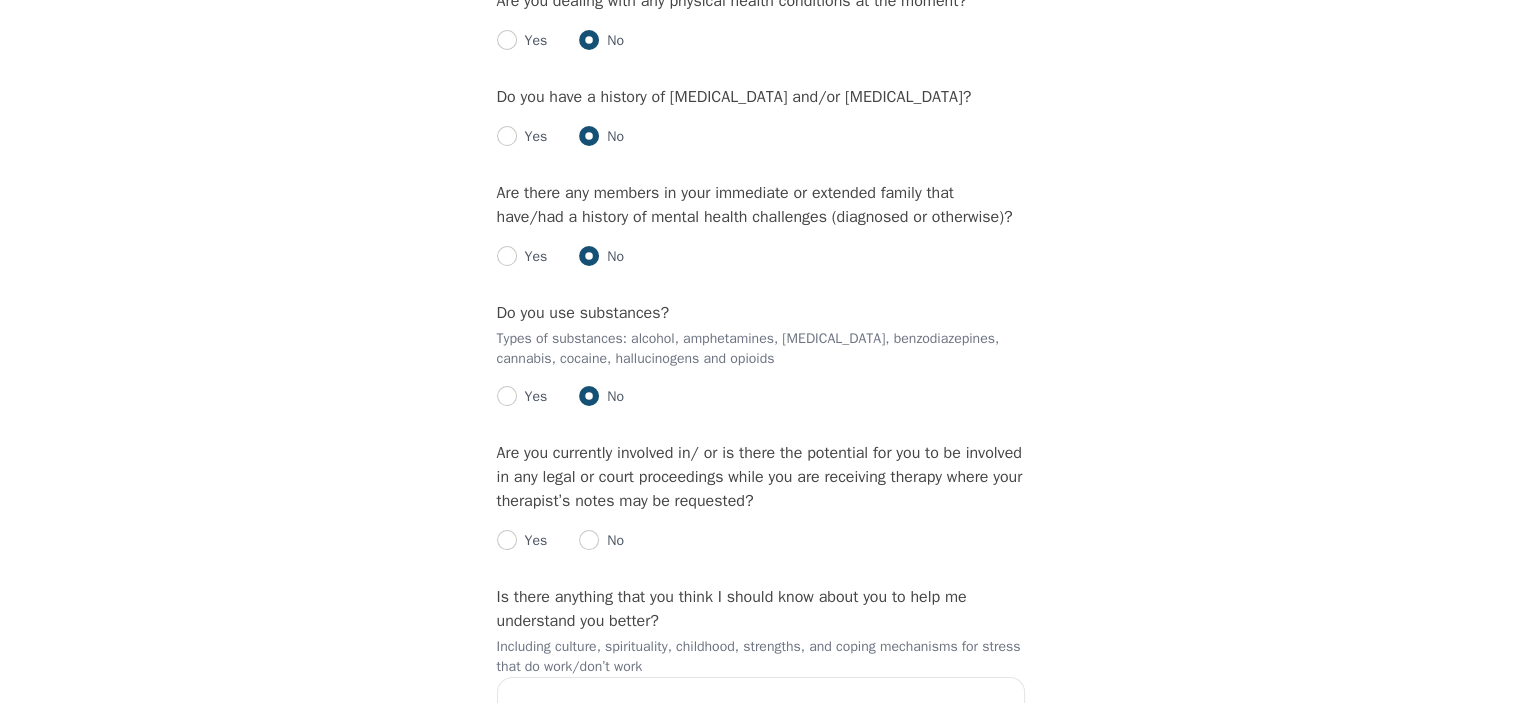 click on "Yes" at bounding box center [522, 397] 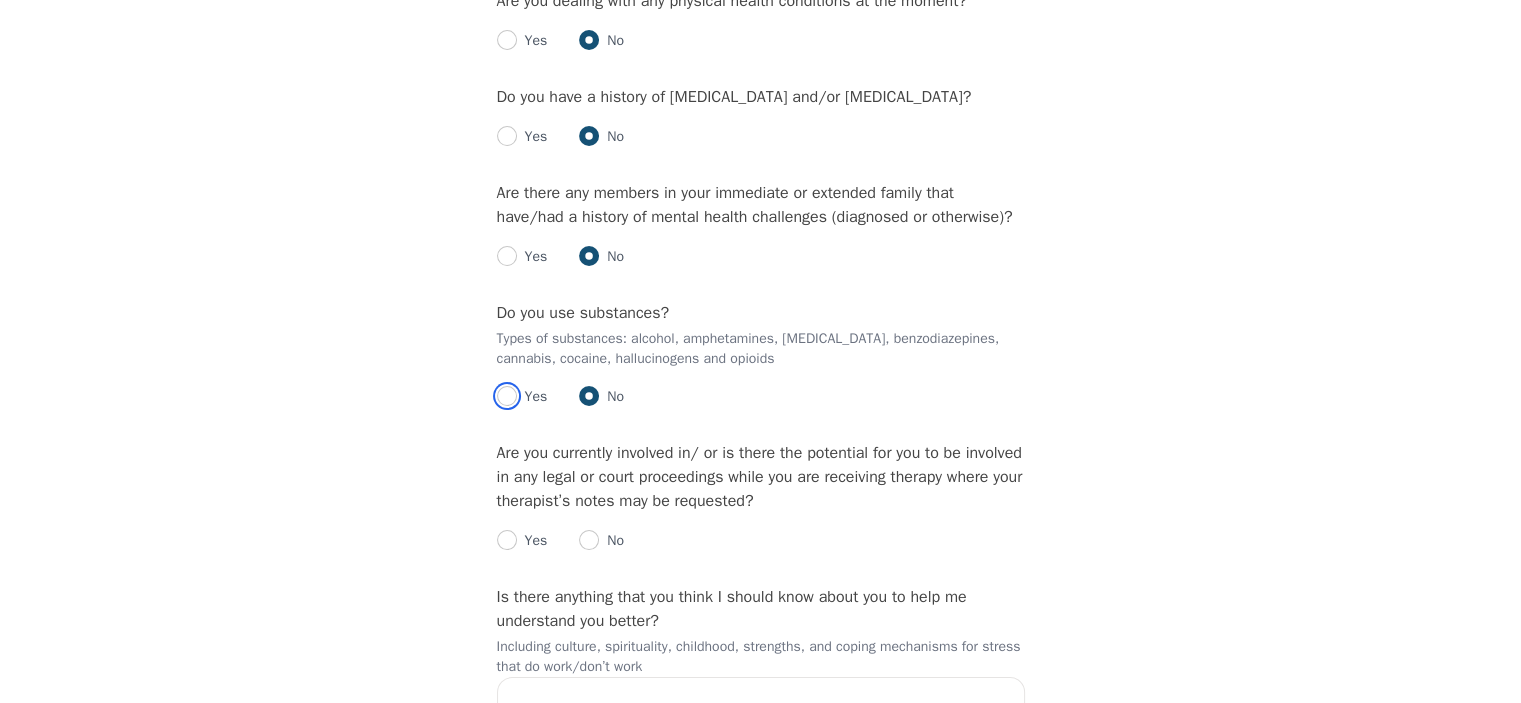 click at bounding box center [507, 396] 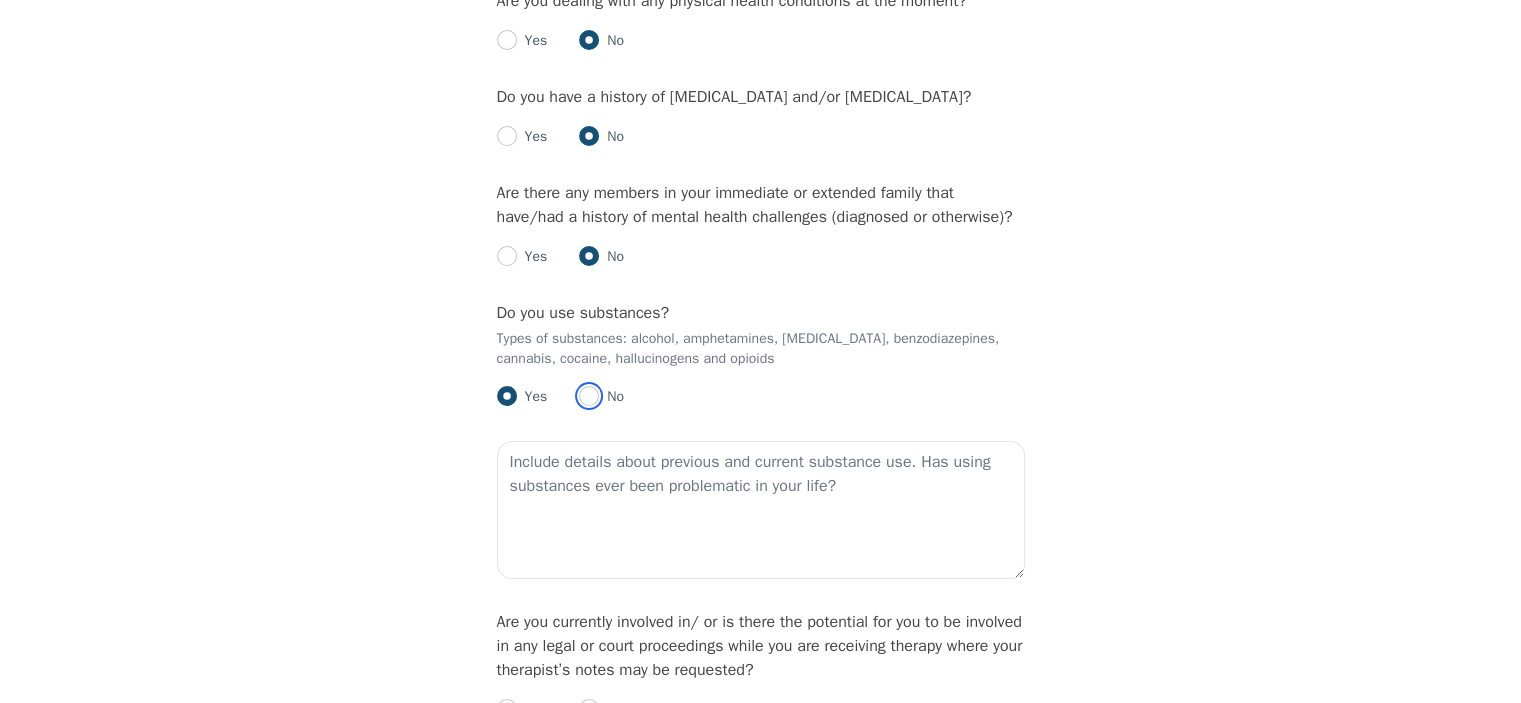 click at bounding box center [589, 396] 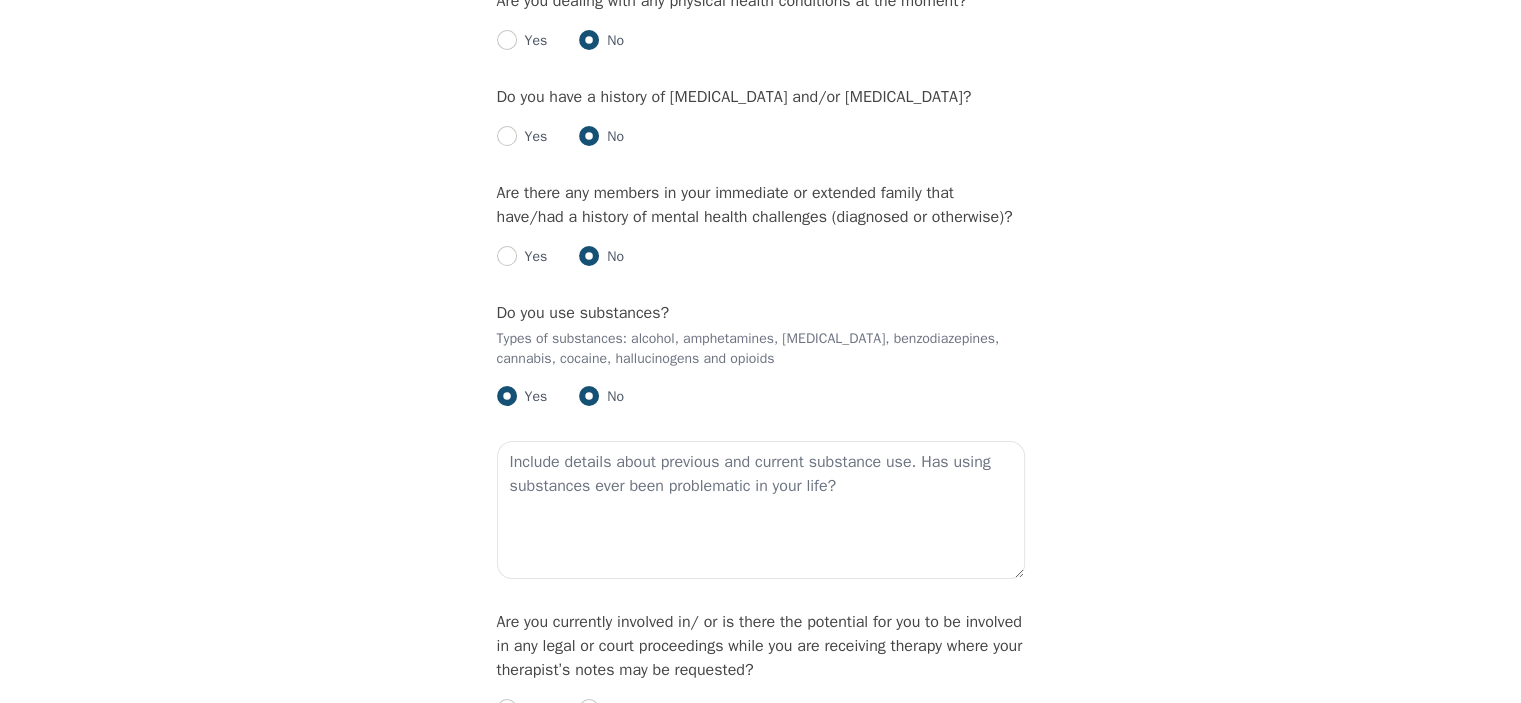 radio on "false" 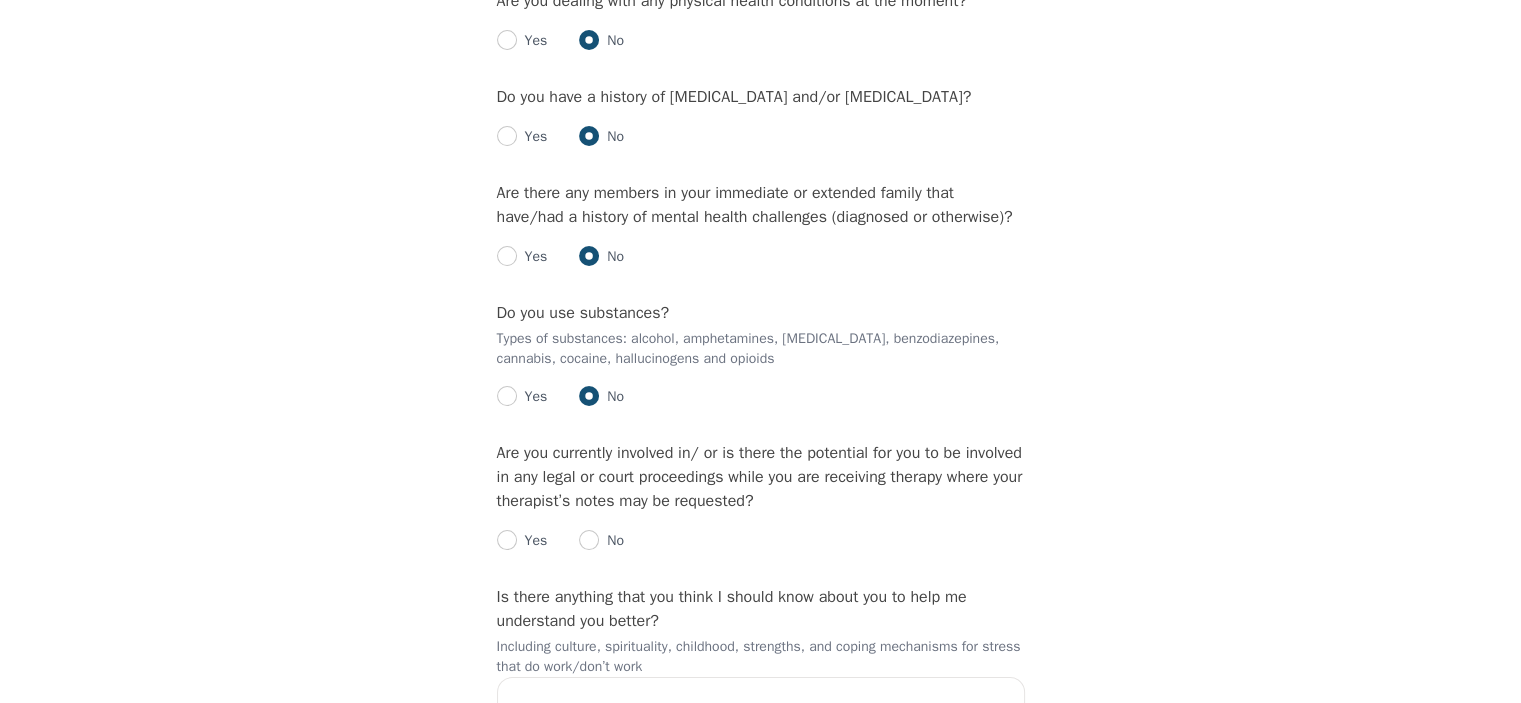 click at bounding box center (589, 396) 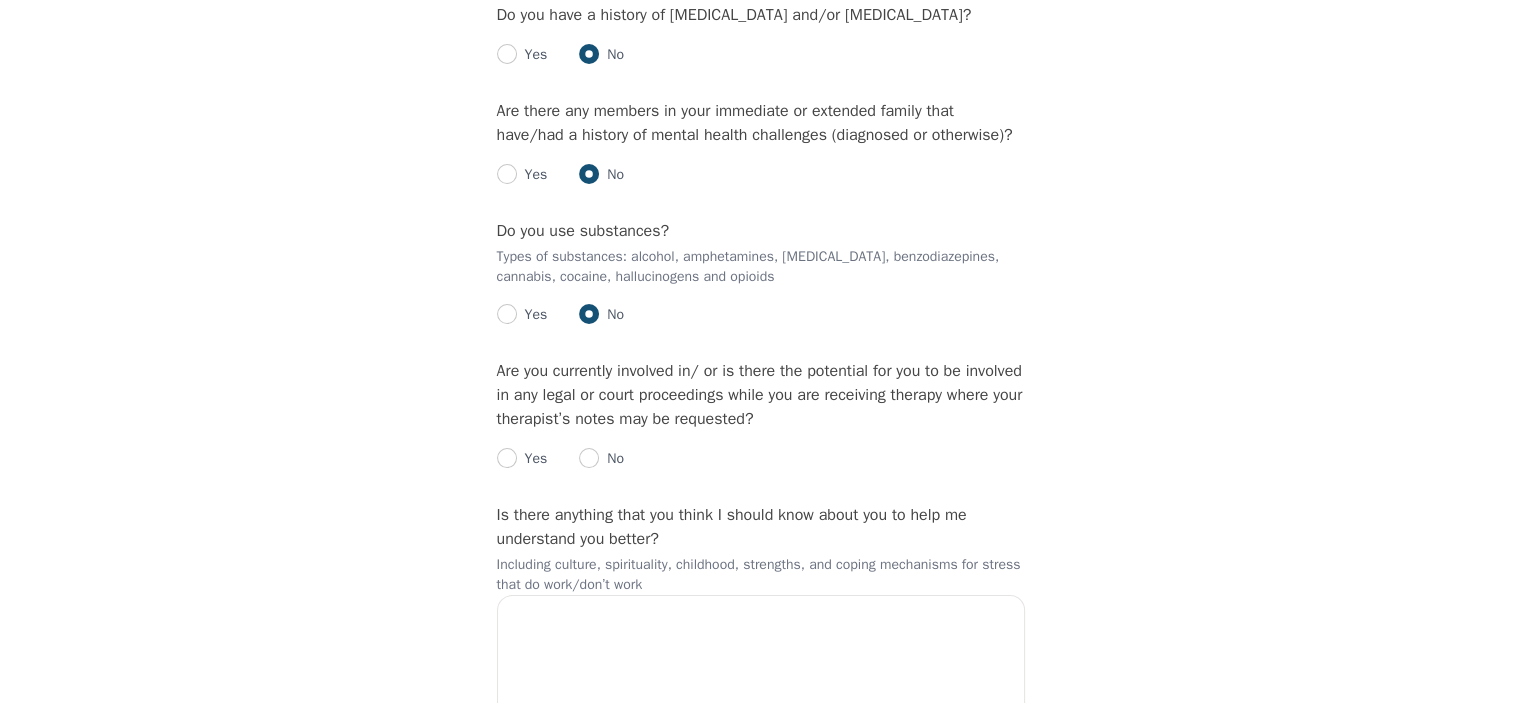 scroll, scrollTop: 2700, scrollLeft: 0, axis: vertical 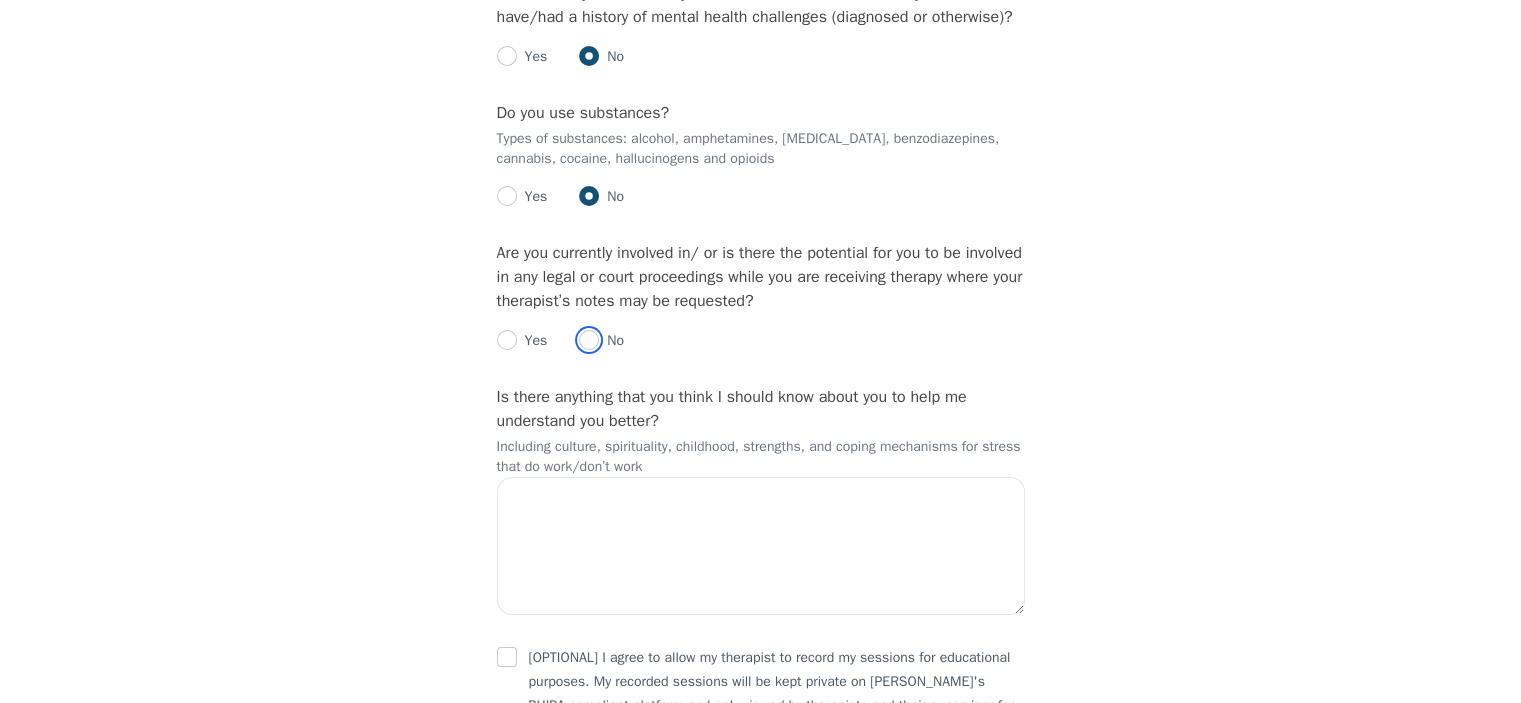 click at bounding box center (589, 340) 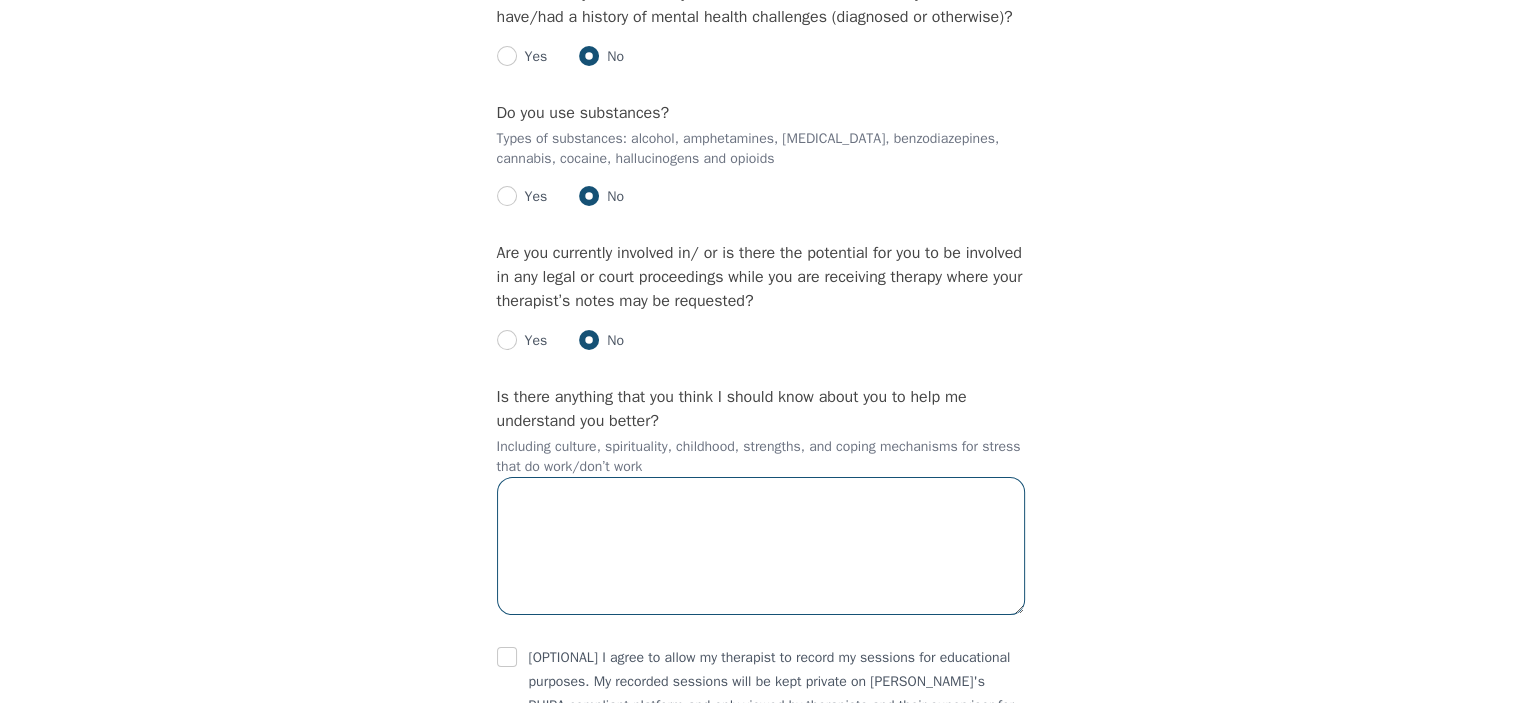 click at bounding box center (761, 546) 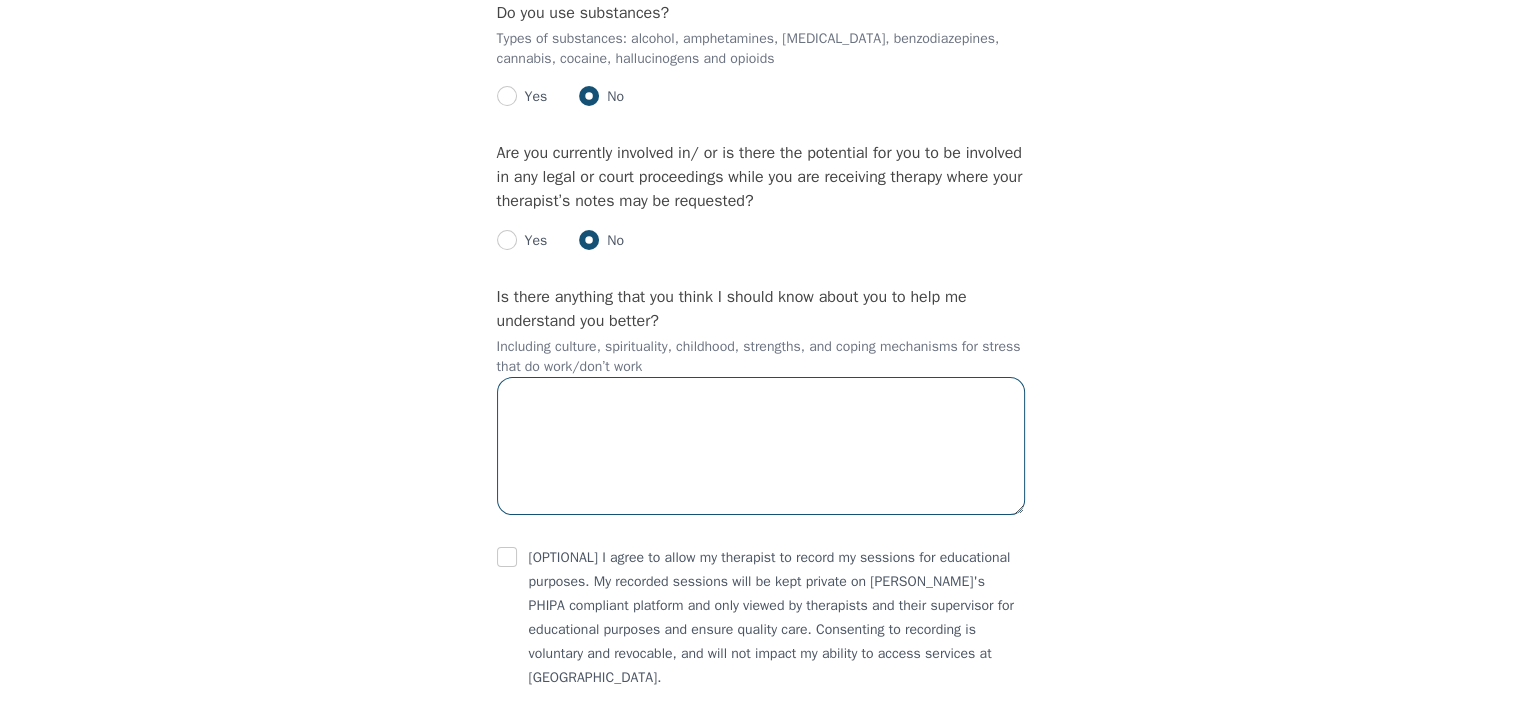 click at bounding box center (761, 446) 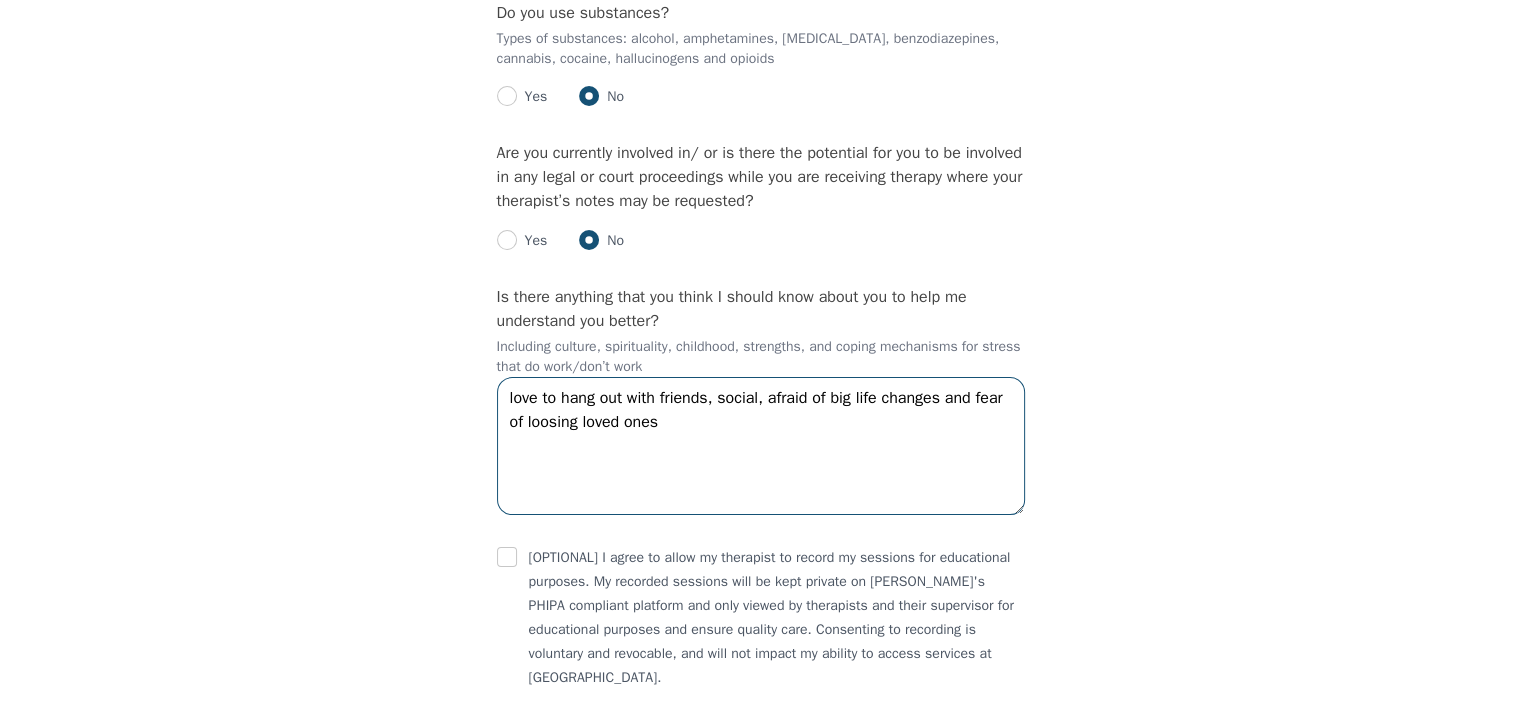 click on "love to hang out with friends, social, afraid of big life changes and fear of loosing loved ones" at bounding box center [761, 446] 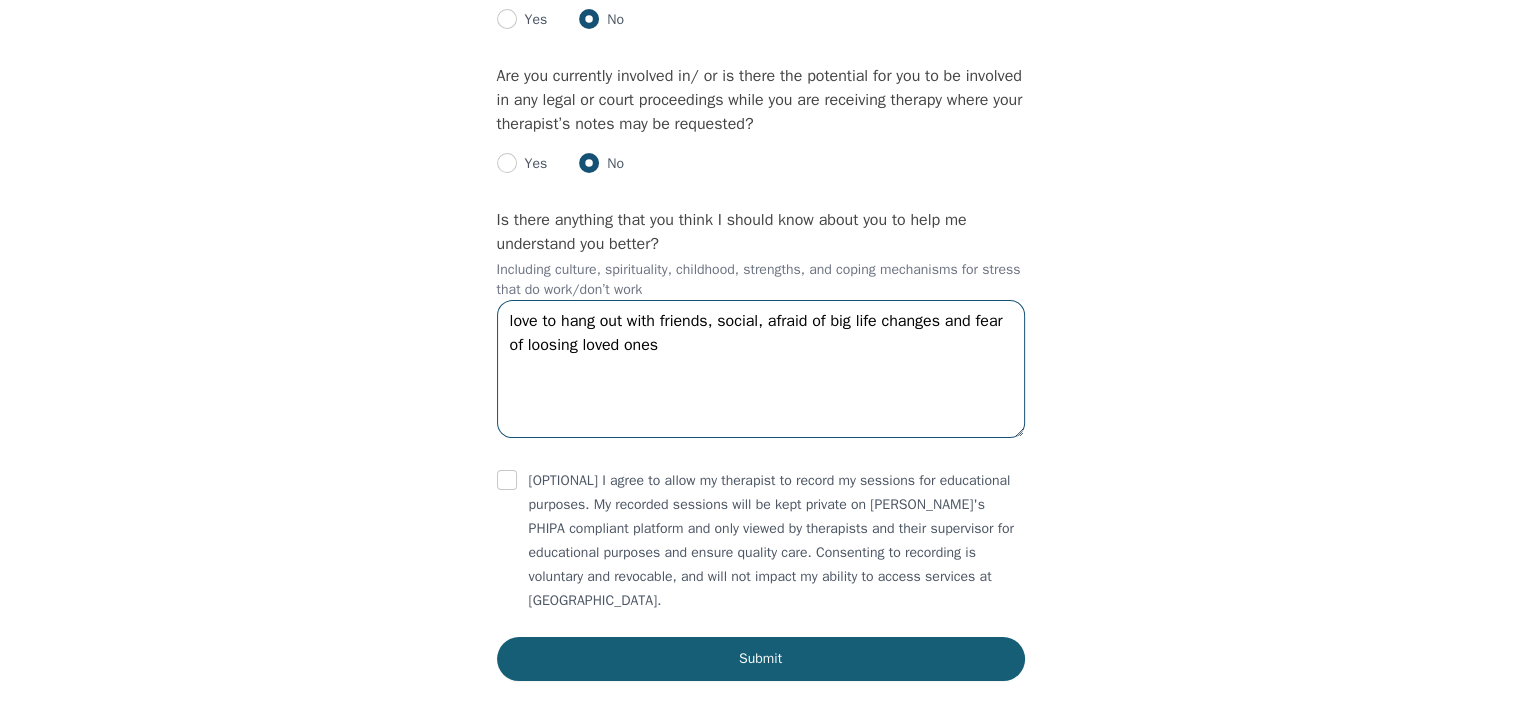 scroll, scrollTop: 2900, scrollLeft: 0, axis: vertical 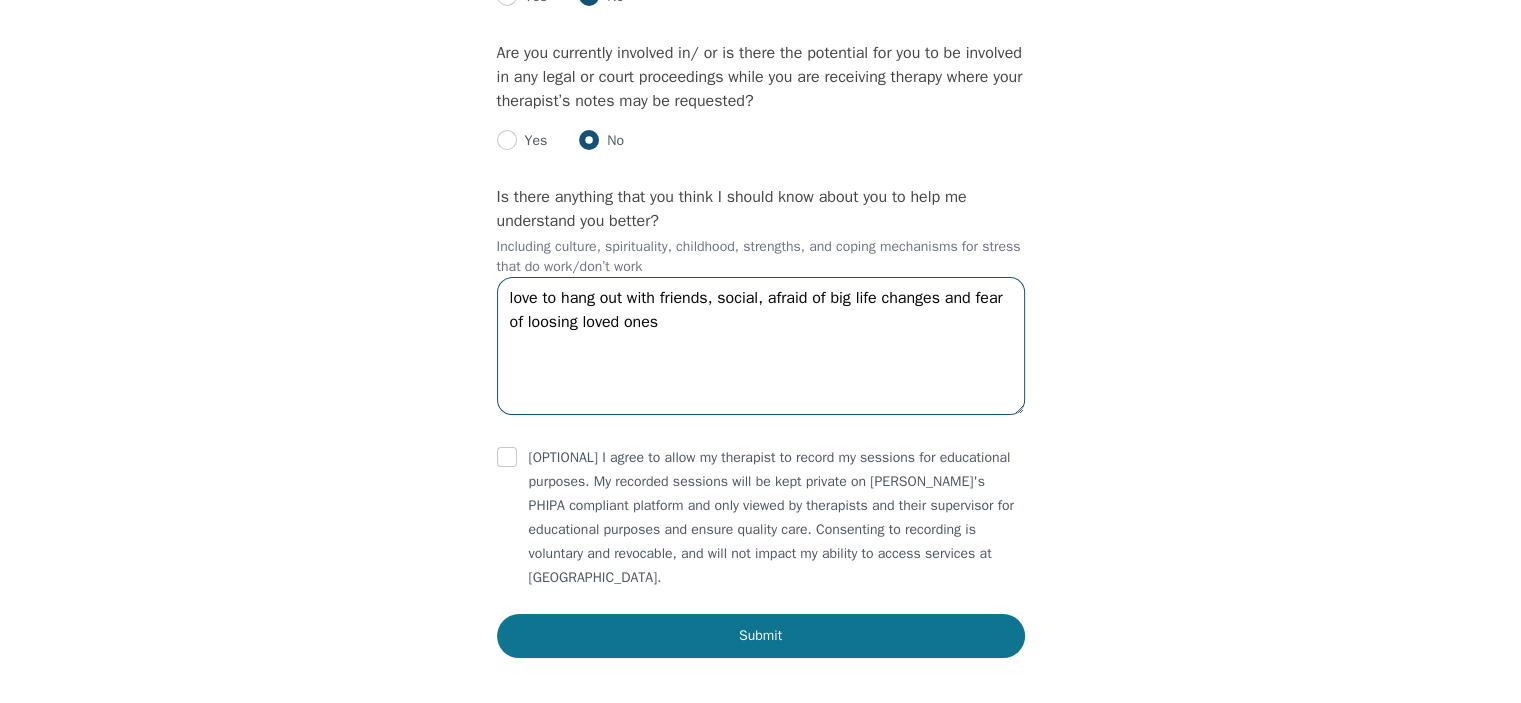type on "love to hang out with friends, social, afraid of big life changes and fear of loosing loved ones" 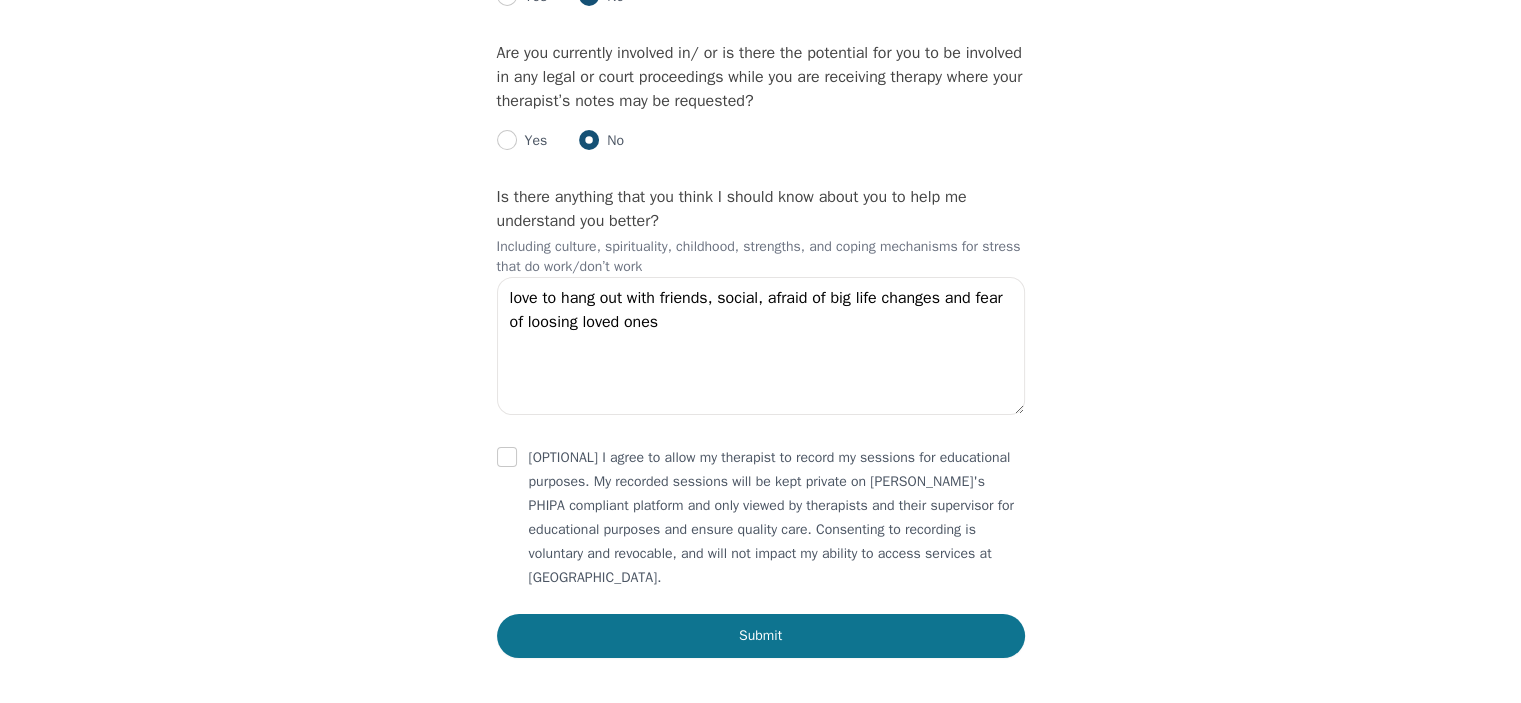 click on "Submit" at bounding box center (761, 636) 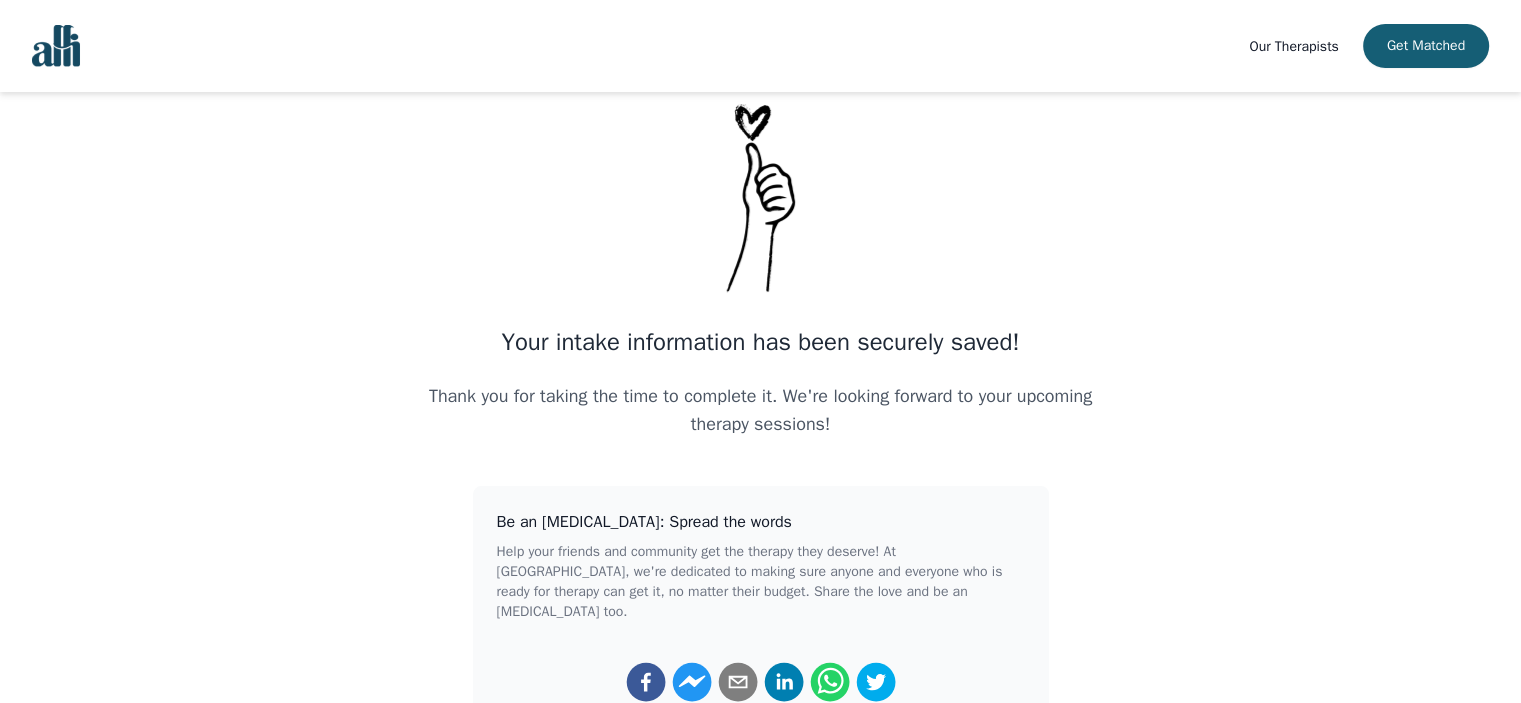 scroll, scrollTop: 24, scrollLeft: 0, axis: vertical 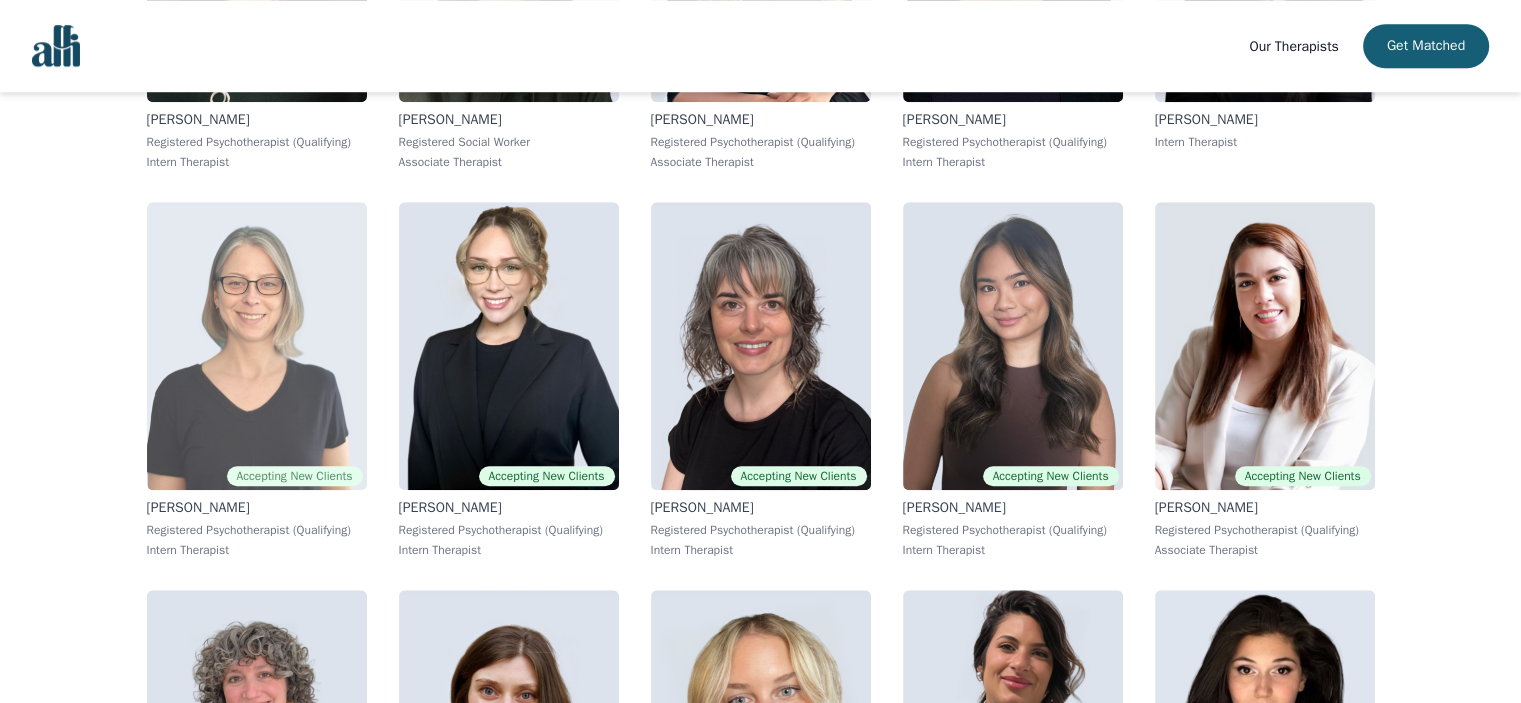 click at bounding box center [257, 346] 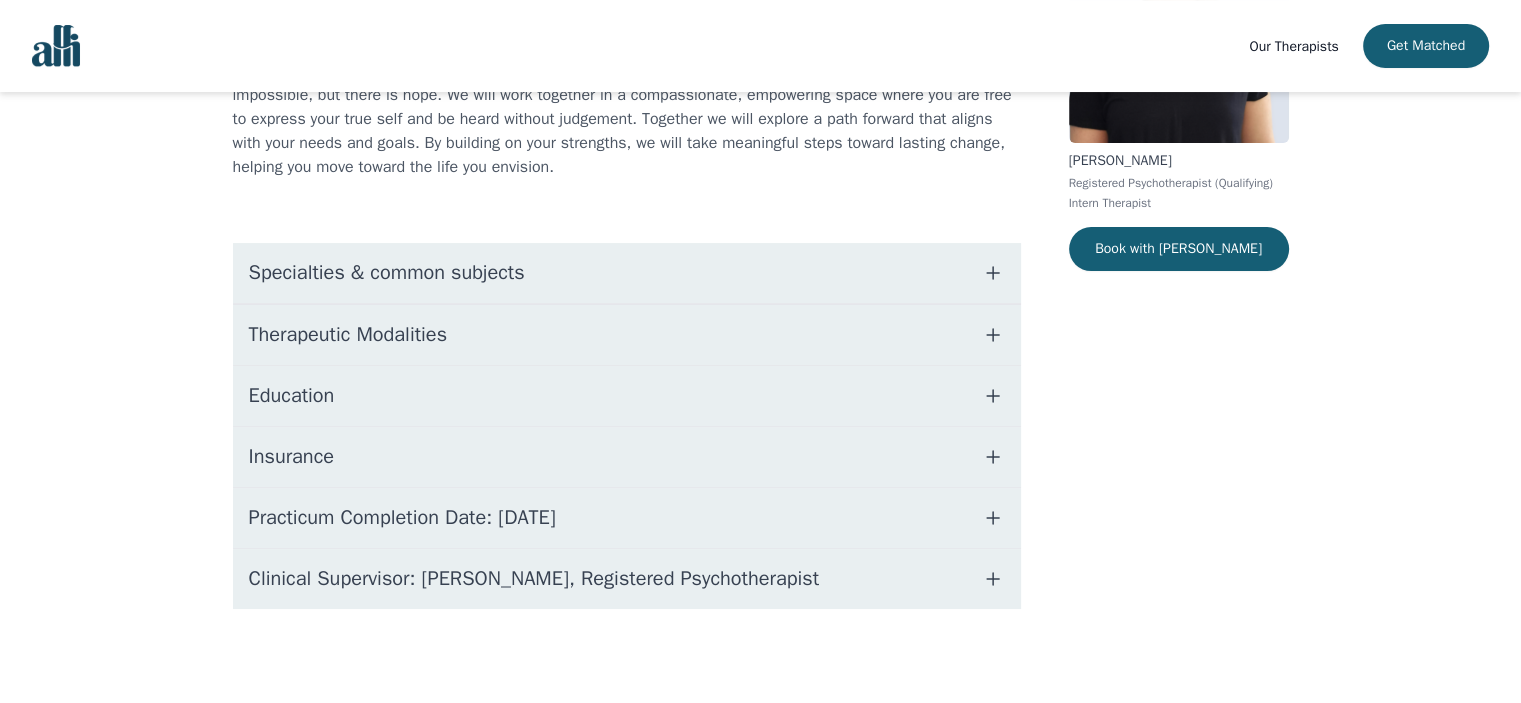 scroll, scrollTop: 0, scrollLeft: 0, axis: both 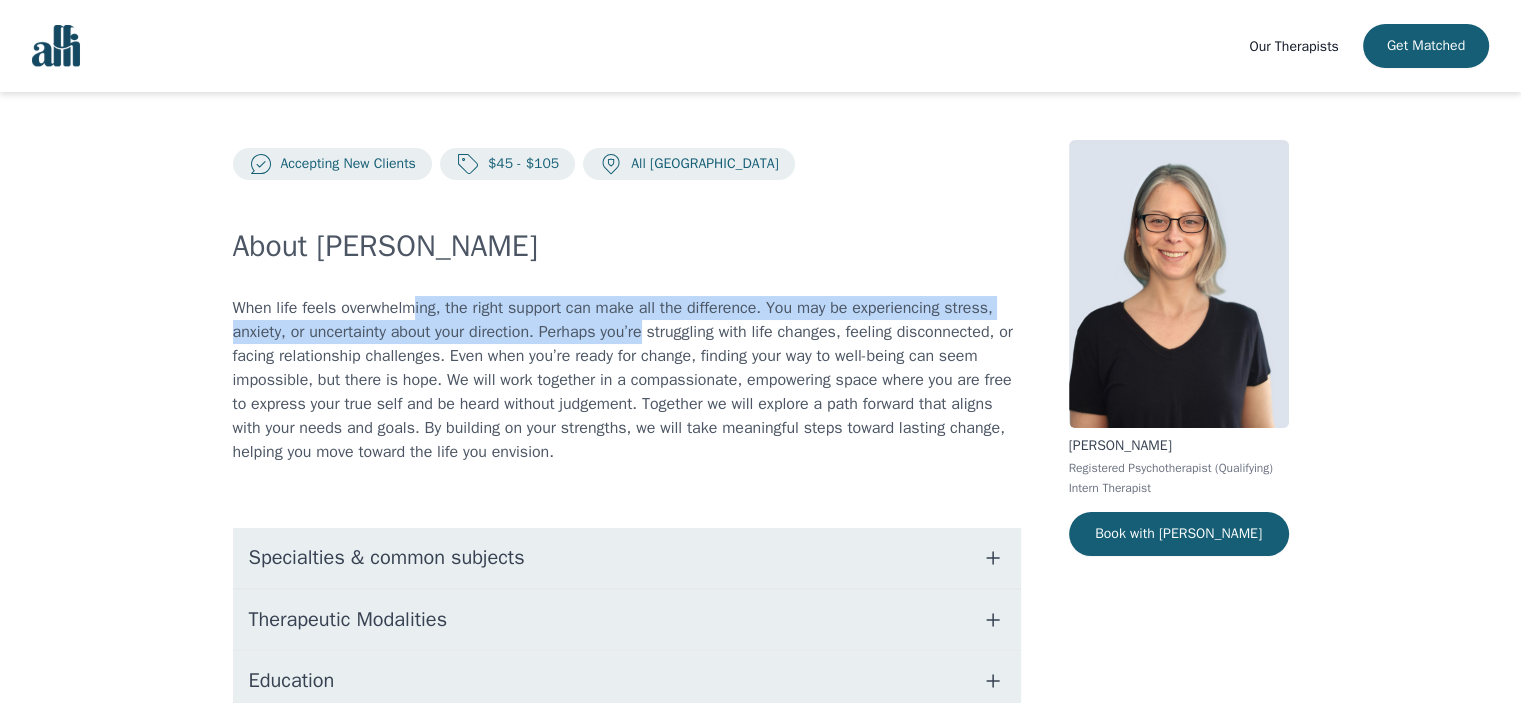 drag, startPoint x: 412, startPoint y: 308, endPoint x: 692, endPoint y: 330, distance: 280.86295 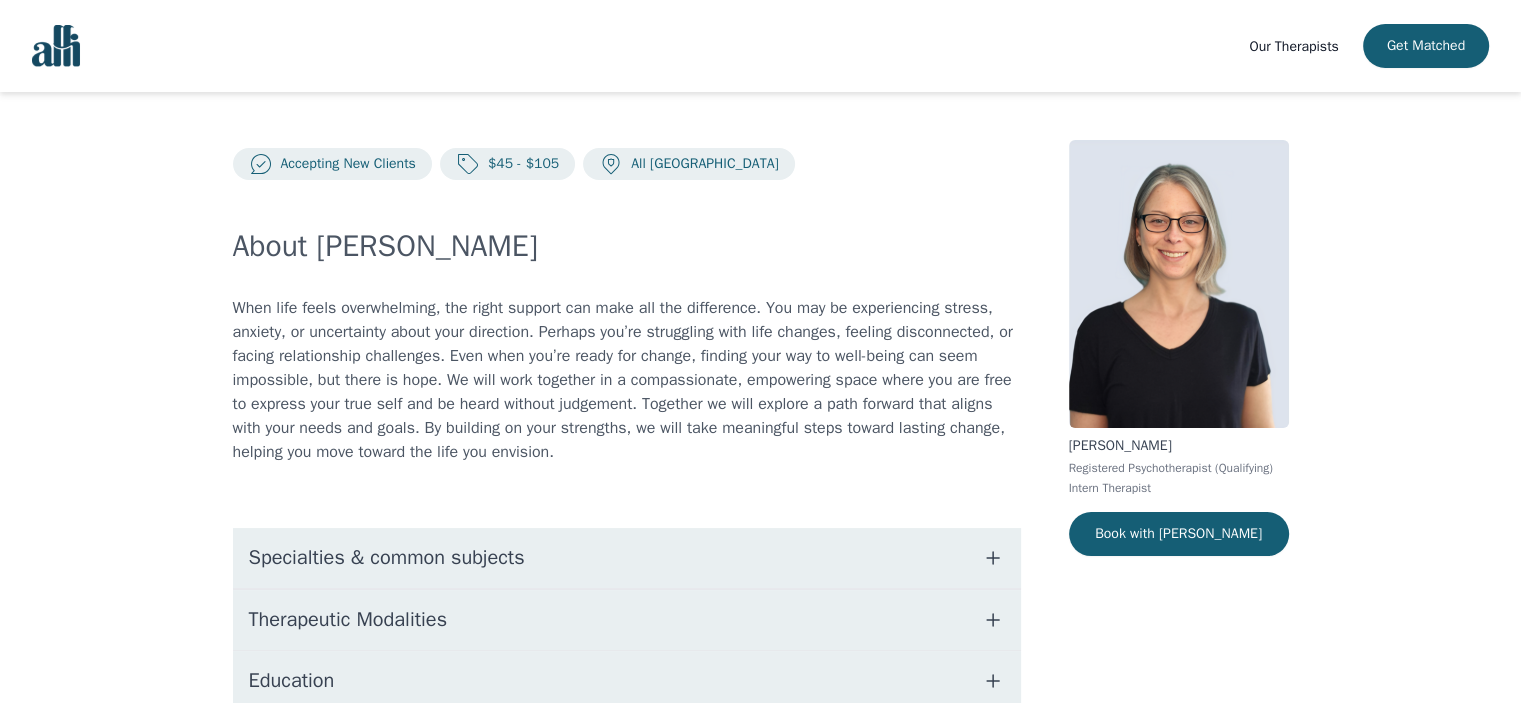 click on "When life feels overwhelming, the right support can make all the difference. You may be experiencing stress, anxiety, or uncertainty about your direction. Perhaps you’re struggling with life changes, feeling disconnected, or facing relationship challenges. Even when you’re ready for change, finding your way to well-being can seem impossible, but there is hope. We will work together in a compassionate, empowering space where you are free to express your true self and be heard without judgement. Together we will explore a path forward that aligns with your needs and goals. By building on your strengths, we will take meaningful steps toward lasting change, helping you move toward the life you envision." at bounding box center (627, 380) 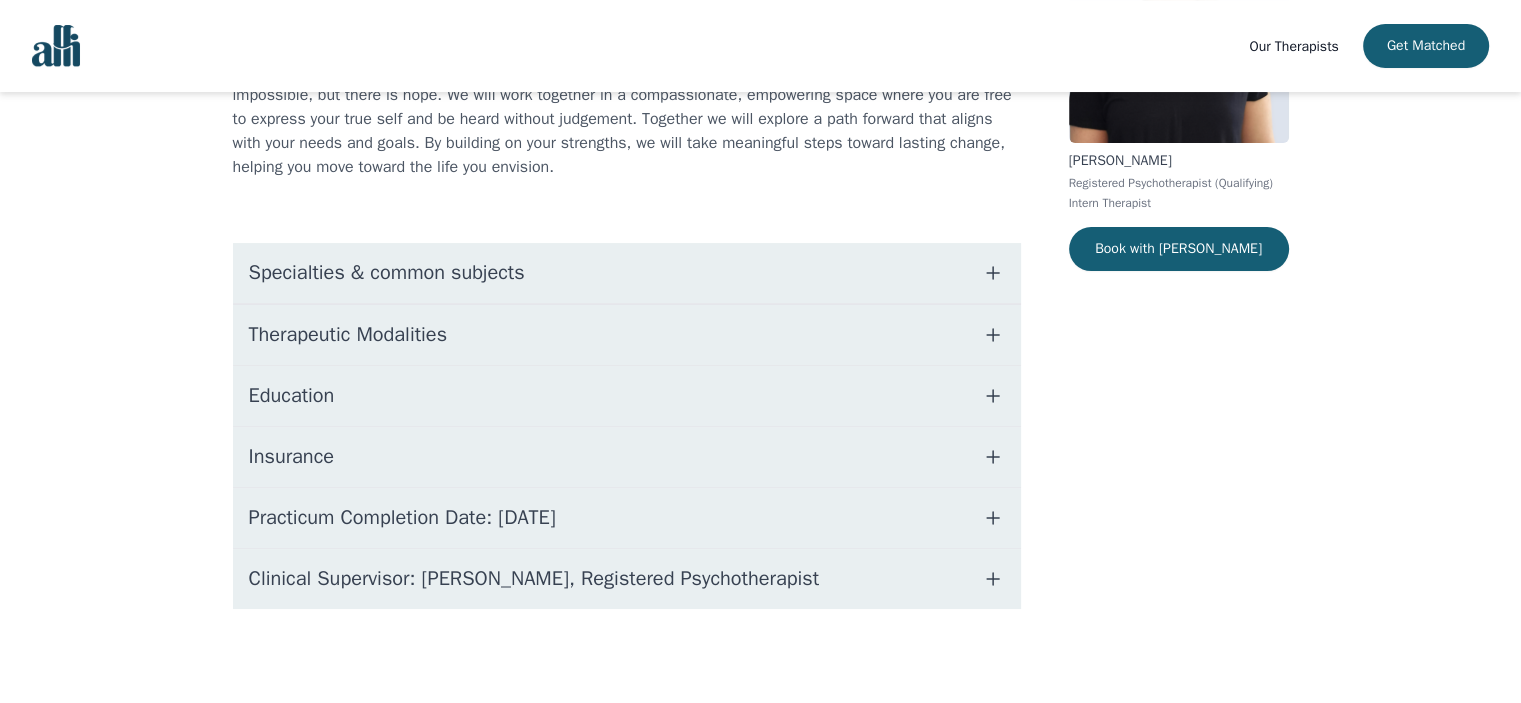 click on "Clinical Supervisor: [PERSON_NAME], Registered Psychotherapist" at bounding box center [534, 579] 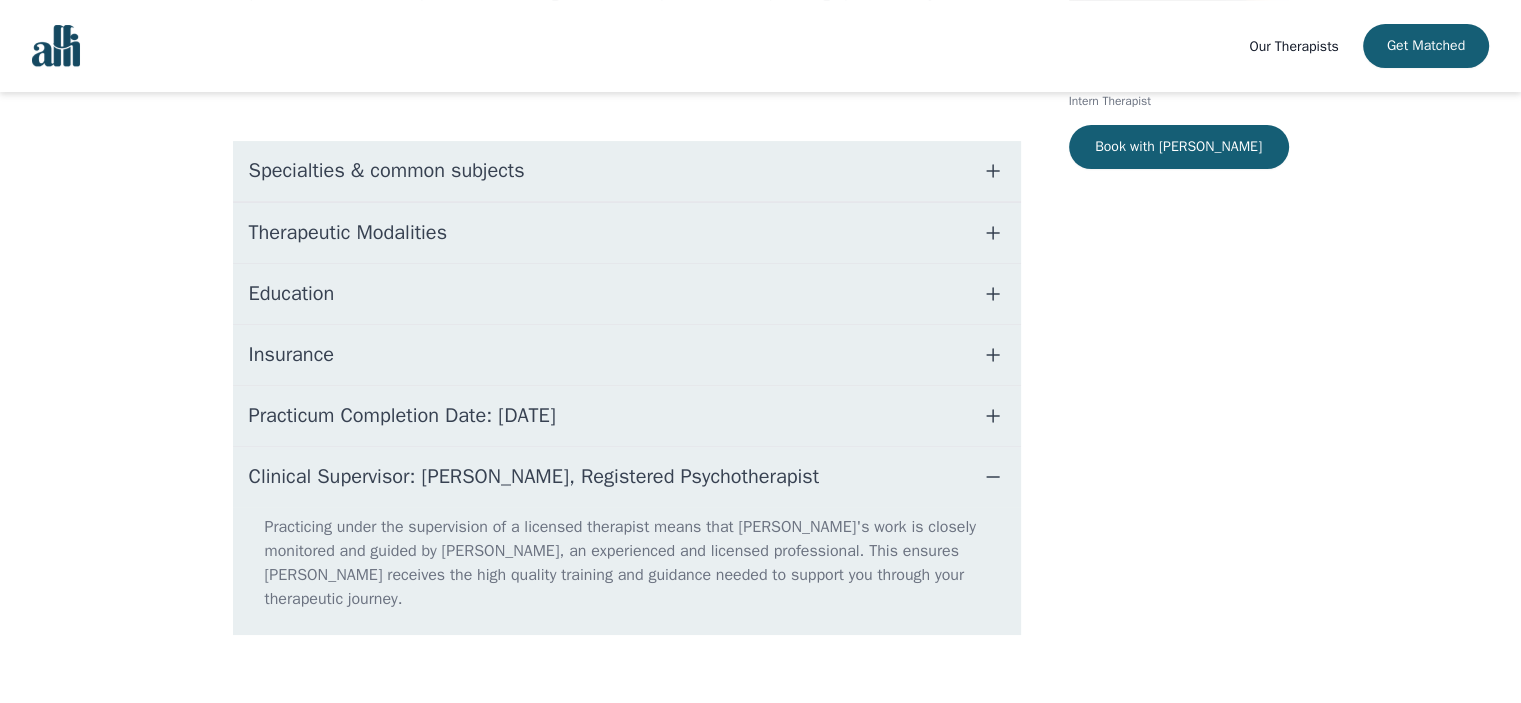 scroll, scrollTop: 389, scrollLeft: 0, axis: vertical 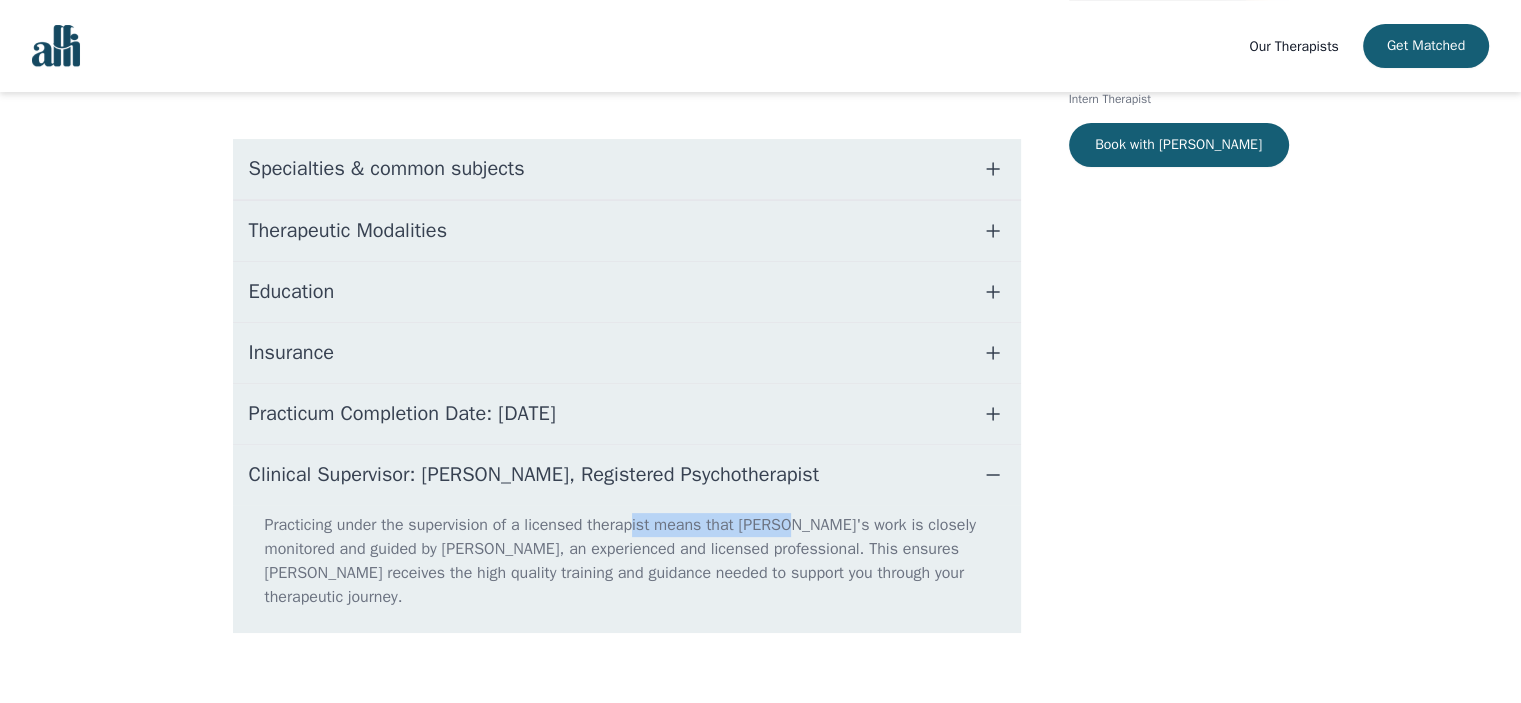 drag, startPoint x: 652, startPoint y: 522, endPoint x: 845, endPoint y: 529, distance: 193.1269 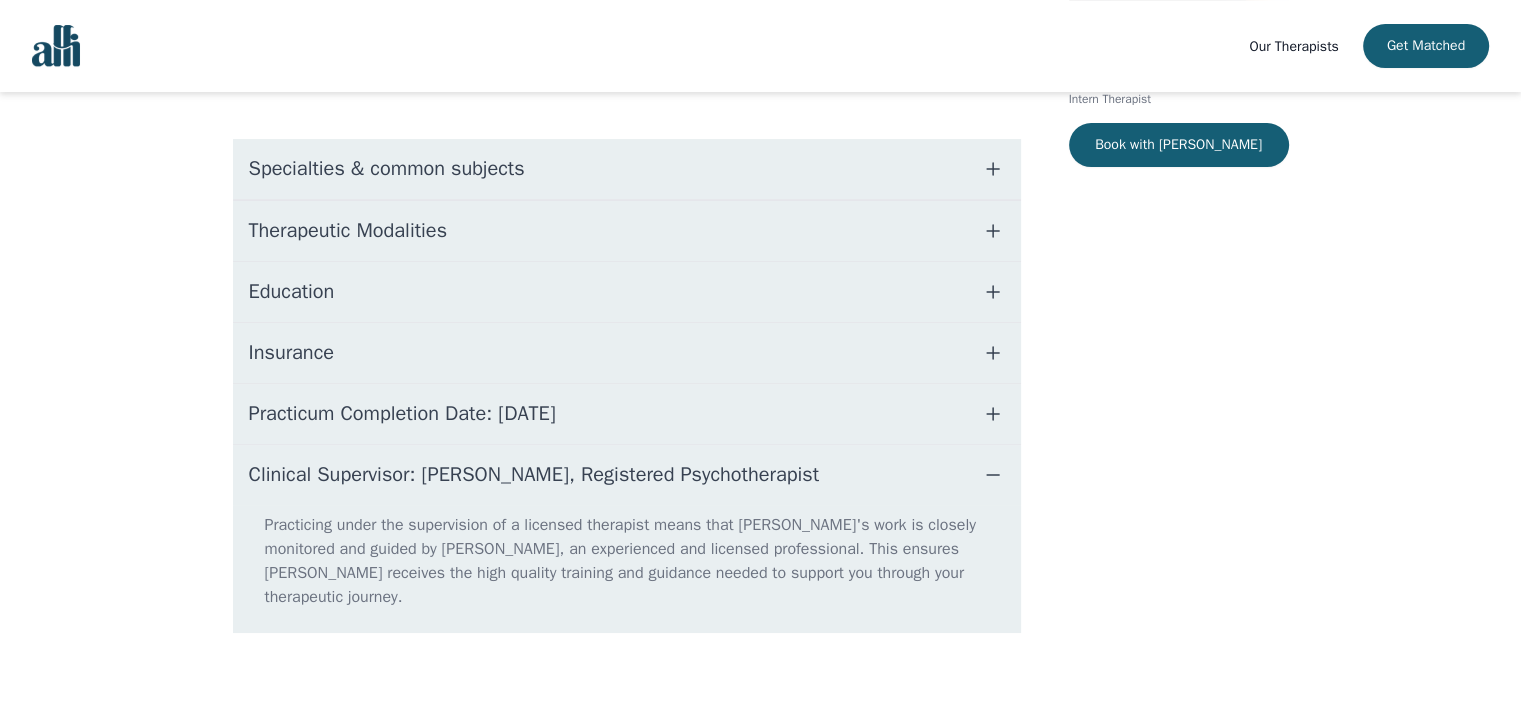 click on "Practicing under the supervision of a licensed therapist means that [PERSON_NAME]'s work is closely monitored and guided by [PERSON_NAME], an experienced and licensed professional. This ensures [PERSON_NAME] receives the high quality training and guidance needed to support you through your therapeutic journey." at bounding box center (627, 569) 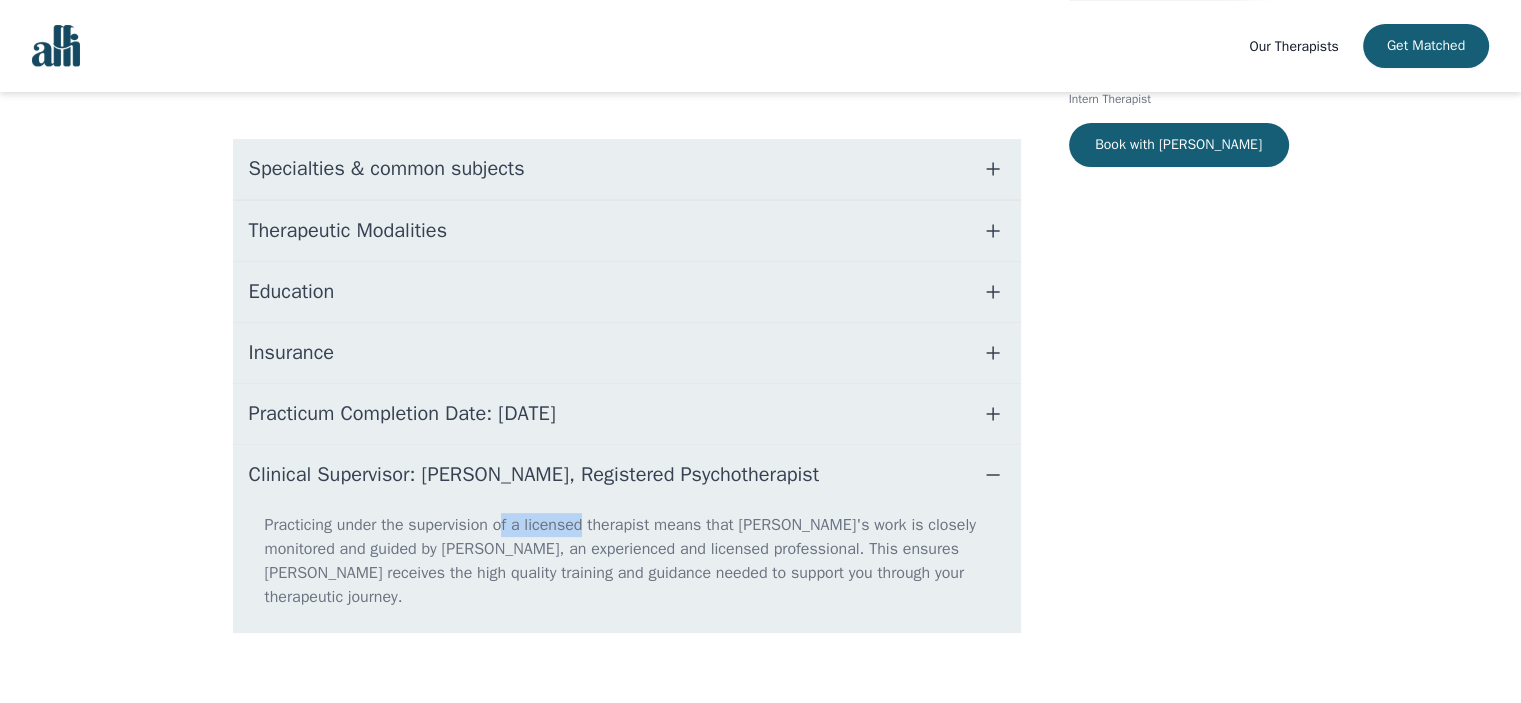 drag, startPoint x: 506, startPoint y: 525, endPoint x: 682, endPoint y: 525, distance: 176 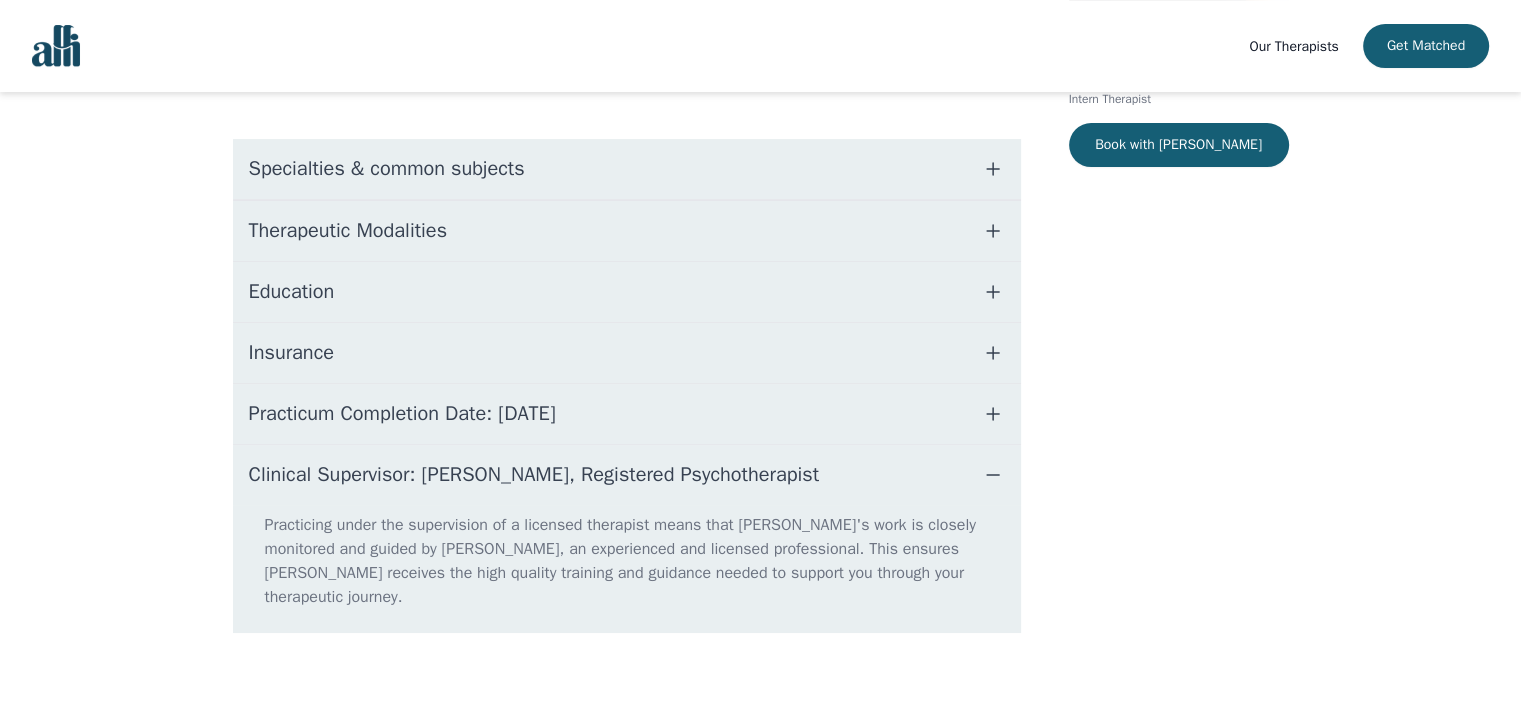 click on "Practicing under the supervision of a licensed therapist means that [PERSON_NAME]'s work is closely monitored and guided by [PERSON_NAME], an experienced and licensed professional. This ensures [PERSON_NAME] receives the high quality training and guidance needed to support you through your therapeutic journey." at bounding box center [627, 569] 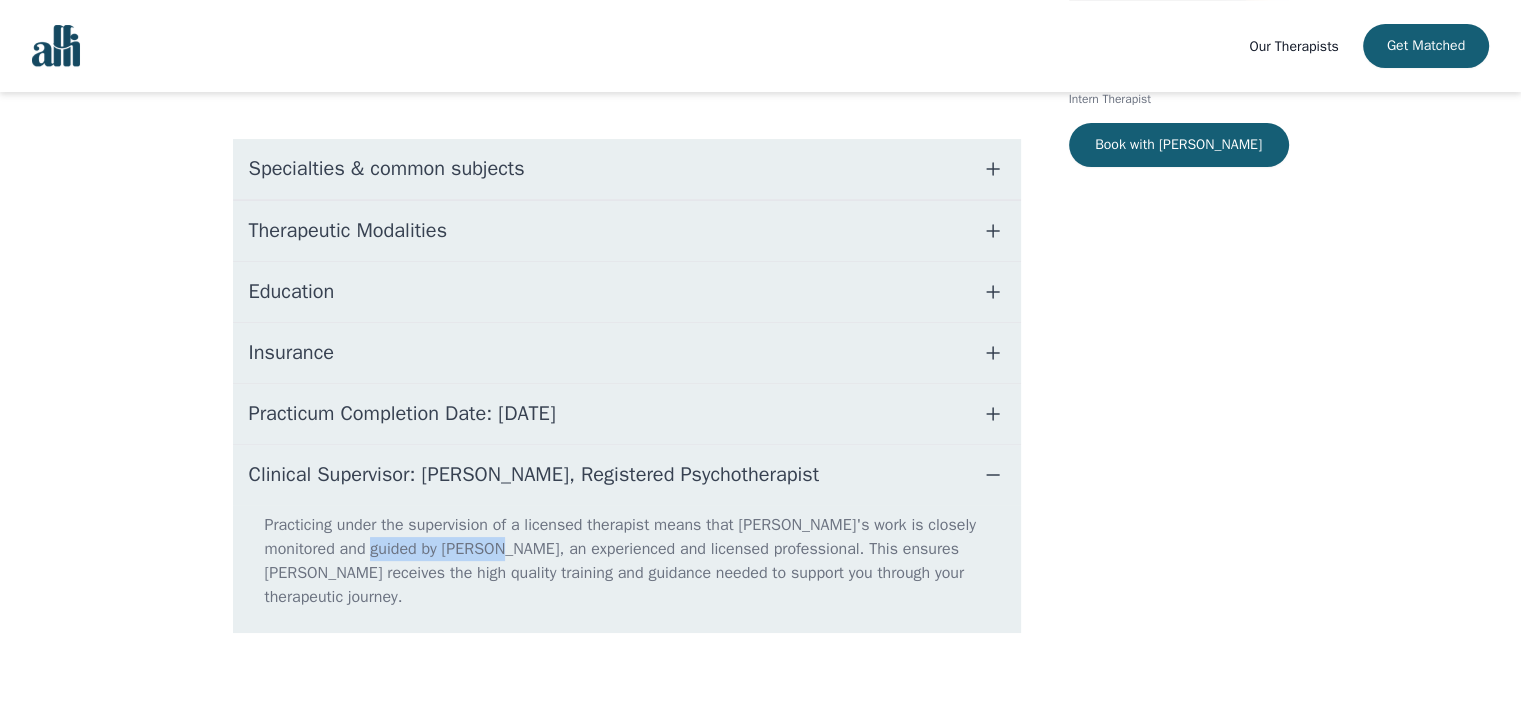 drag, startPoint x: 428, startPoint y: 547, endPoint x: 490, endPoint y: 547, distance: 62 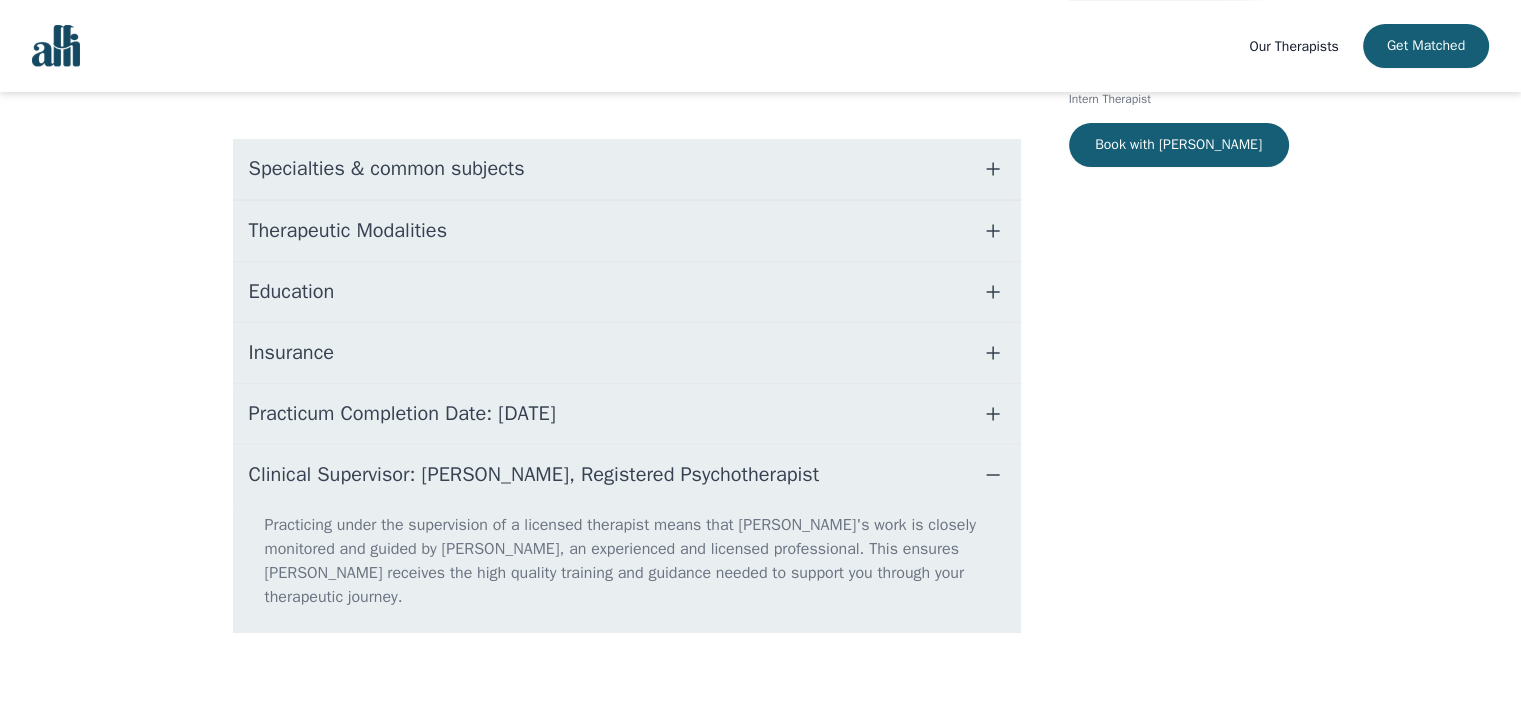 click on "Practicing under the supervision of a licensed therapist means that [PERSON_NAME]'s work is closely monitored and guided by [PERSON_NAME], an experienced and licensed professional. This ensures [PERSON_NAME] receives the high quality training and guidance needed to support you through your therapeutic journey." at bounding box center (627, 569) 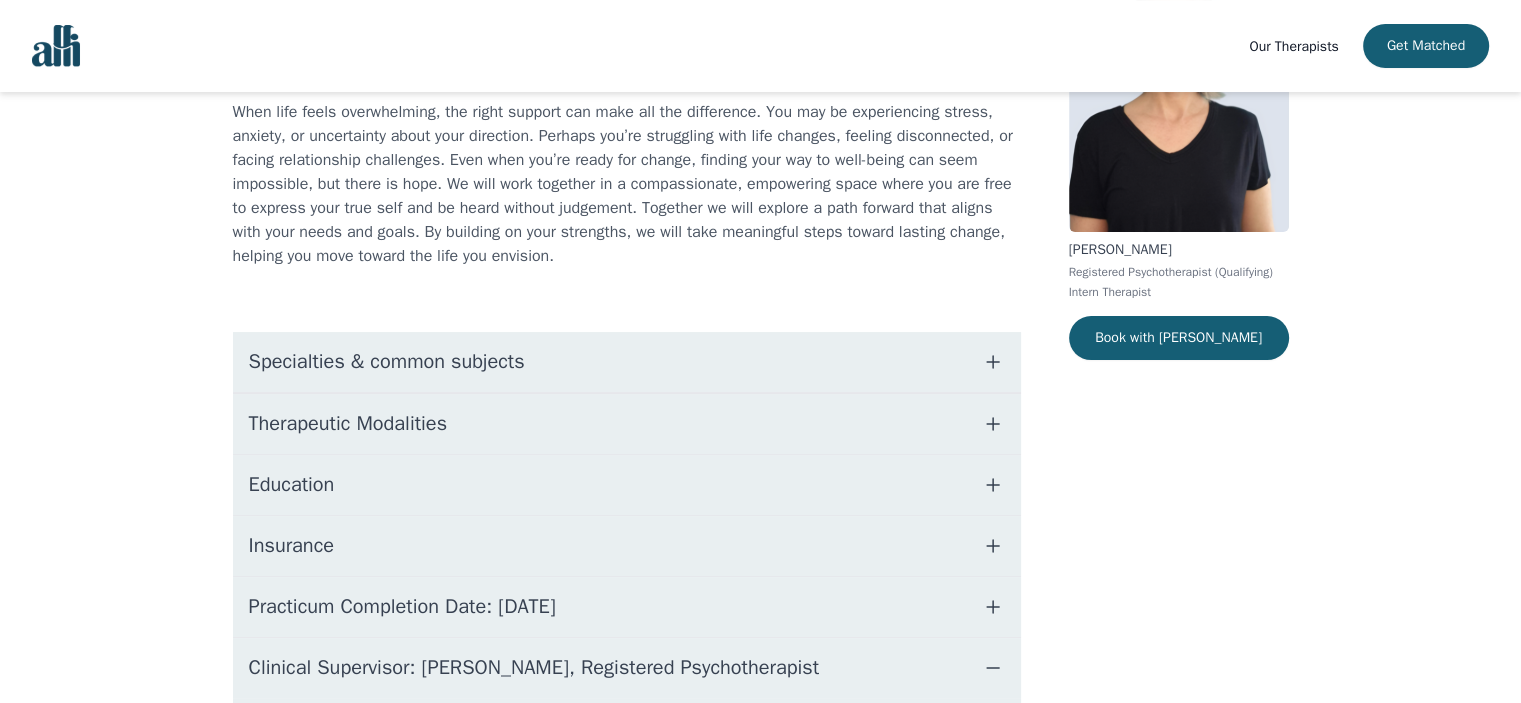 scroll, scrollTop: 0, scrollLeft: 0, axis: both 